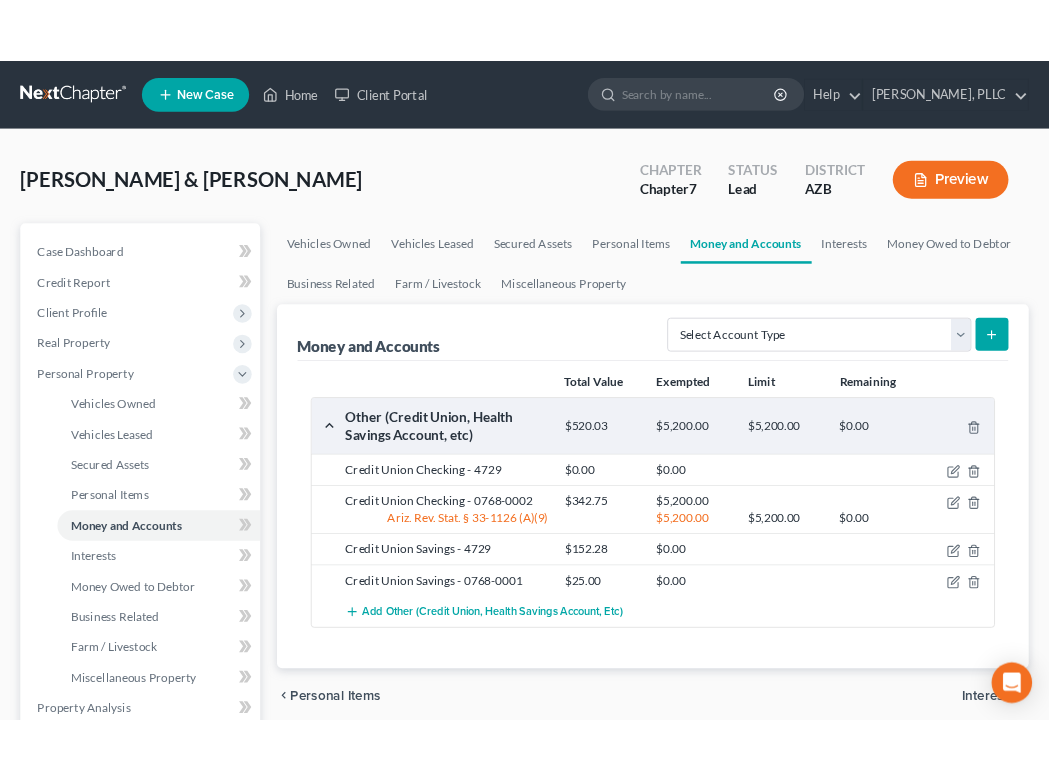 scroll, scrollTop: 0, scrollLeft: 0, axis: both 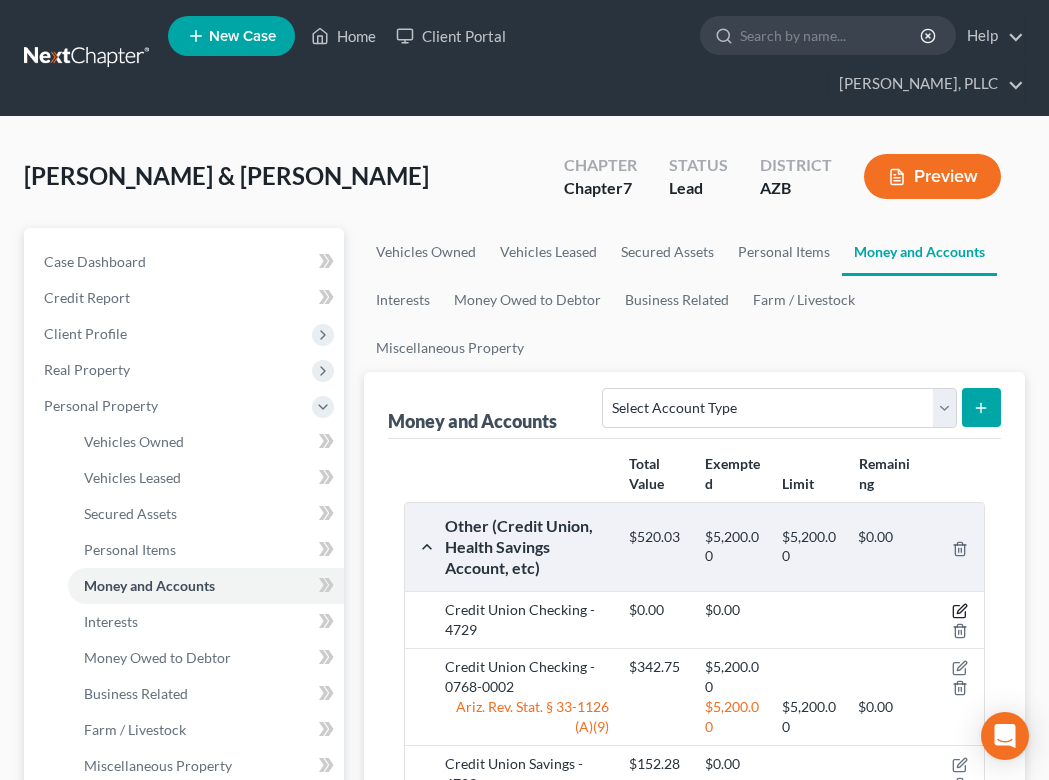click 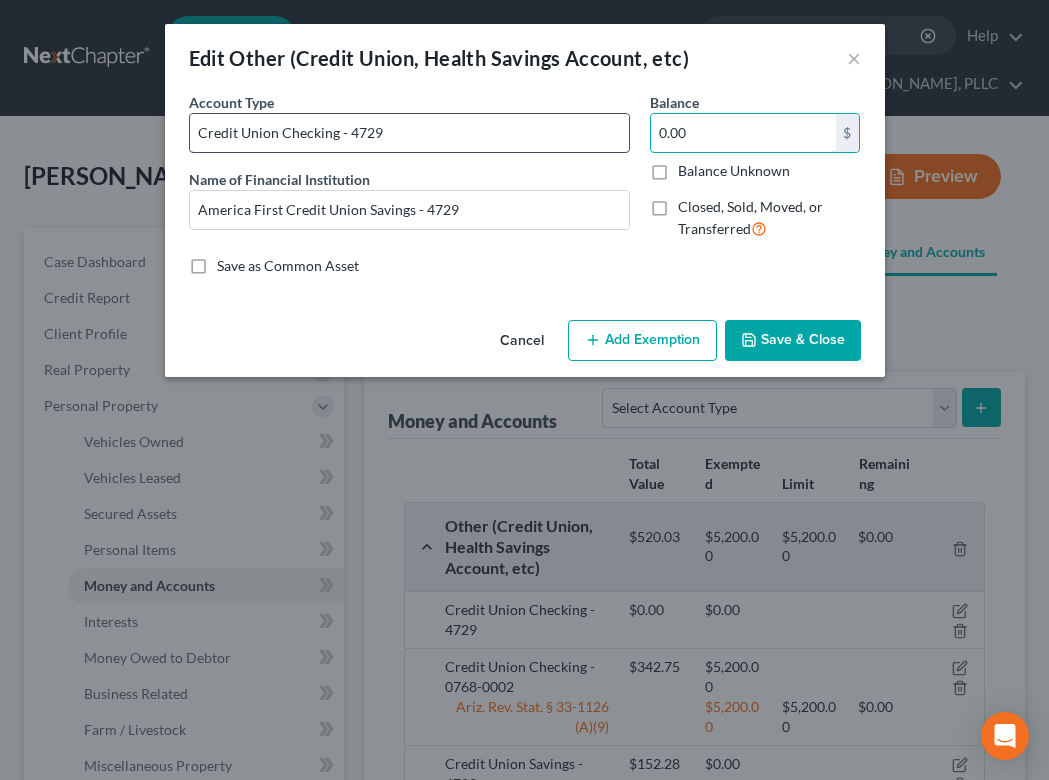 drag, startPoint x: 698, startPoint y: 132, endPoint x: 612, endPoint y: 131, distance: 86.00581 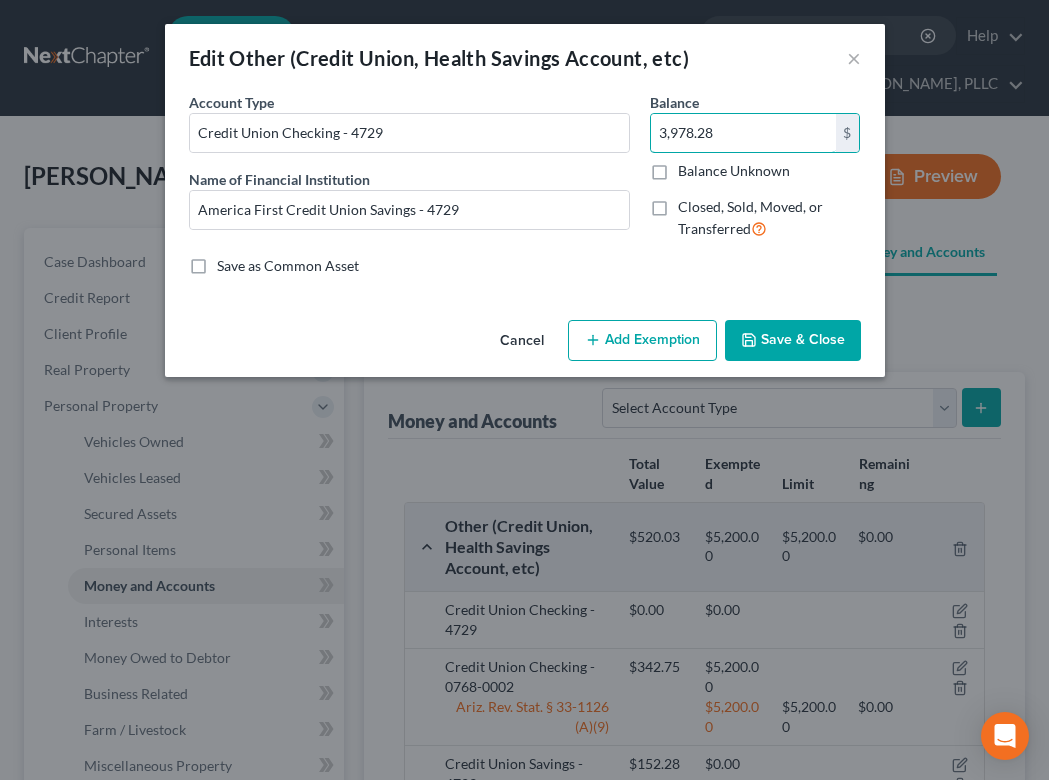 type on "3,978.28" 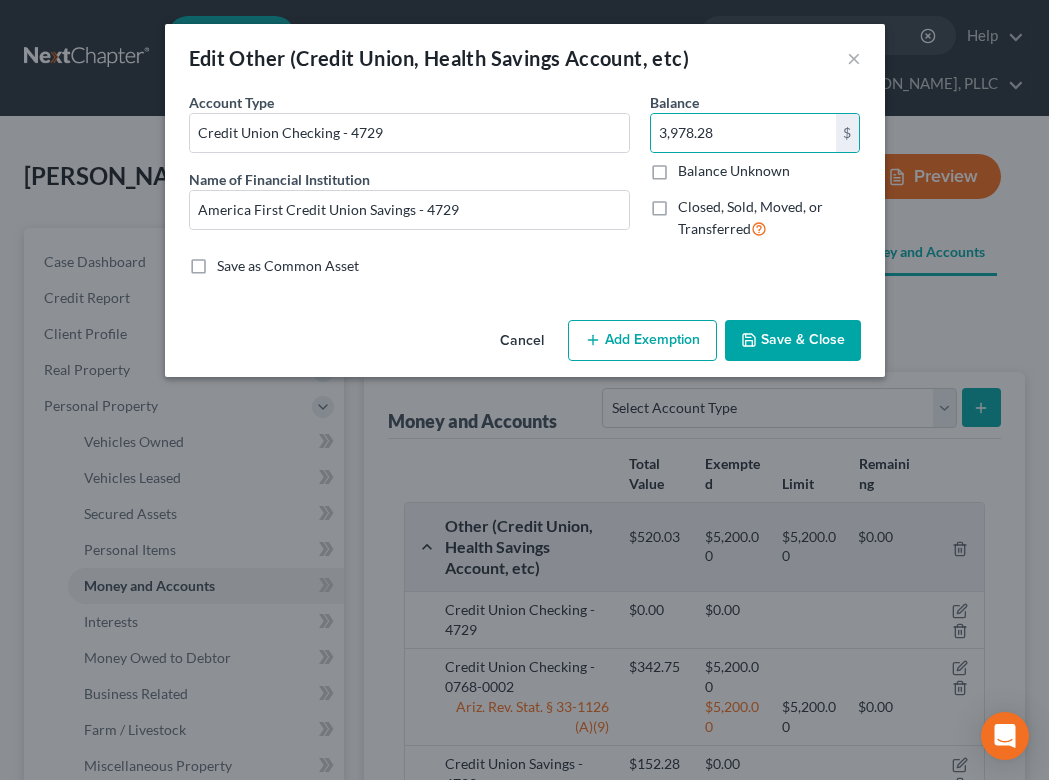 click on "Add Exemption" at bounding box center [642, 341] 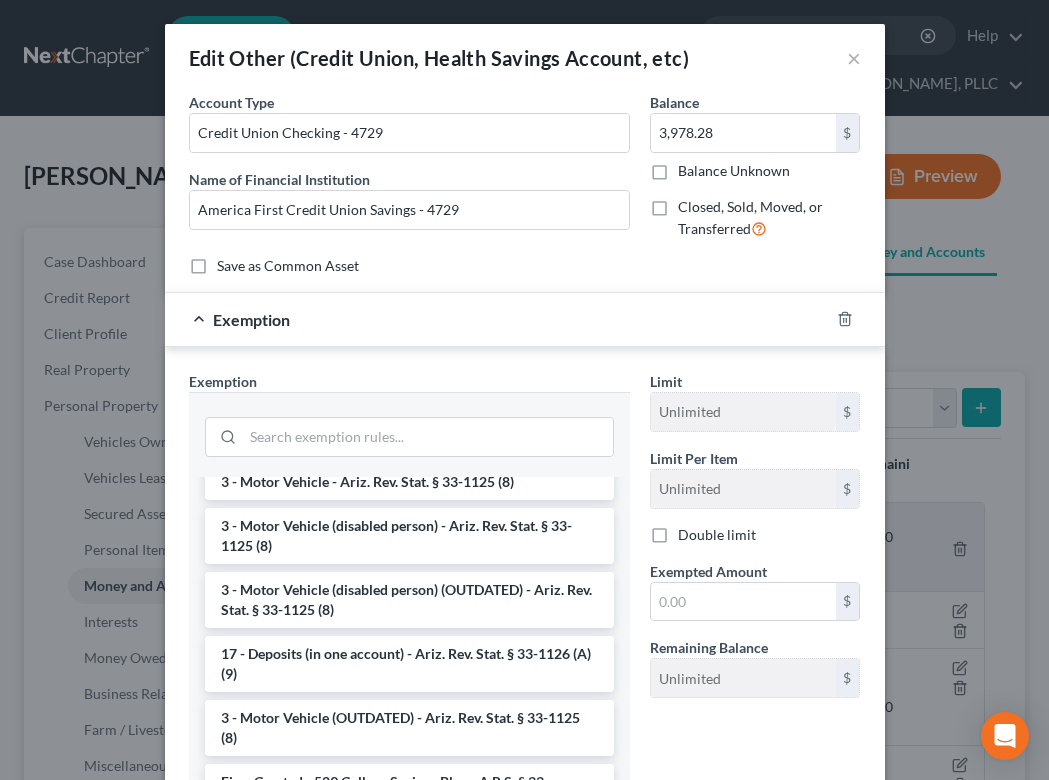 scroll, scrollTop: 2420, scrollLeft: 0, axis: vertical 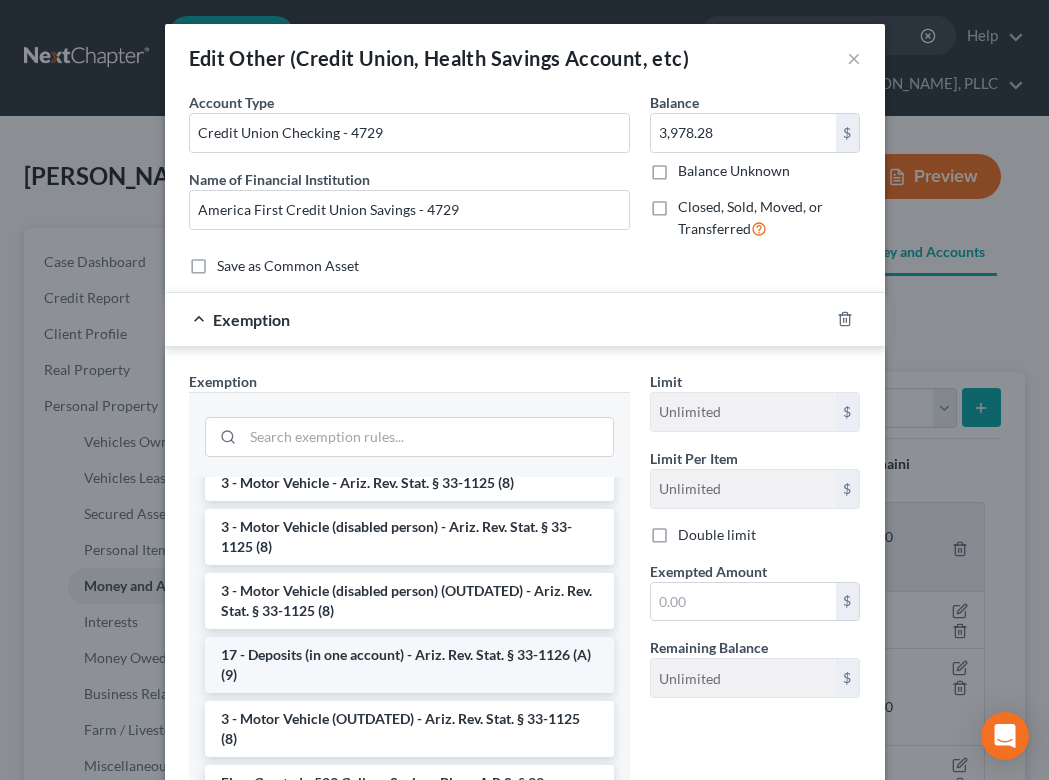 click on "17 - Deposits (in one account) - Ariz. Rev. Stat. § 33-1126 (A)(9)" at bounding box center [409, 665] 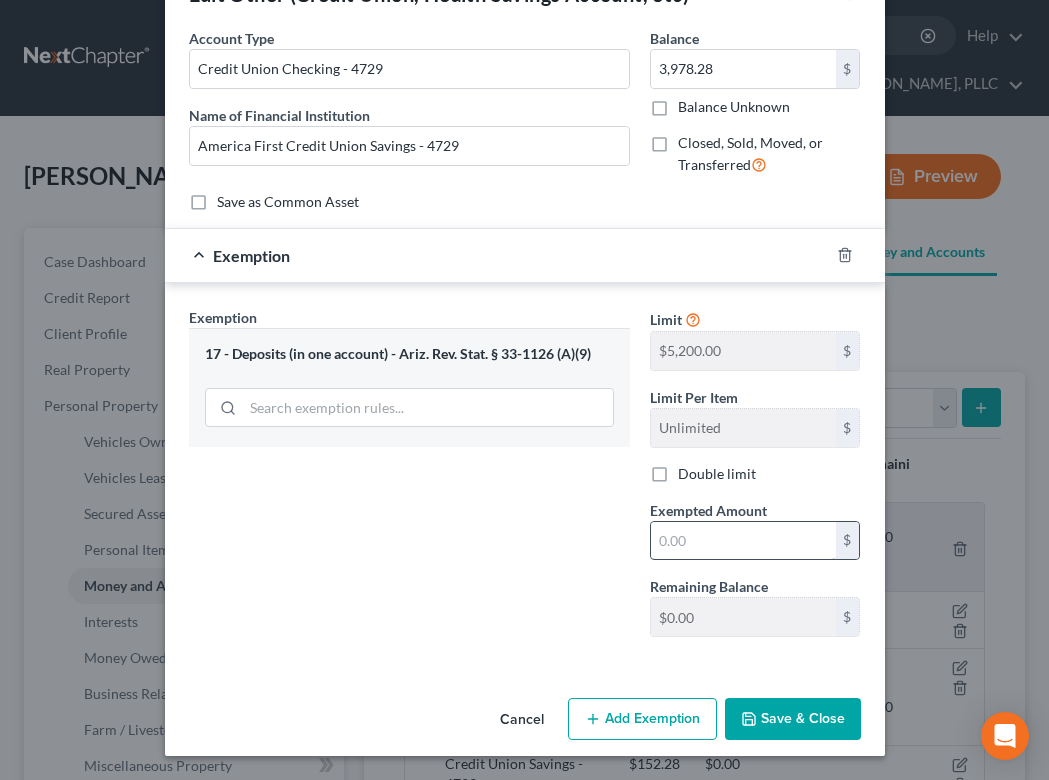 scroll, scrollTop: 63, scrollLeft: 0, axis: vertical 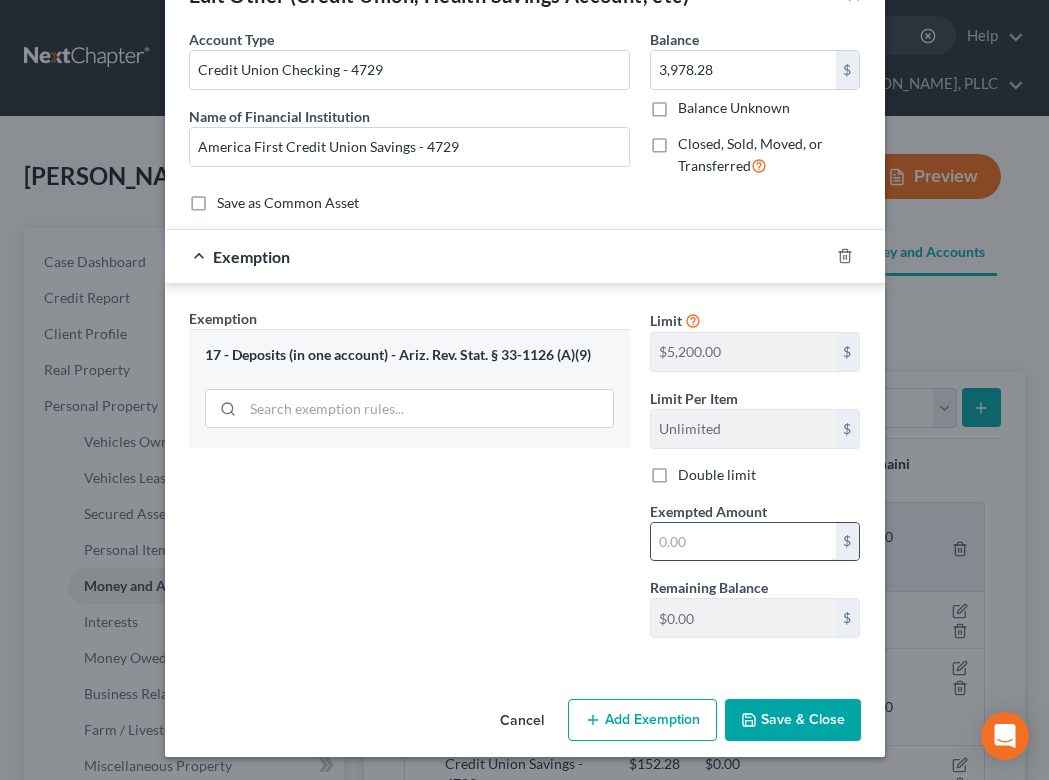 click at bounding box center [743, 542] 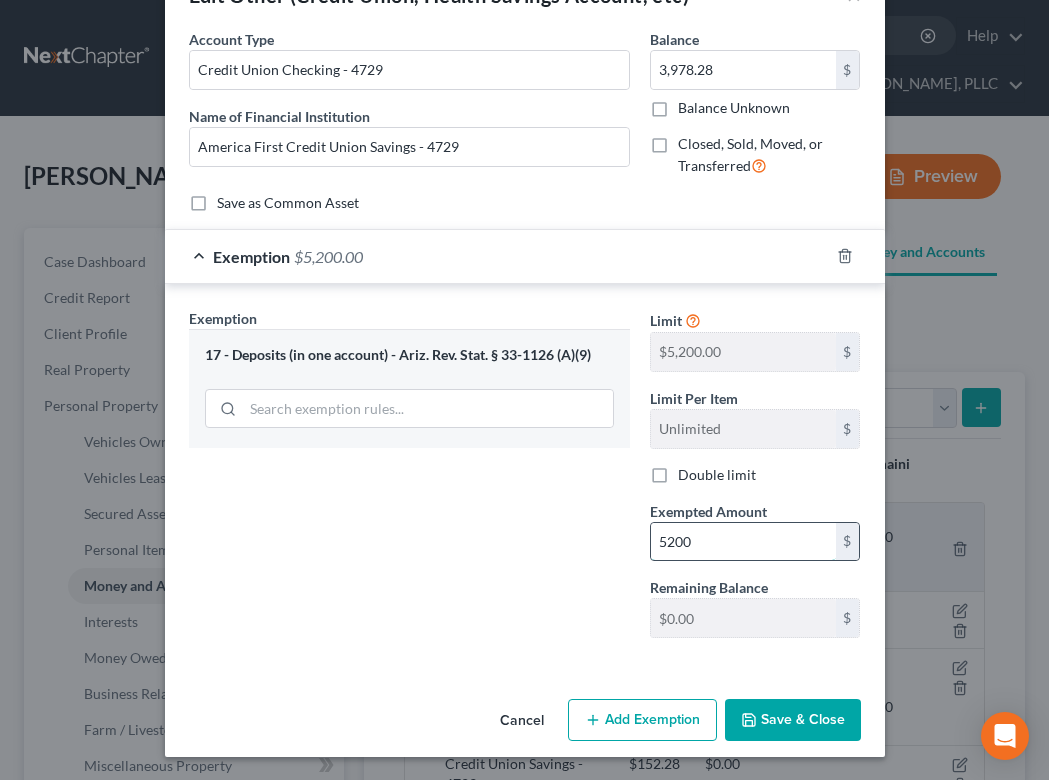 type on "5,200" 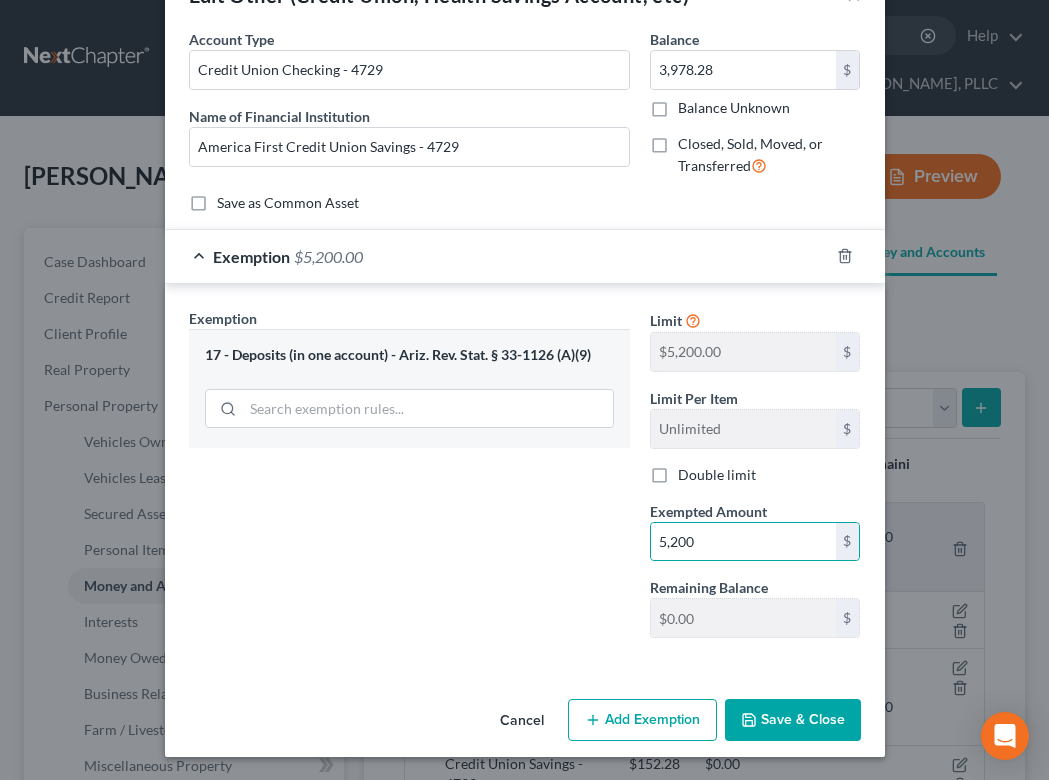 click on "Save & Close" at bounding box center (793, 720) 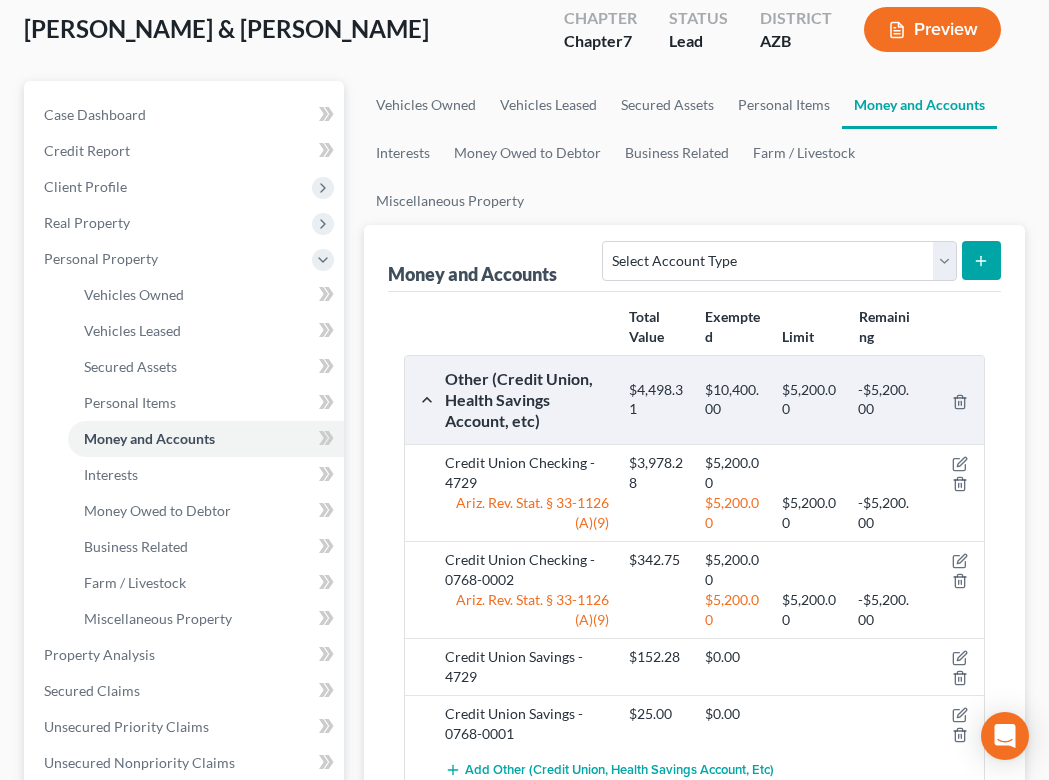 scroll, scrollTop: 163, scrollLeft: 0, axis: vertical 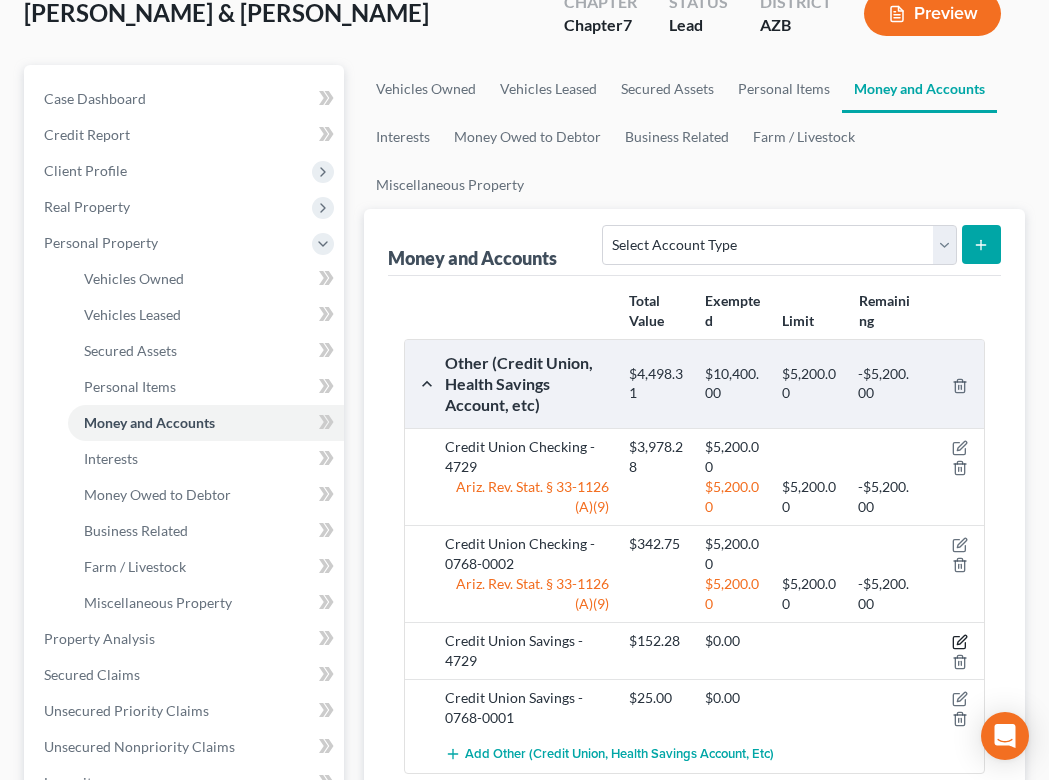 click 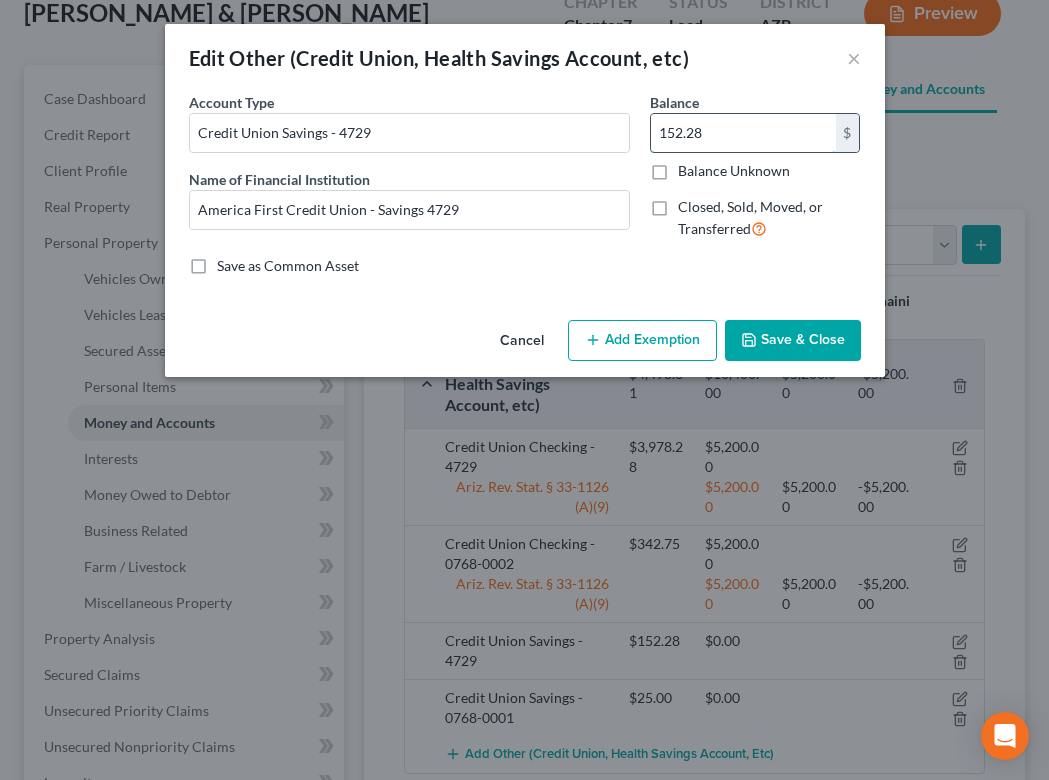 click on "152.28" at bounding box center (743, 133) 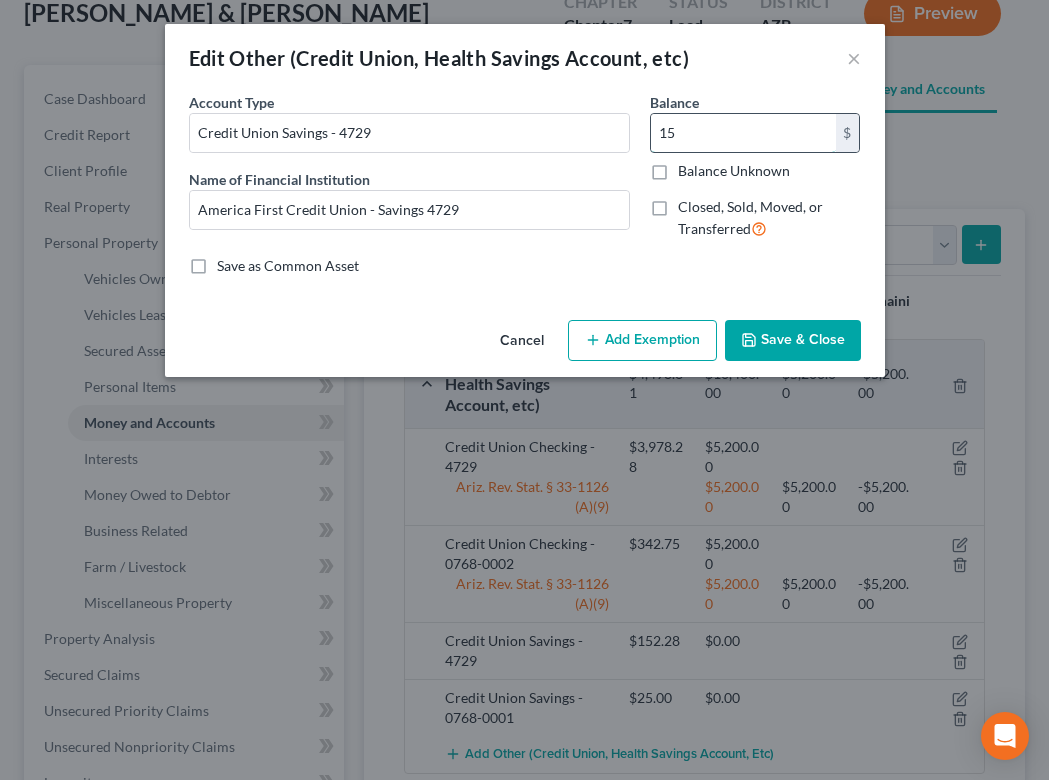 type on "1" 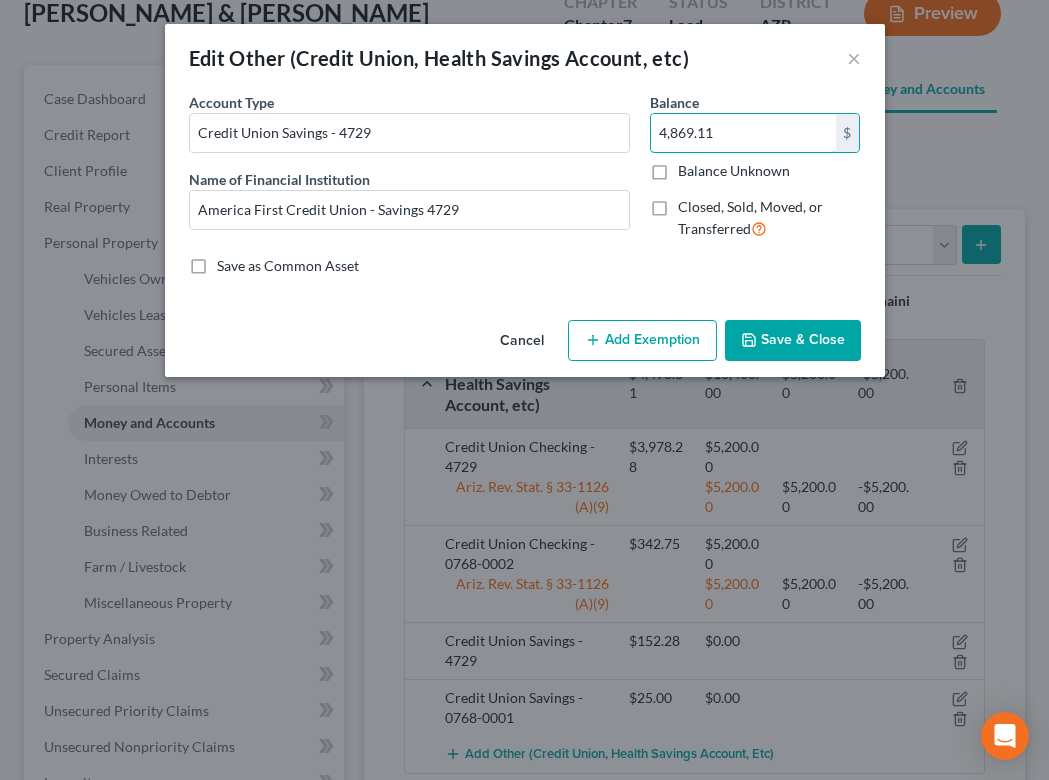 type on "4,869.11" 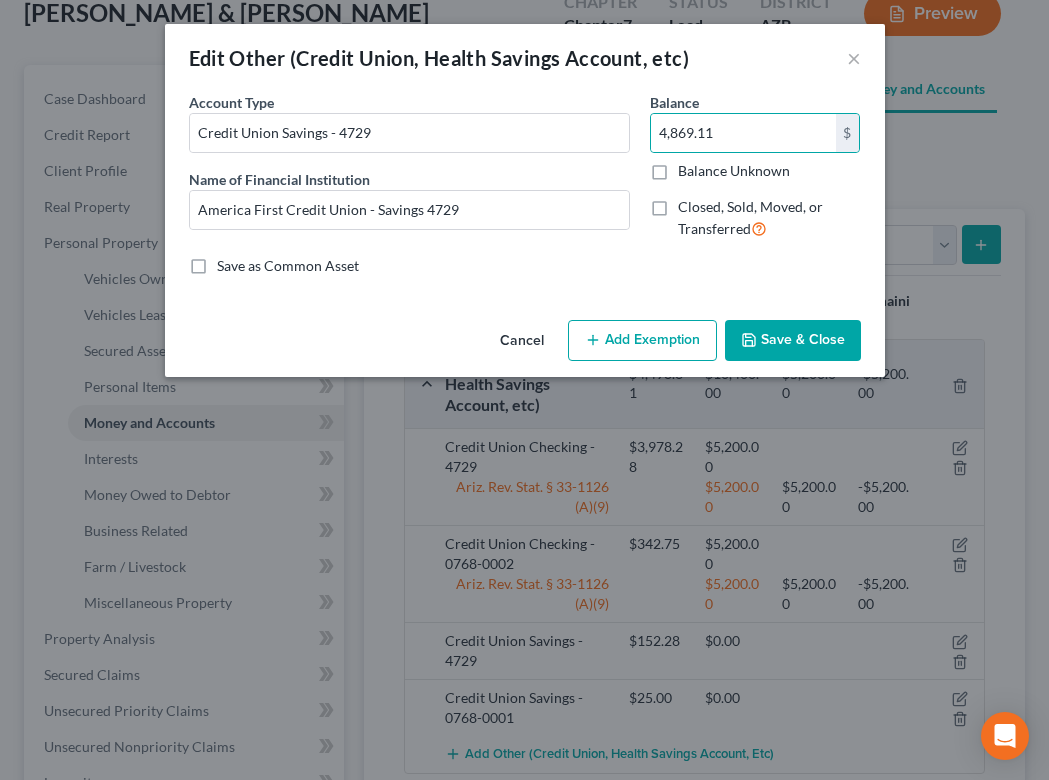 click on "Add Exemption" at bounding box center [642, 341] 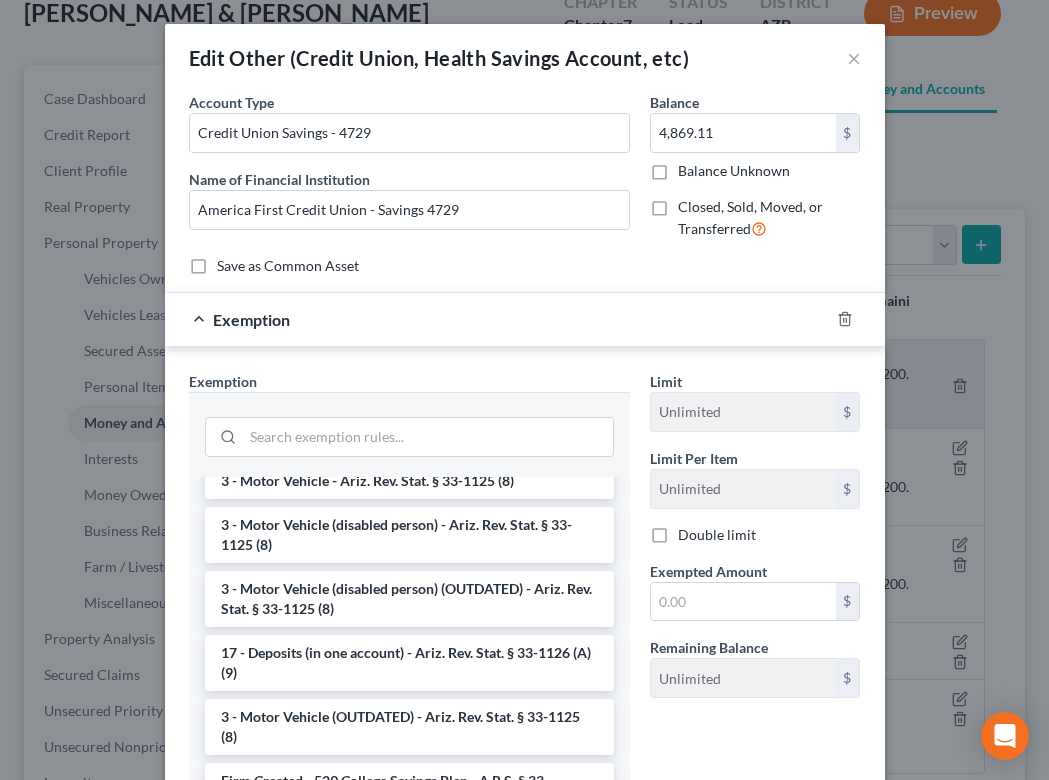 scroll, scrollTop: 2420, scrollLeft: 0, axis: vertical 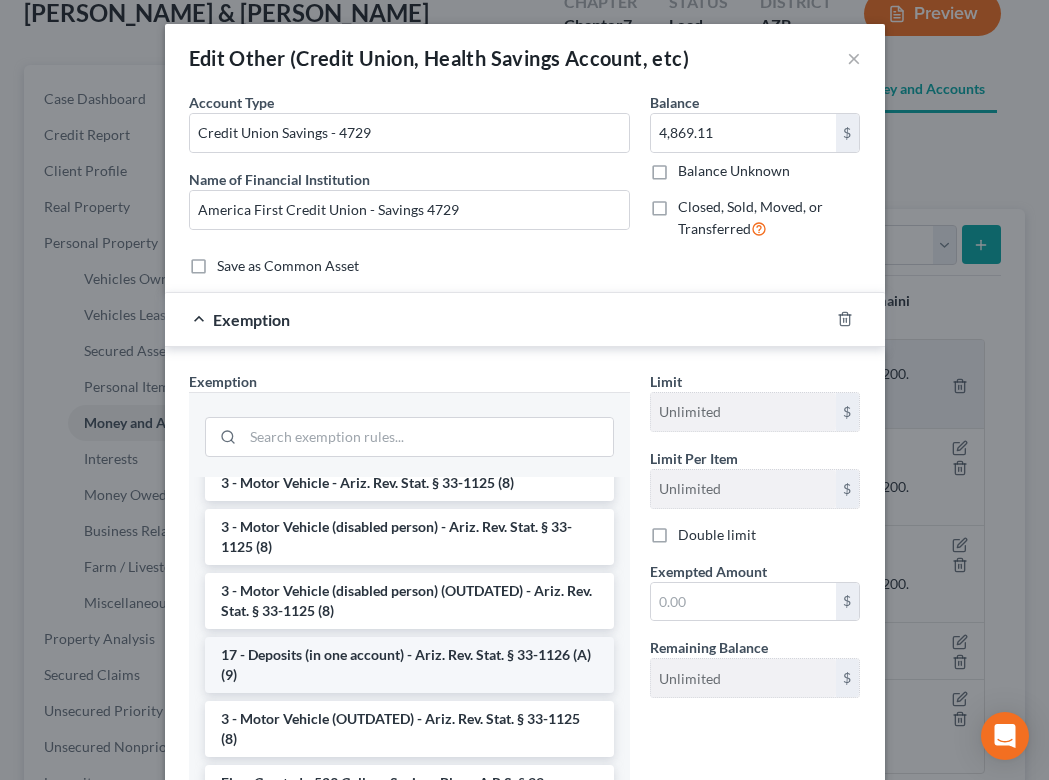 click on "17 - Deposits (in one account) - Ariz. Rev. Stat. § 33-1126 (A)(9)" at bounding box center [409, 665] 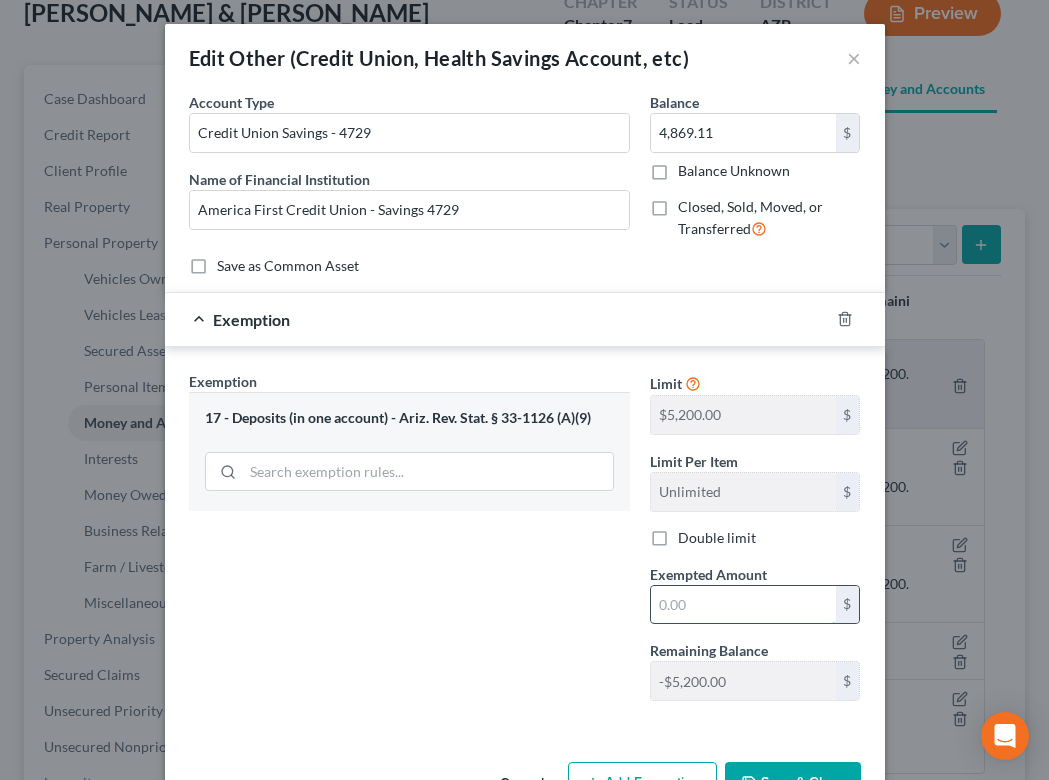 click at bounding box center (743, 605) 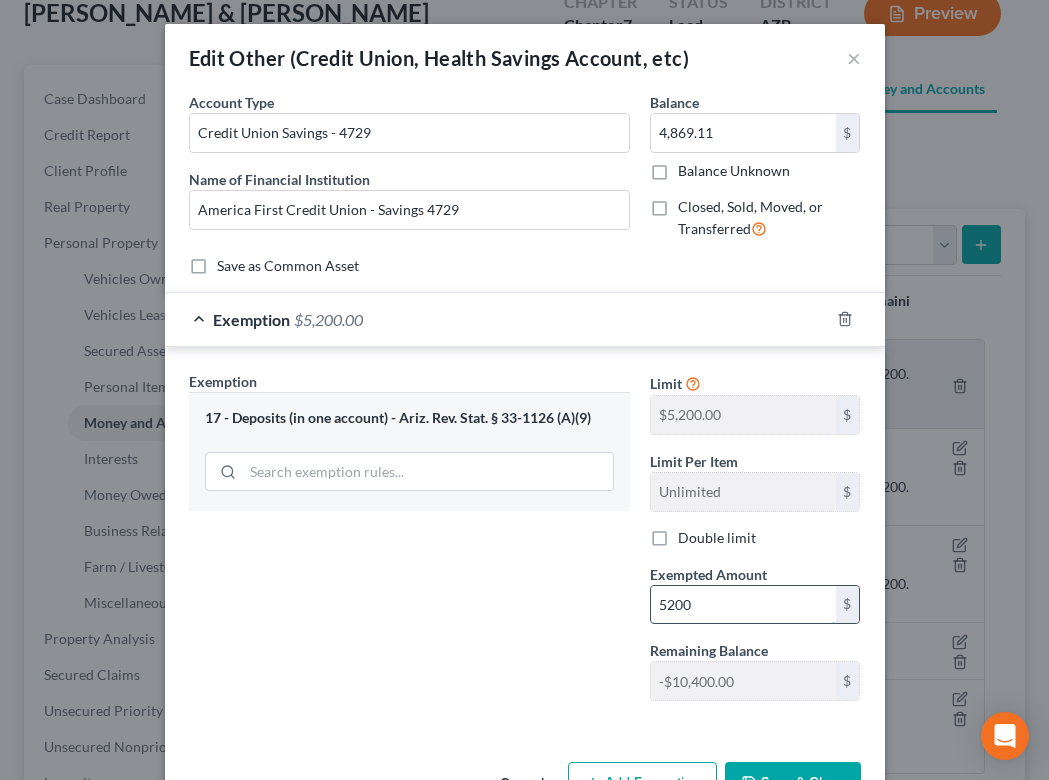 type on "5,200" 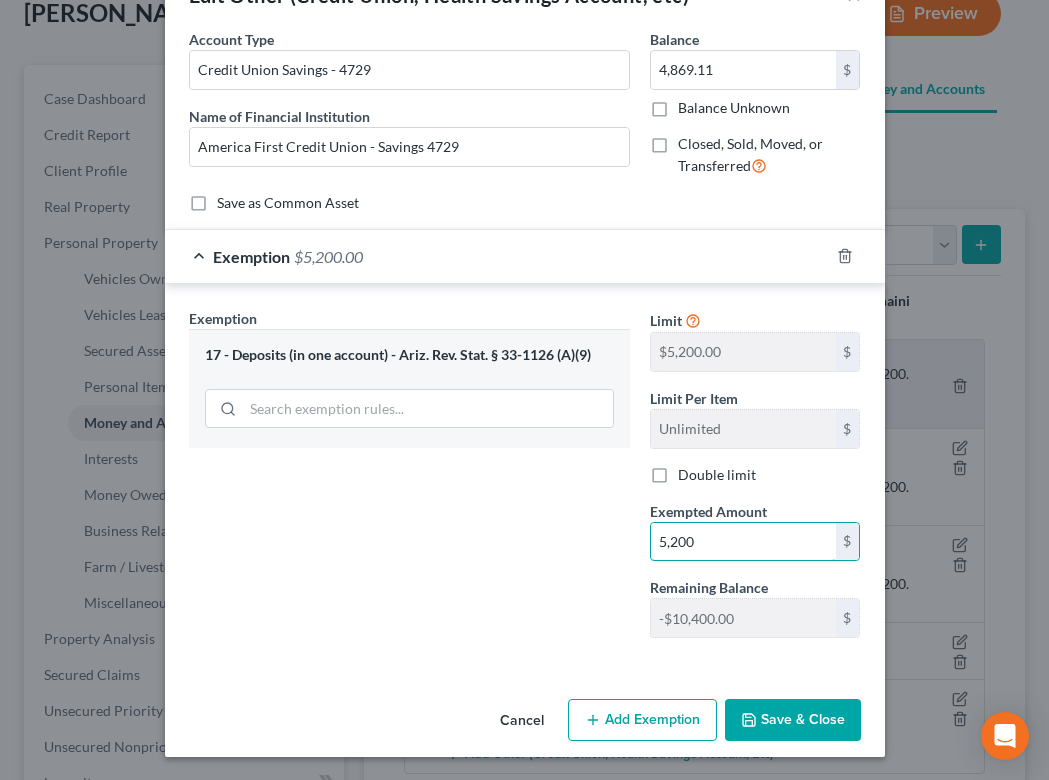 scroll, scrollTop: 27, scrollLeft: 0, axis: vertical 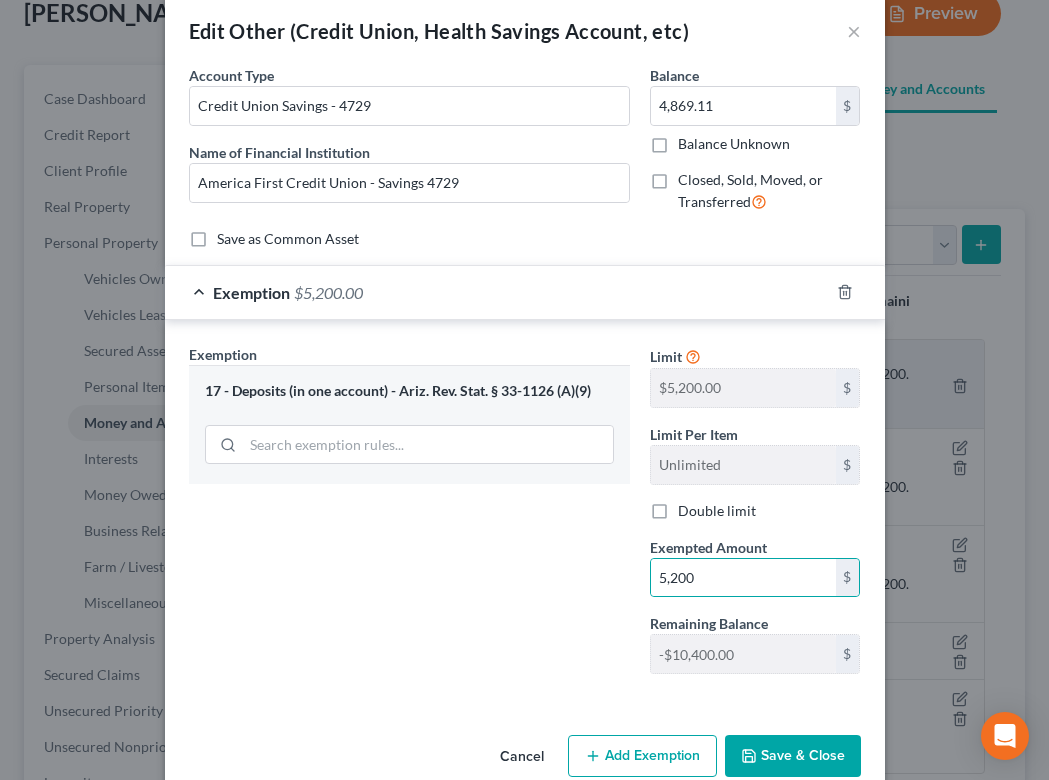 click on "Save & Close" at bounding box center (793, 756) 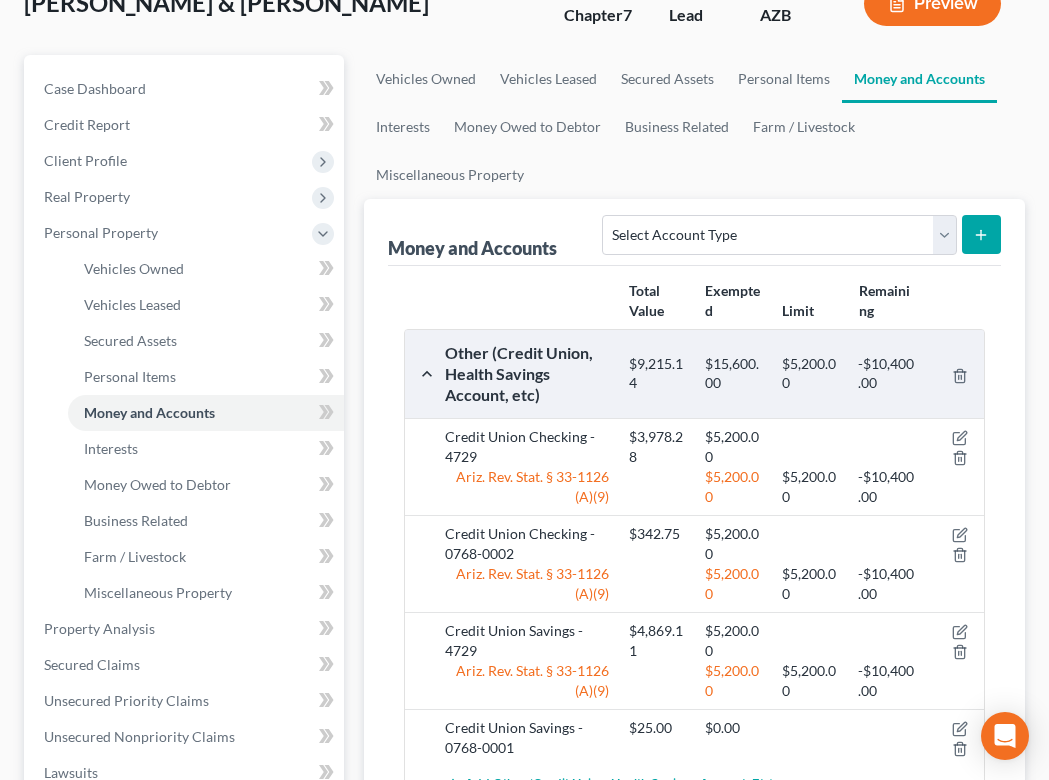 scroll, scrollTop: 176, scrollLeft: 0, axis: vertical 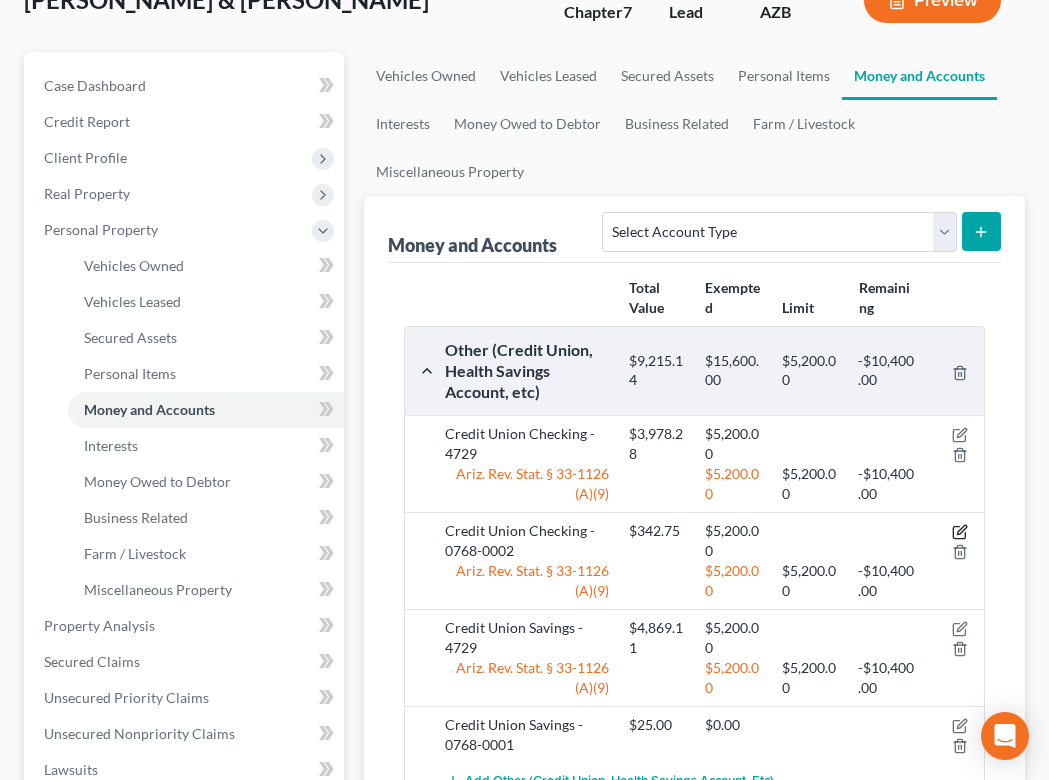 click 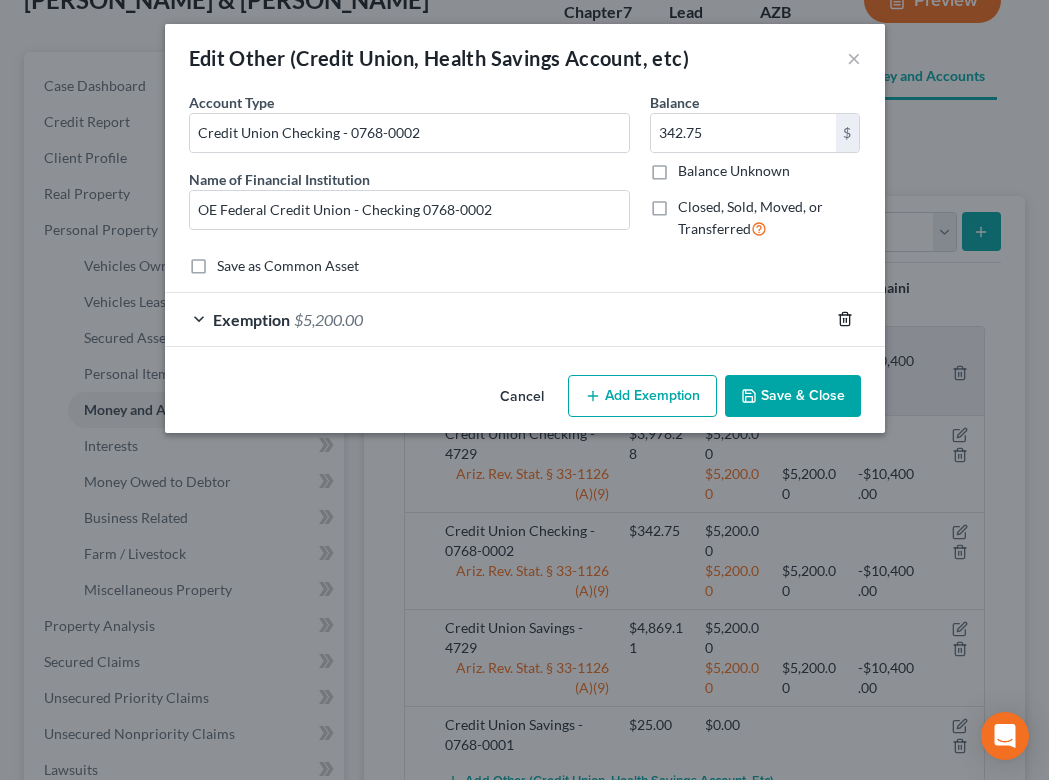 click 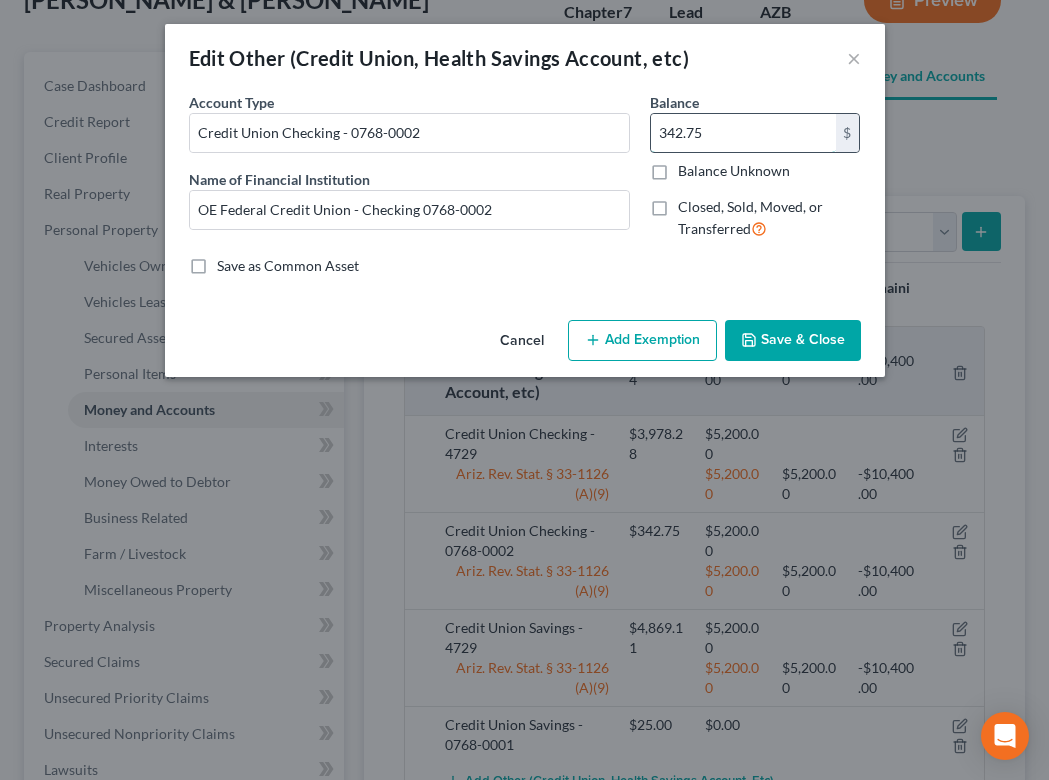 click on "342.75" at bounding box center [743, 133] 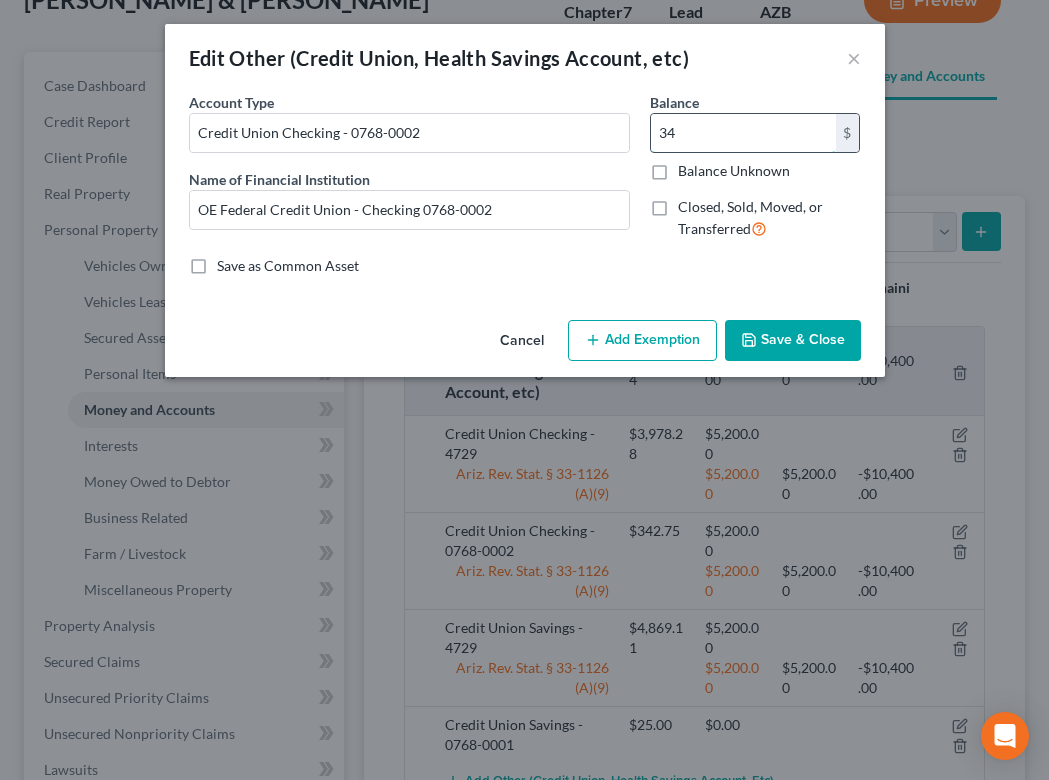 type on "3" 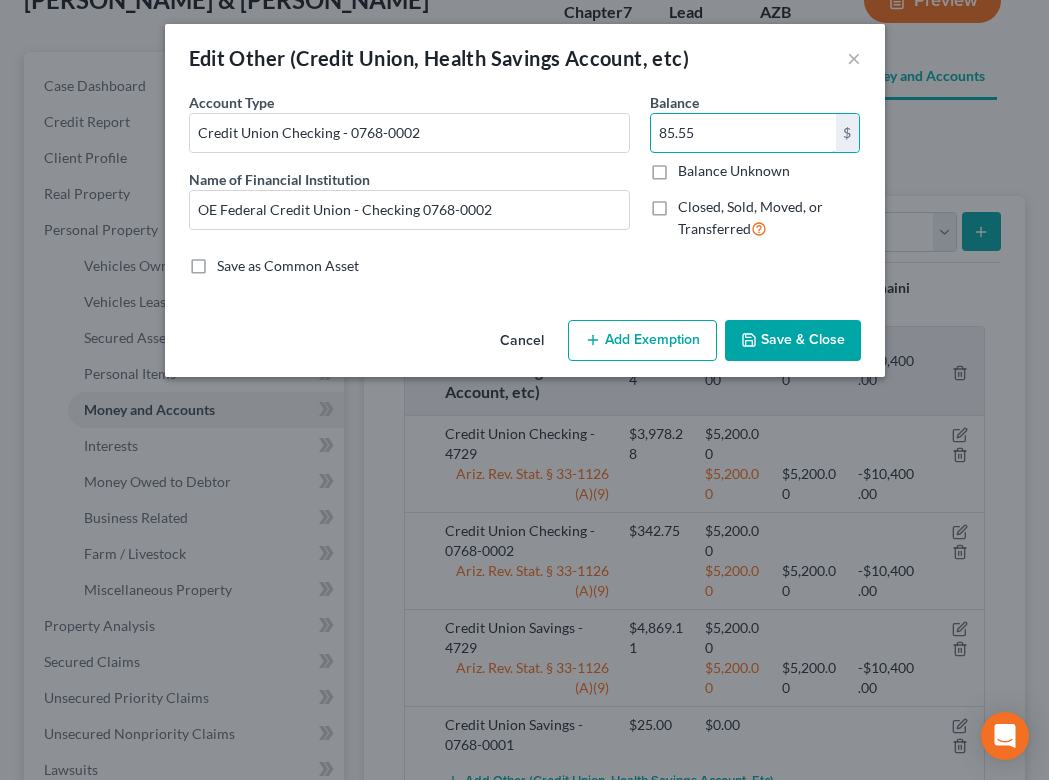 type on "85.55" 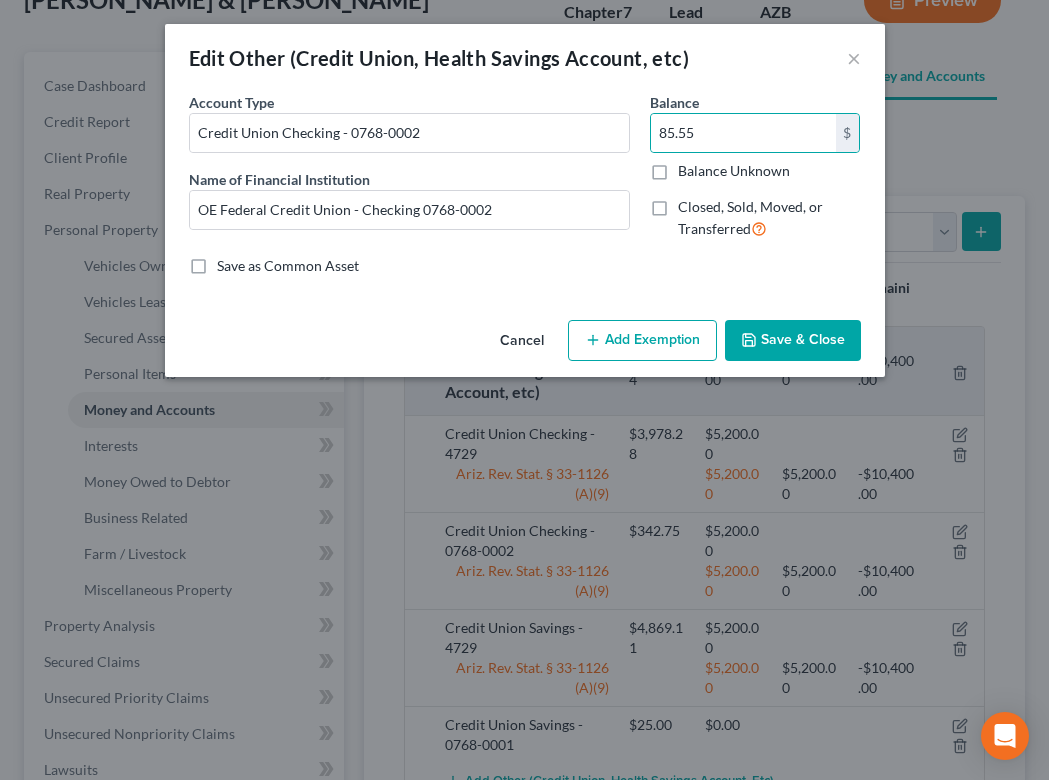 click on "Save & Close" at bounding box center (793, 341) 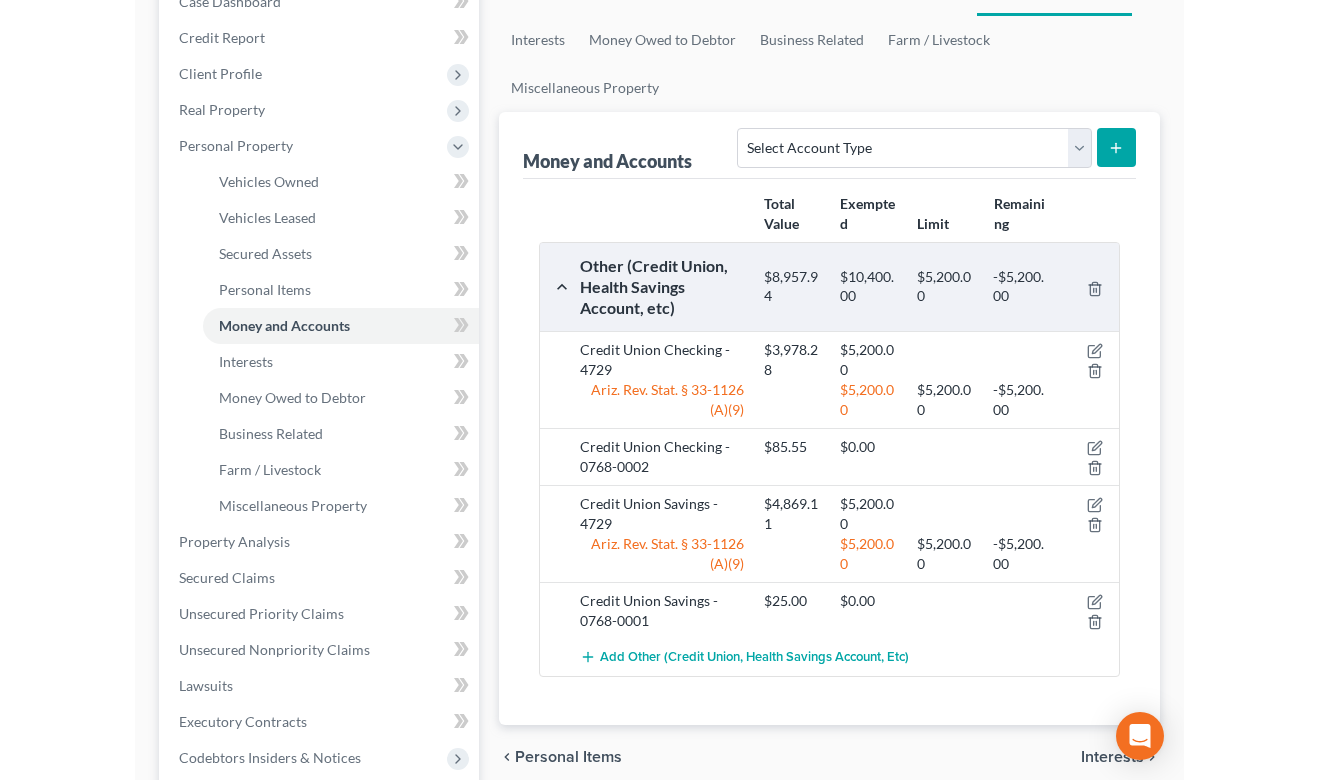 scroll, scrollTop: 261, scrollLeft: 0, axis: vertical 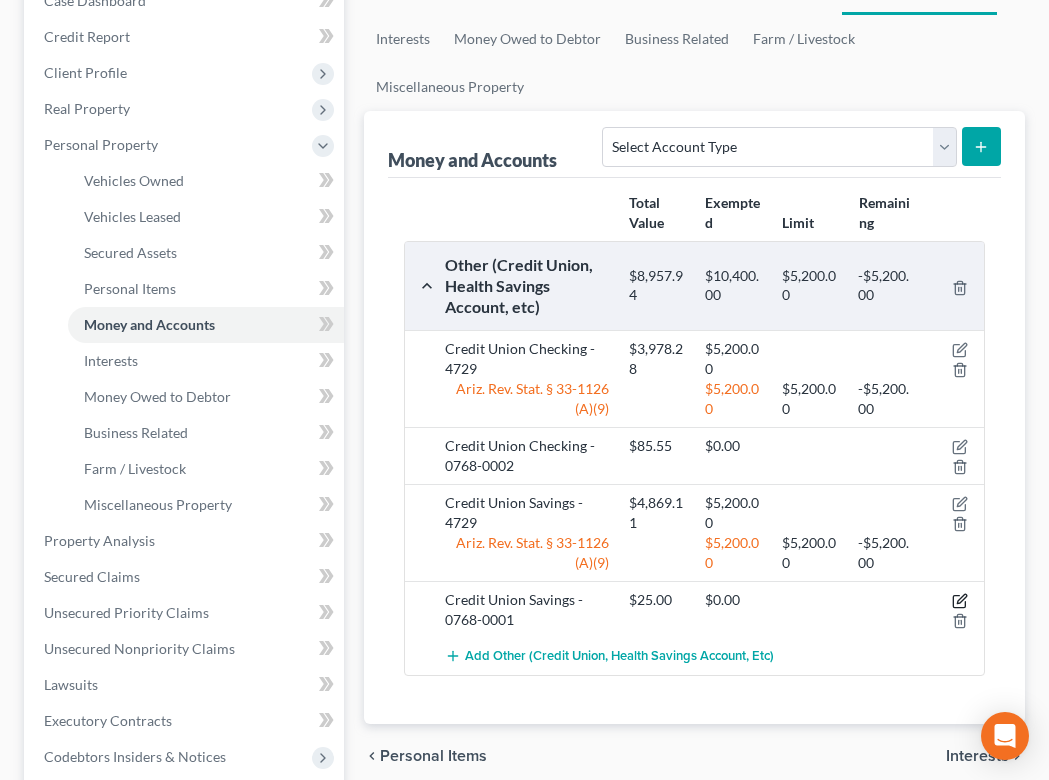 click 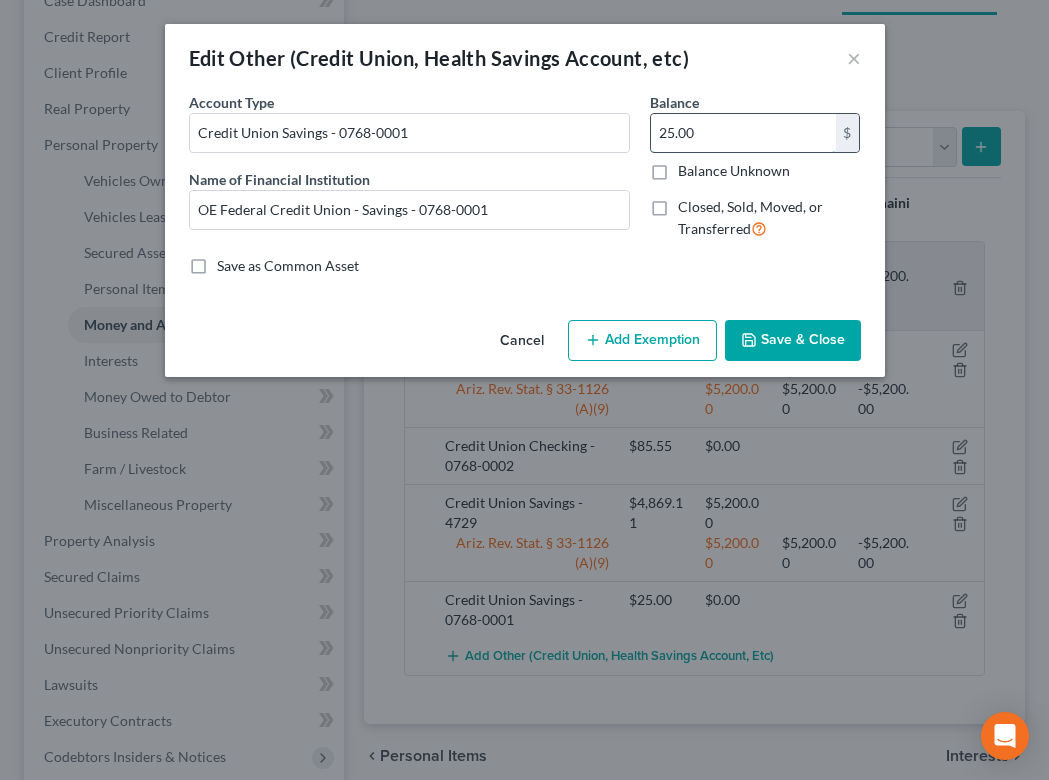 click on "25.00" at bounding box center [743, 133] 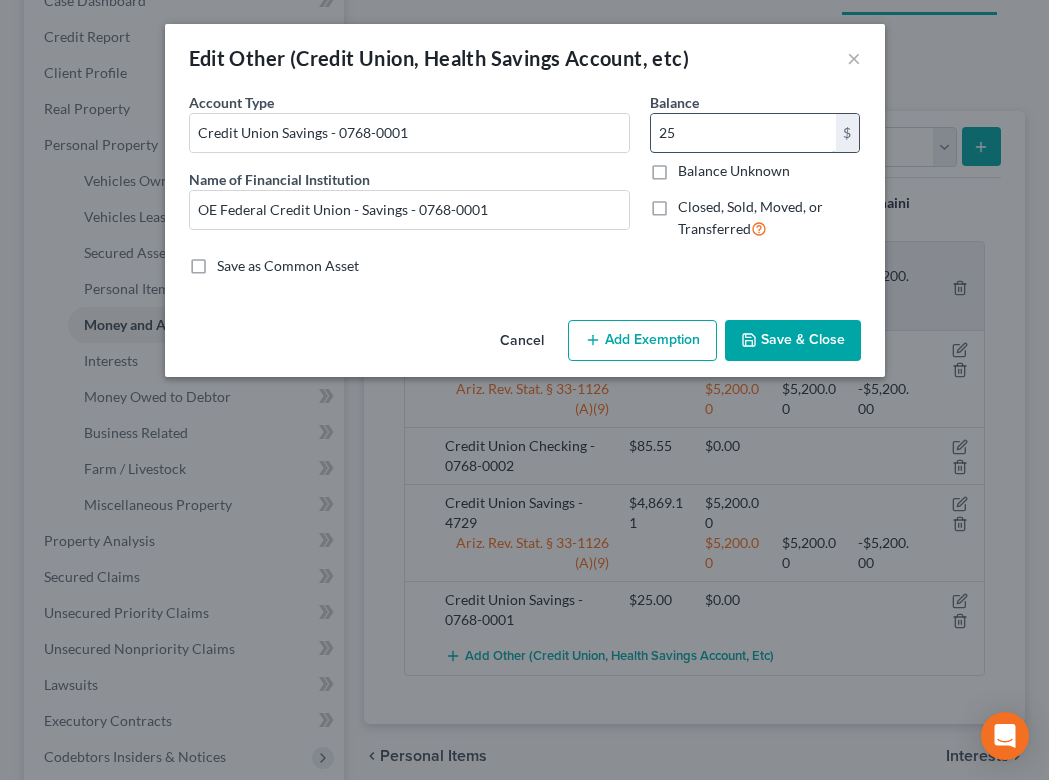type on "2" 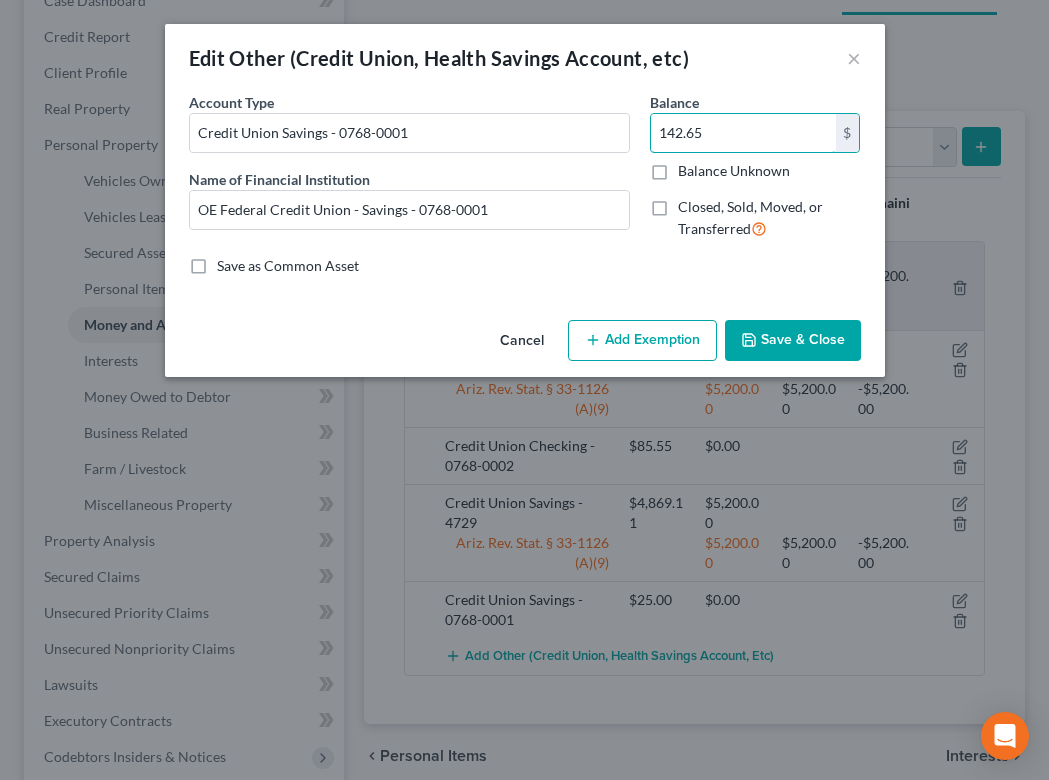 type on "142.65" 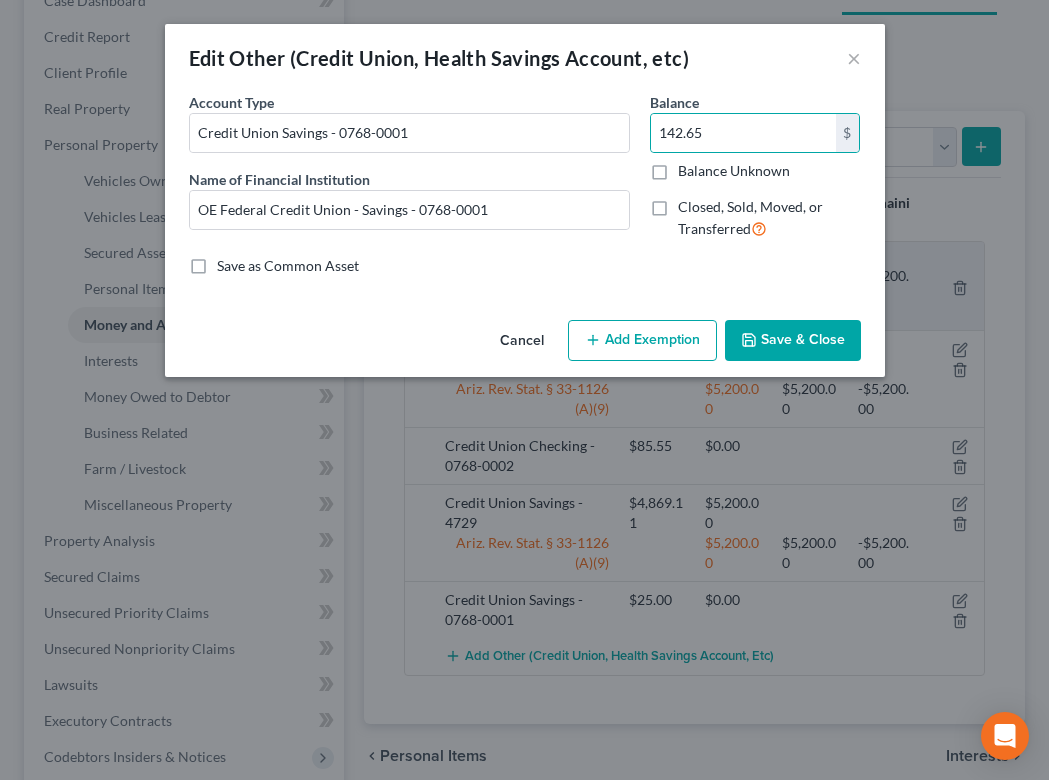 click on "Save & Close" at bounding box center (793, 341) 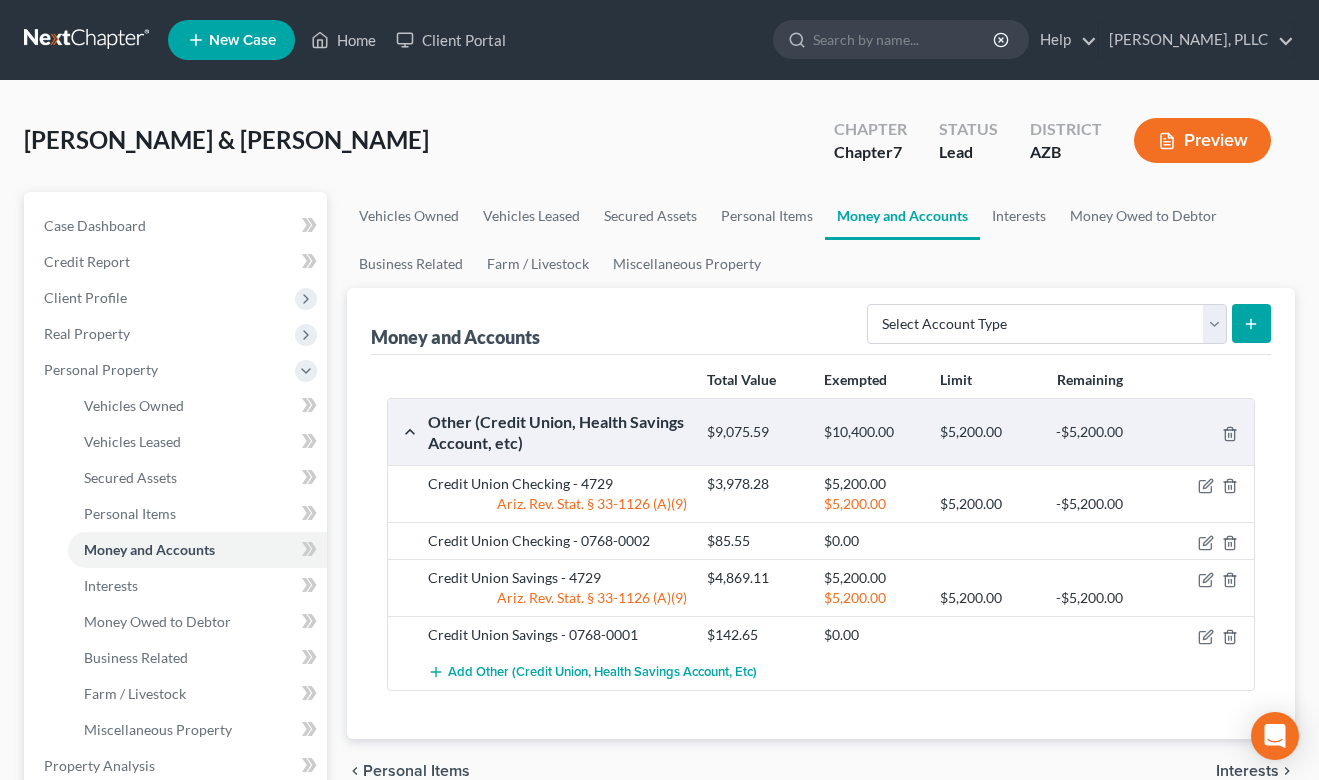 scroll, scrollTop: 0, scrollLeft: 0, axis: both 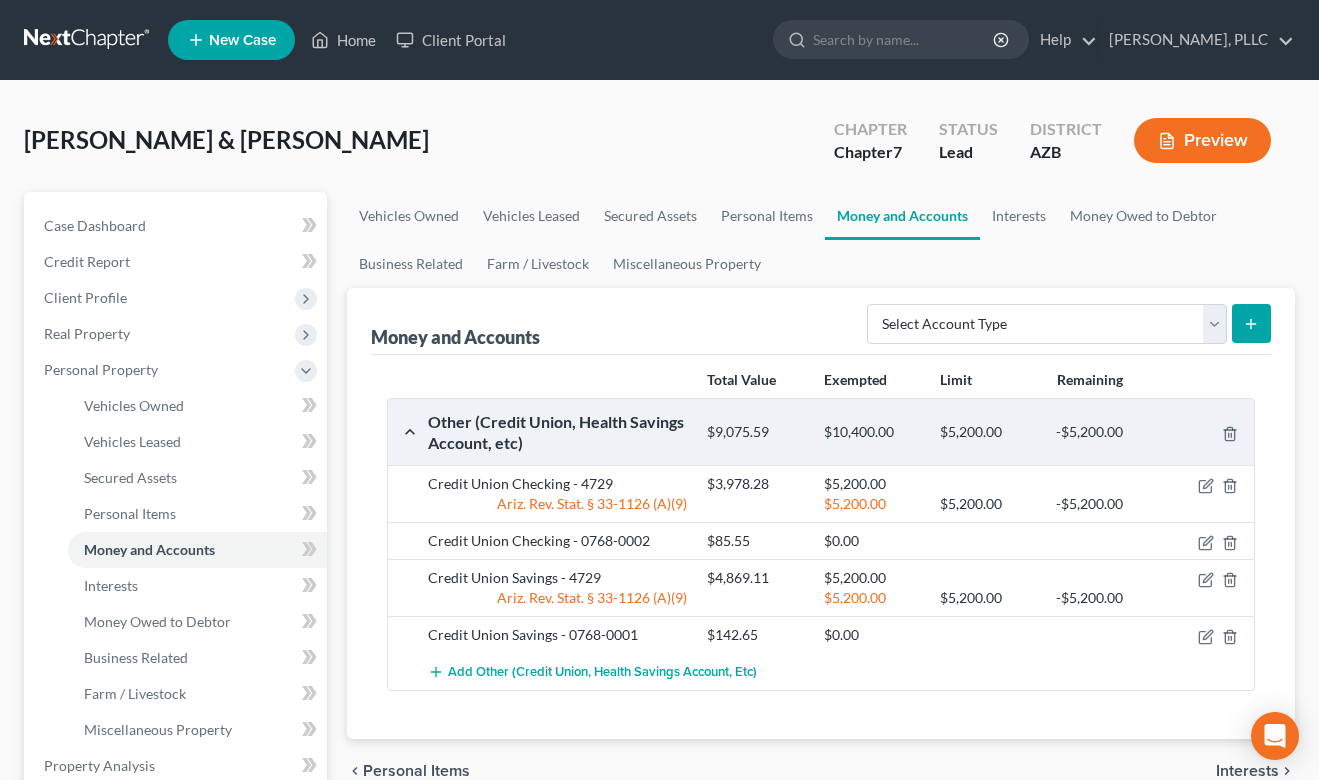 click on "Preview" at bounding box center [1202, 140] 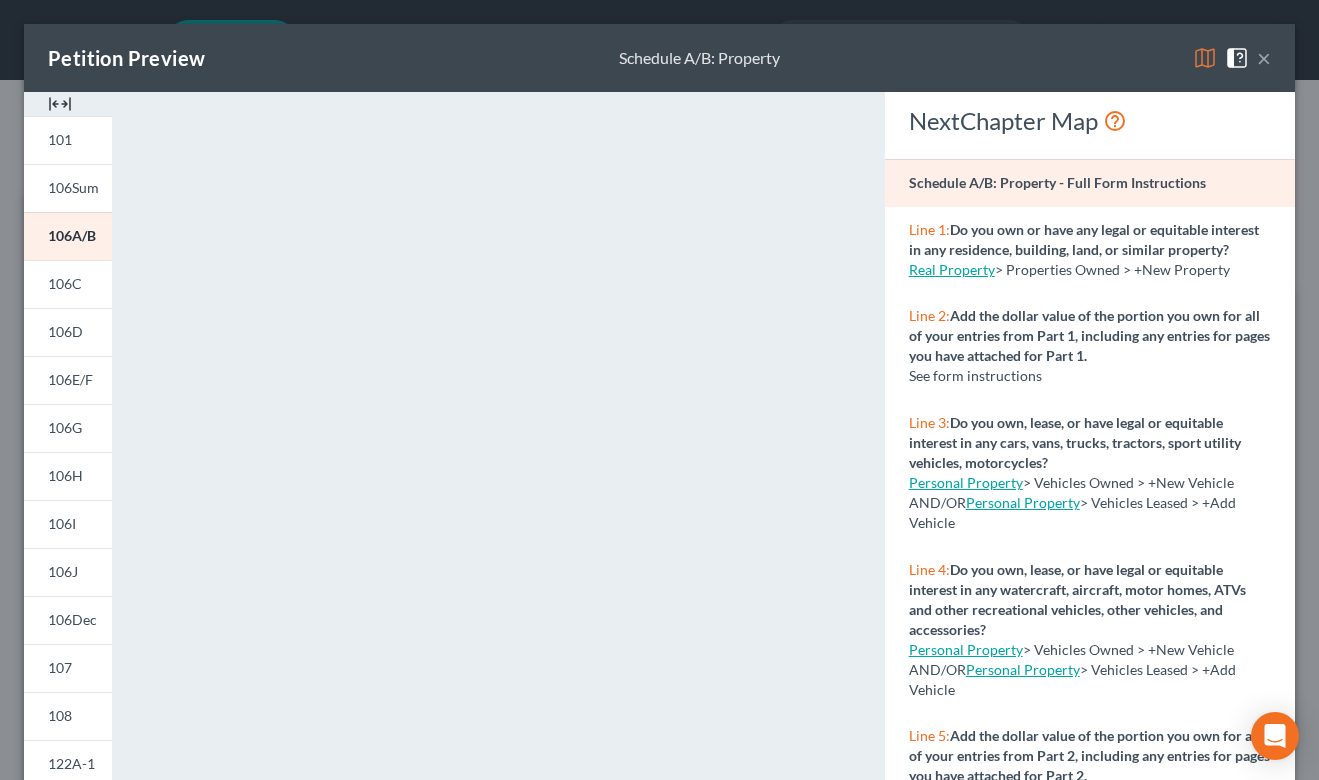 scroll, scrollTop: 0, scrollLeft: 0, axis: both 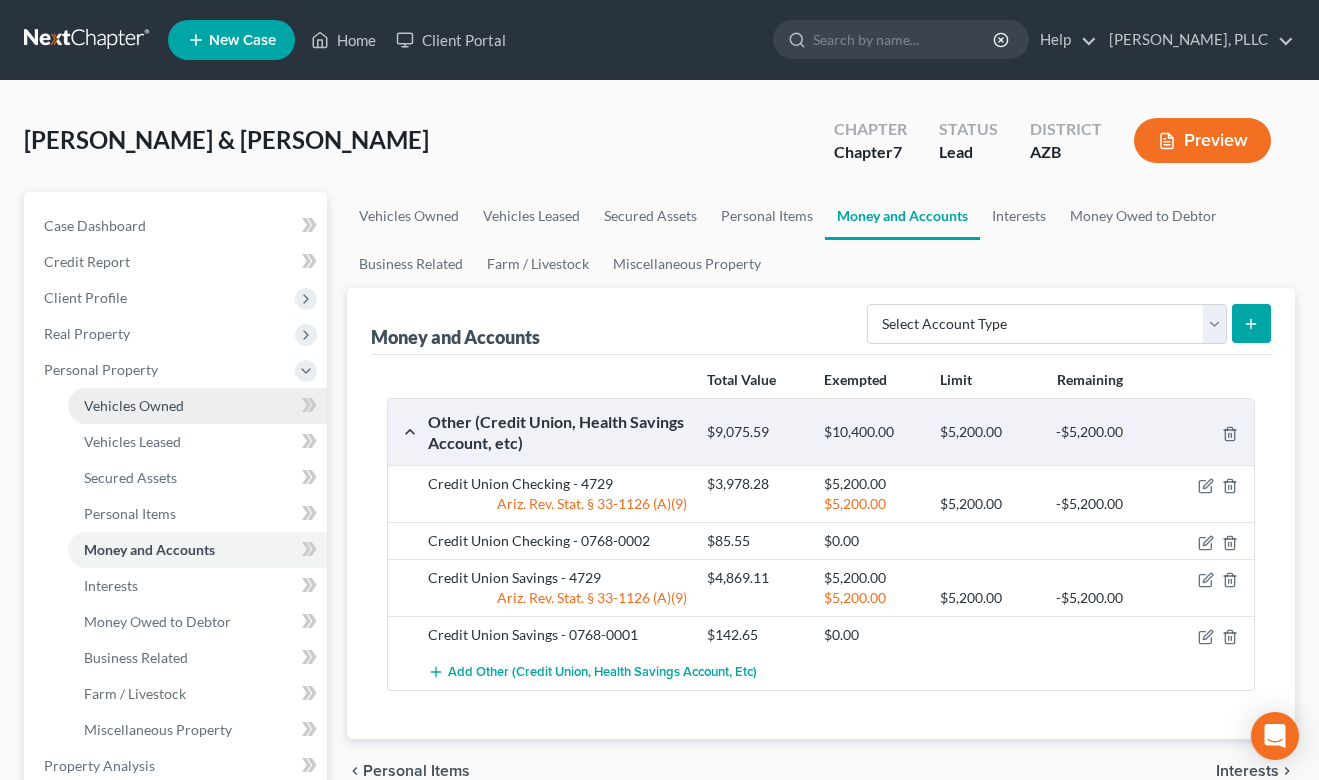 click on "Vehicles Owned" at bounding box center [134, 405] 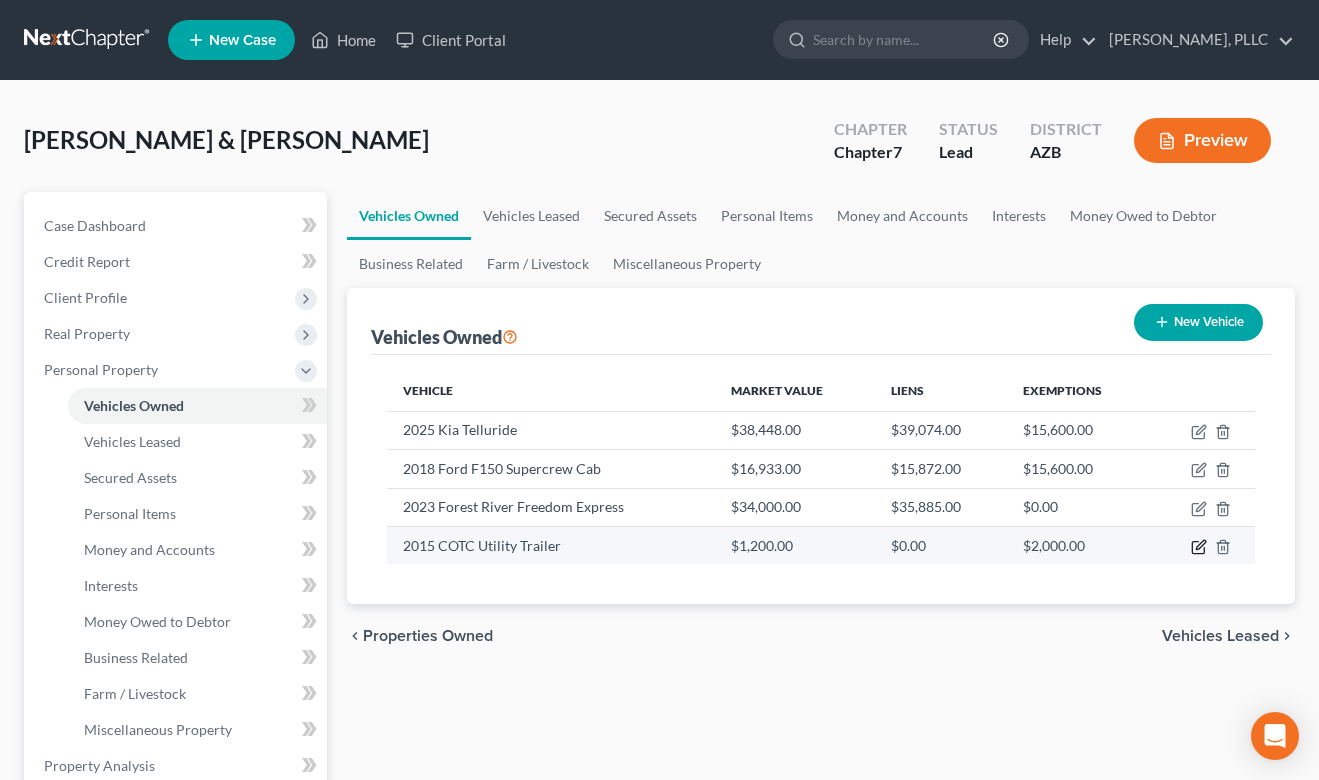 click 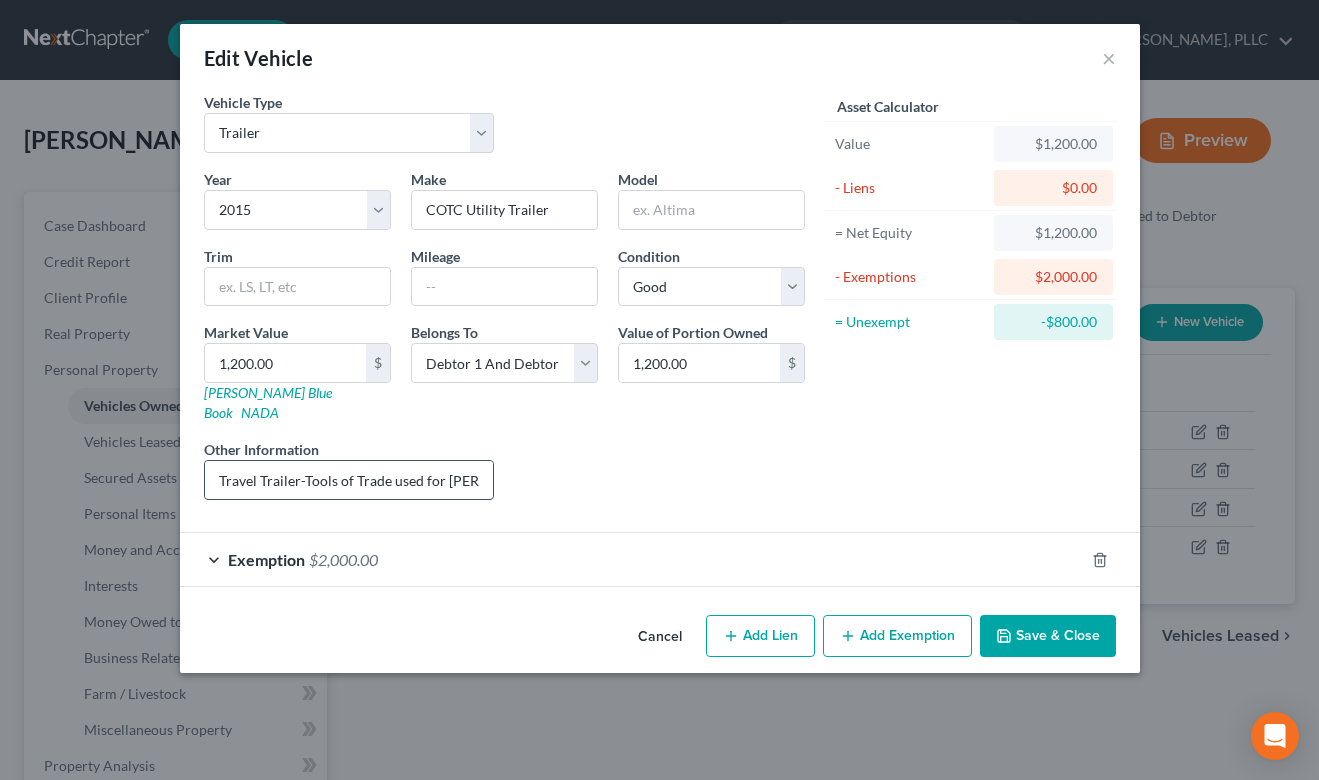 click on "Travel Trailer-Tools of Trade used for [PERSON_NAME] Boutique" at bounding box center [349, 480] 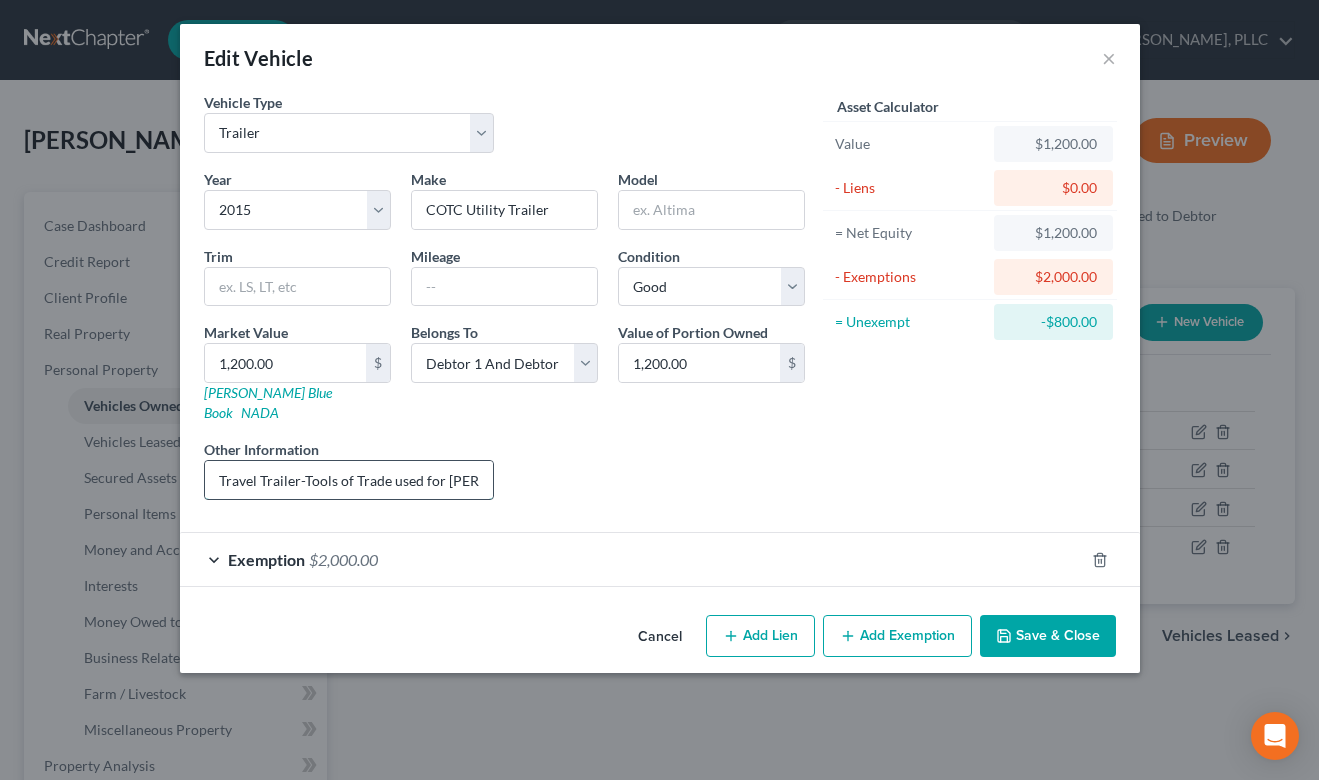 click on "Travel Trailer-Tools of Trade used for [PERSON_NAME] Boutique" at bounding box center (349, 480) 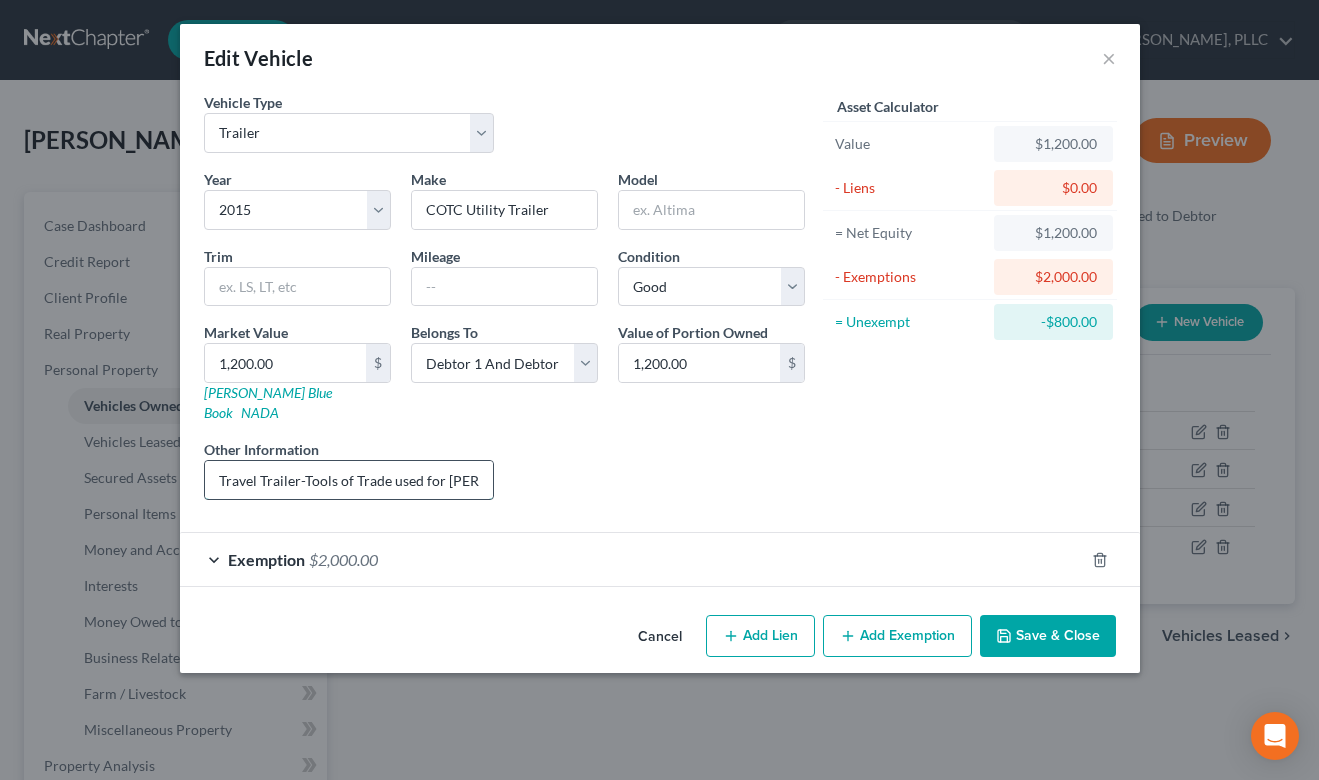 click on "Travel Trailer-Tools of Trade used for [PERSON_NAME] Boutique" at bounding box center (349, 480) 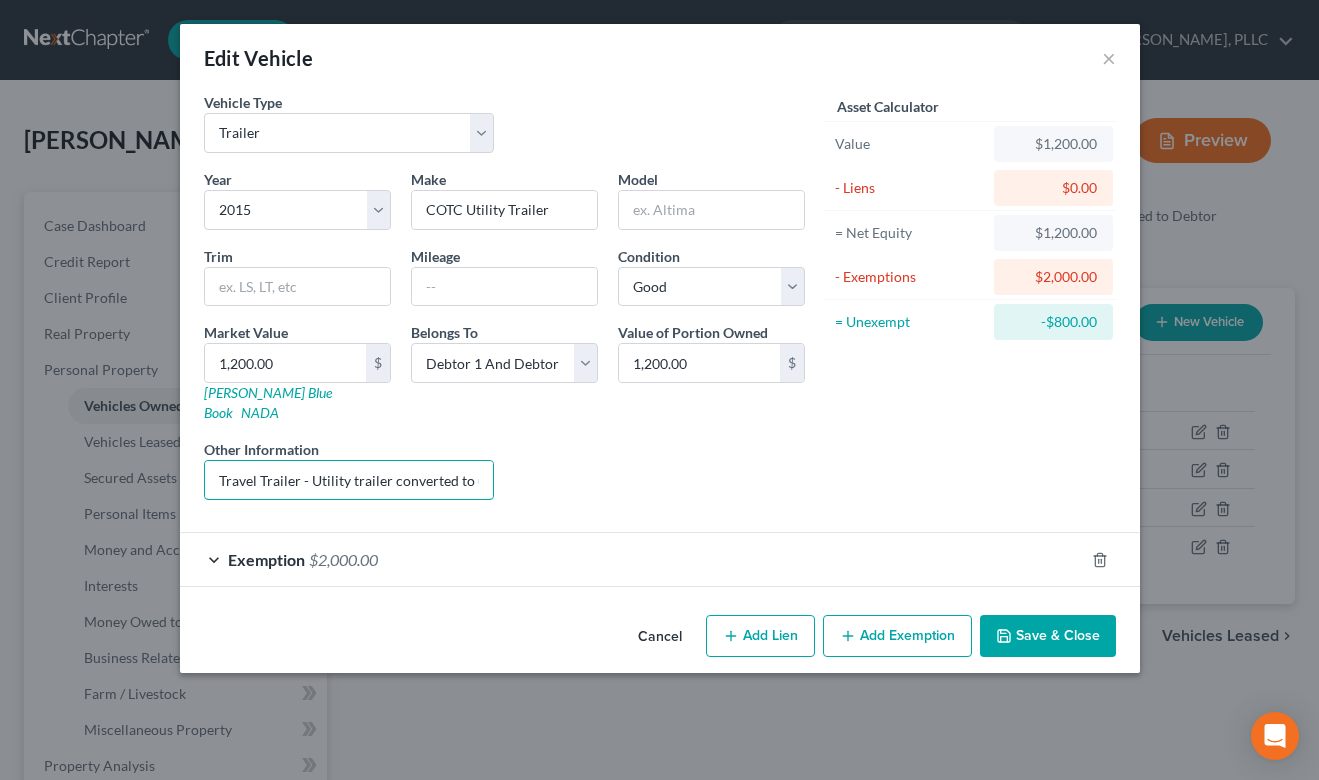 type on "Travel Trailer - Utility trailer converted to use as a store front for [PERSON_NAME] Boutique" 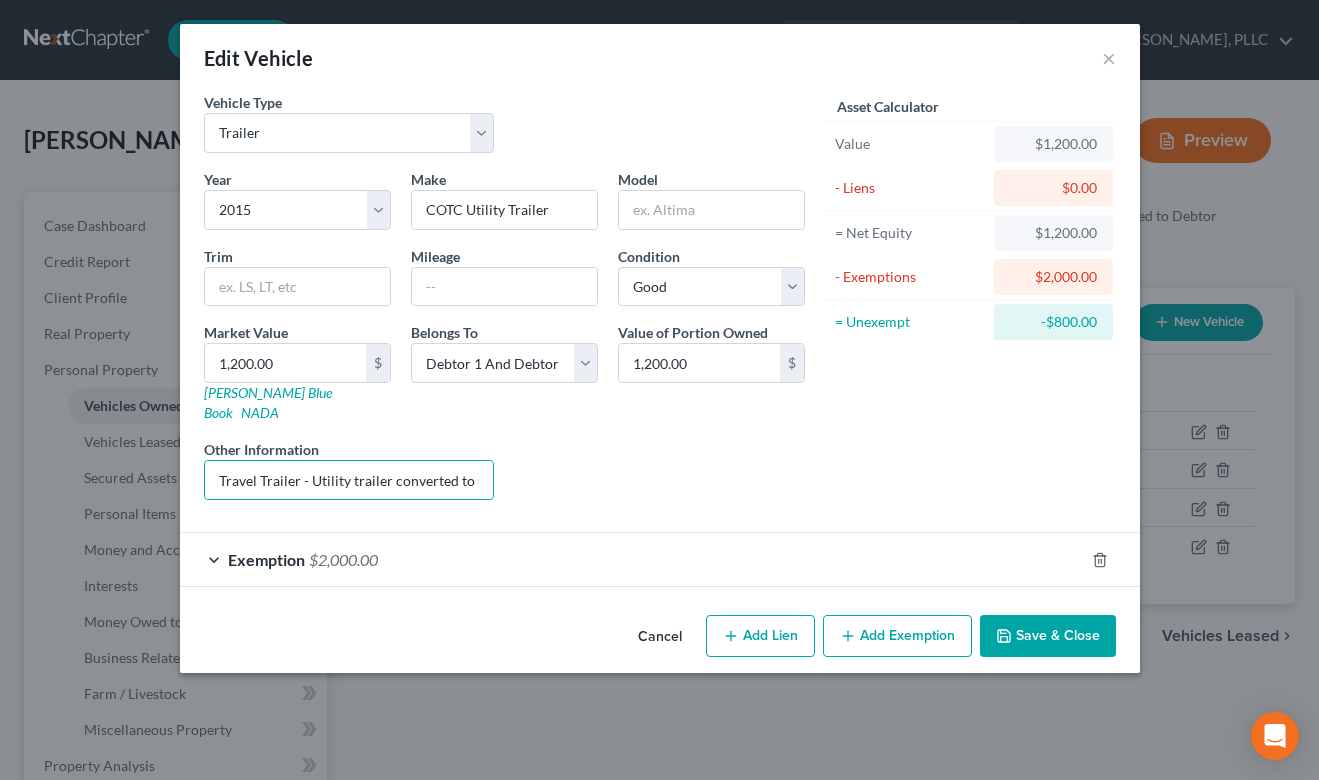 click 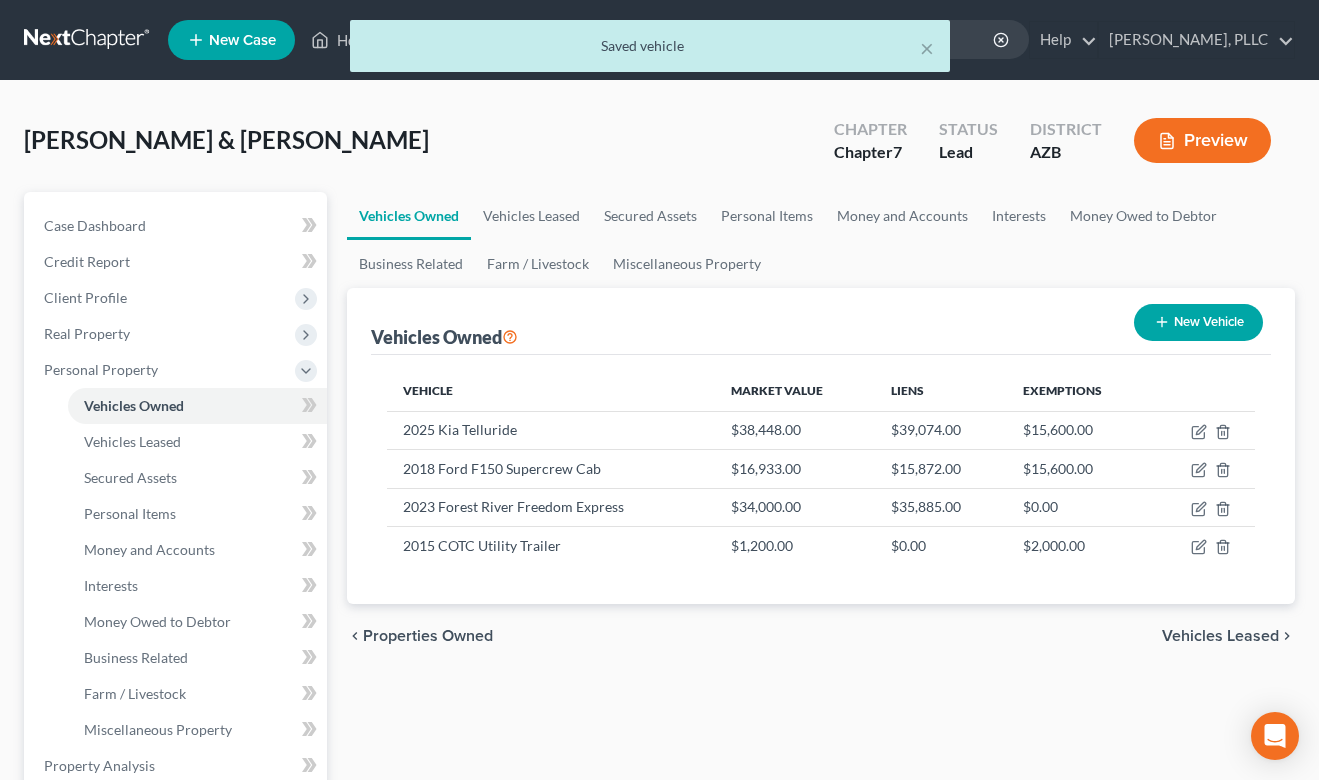 click on "Preview" at bounding box center [1202, 140] 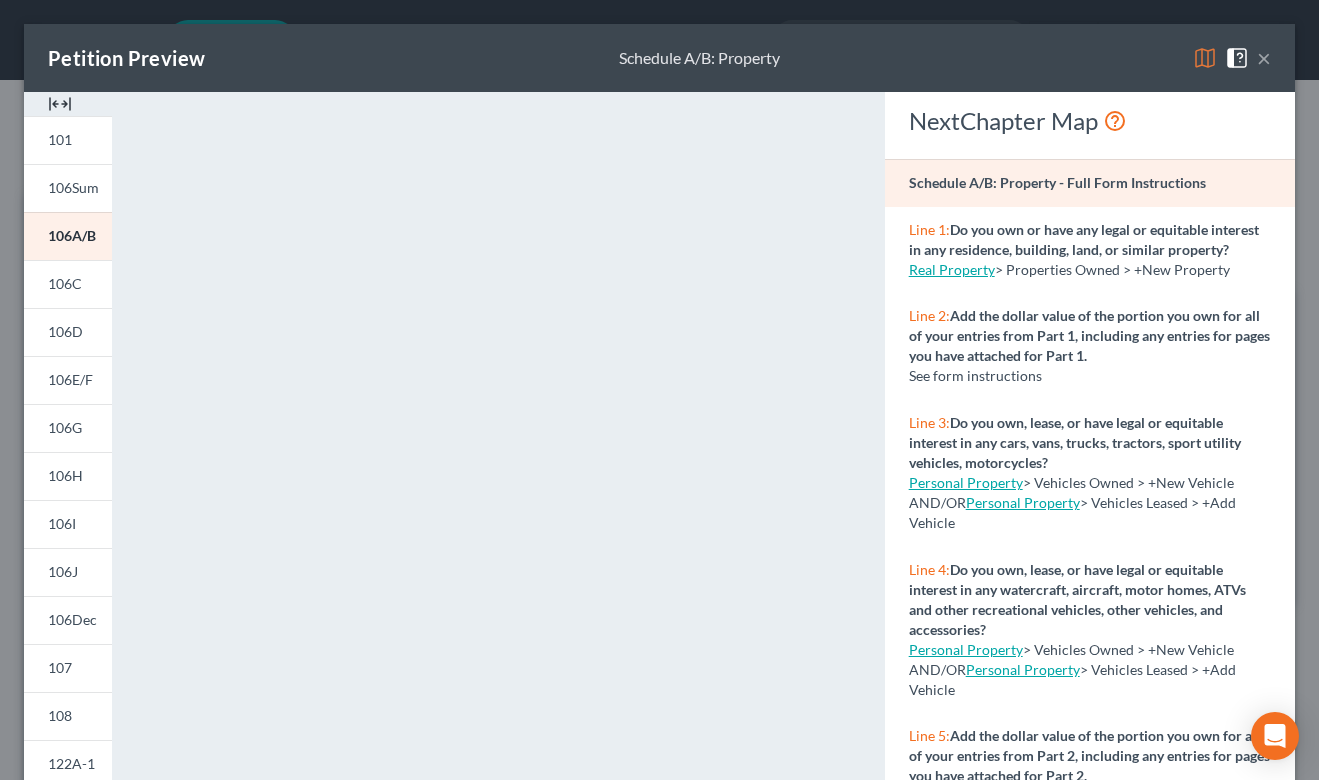 click on "×" at bounding box center [1264, 58] 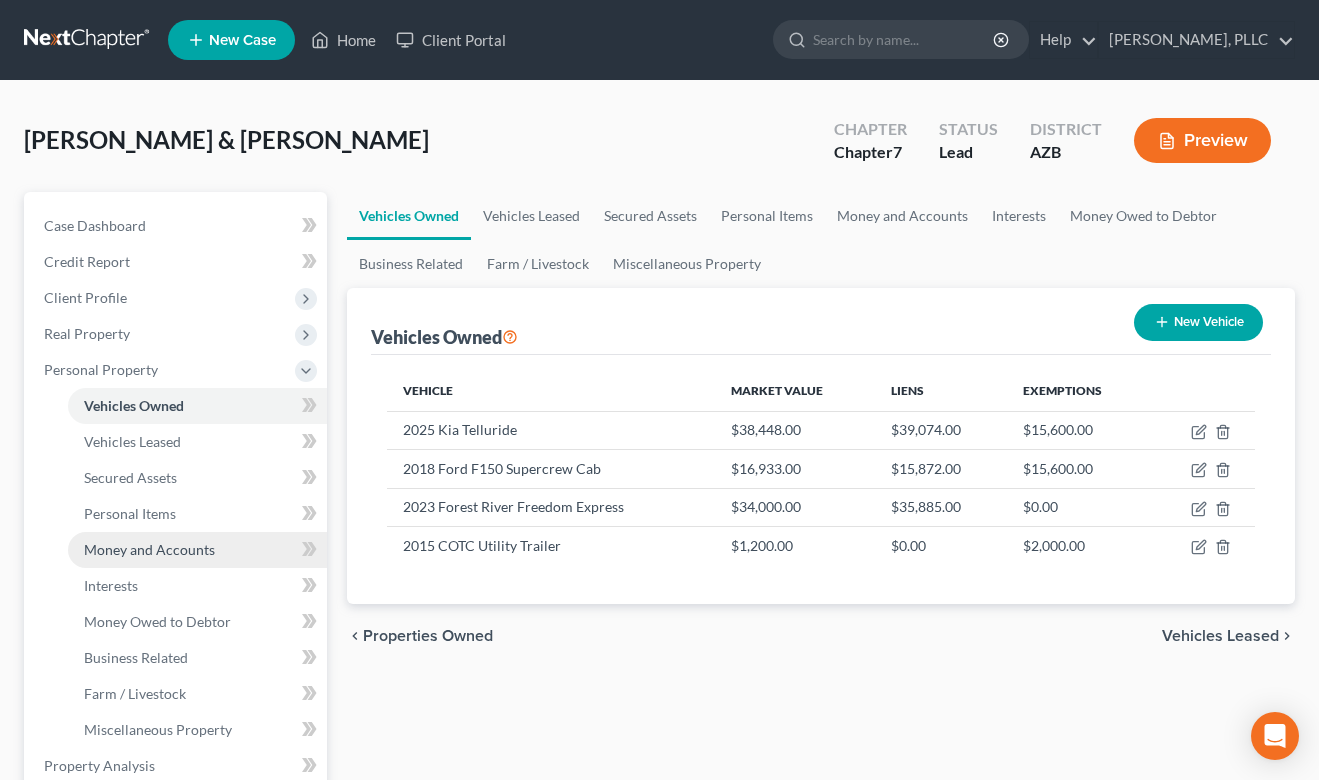click on "Money and Accounts" at bounding box center (149, 549) 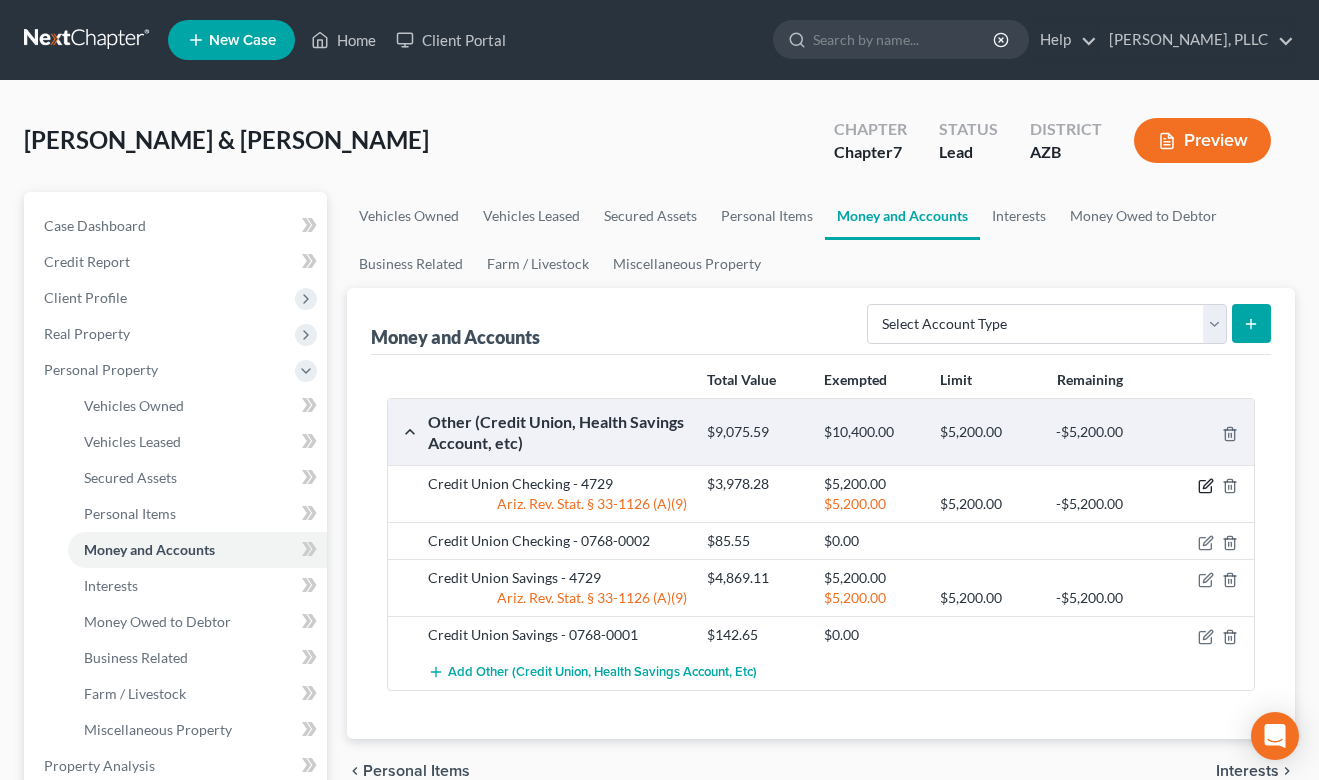 click 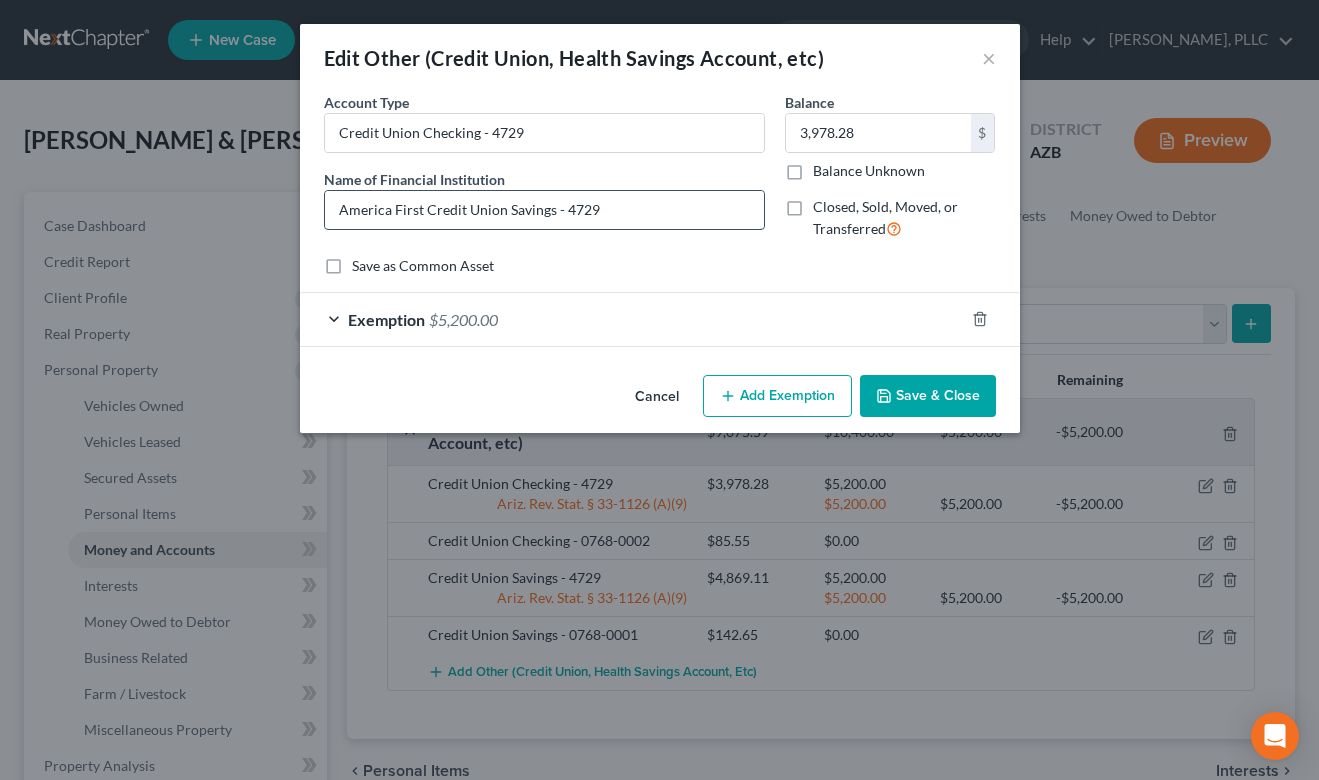drag, startPoint x: 335, startPoint y: 208, endPoint x: 611, endPoint y: 217, distance: 276.1467 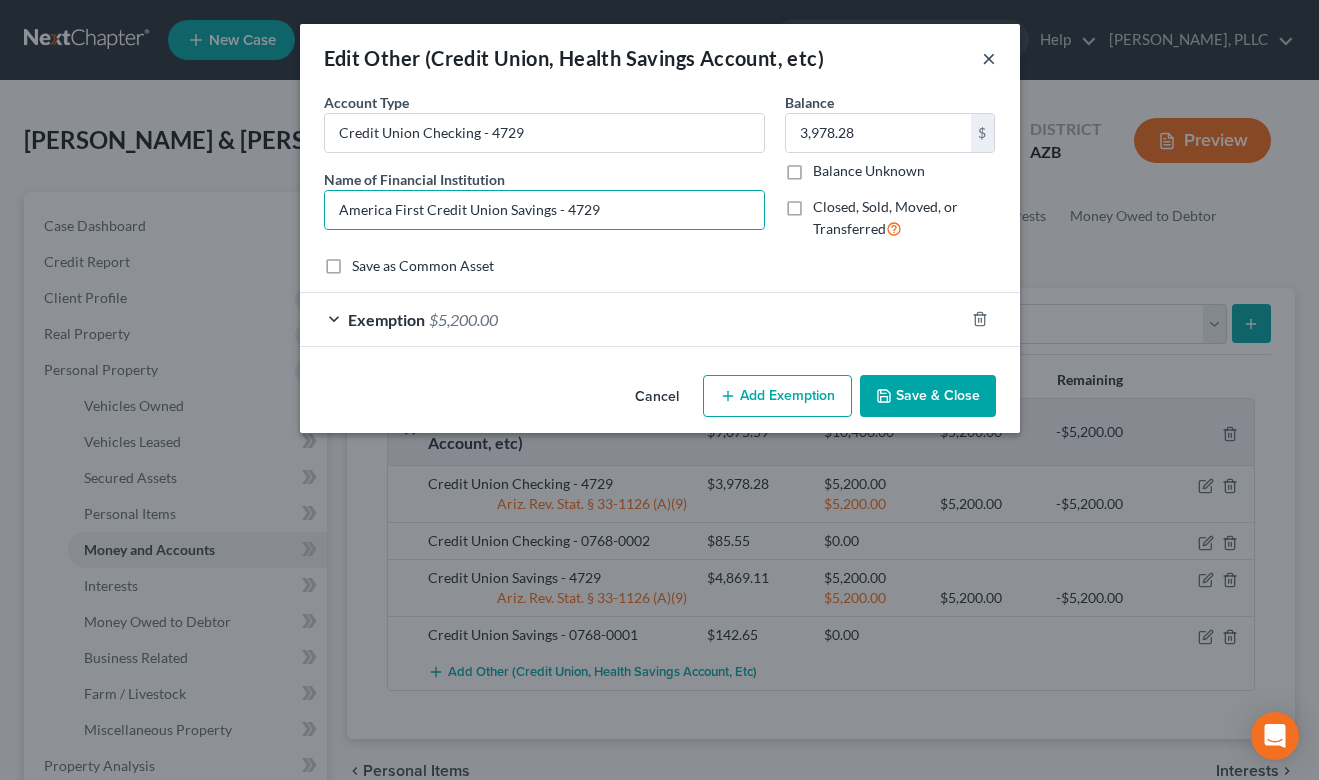 click on "×" at bounding box center [989, 58] 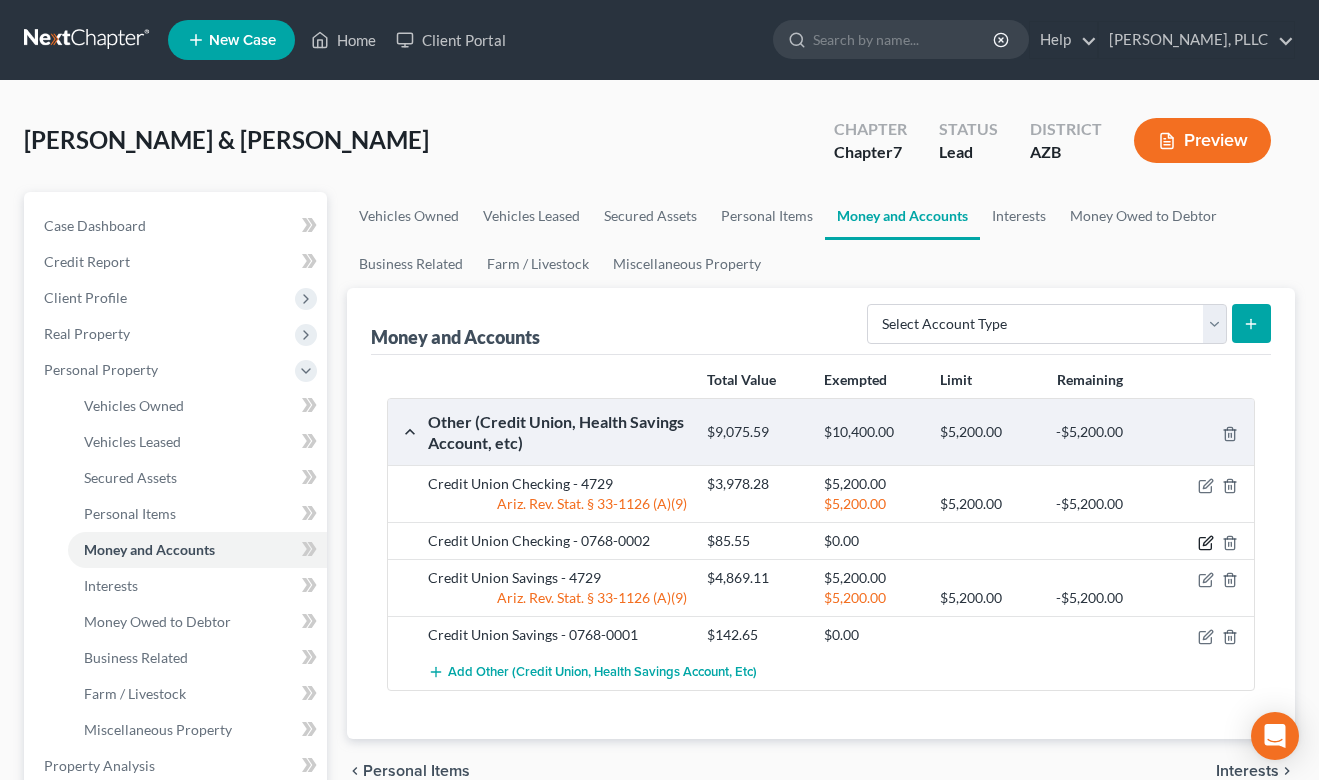 click 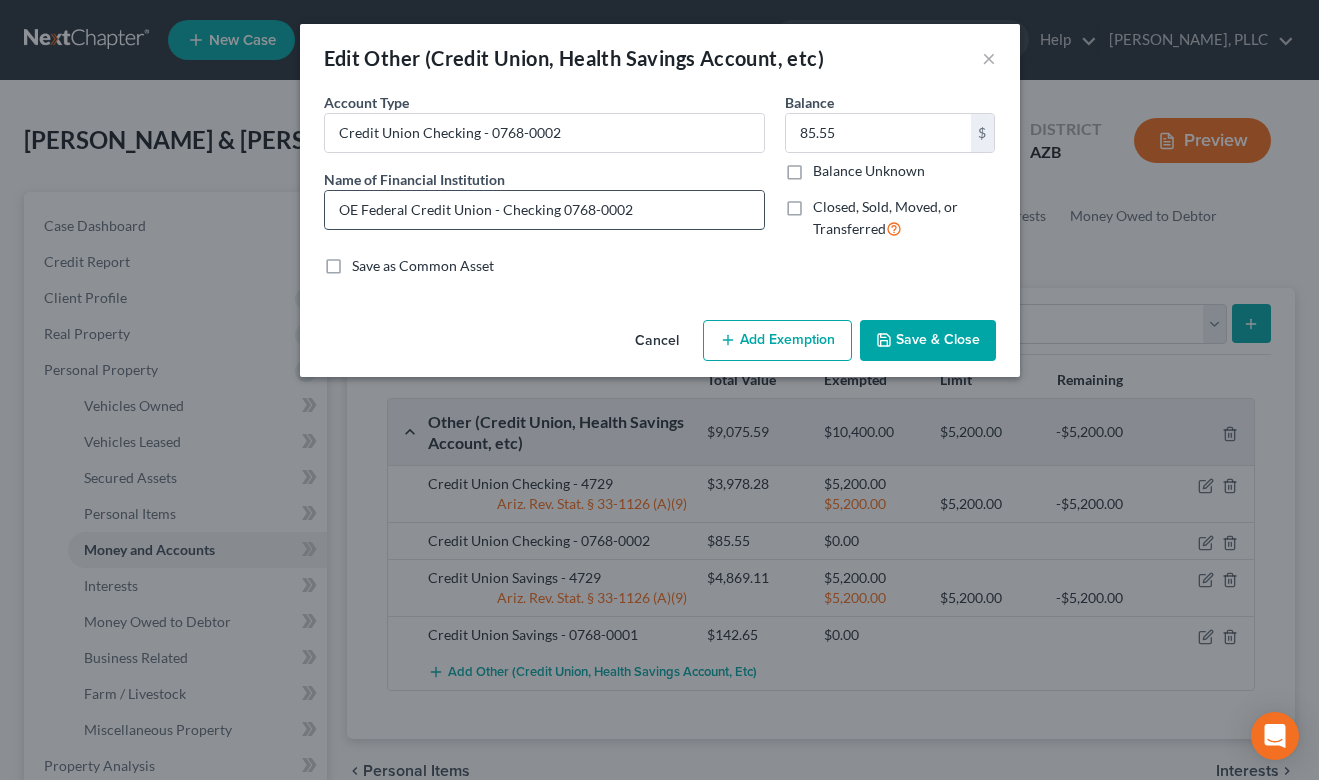 drag, startPoint x: 337, startPoint y: 207, endPoint x: 644, endPoint y: 209, distance: 307.0065 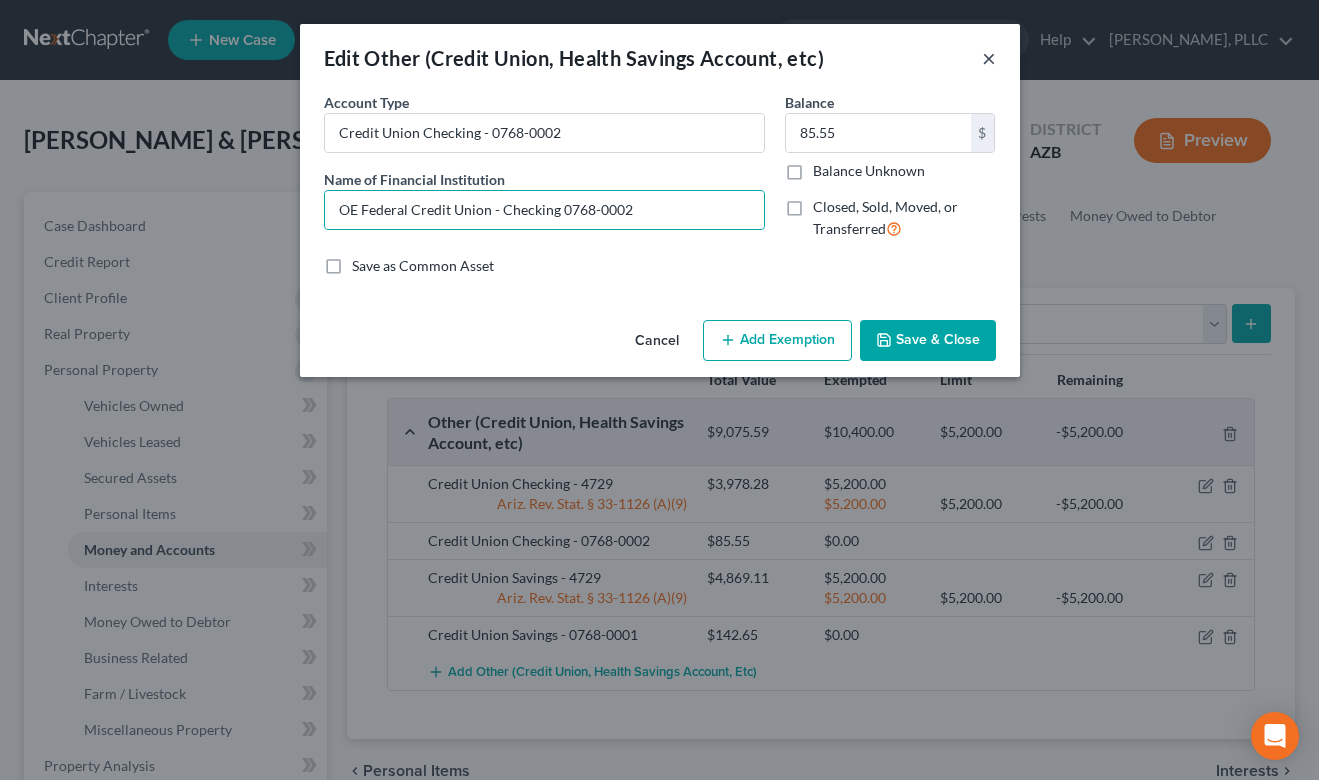 click on "×" at bounding box center (989, 58) 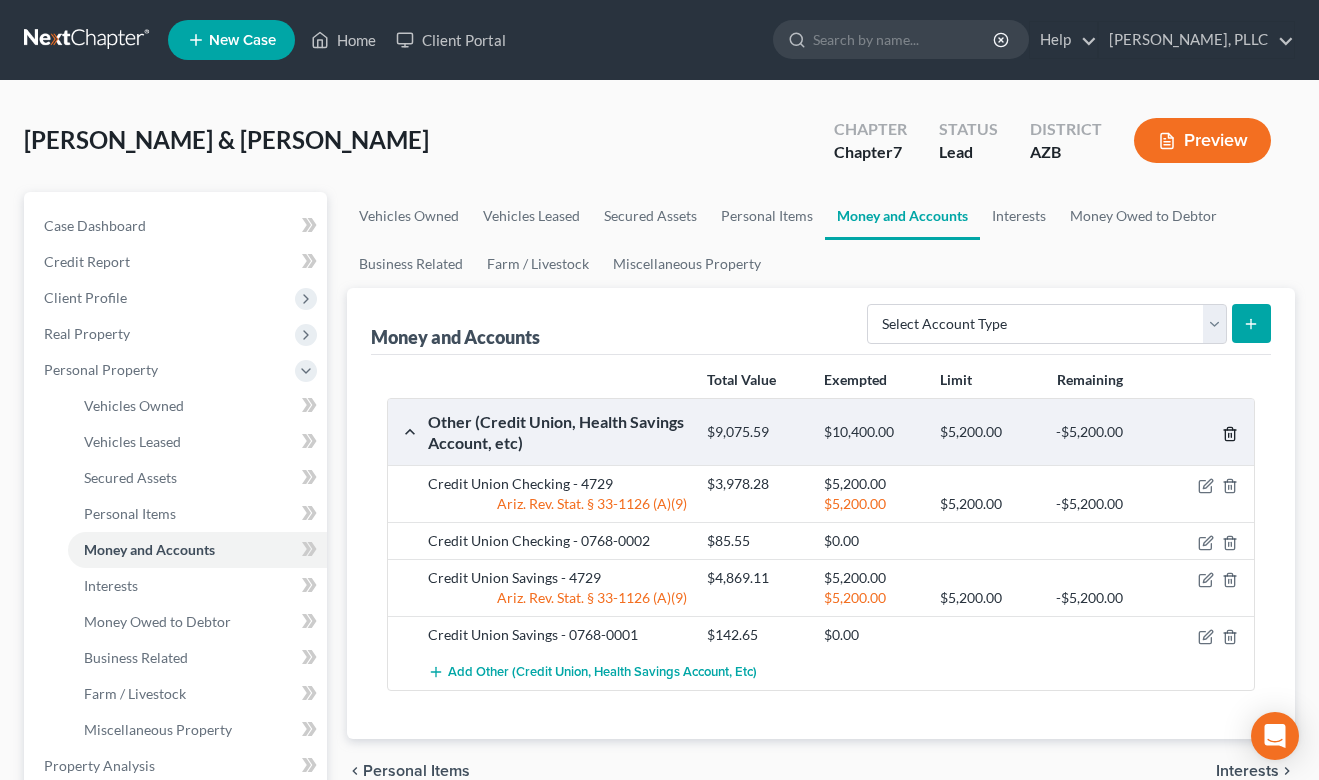 click 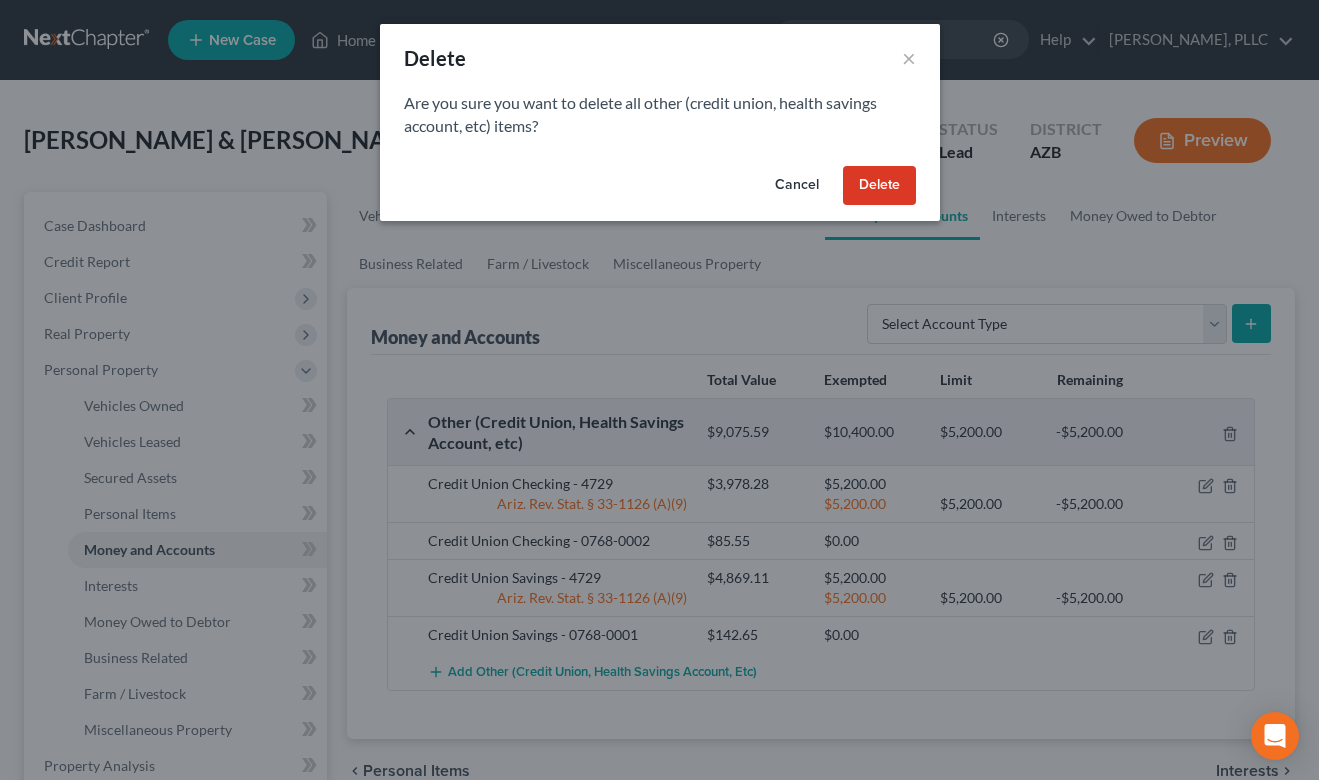 click on "Delete" at bounding box center (879, 186) 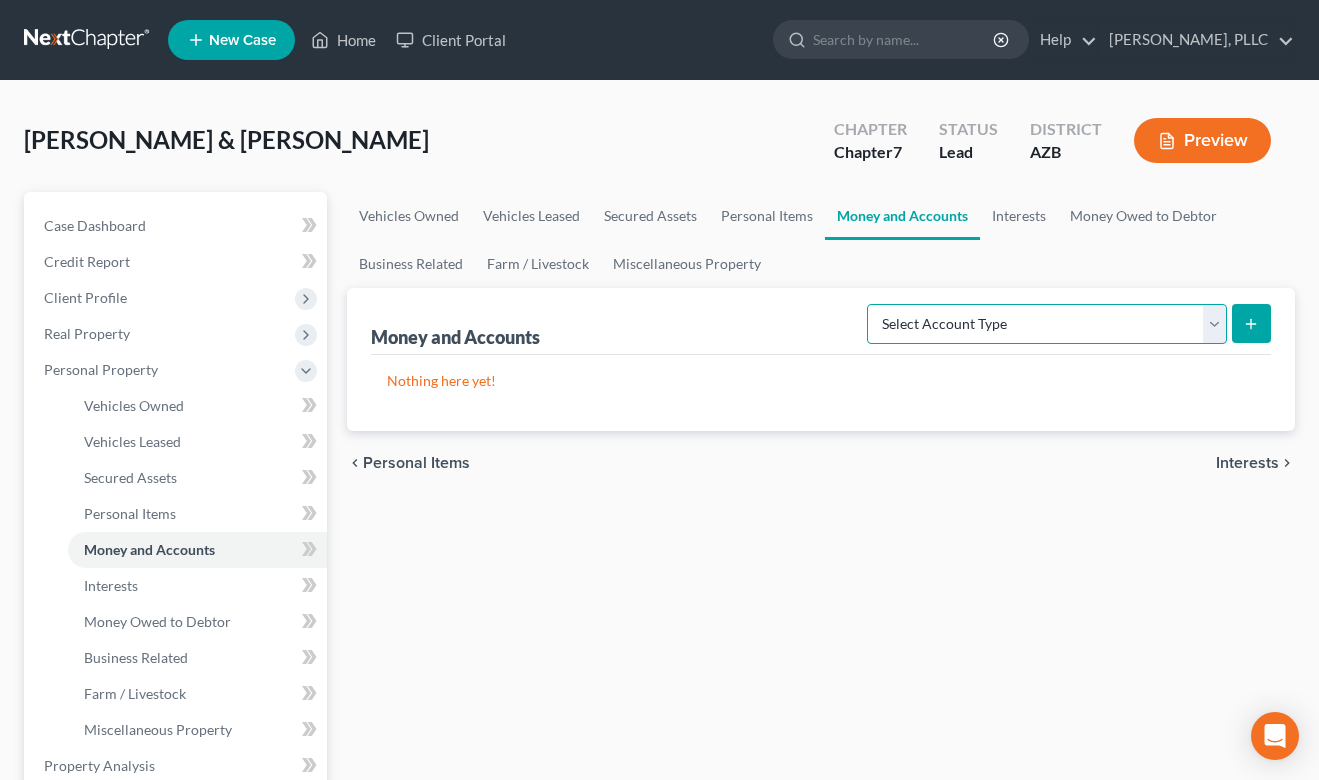 select on "other" 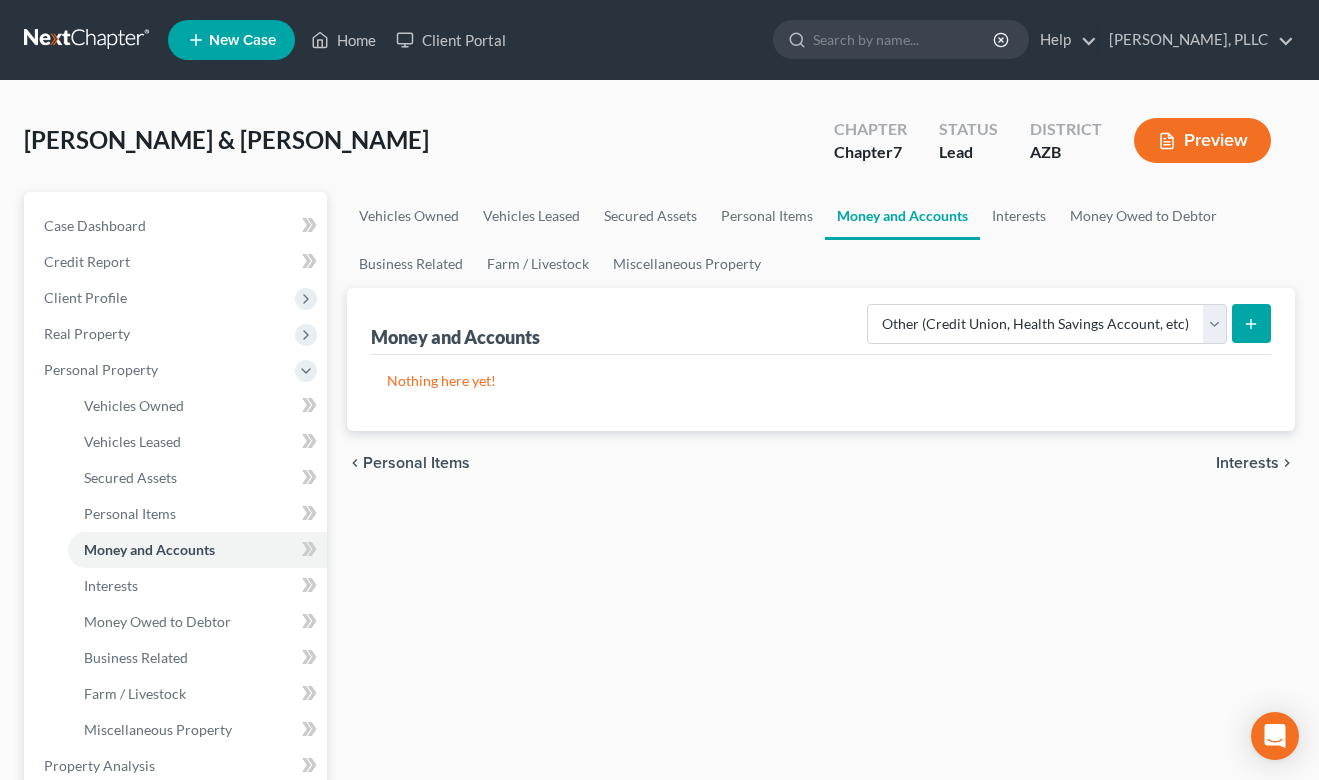 click at bounding box center (1251, 323) 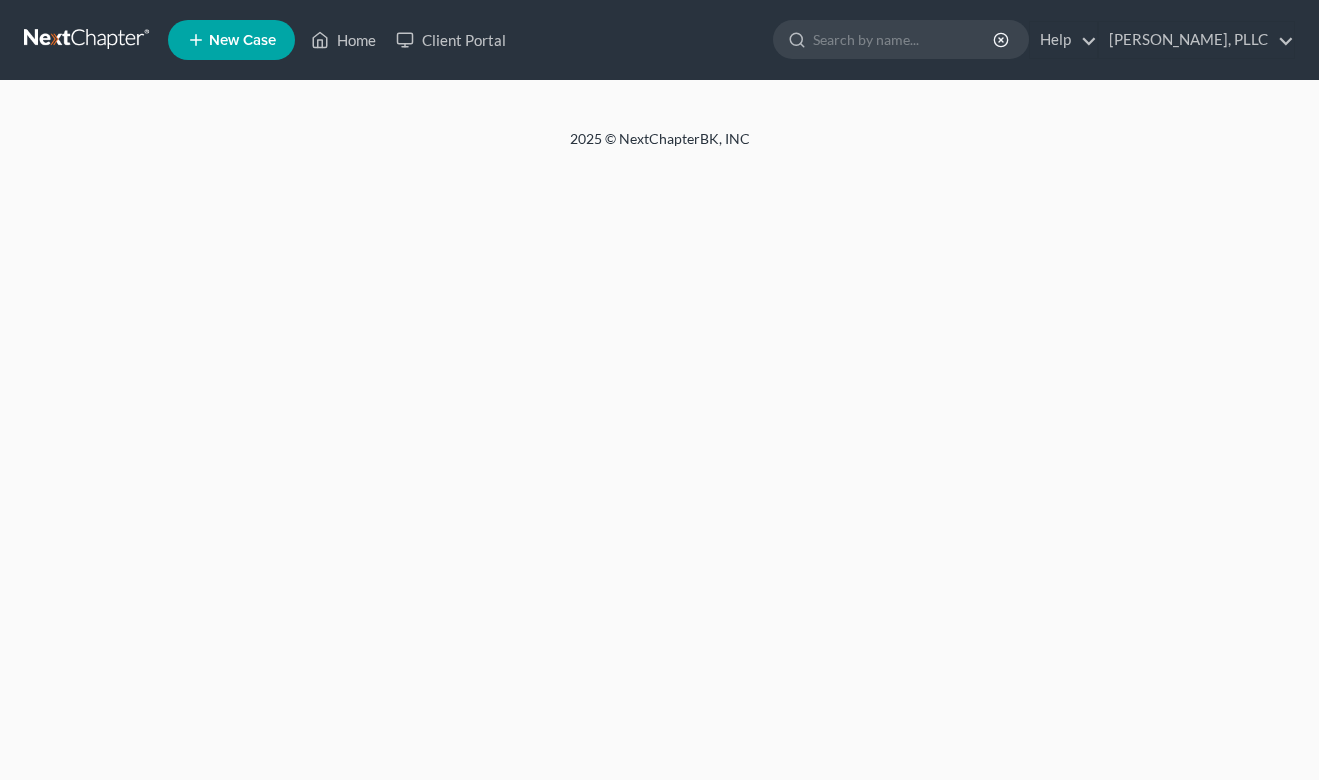 scroll, scrollTop: 0, scrollLeft: 0, axis: both 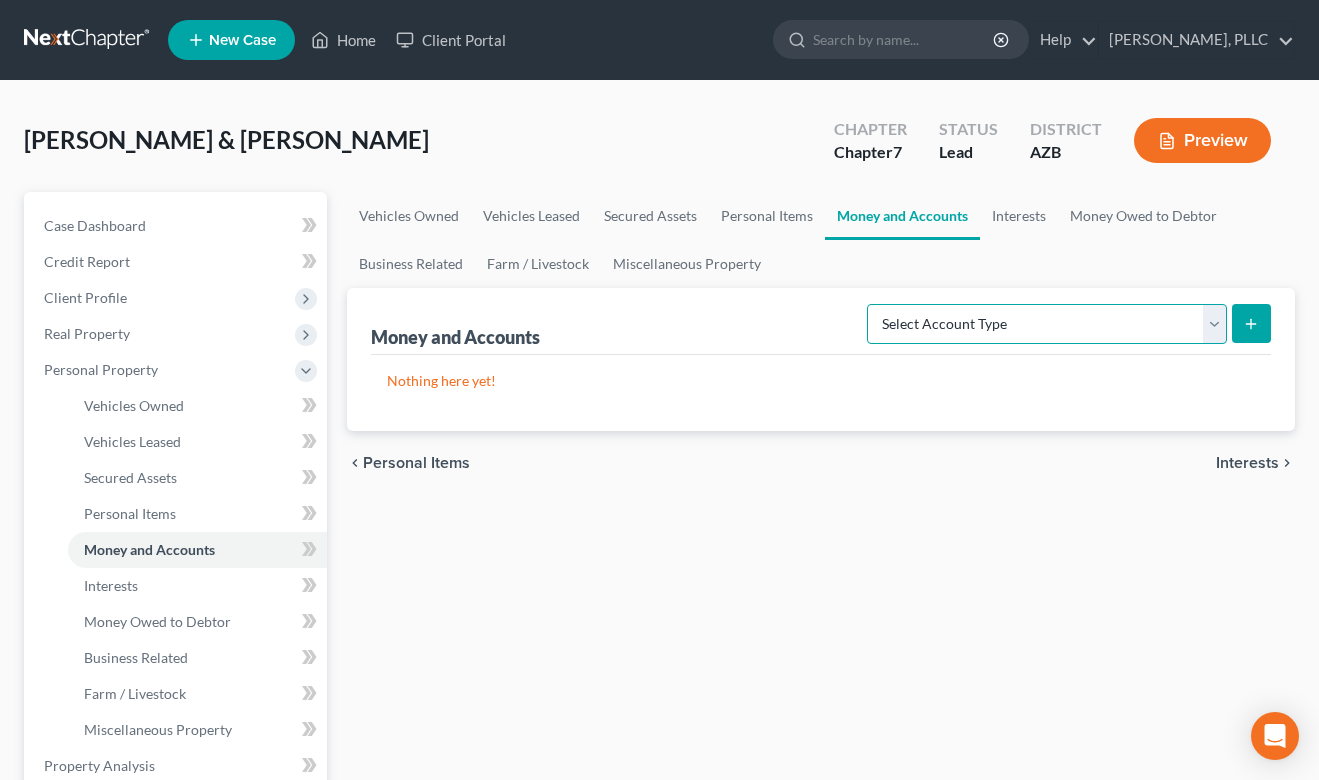 select on "other" 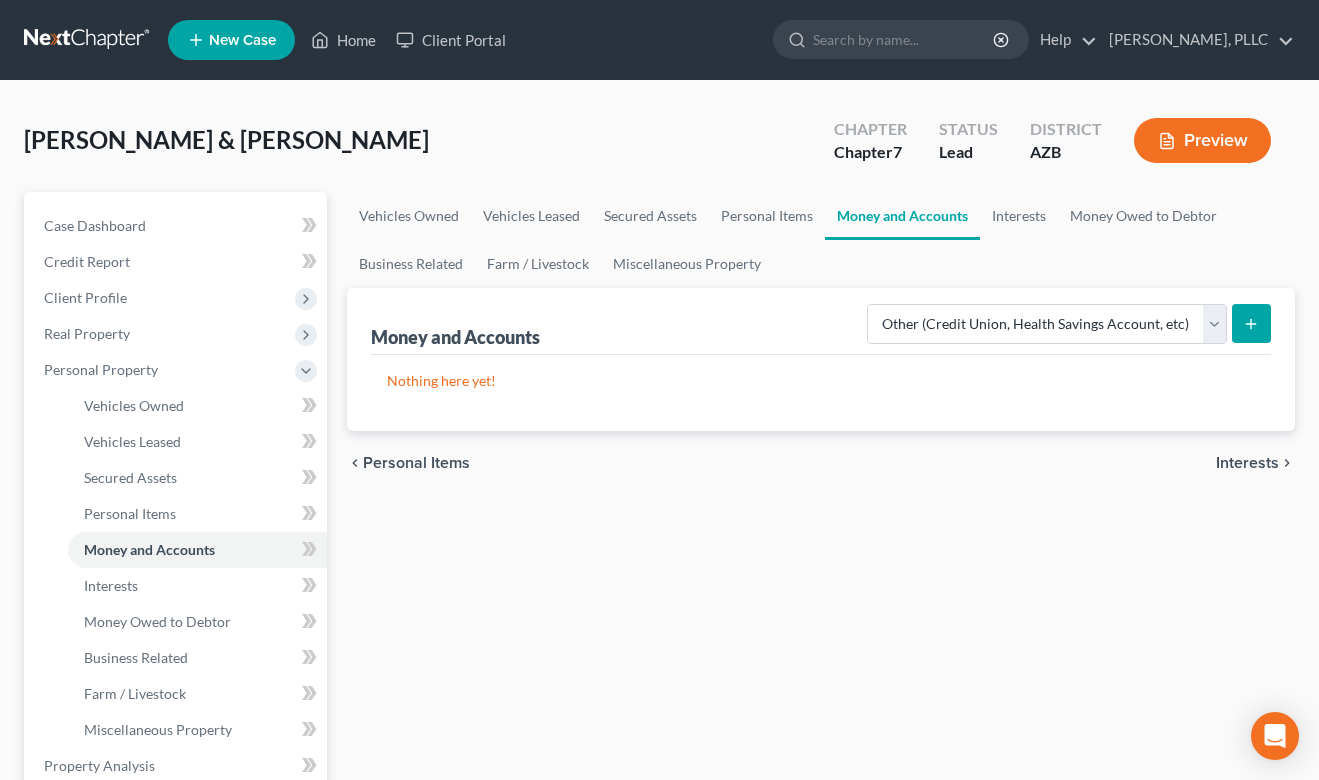 click at bounding box center (1251, 323) 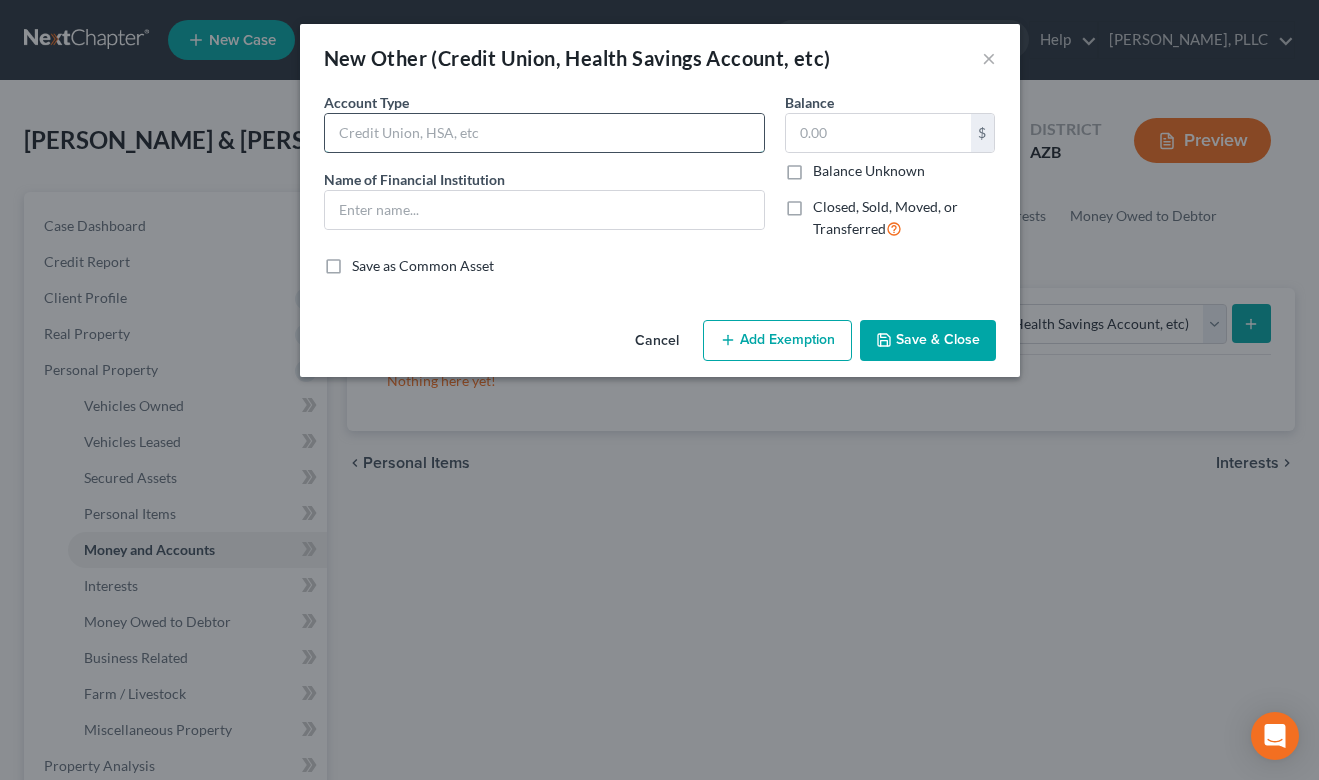 click at bounding box center [544, 133] 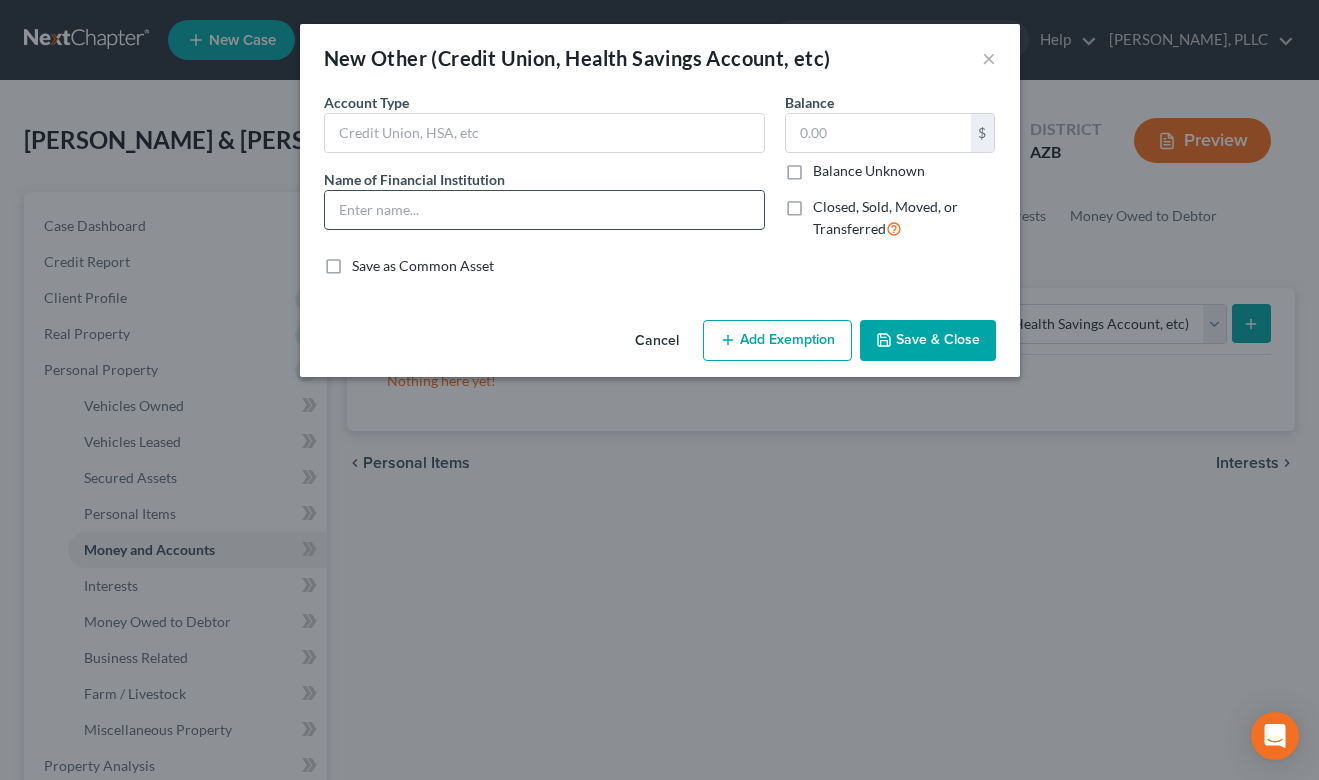 click at bounding box center (544, 210) 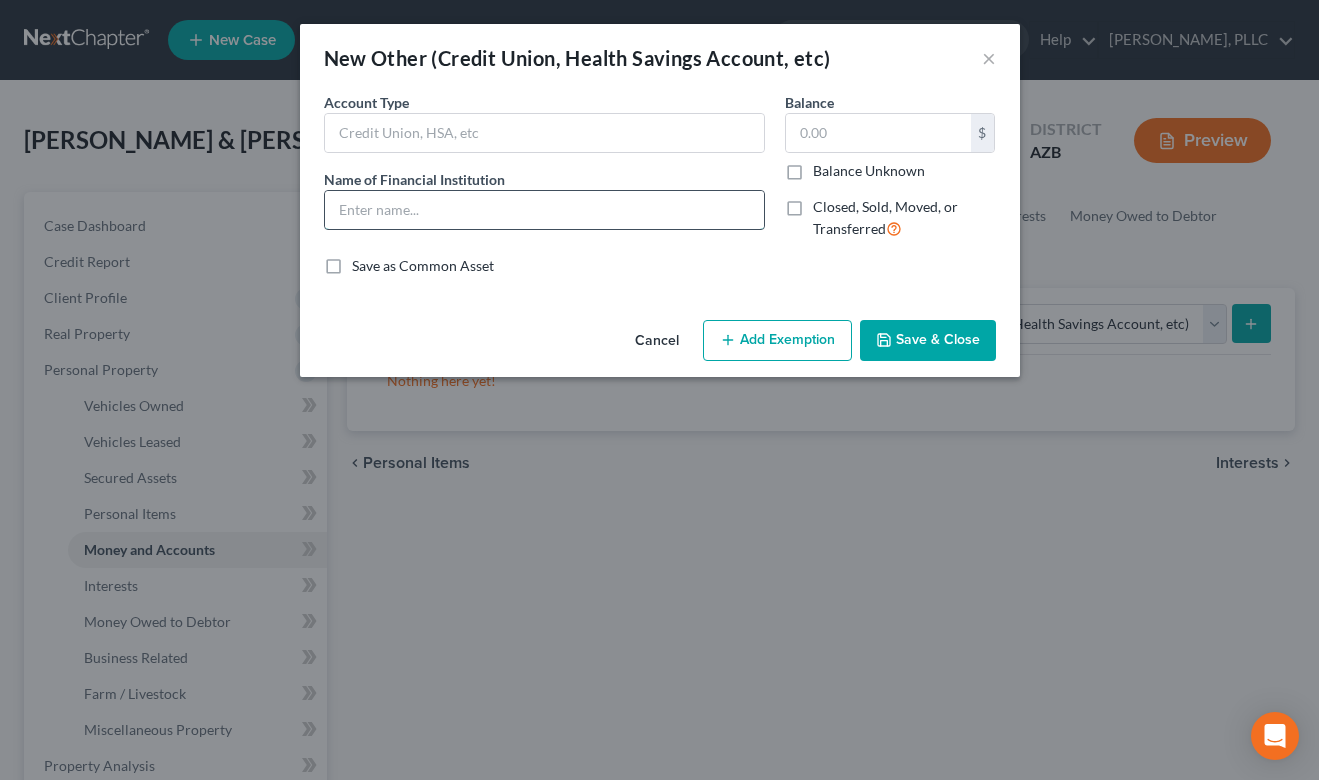 paste on "OE Federal Credit Union - Checking 0768-0002" 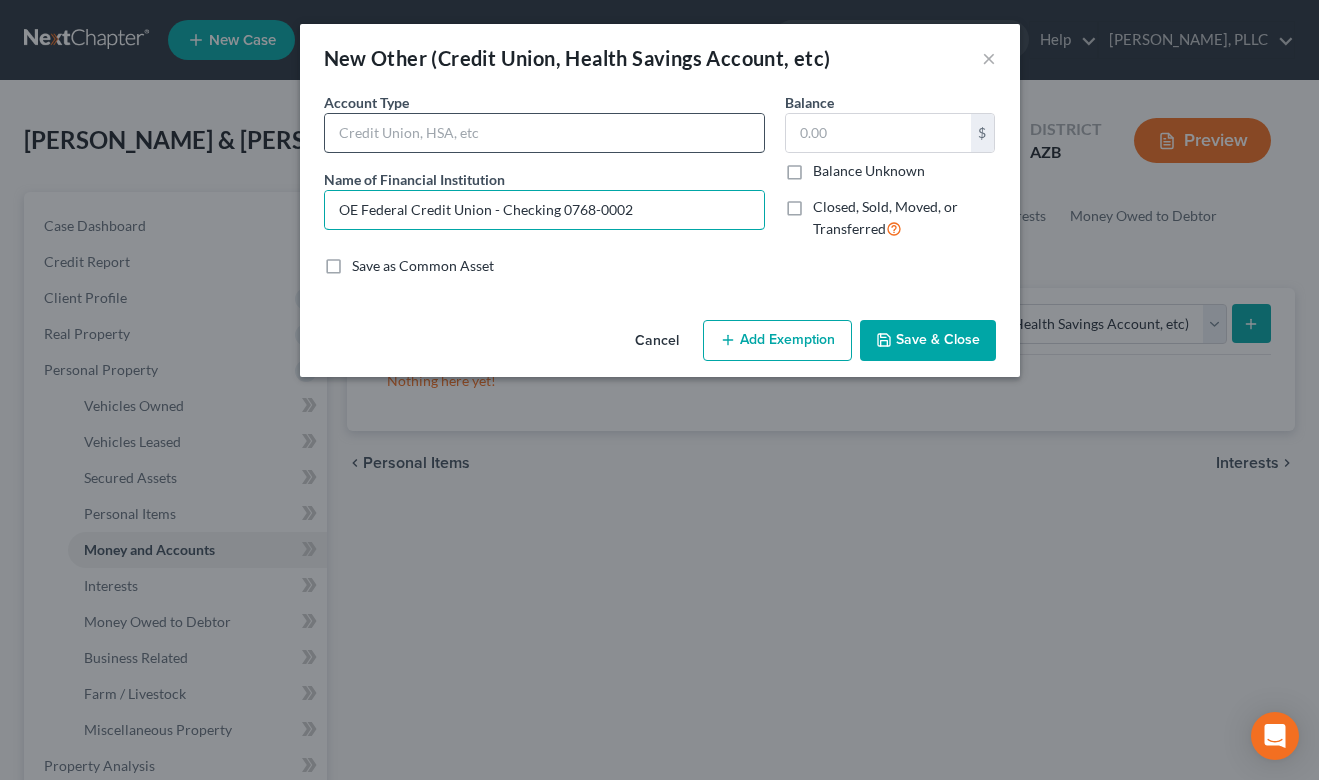 type on "OE Federal Credit Union - Checking 0768-0002" 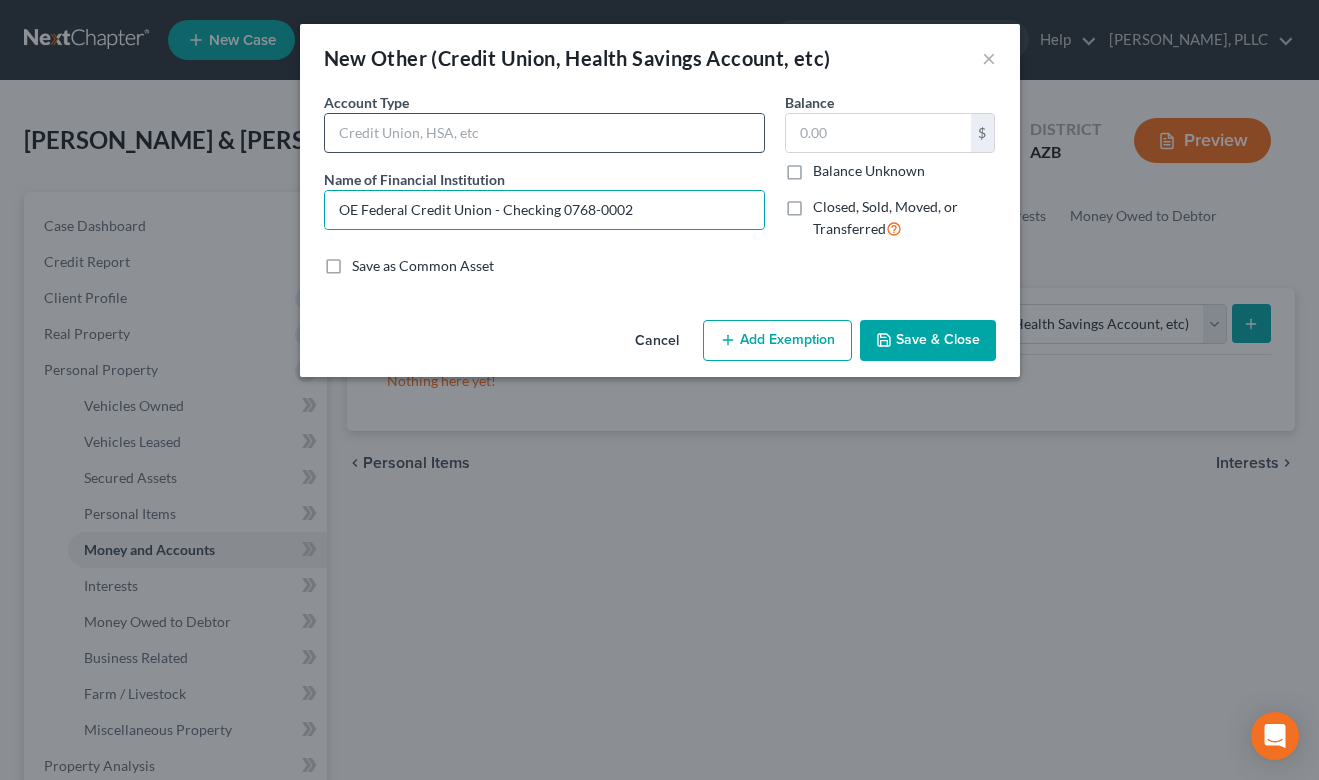 click at bounding box center (544, 133) 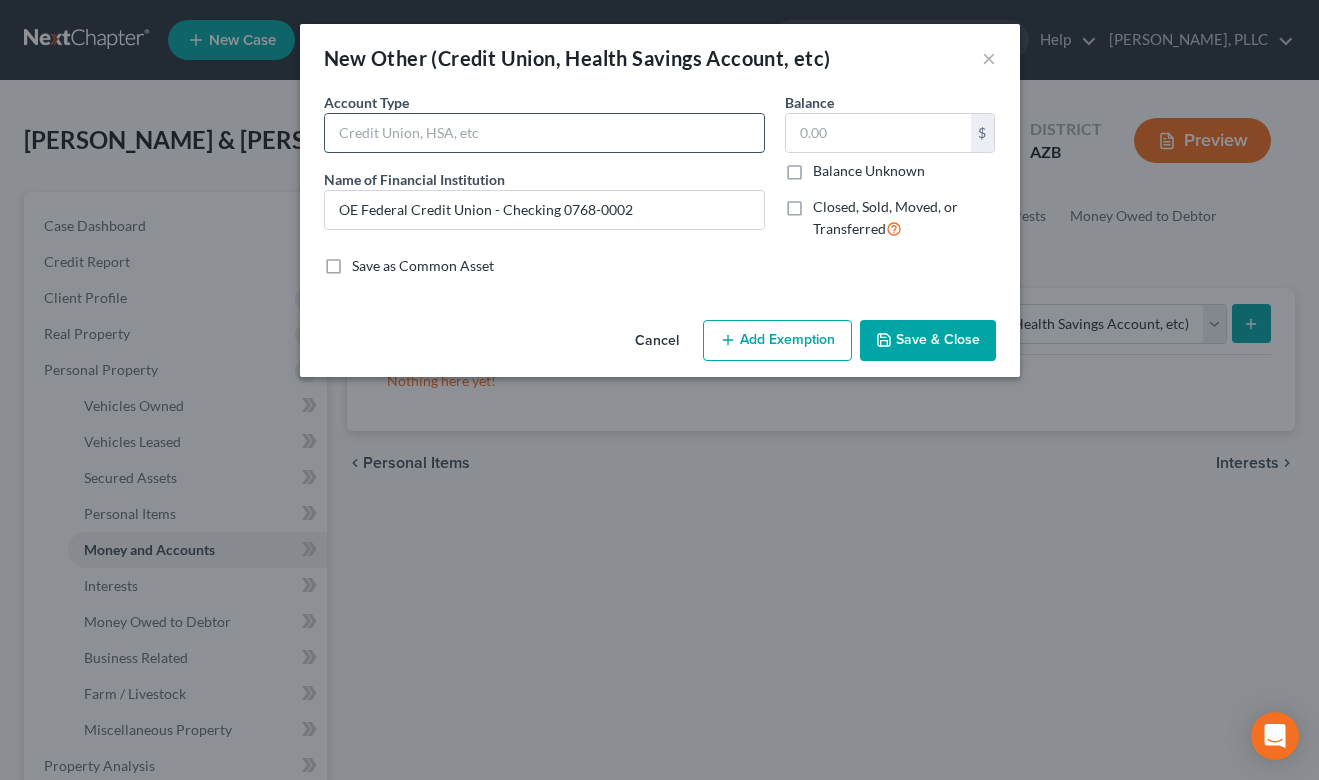 paste on "OE Federal Credit Union - Checking 0768-0002" 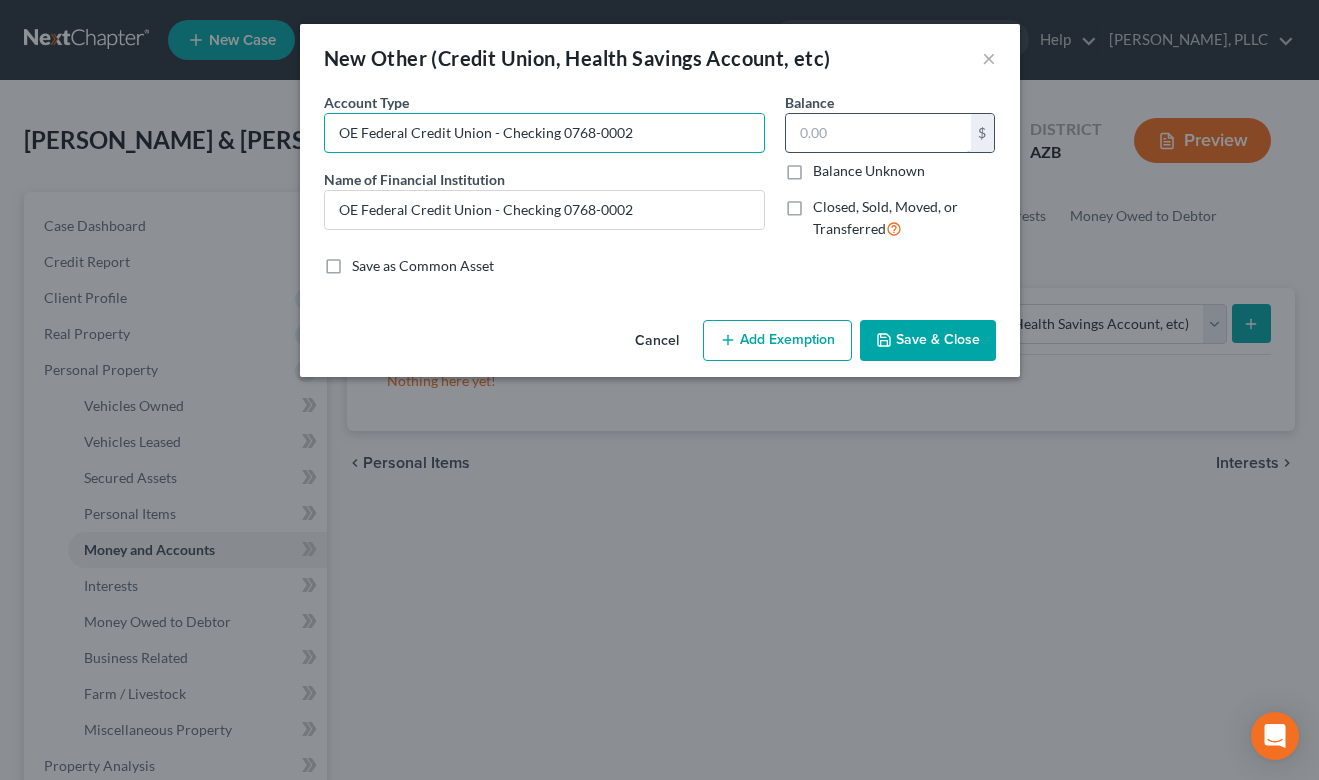 type on "OE Federal Credit Union - Checking 0768-0002" 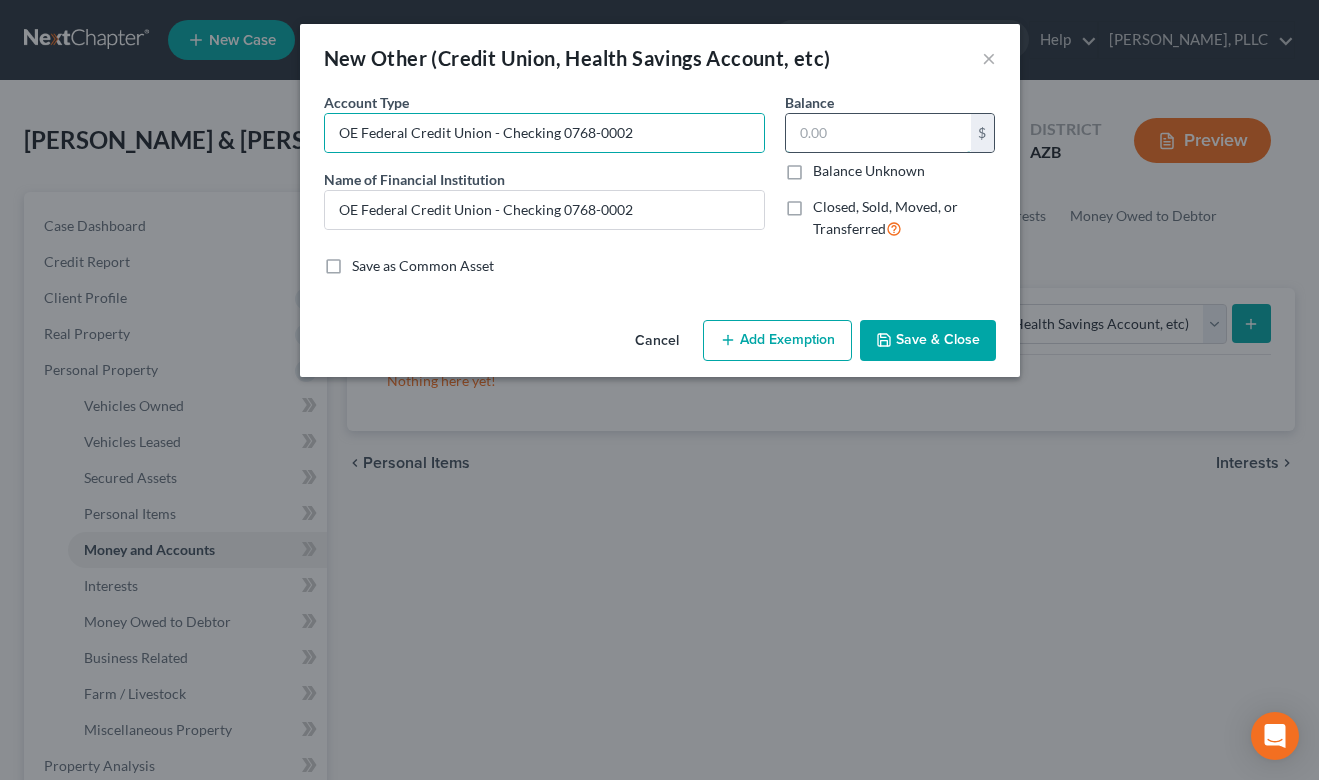 click at bounding box center [878, 133] 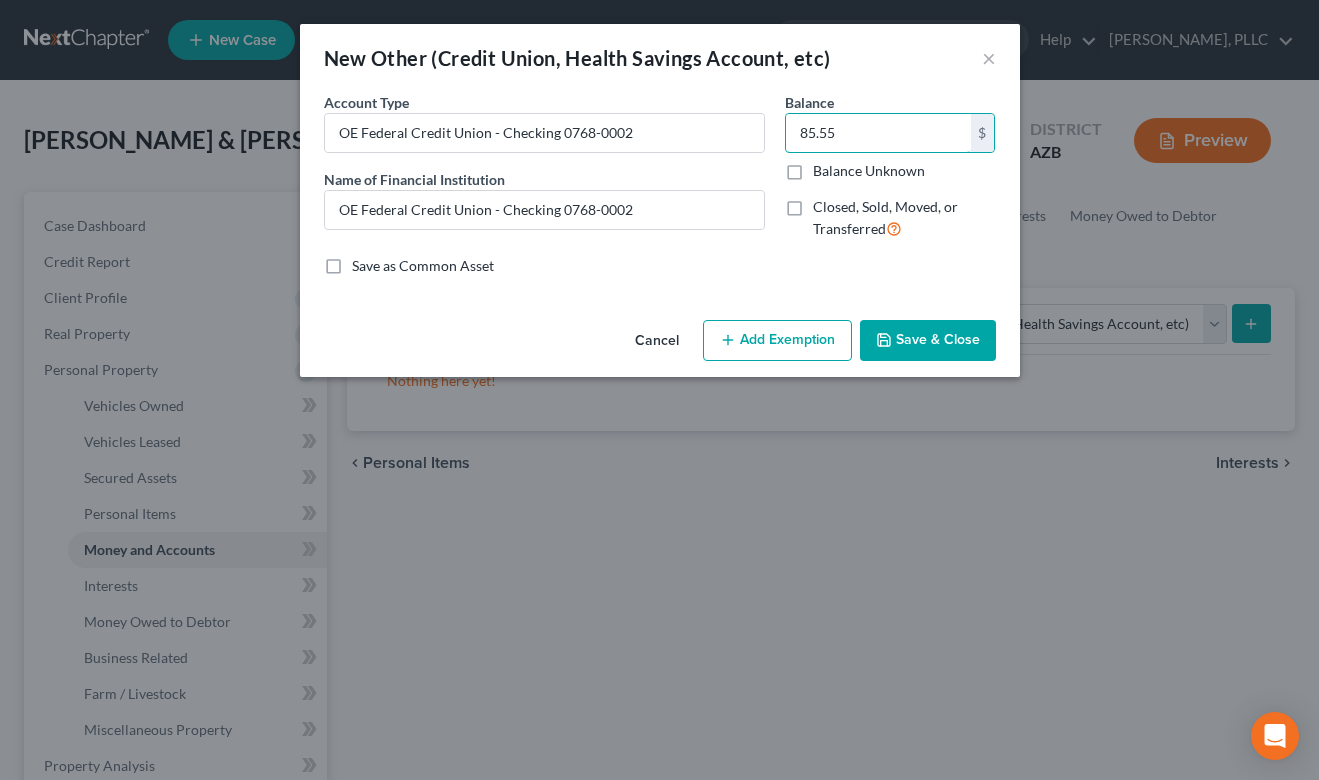 type on "85.55" 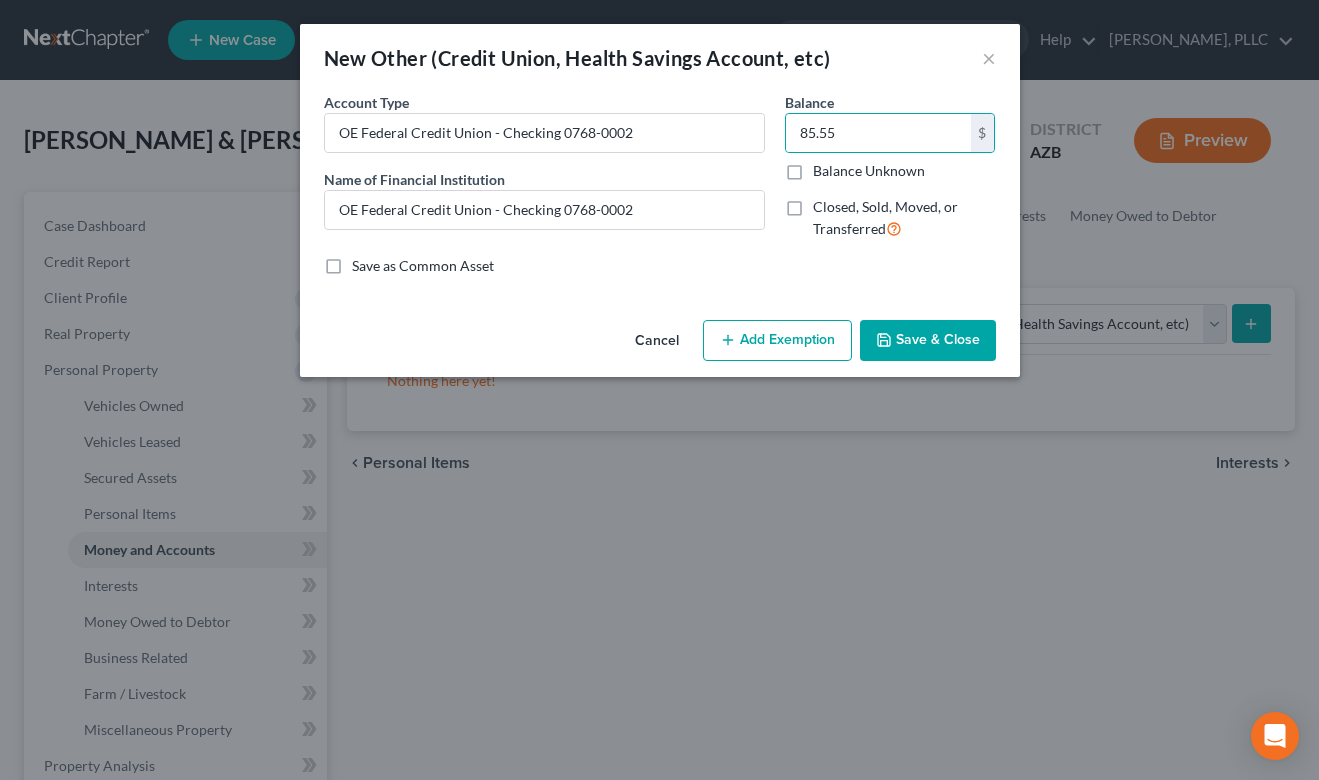 click on "Save & Close" at bounding box center (928, 341) 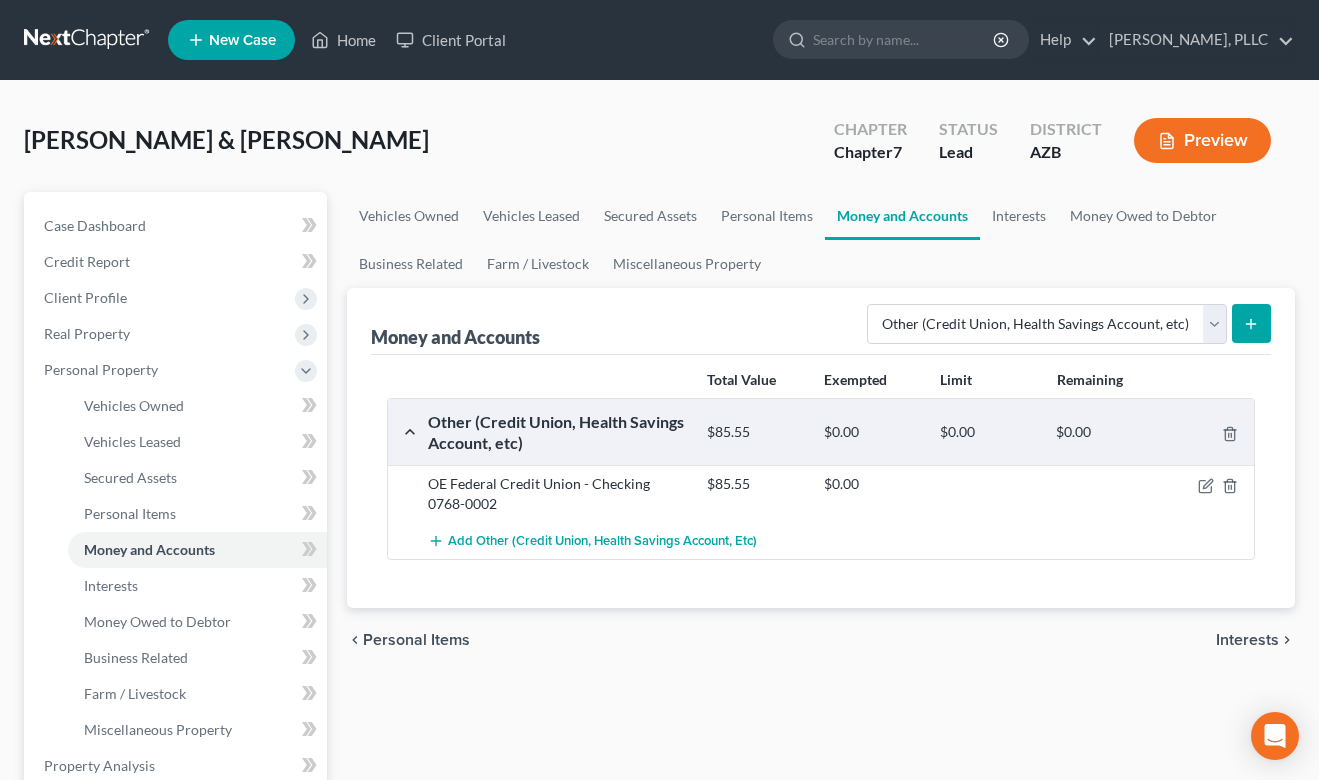 click 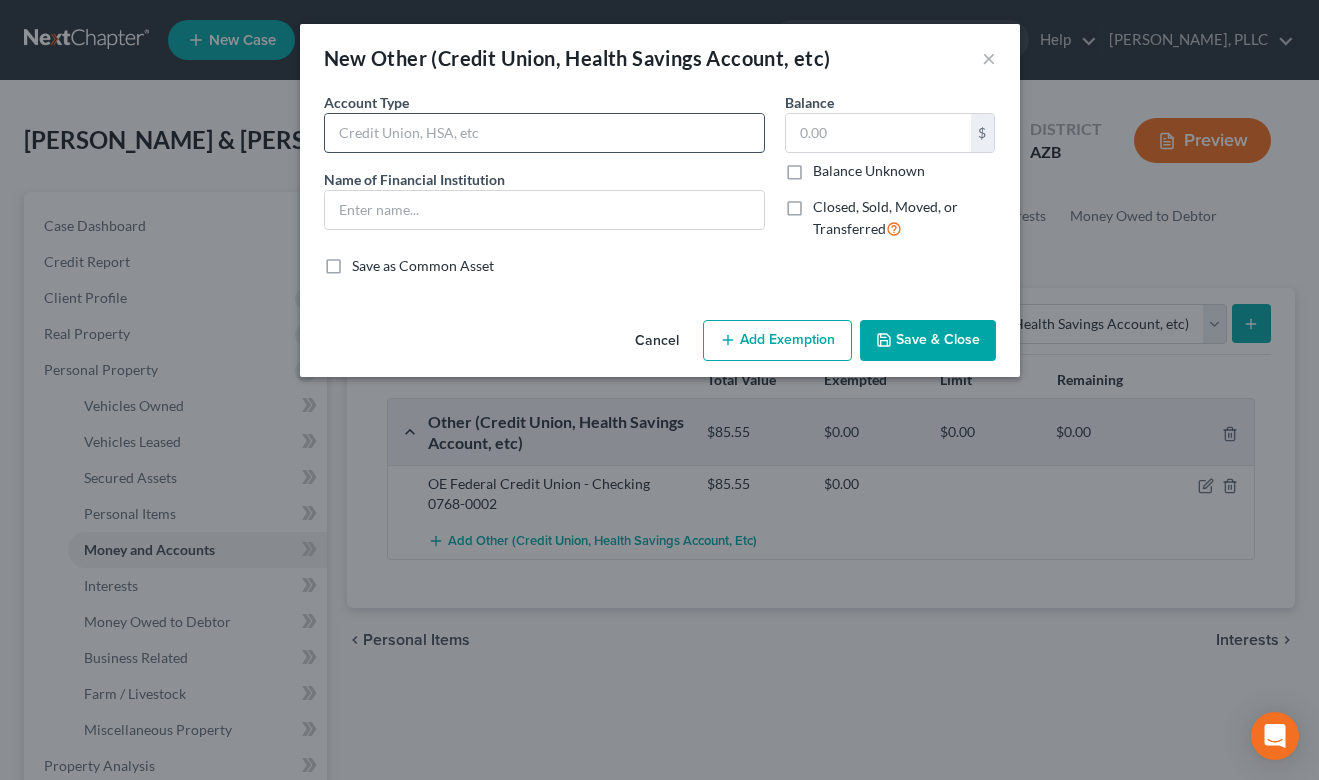click at bounding box center (544, 133) 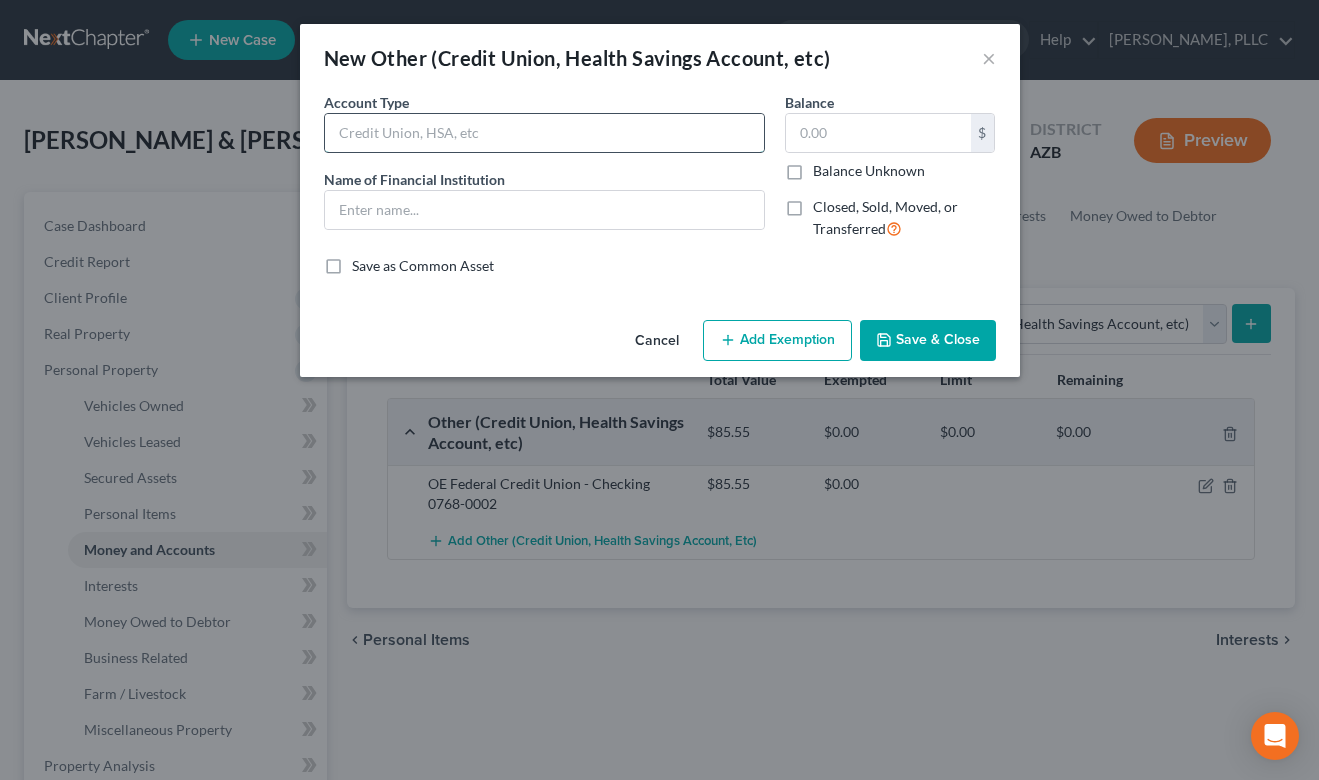 paste on "OE Federal Credit Union - Checking 0768-0002" 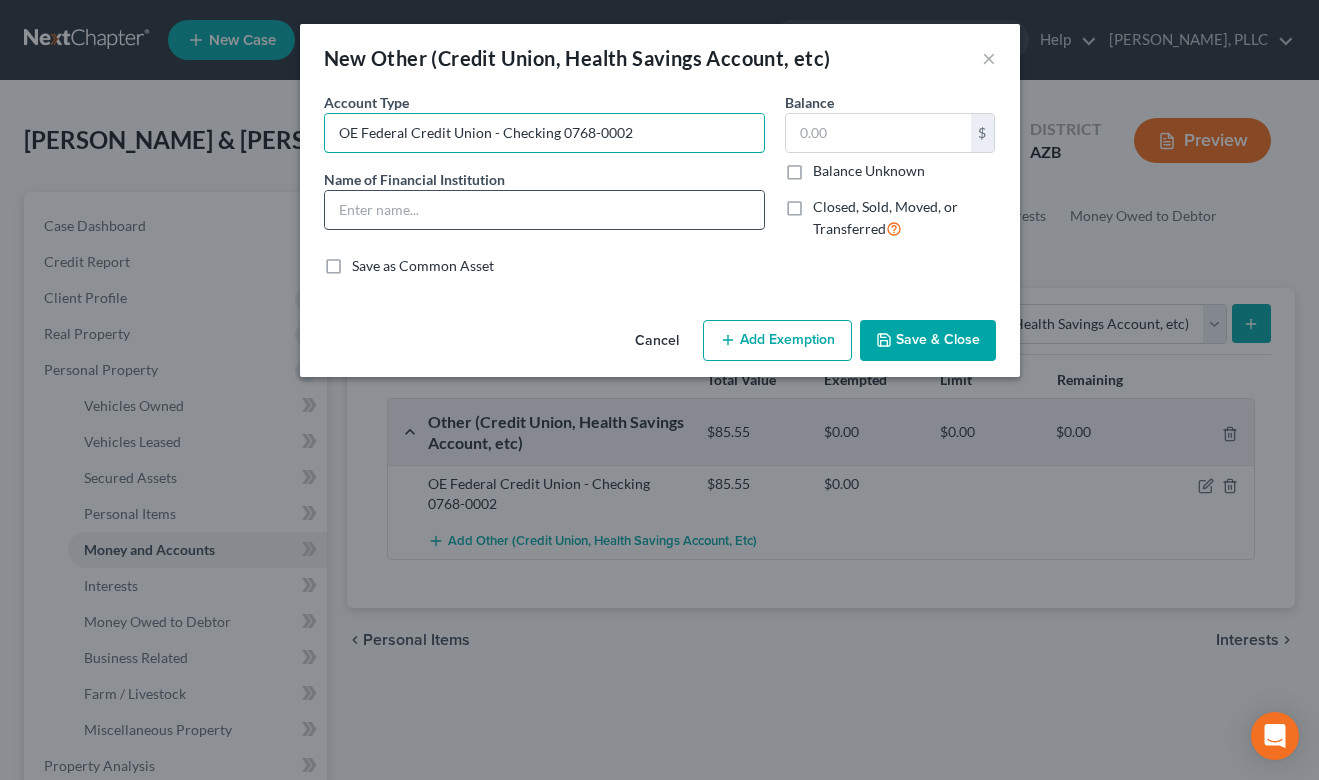 type on "OE Federal Credit Union - Checking 0768-0002" 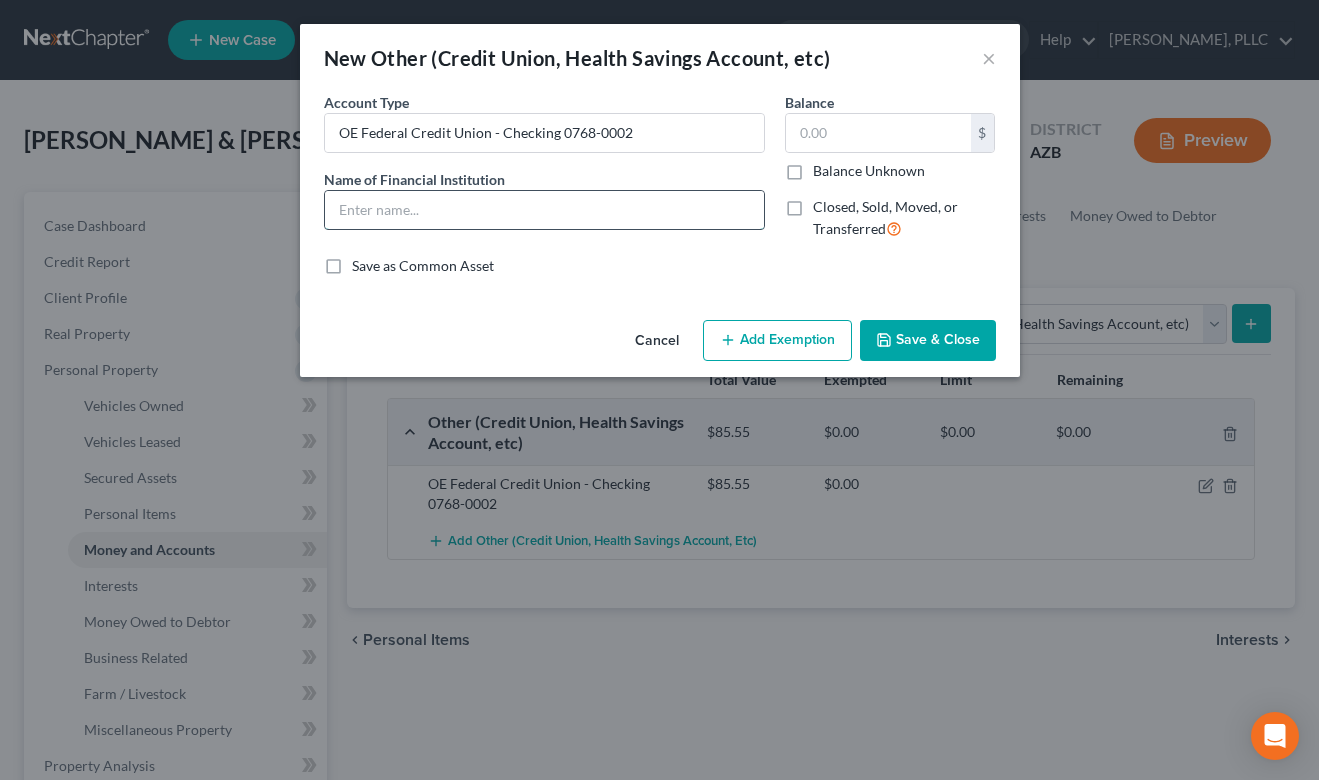 click at bounding box center [544, 210] 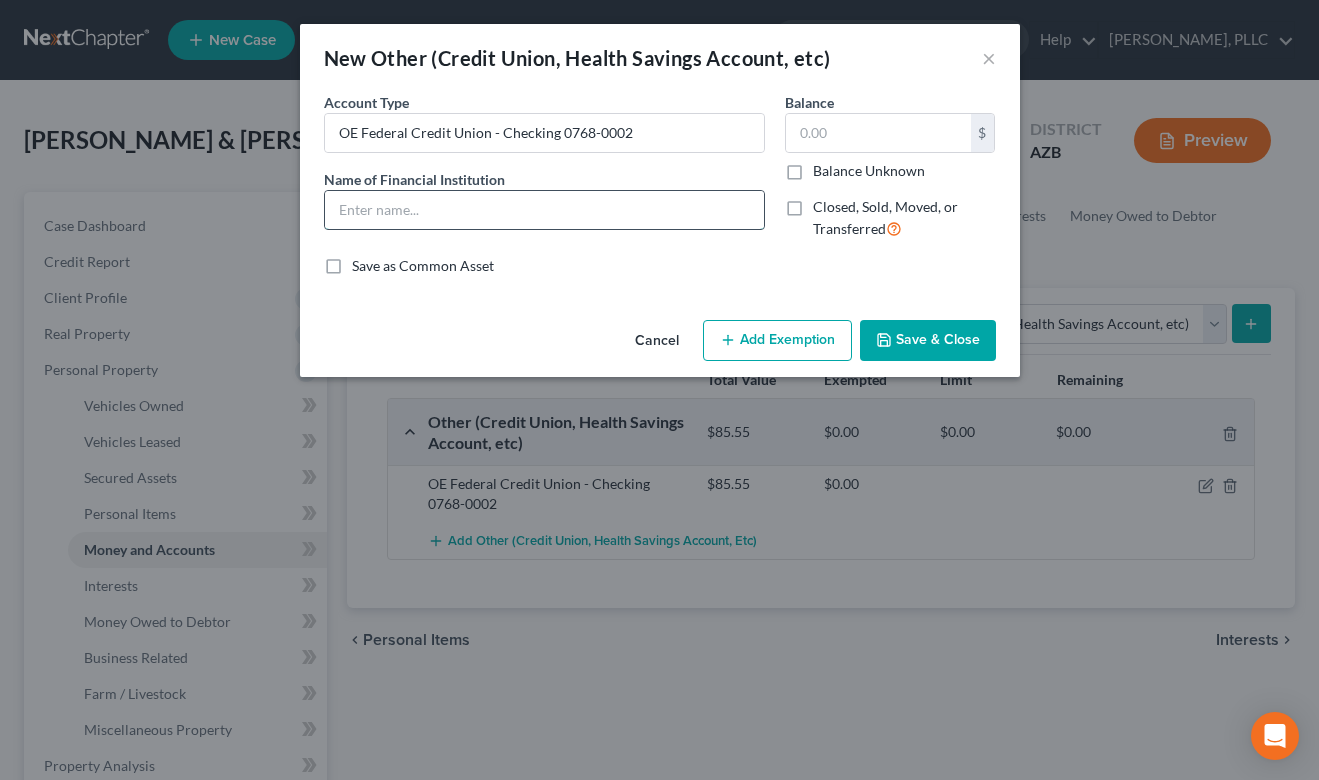paste on "OE Federal Credit Union - Checking 0768-0002" 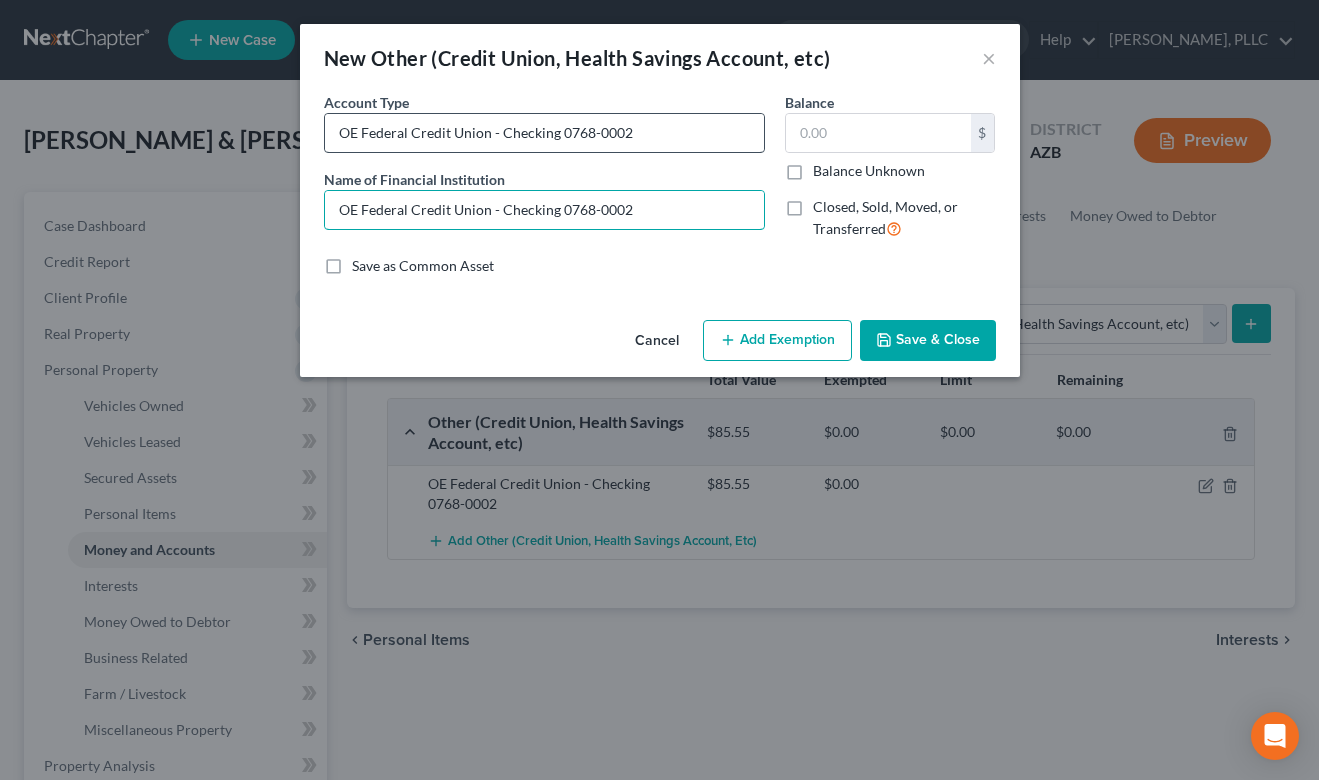 type on "OE Federal Credit Union - Checking 0768-0002" 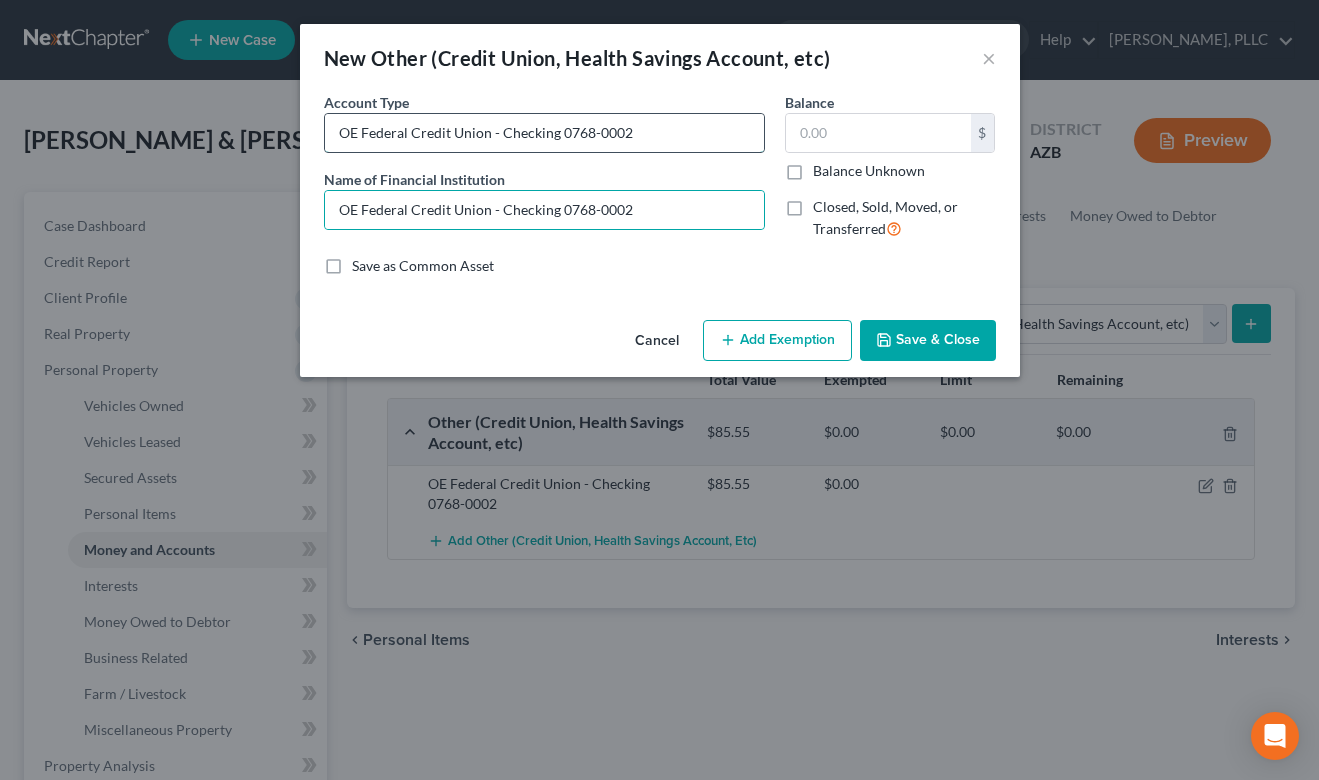 click on "OE Federal Credit Union - Checking 0768-0002" at bounding box center [544, 133] 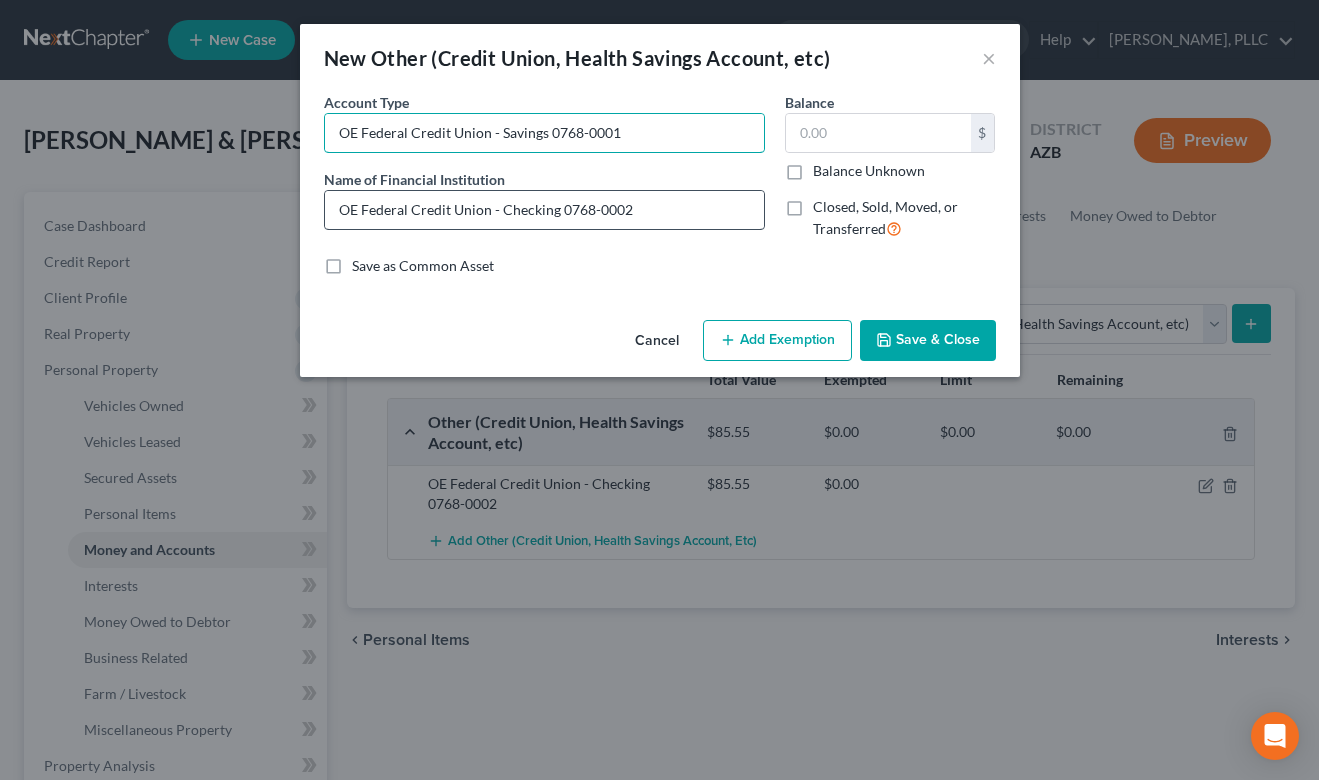 type on "OE Federal Credit Union - Savings 0768-0001" 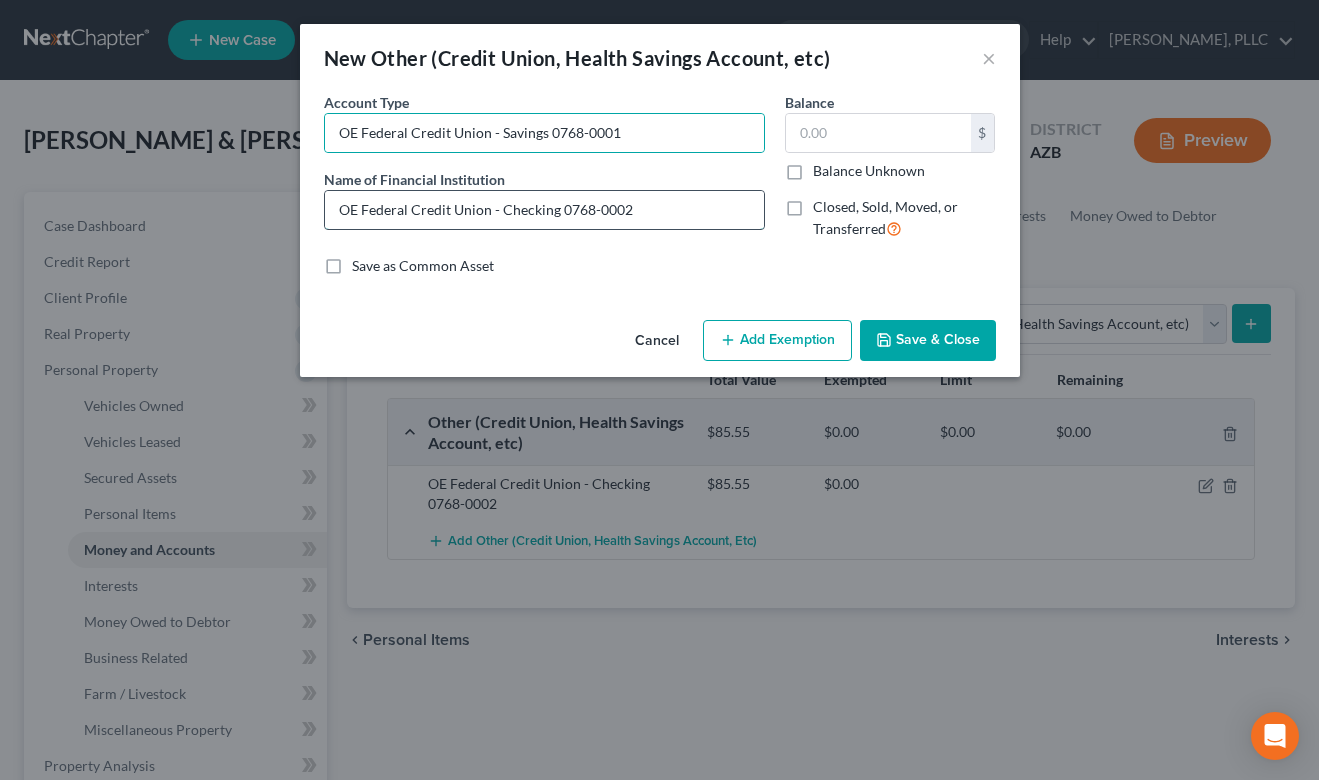 click on "OE Federal Credit Union - Checking 0768-0002" at bounding box center (544, 210) 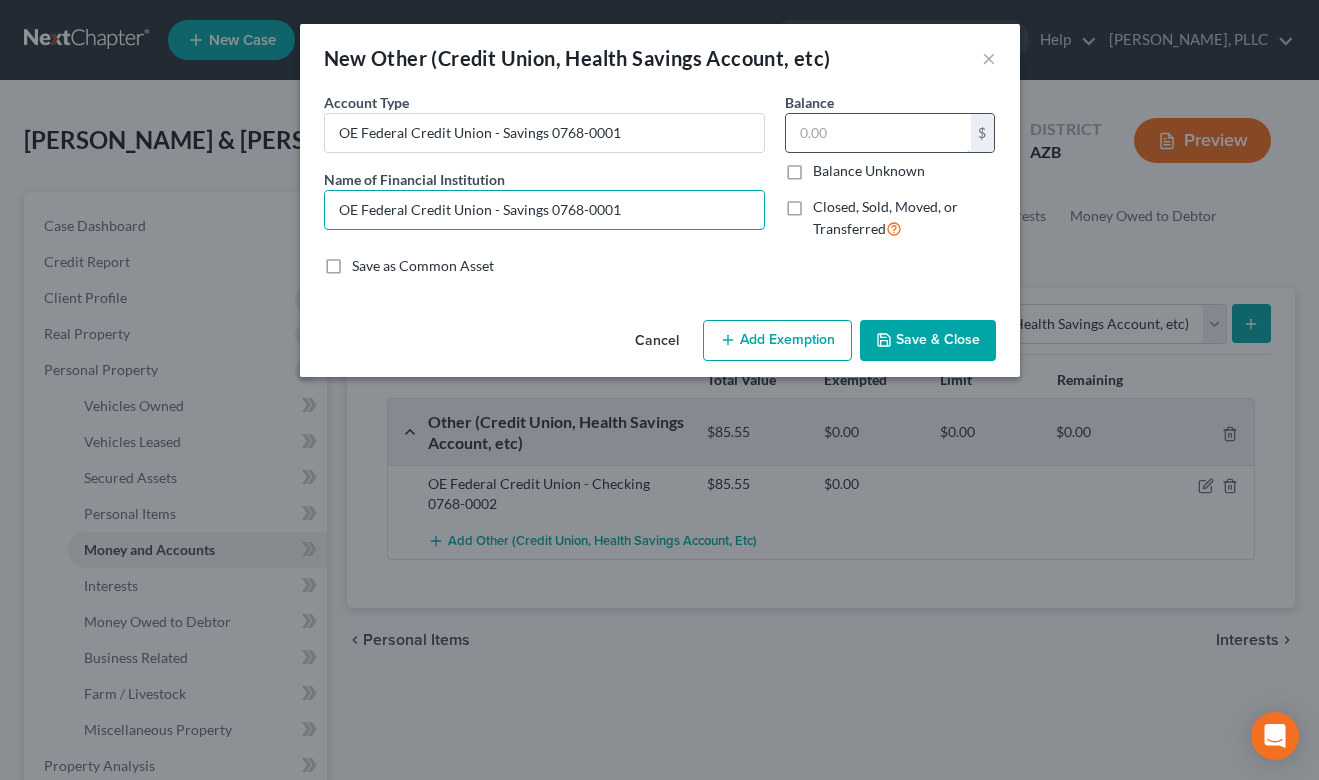 type on "OE Federal Credit Union - Savings 0768-0001" 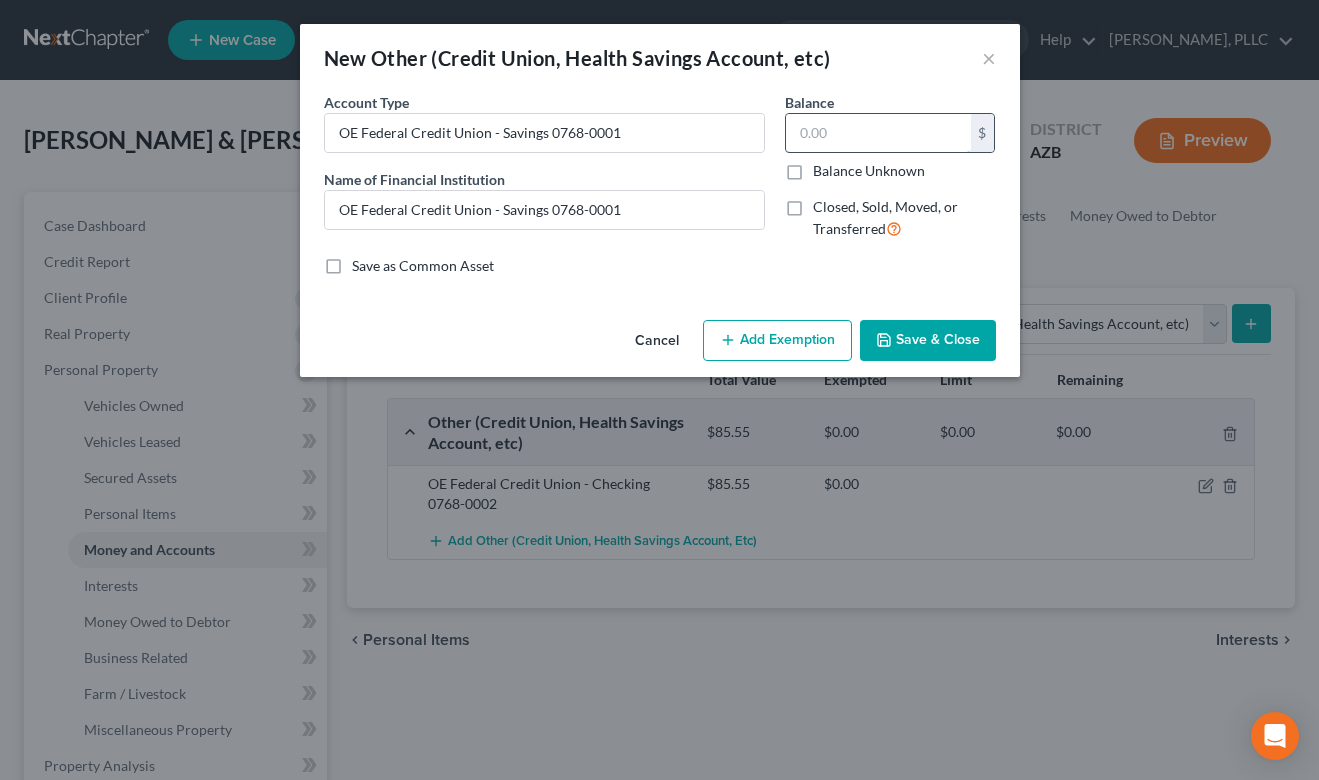 click at bounding box center (878, 133) 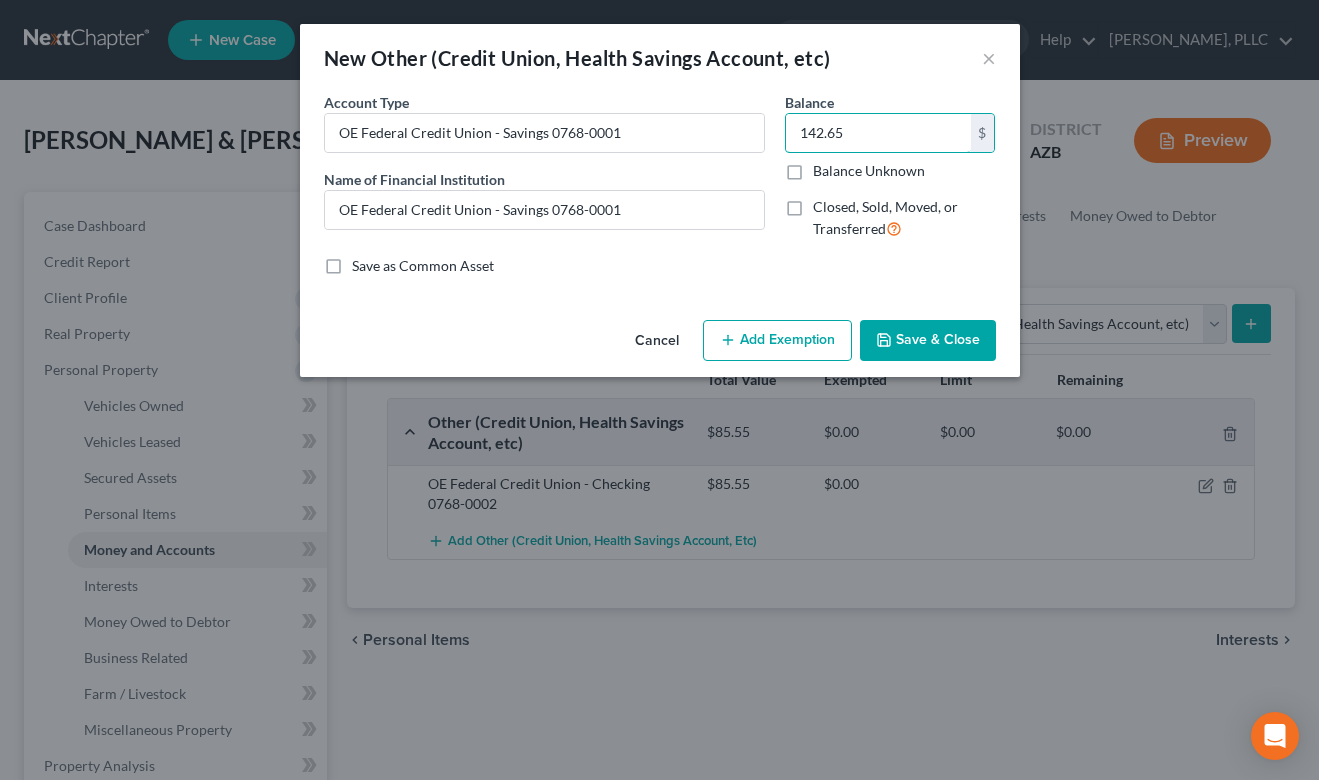 type on "142.65" 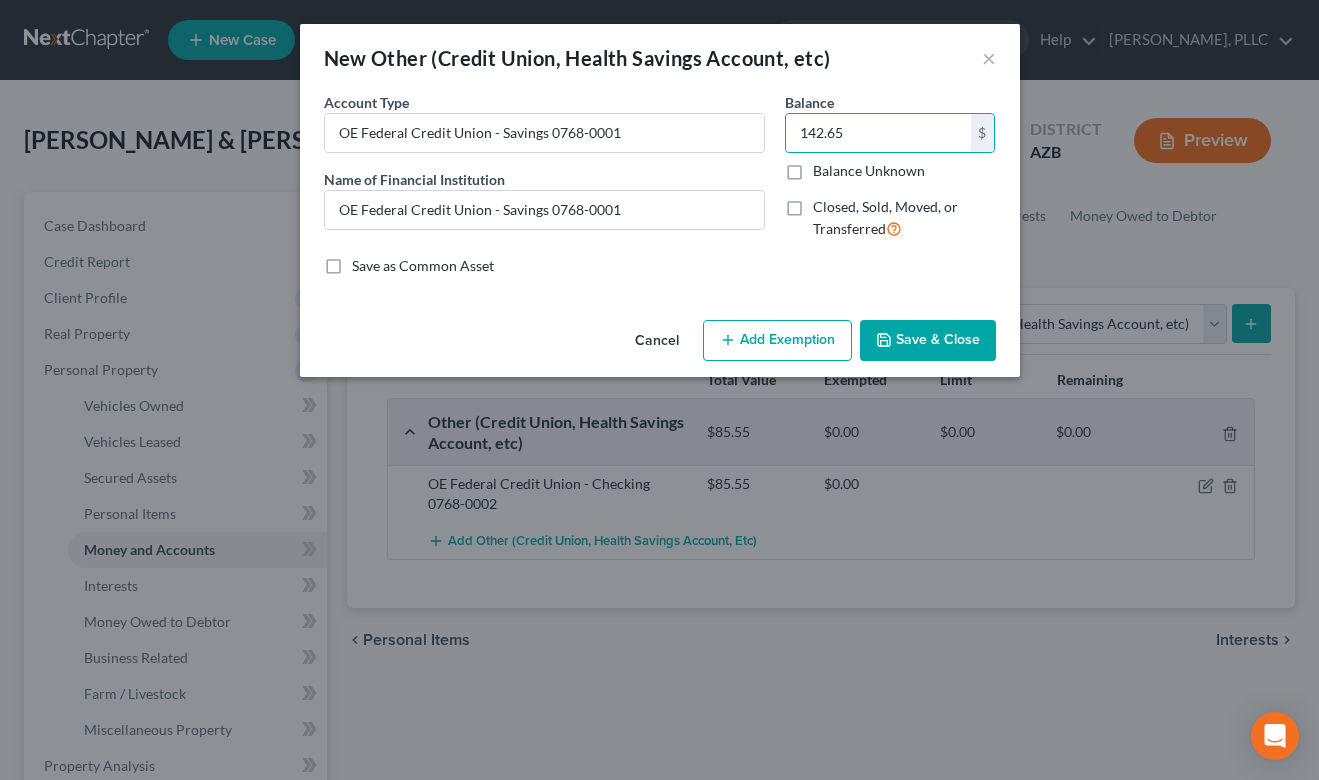 click on "Save & Close" at bounding box center (928, 341) 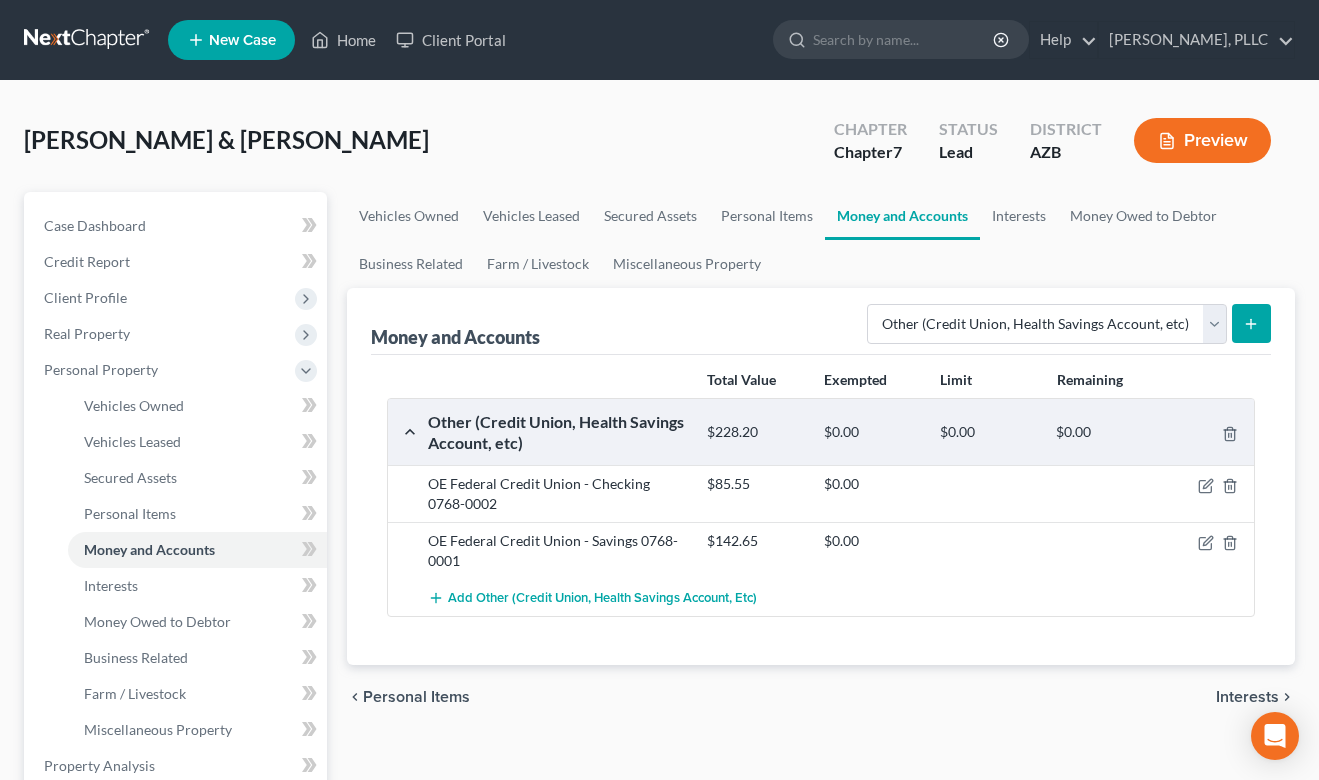click 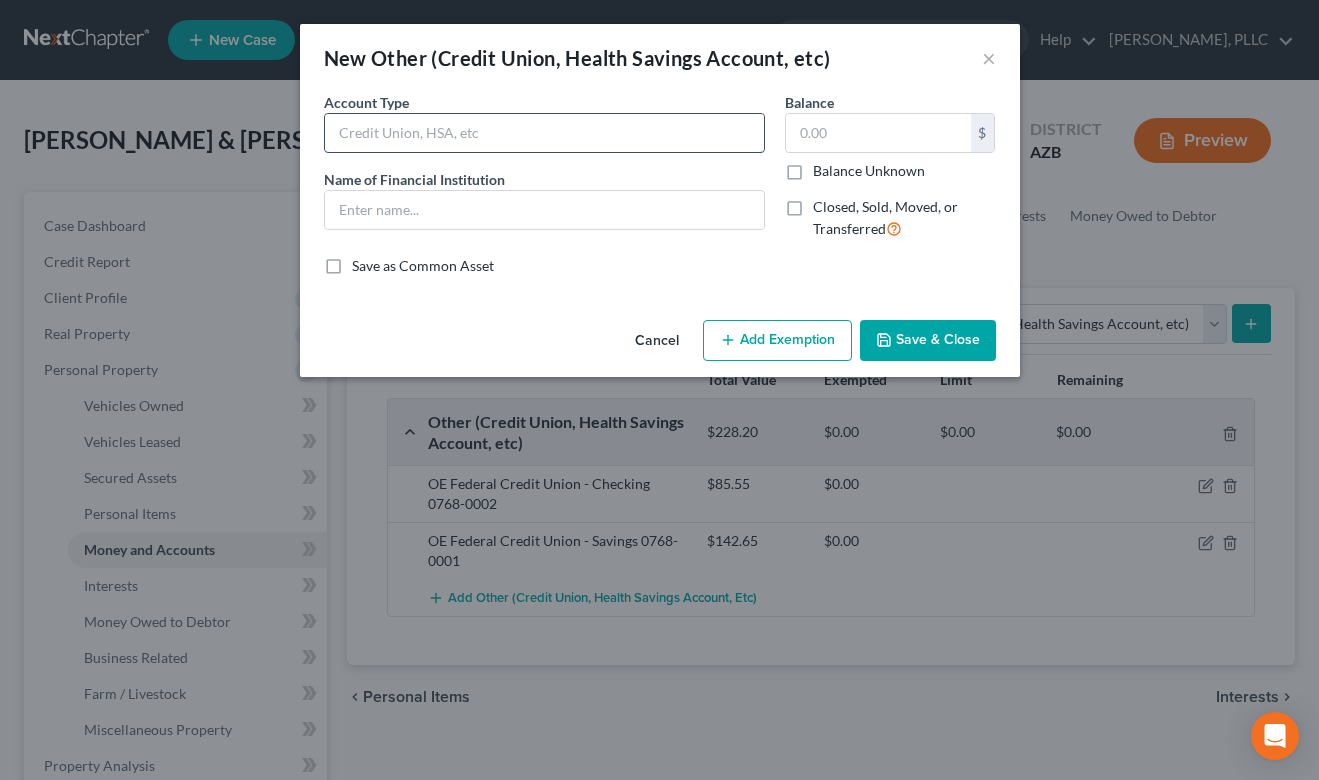 click at bounding box center (544, 133) 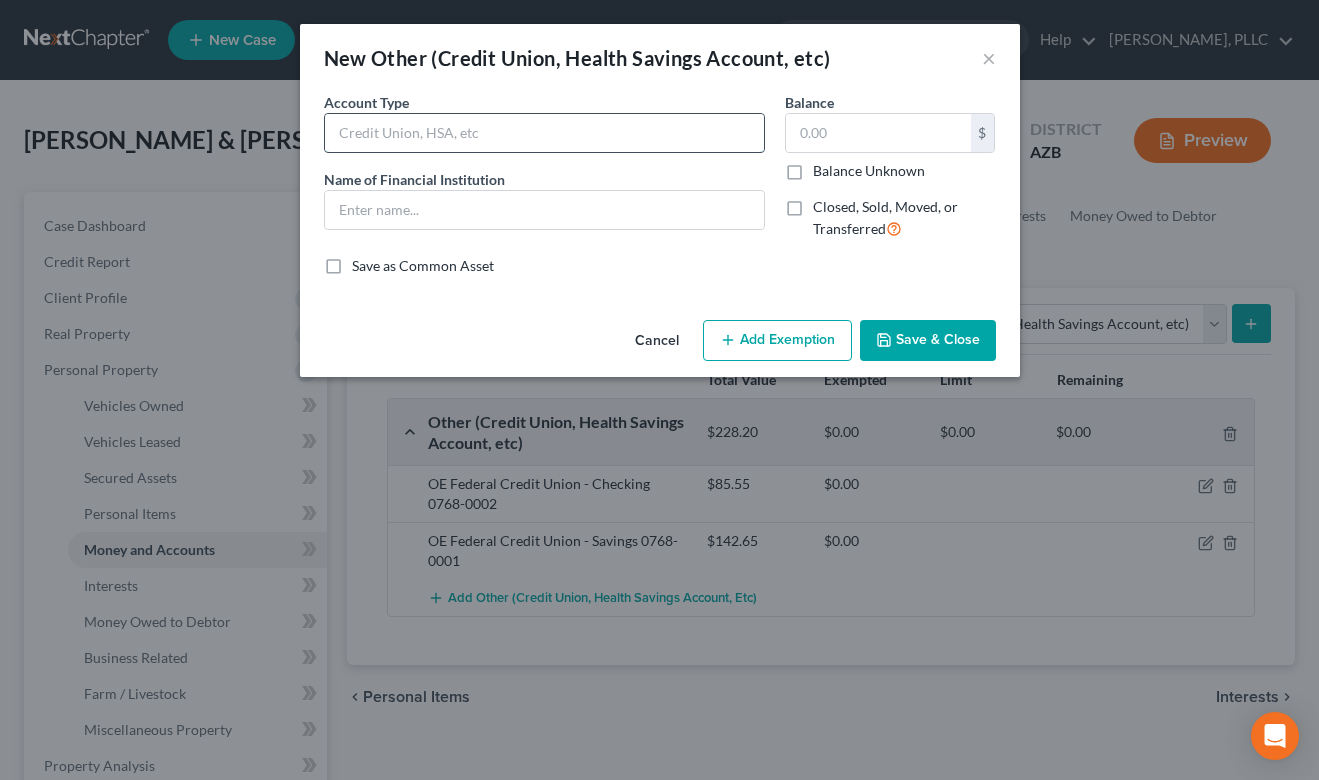 paste on "America First Credit Union Savings – 4729" 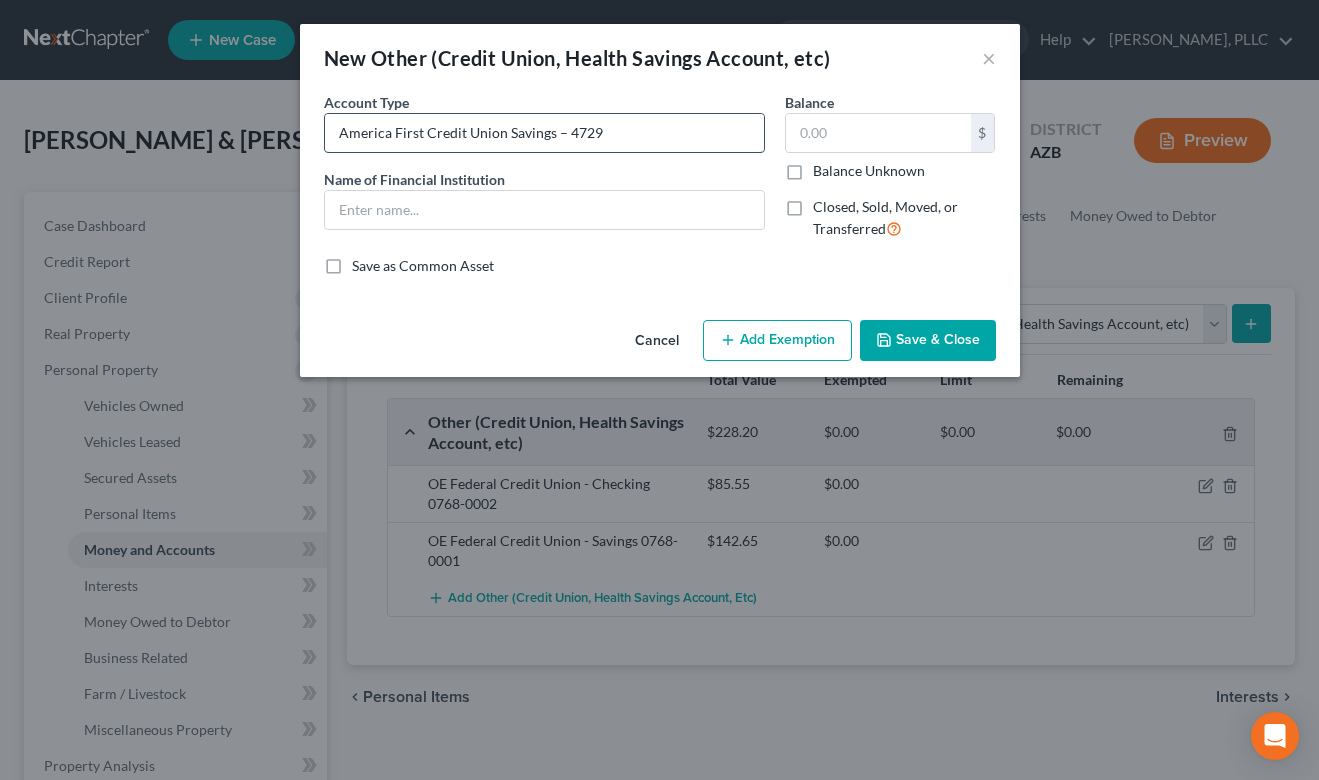 click on "America First Credit Union Savings – 4729" at bounding box center (544, 133) 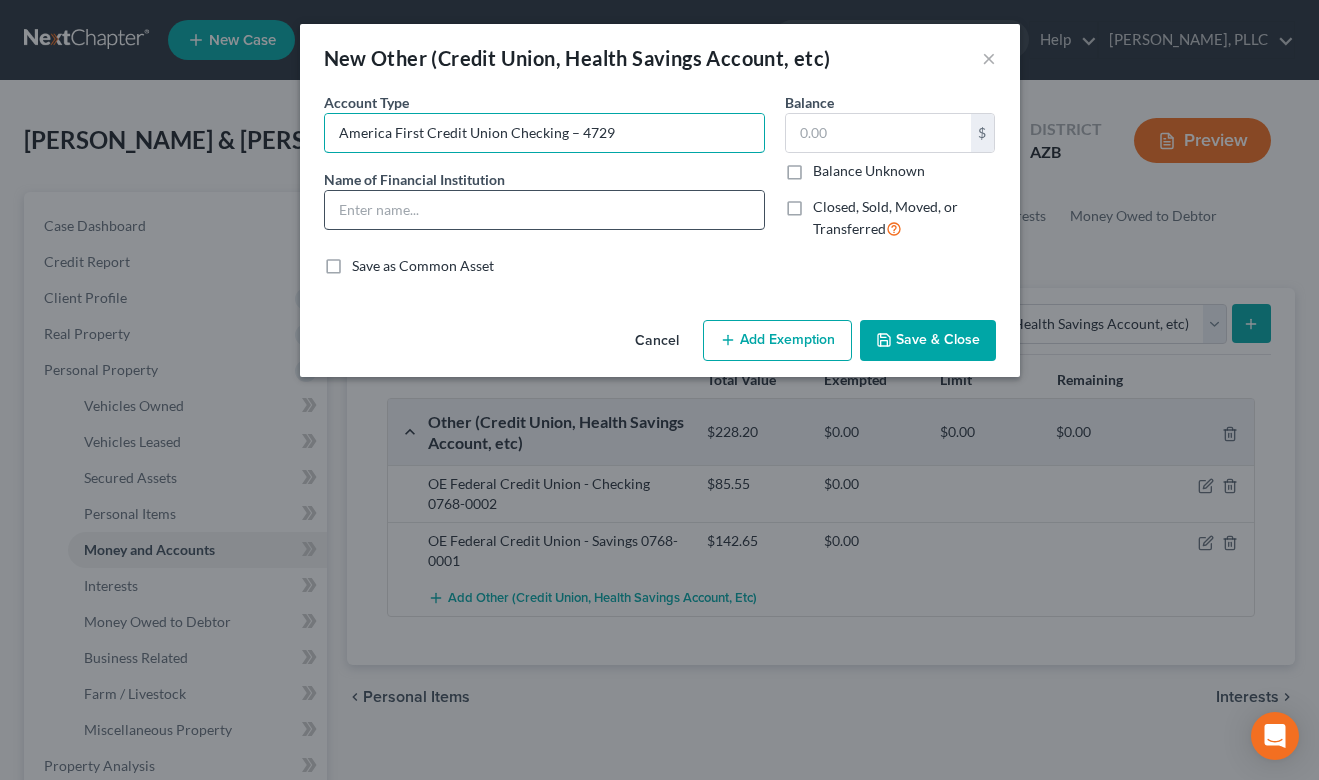 type on "America First Credit Union Checking – 4729" 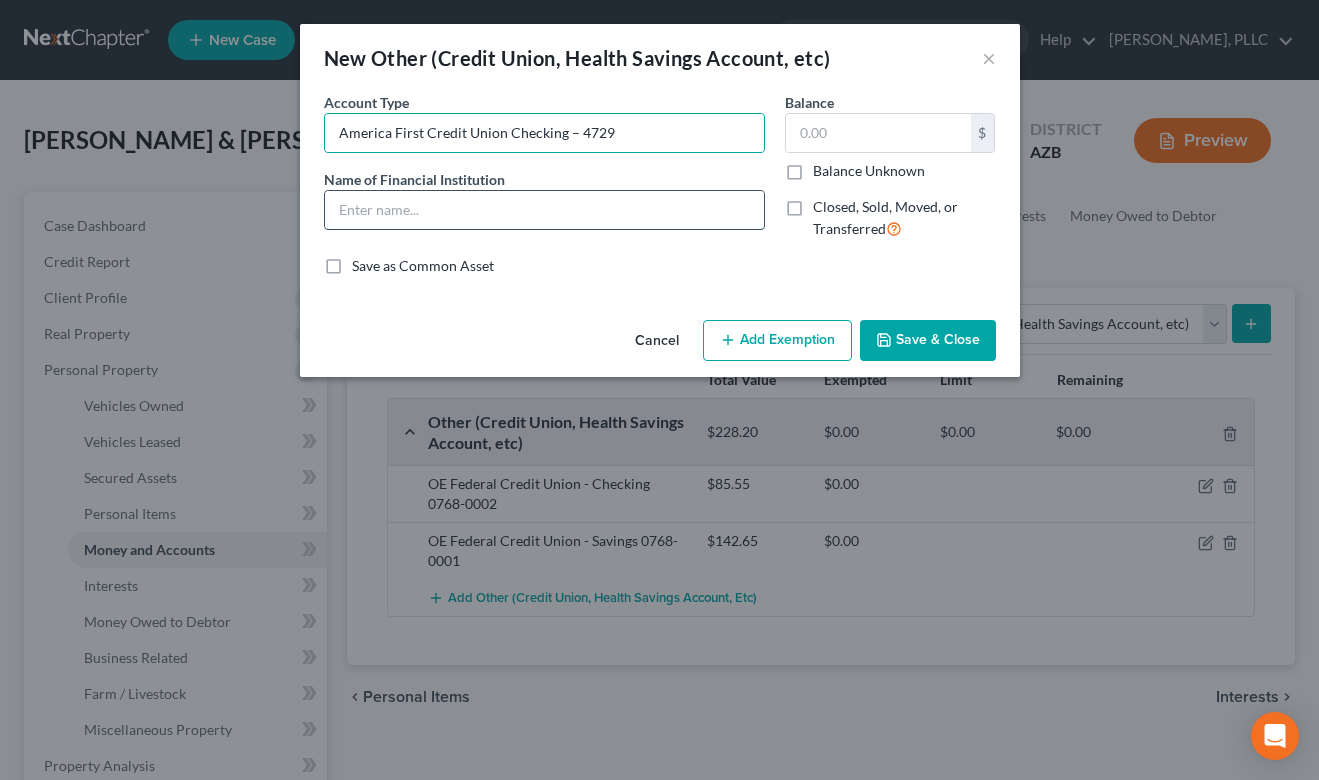 click at bounding box center (544, 210) 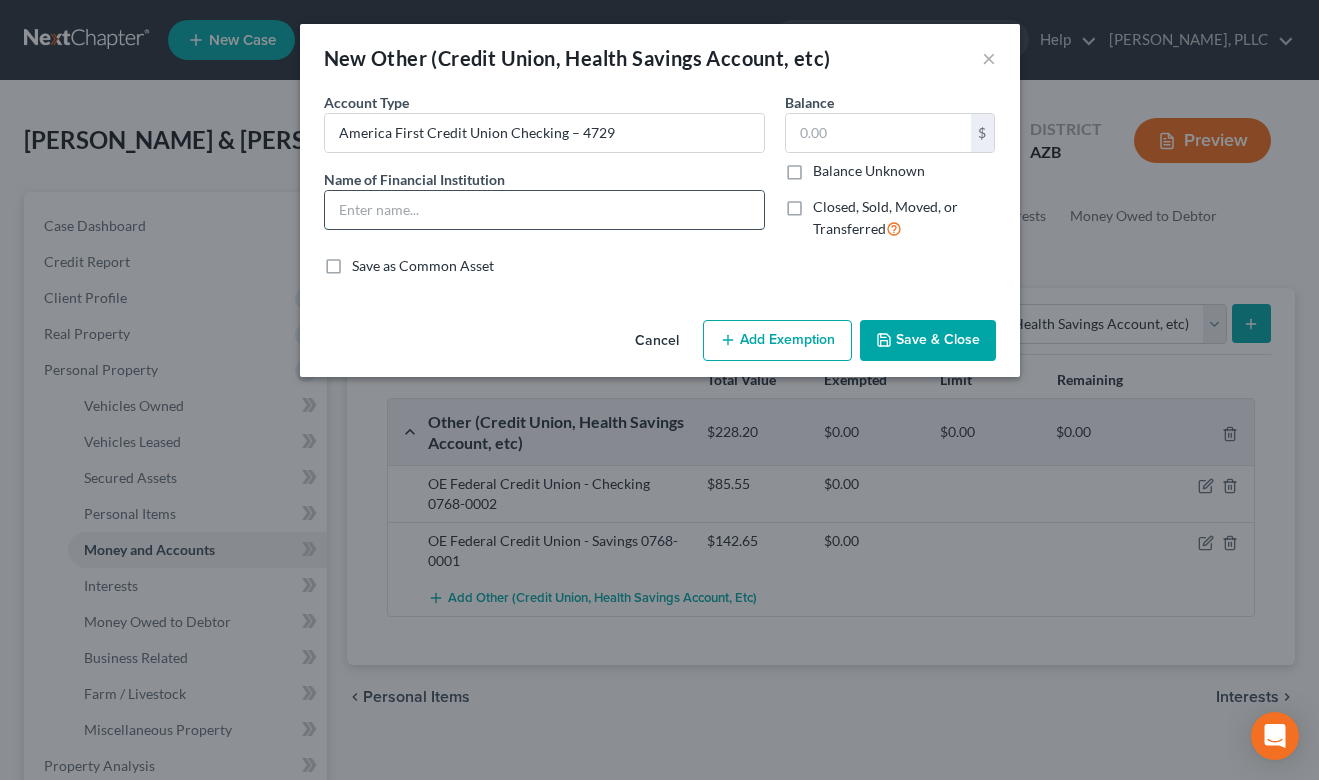 paste on "America First Credit Union Savings – 4729" 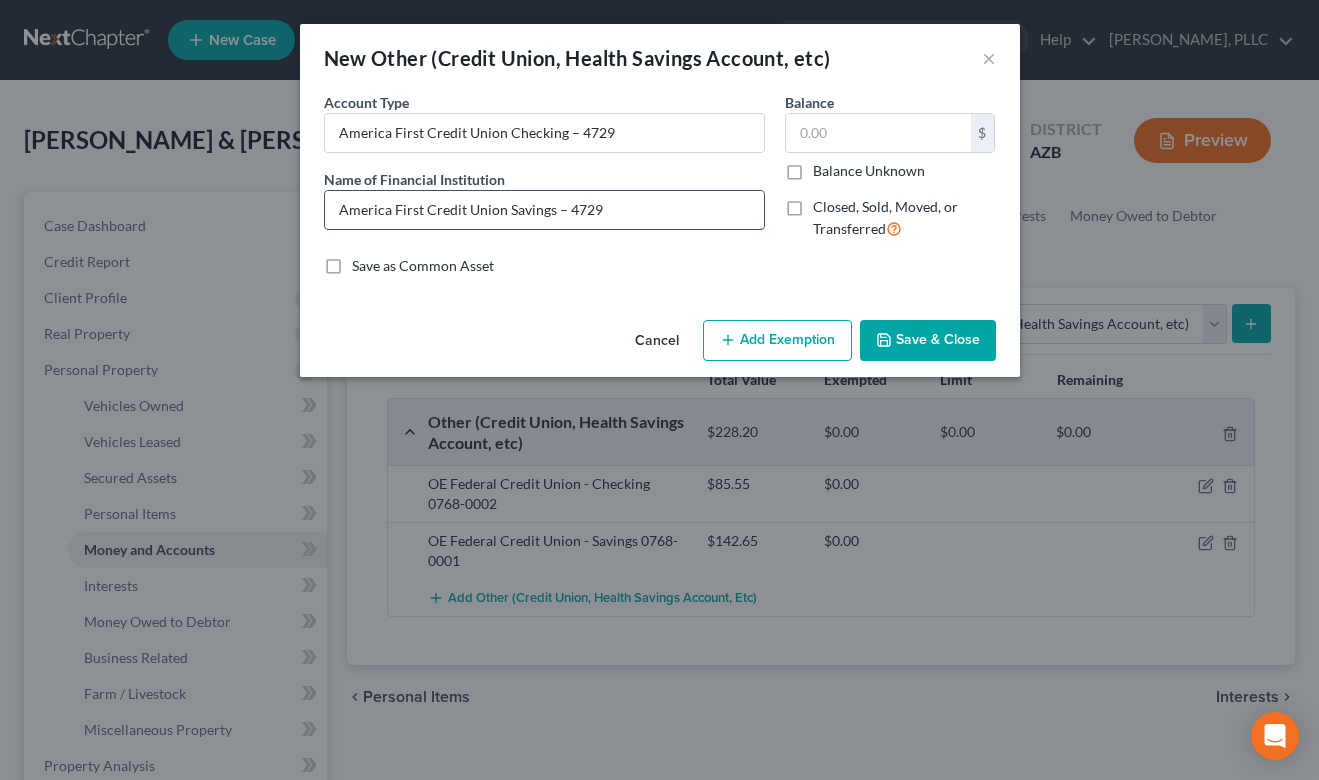 click on "America First Credit Union Savings – 4729" at bounding box center (544, 210) 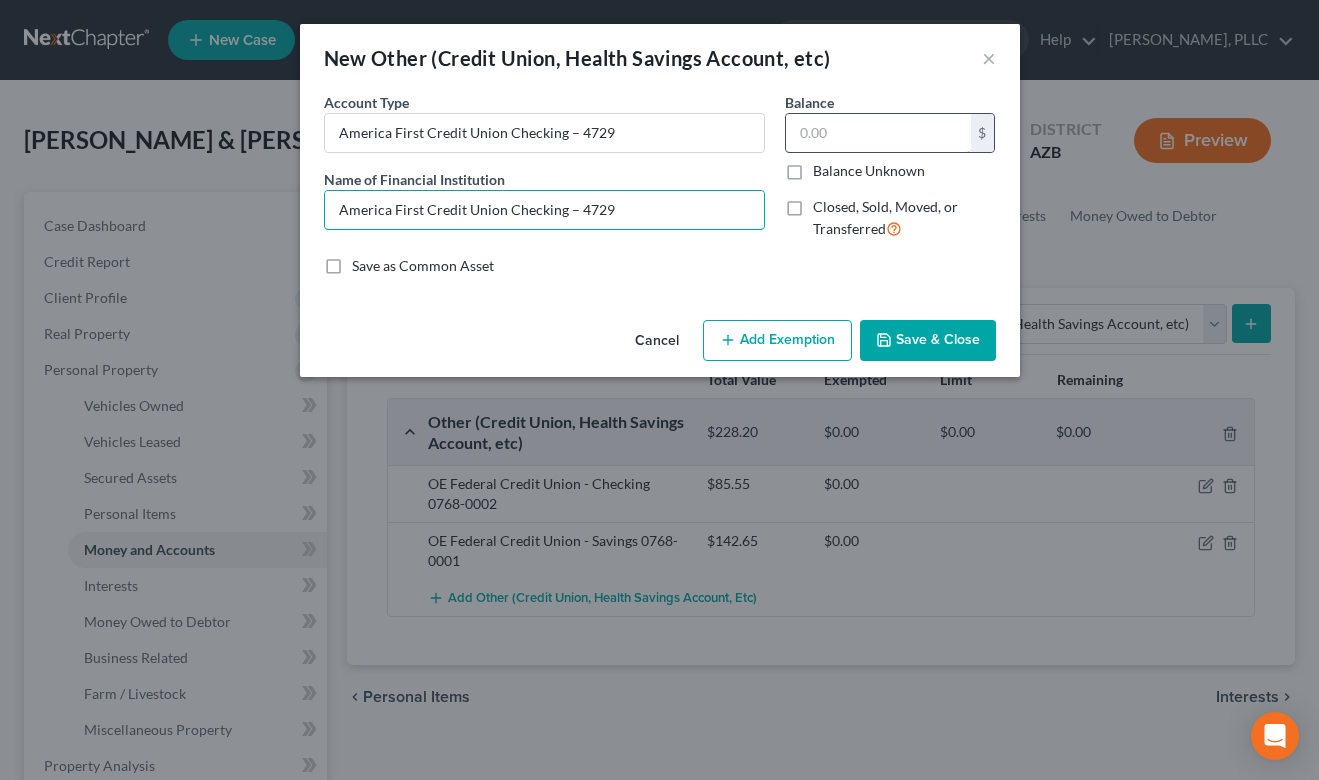 type on "America First Credit Union Checking – 4729" 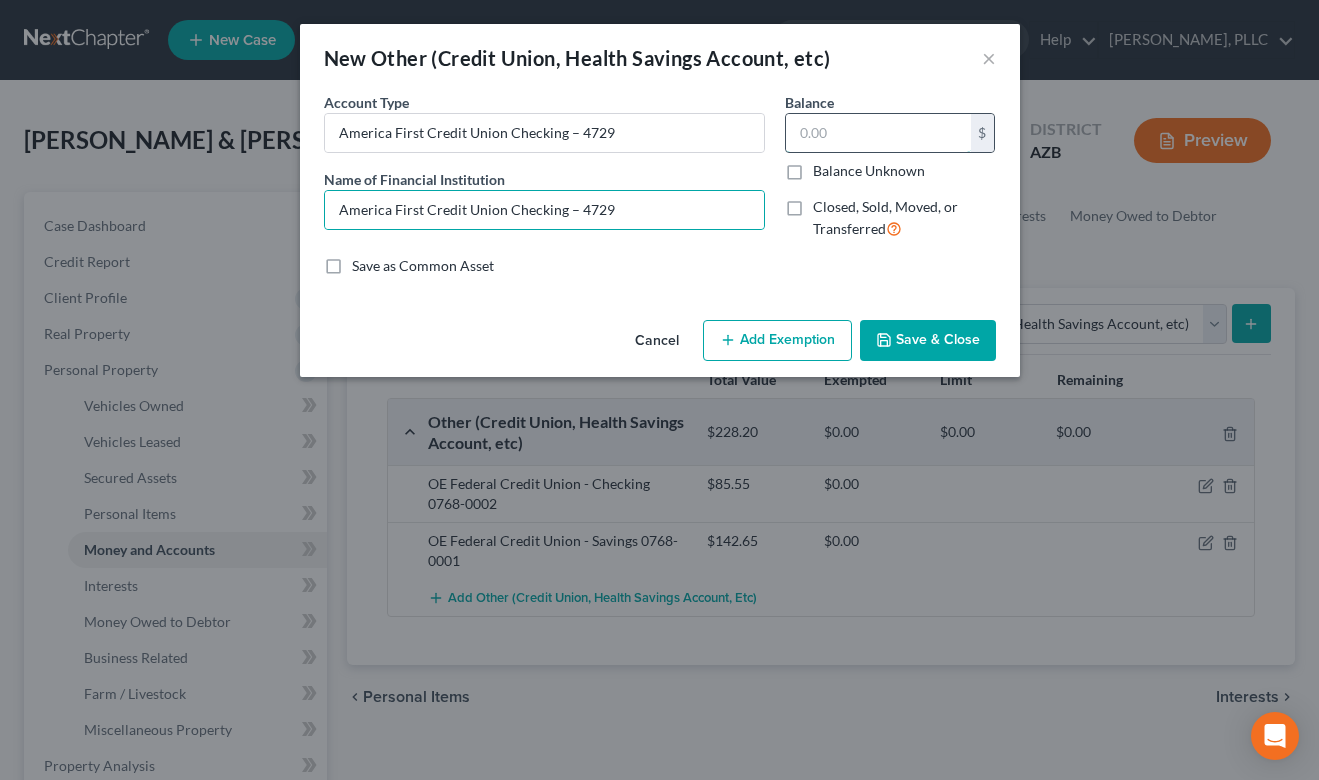 click at bounding box center [878, 133] 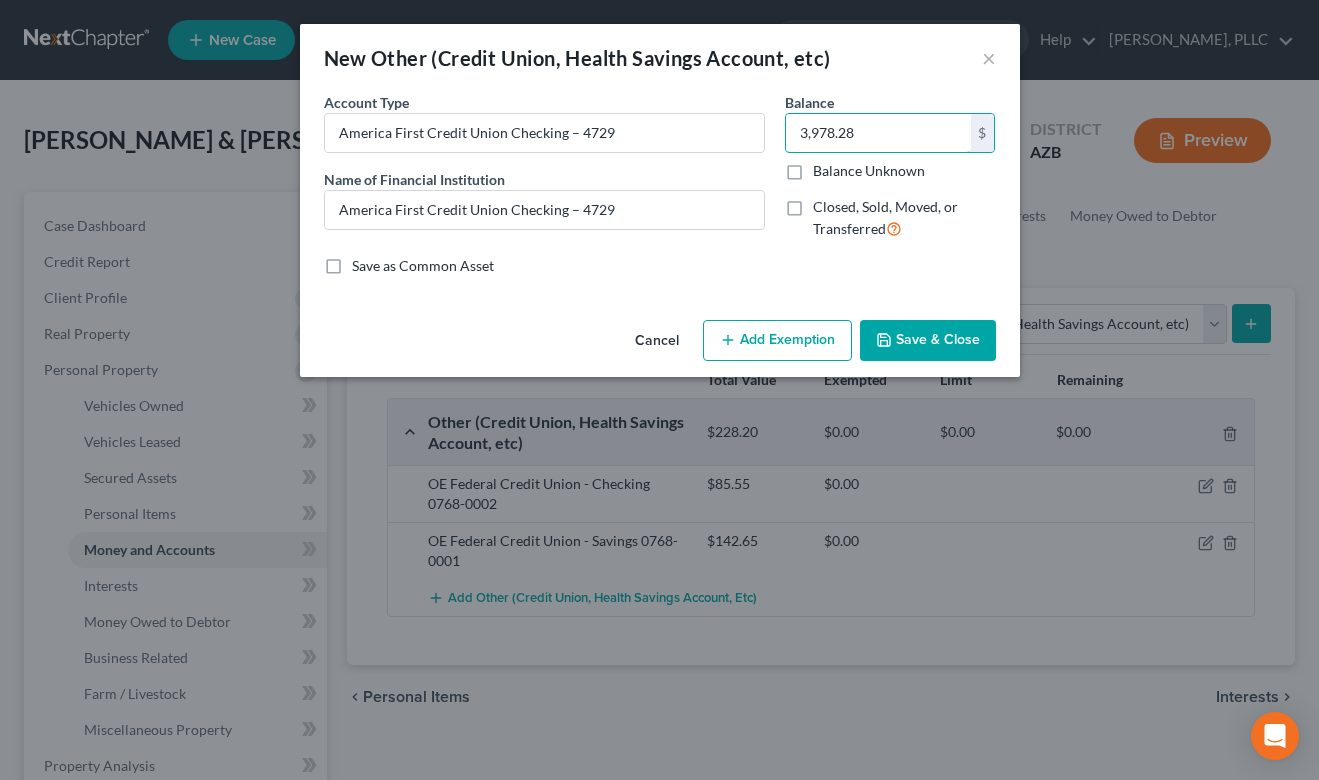 type on "3,978.28" 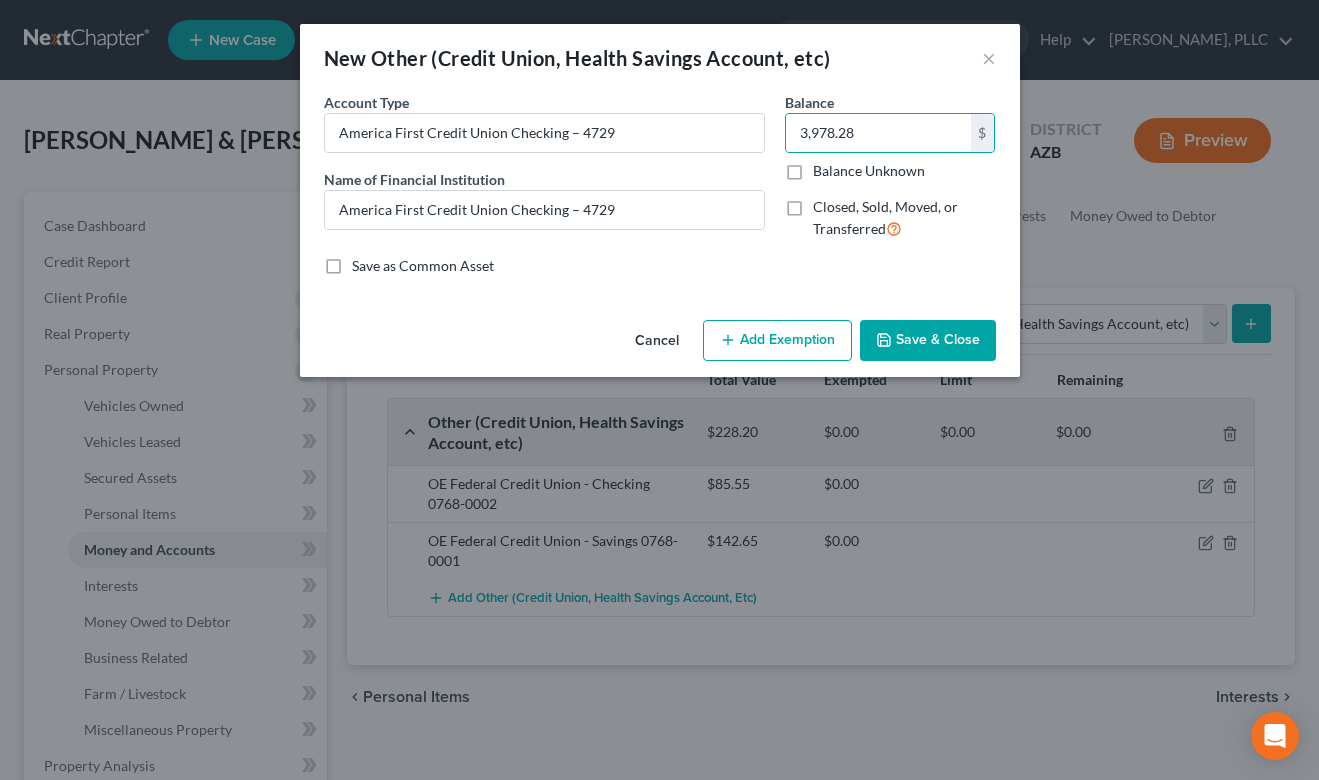 click on "Add Exemption" at bounding box center (777, 341) 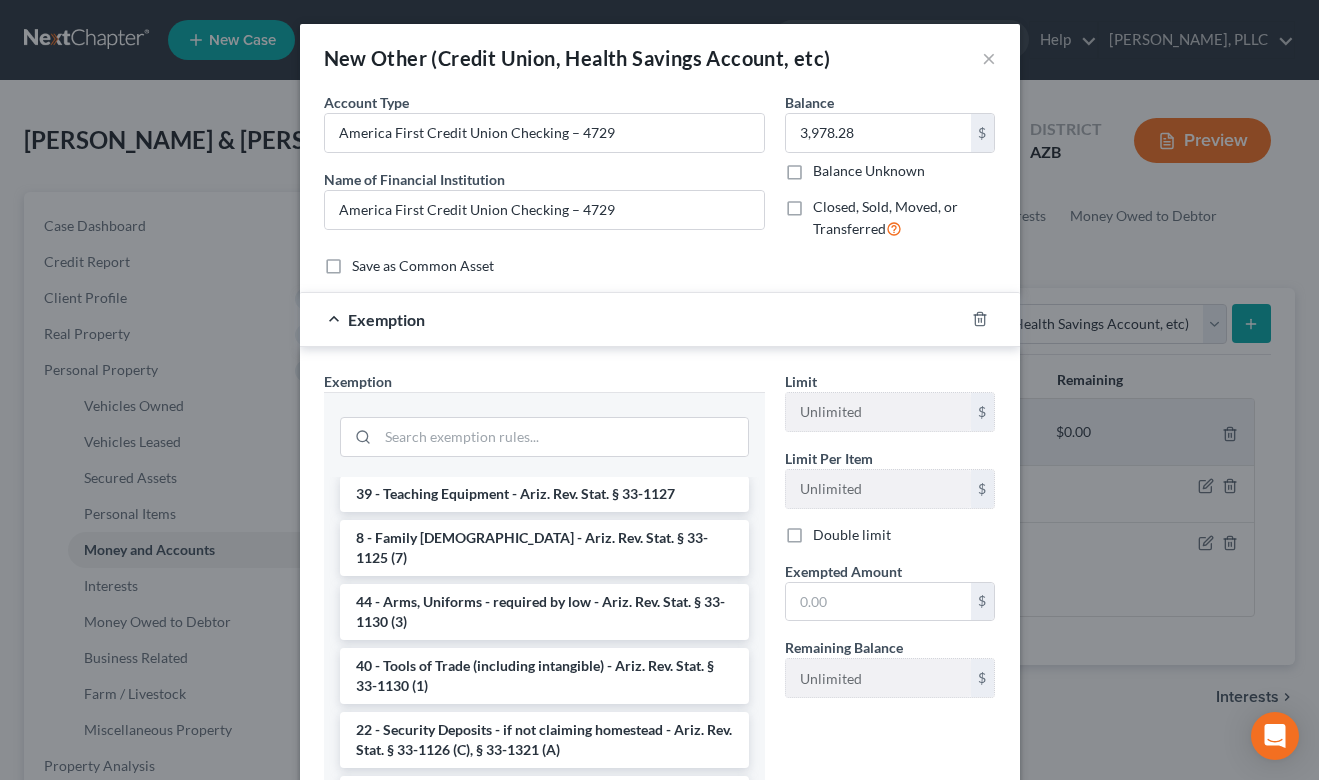 scroll, scrollTop: 679, scrollLeft: 0, axis: vertical 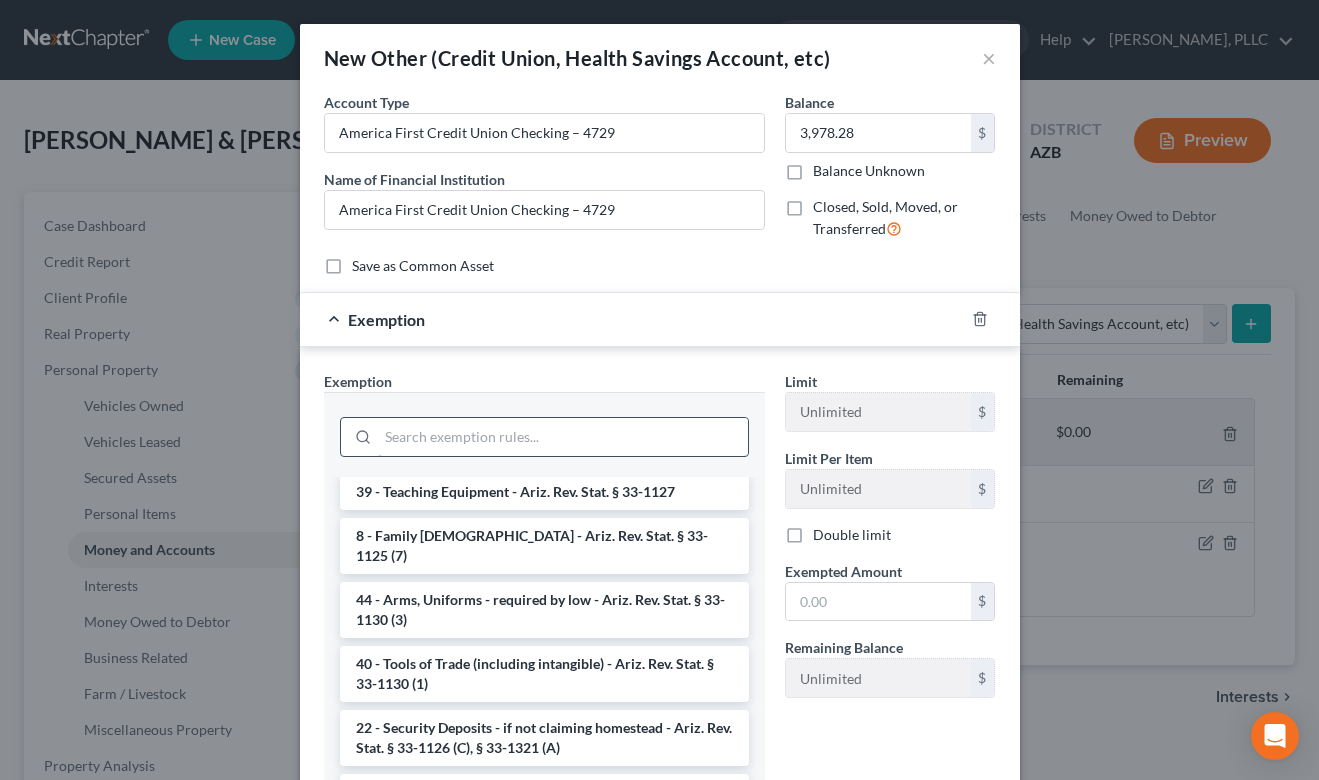 click at bounding box center [563, 437] 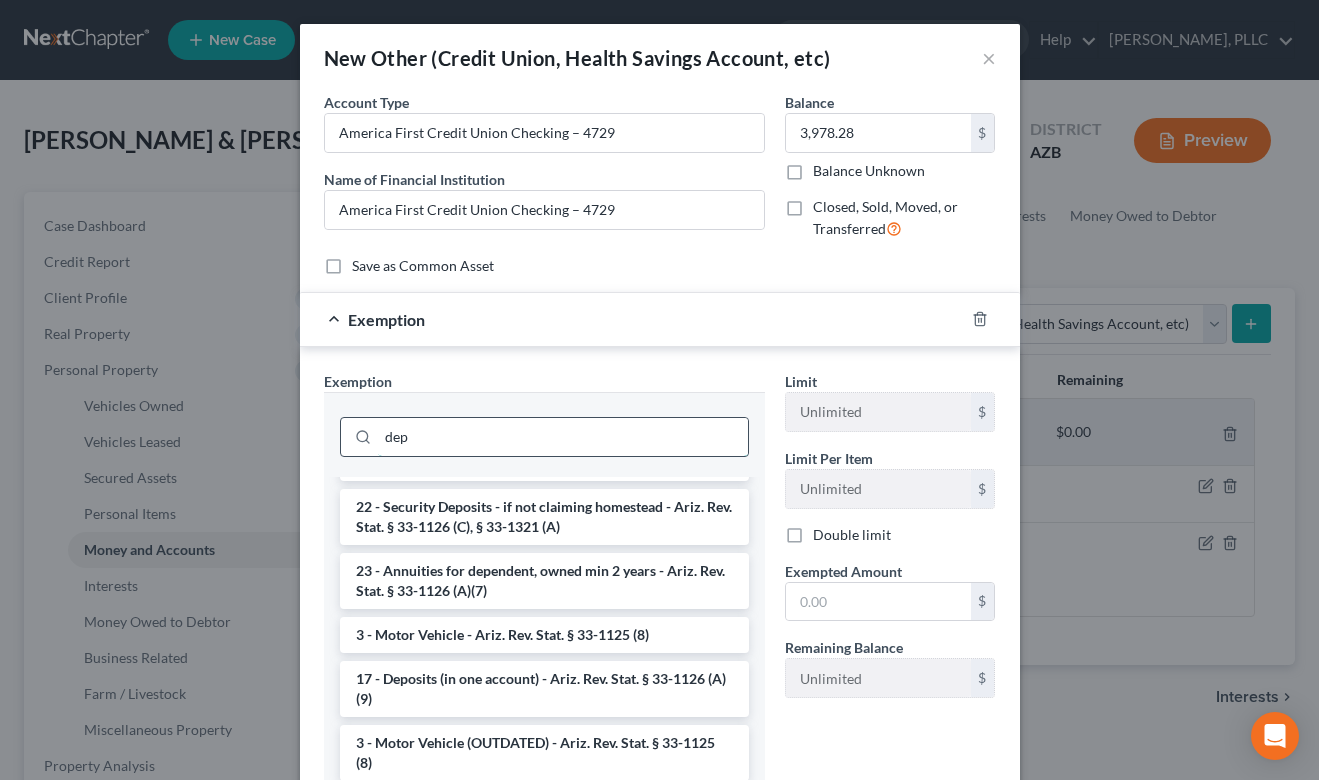 scroll, scrollTop: 32, scrollLeft: 0, axis: vertical 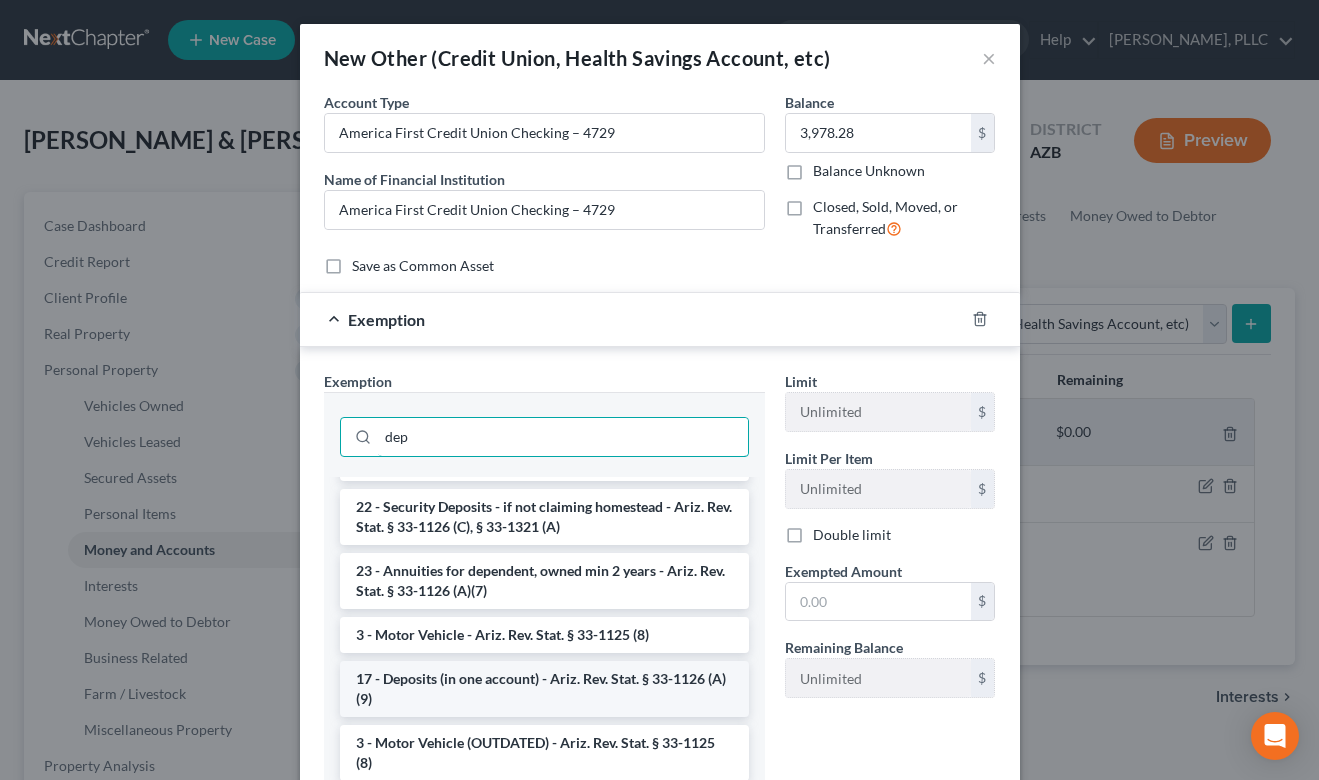 type on "dep" 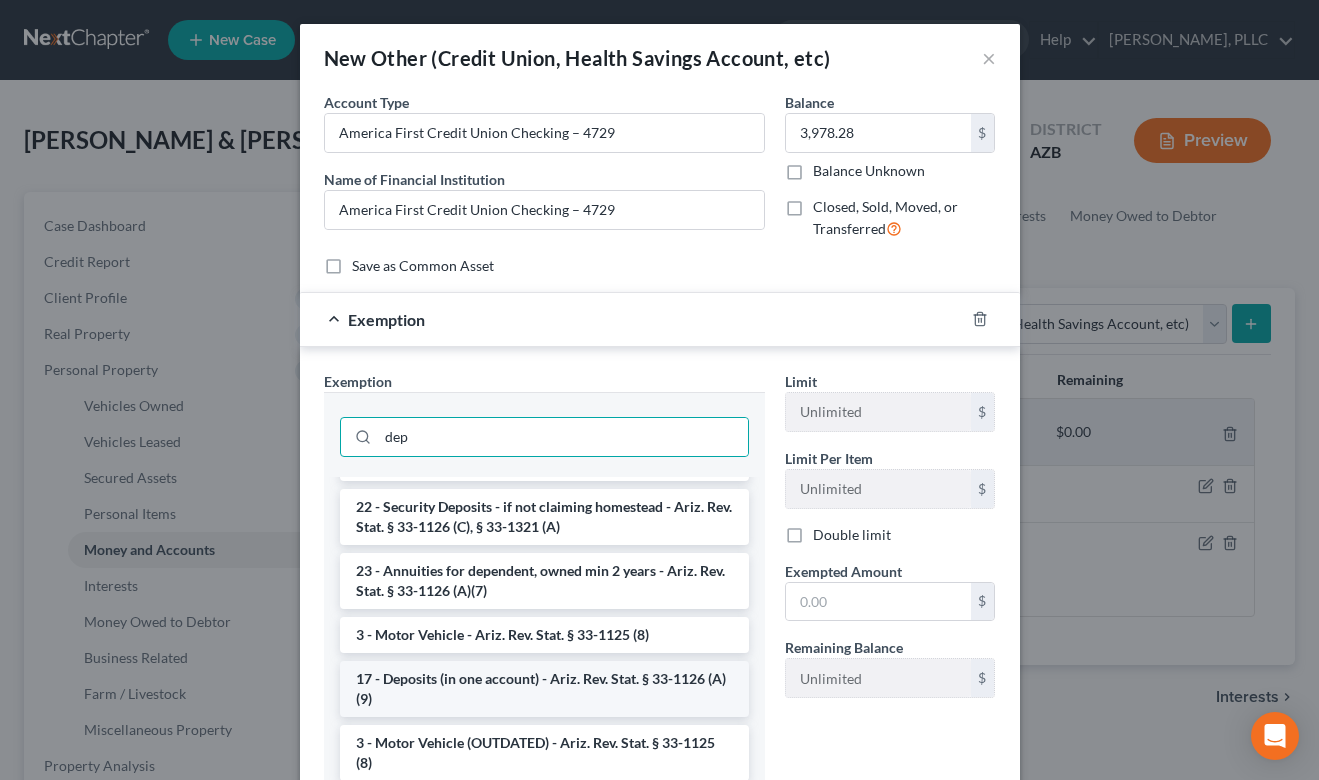 click on "17 - Deposits (in one account) - Ariz. Rev. Stat. § 33-1126 (A)(9)" at bounding box center (544, 689) 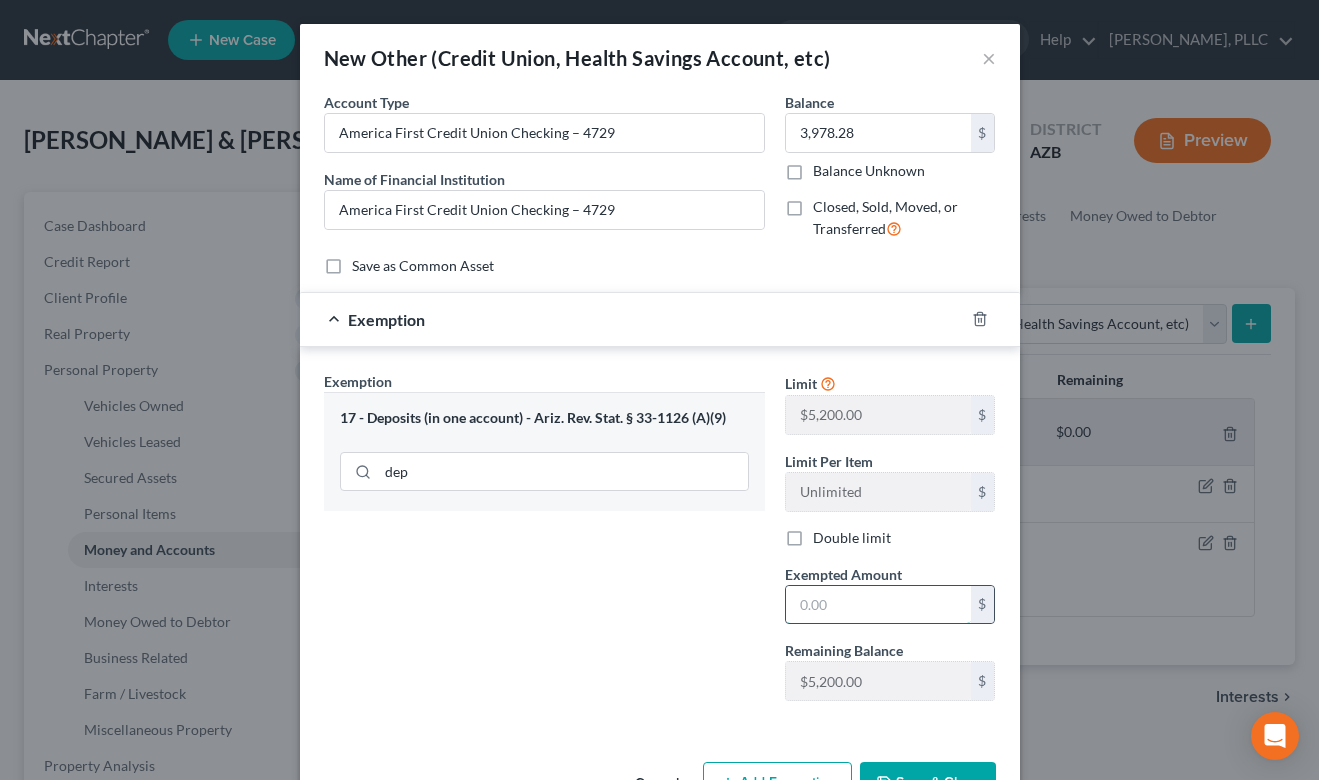 click at bounding box center (878, 605) 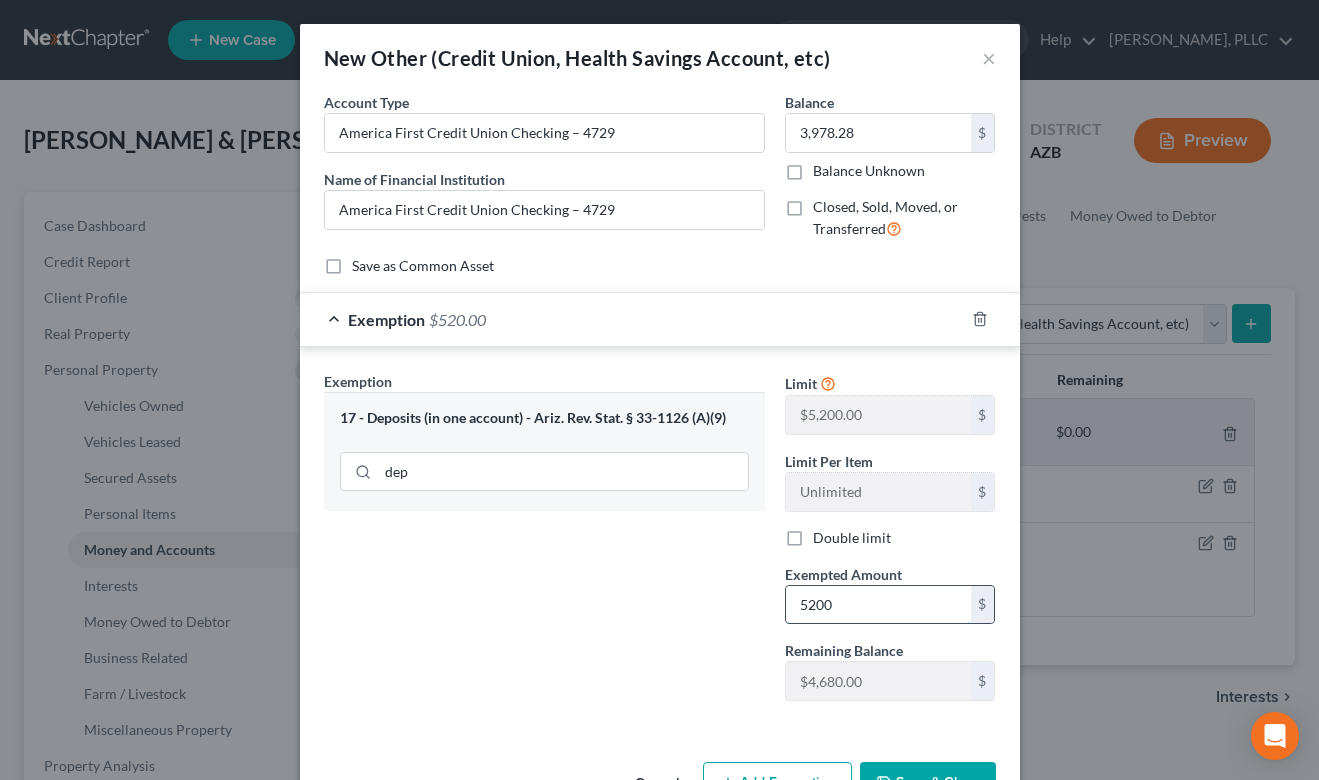 type on "5,200" 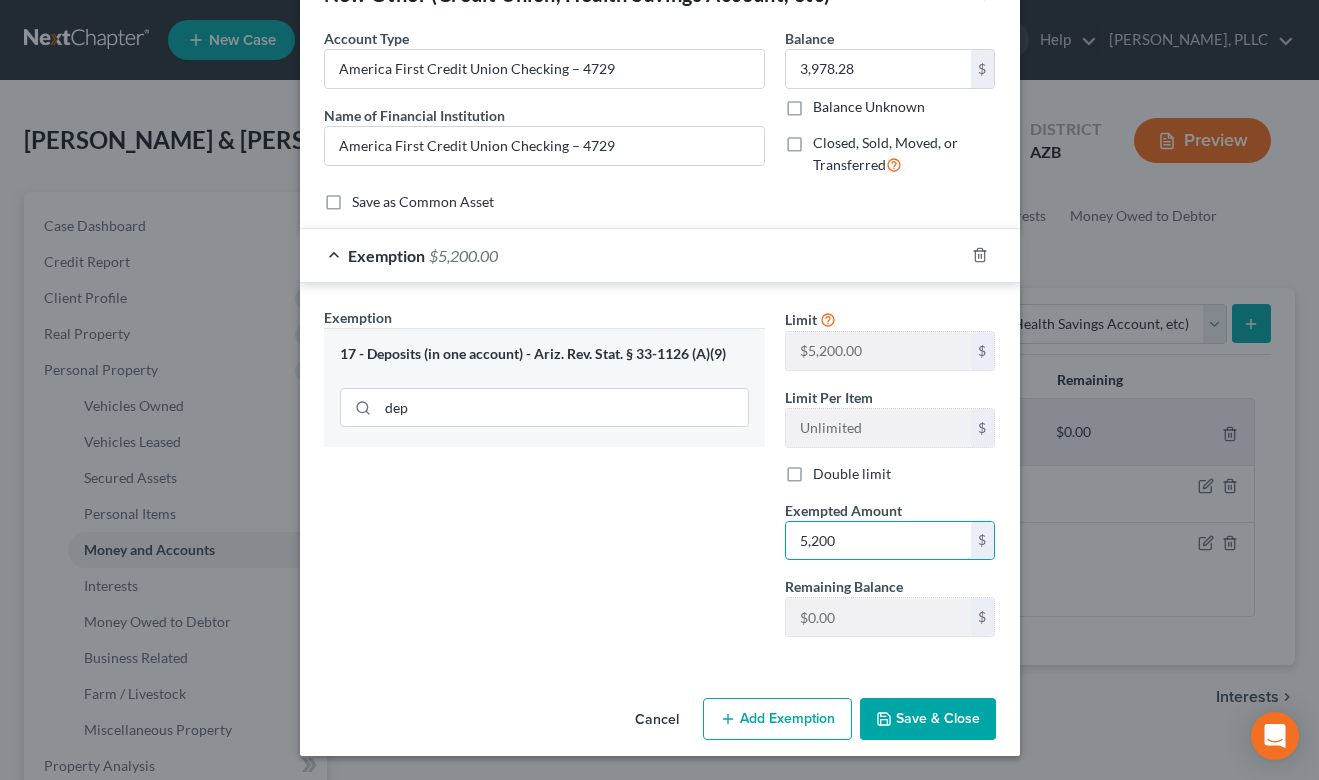 scroll, scrollTop: 63, scrollLeft: 0, axis: vertical 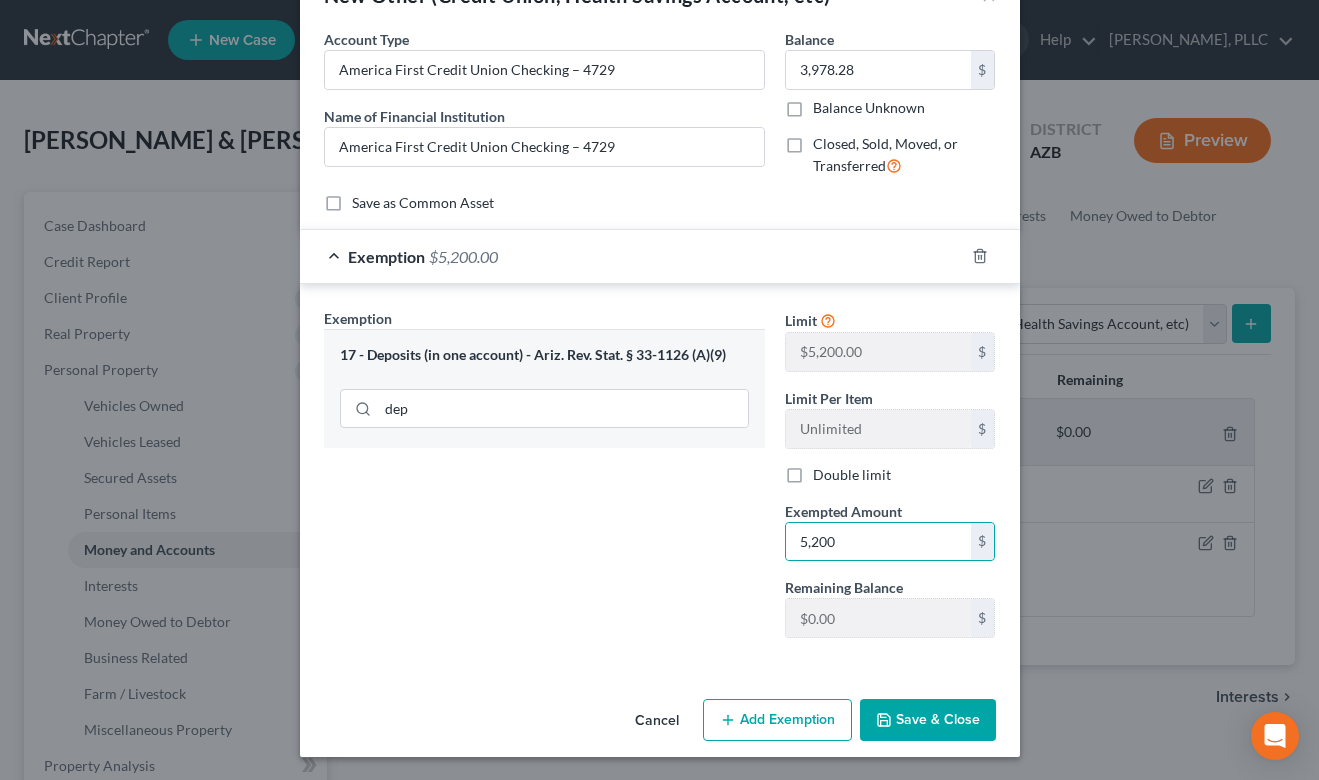 click on "Save & Close" at bounding box center (928, 720) 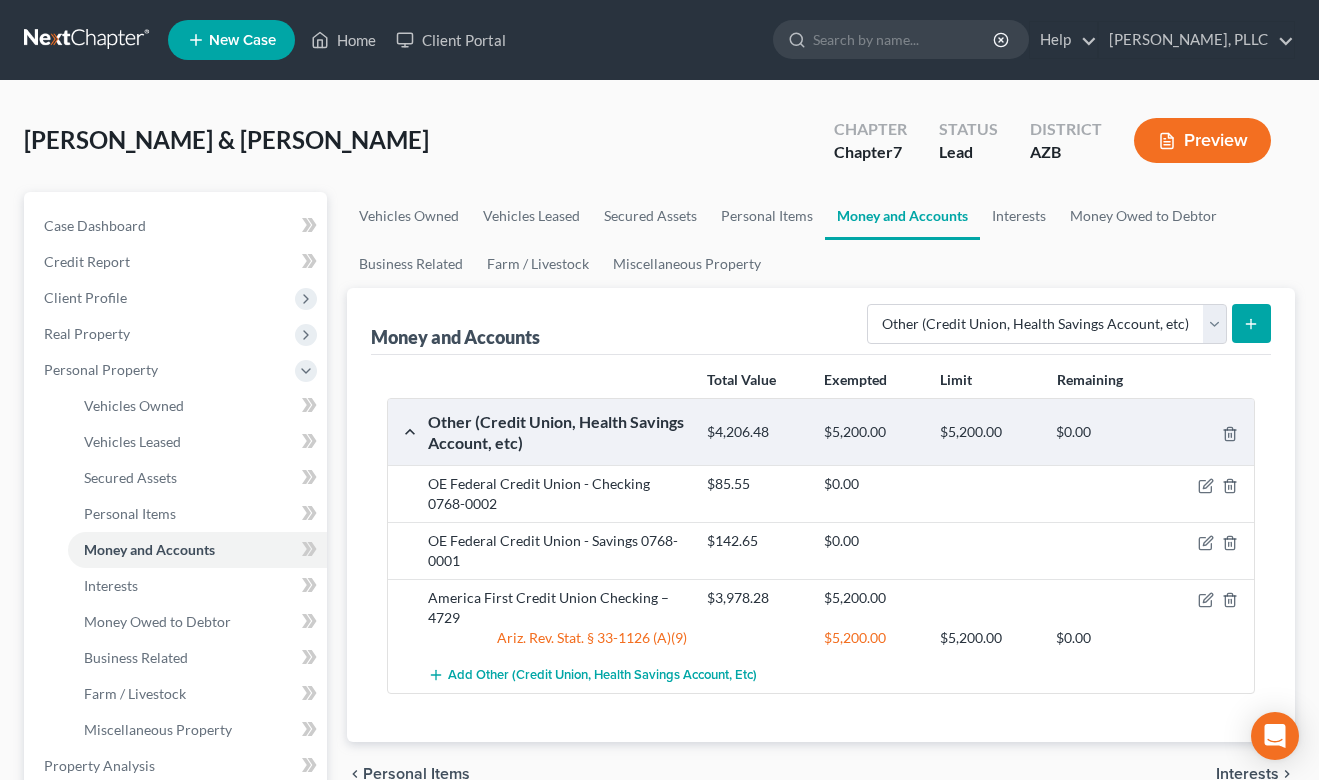 click 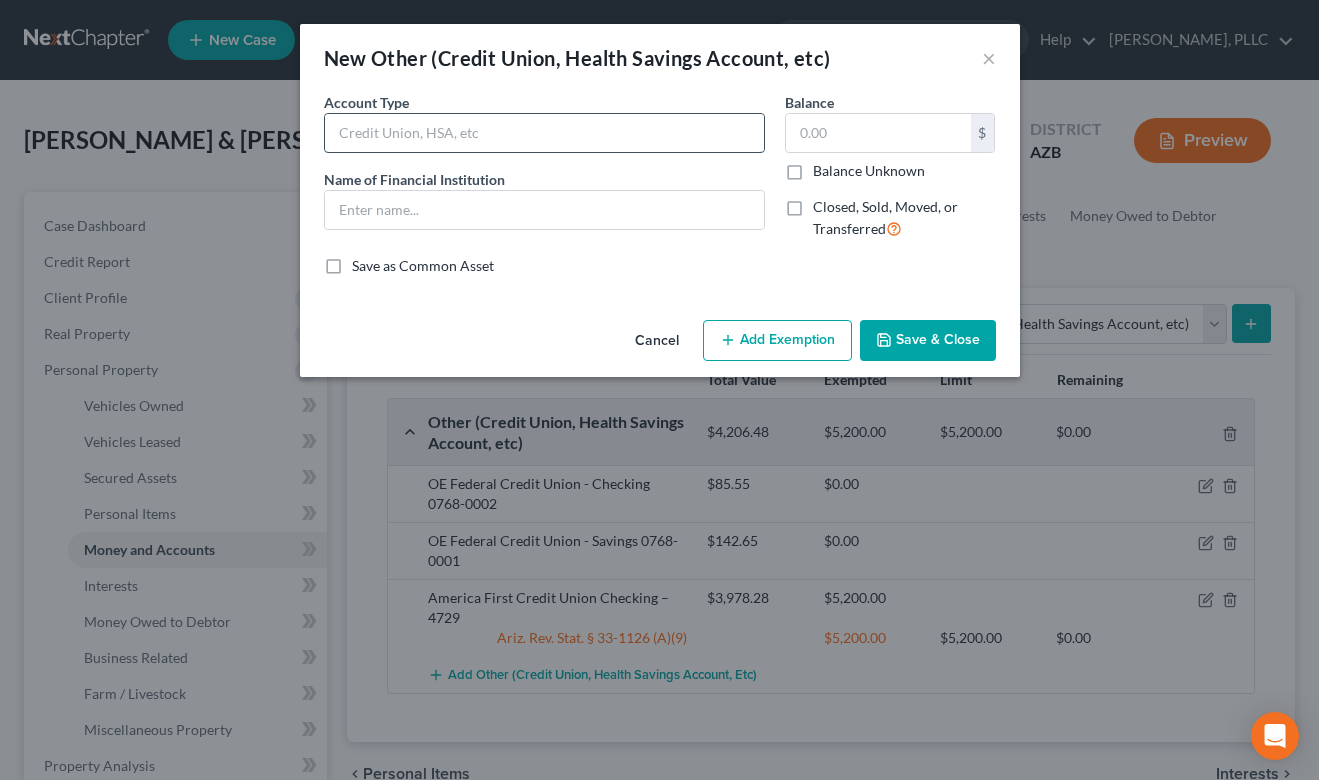 click at bounding box center [544, 133] 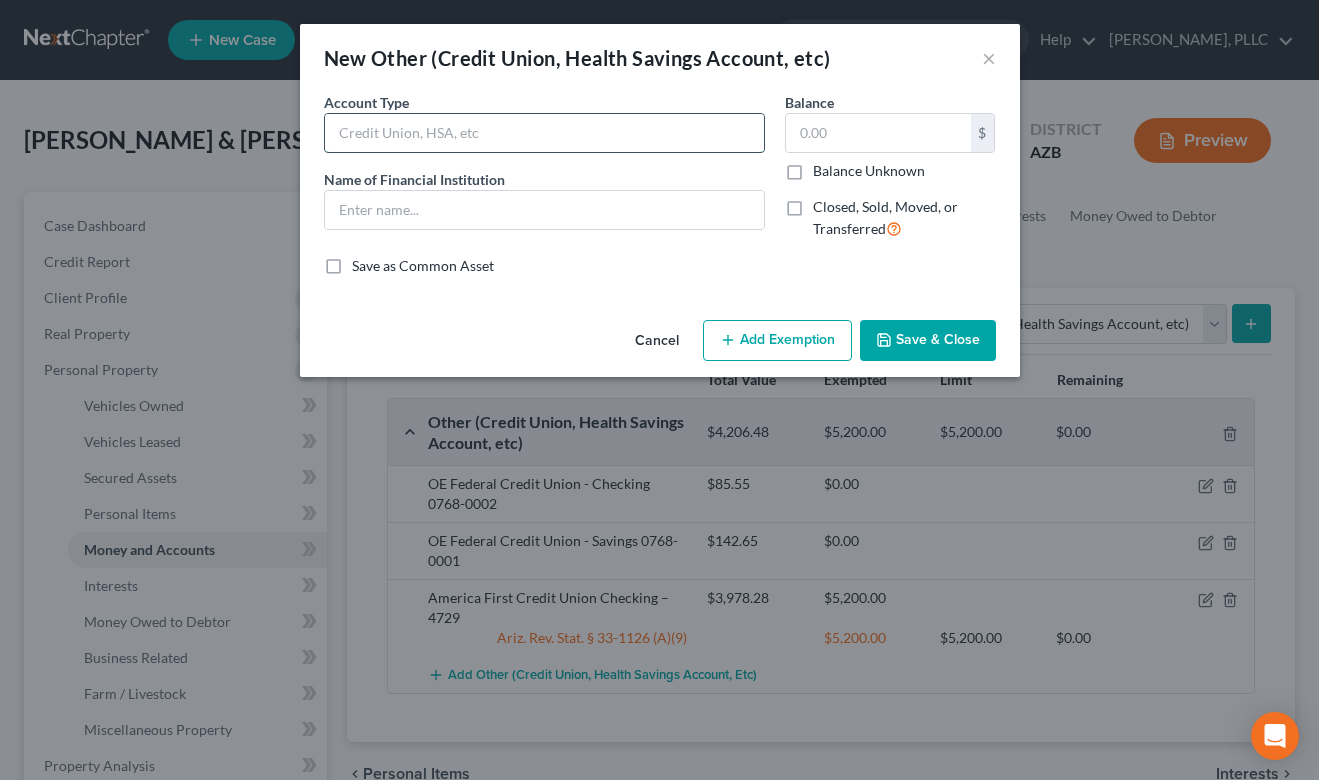 paste on "America First Credit Union Savings – 4729" 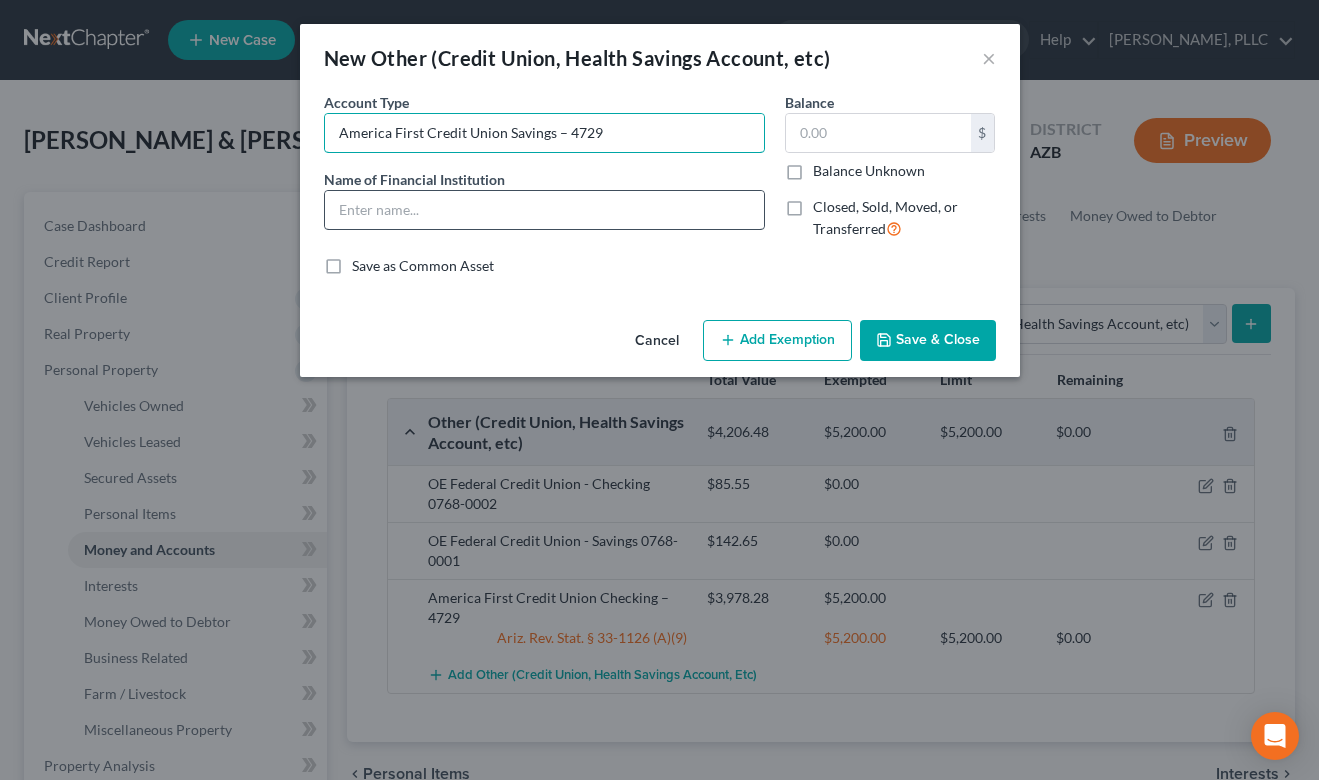 type on "America First Credit Union Savings – 4729" 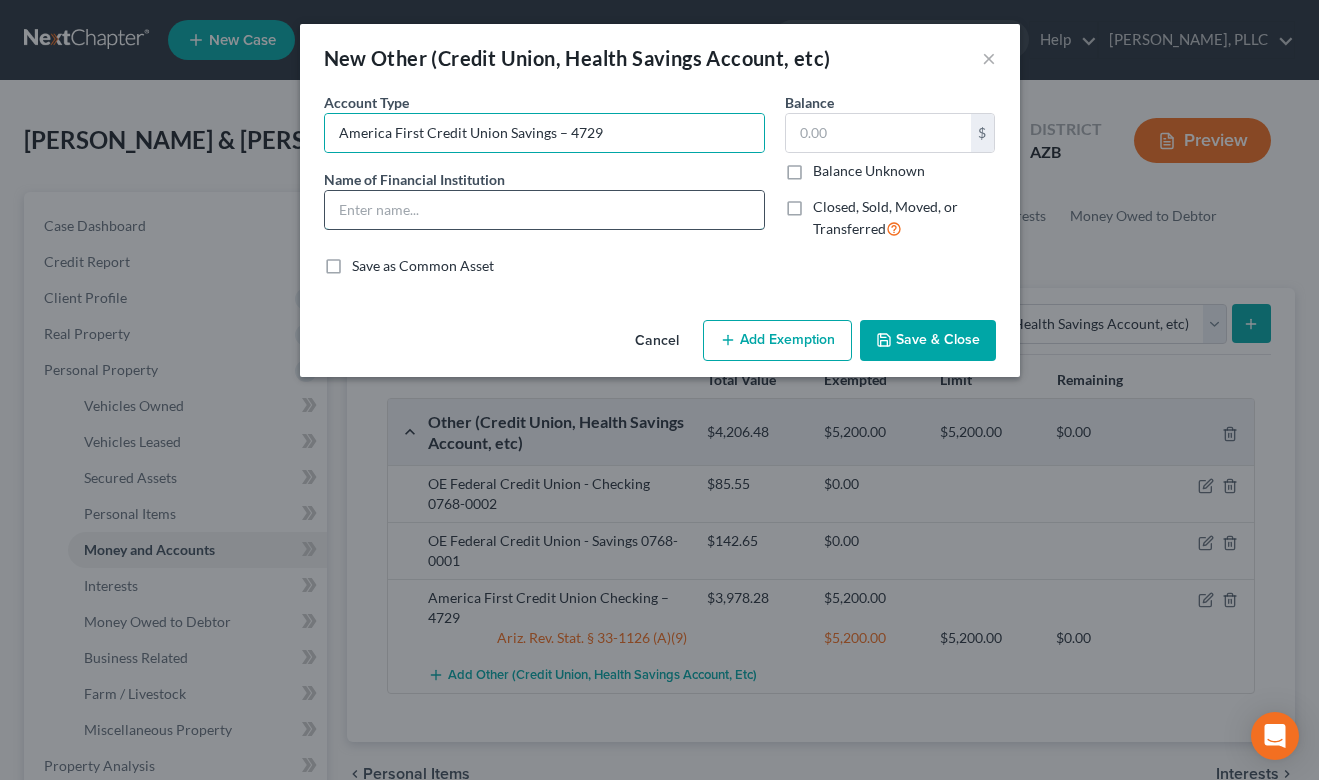 click at bounding box center (544, 210) 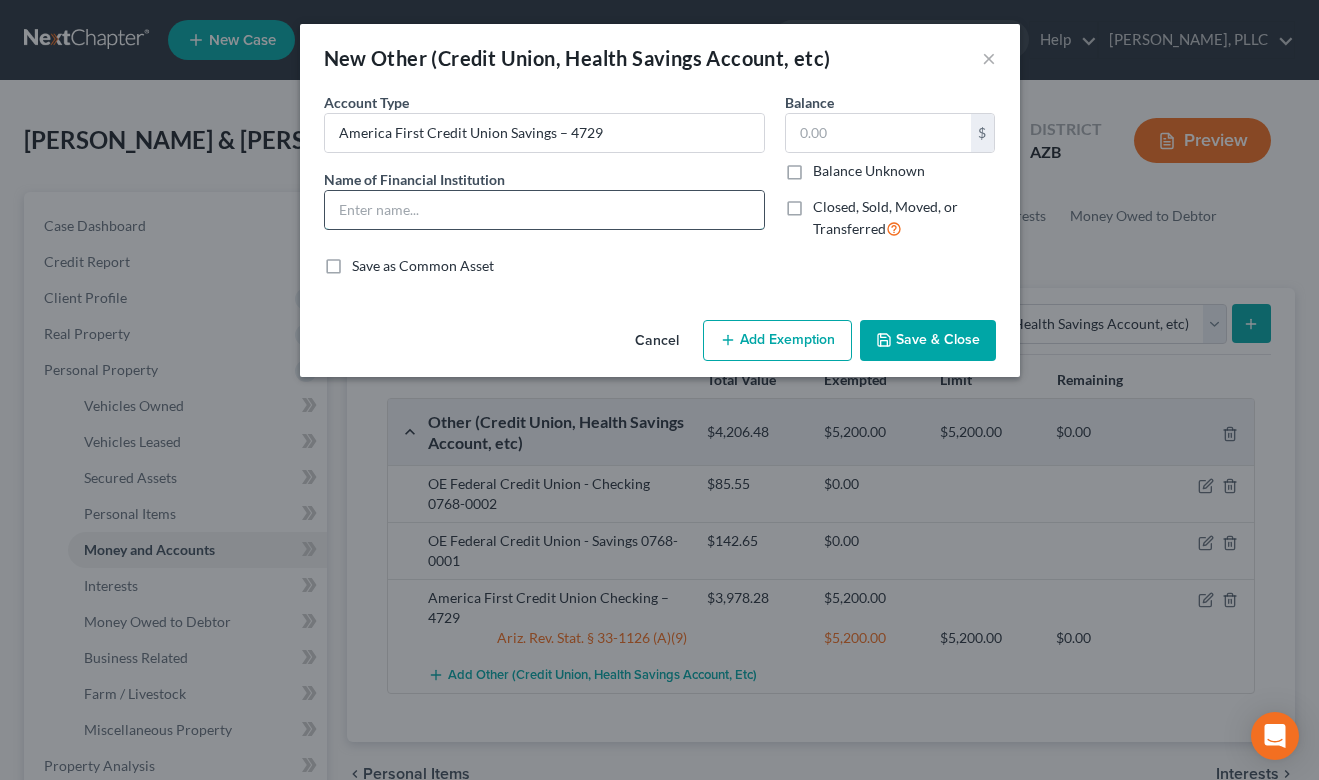 paste on "America First Credit Union Savings – 4729" 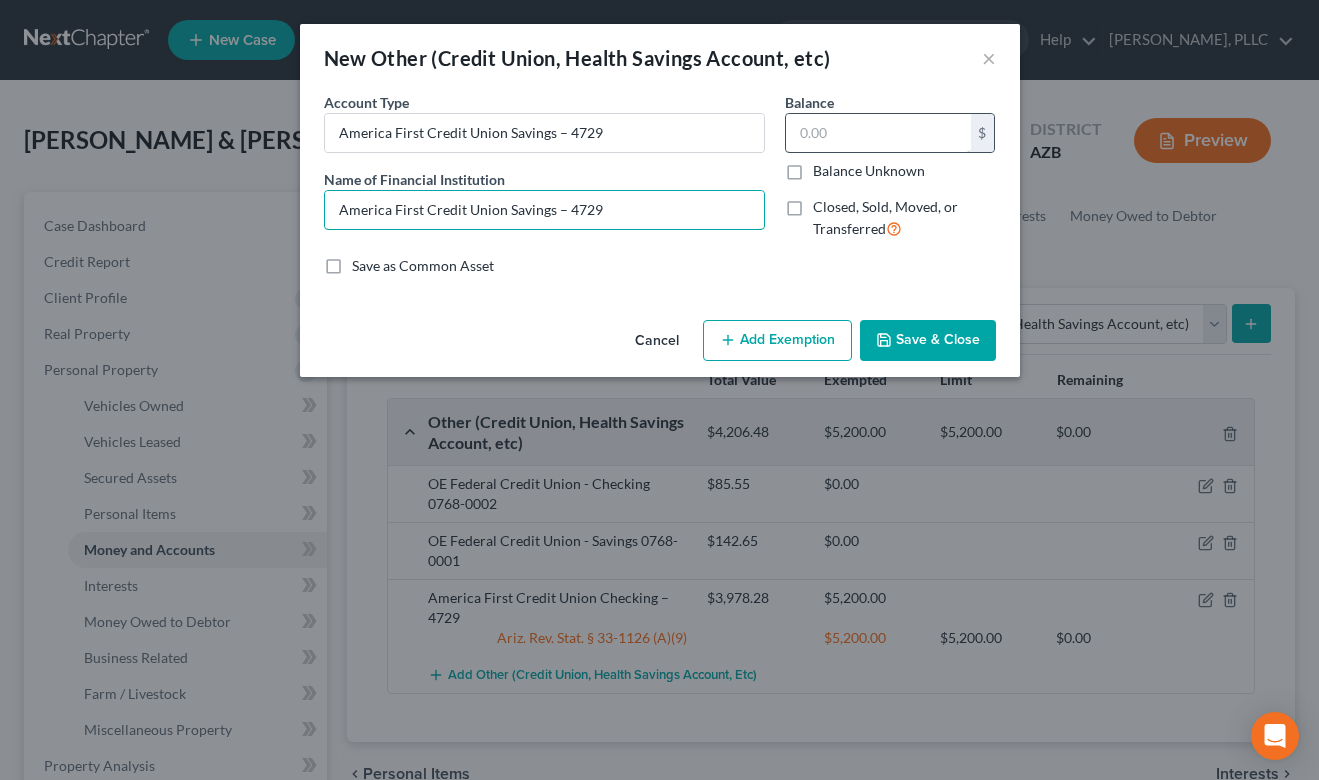 type on "America First Credit Union Savings – 4729" 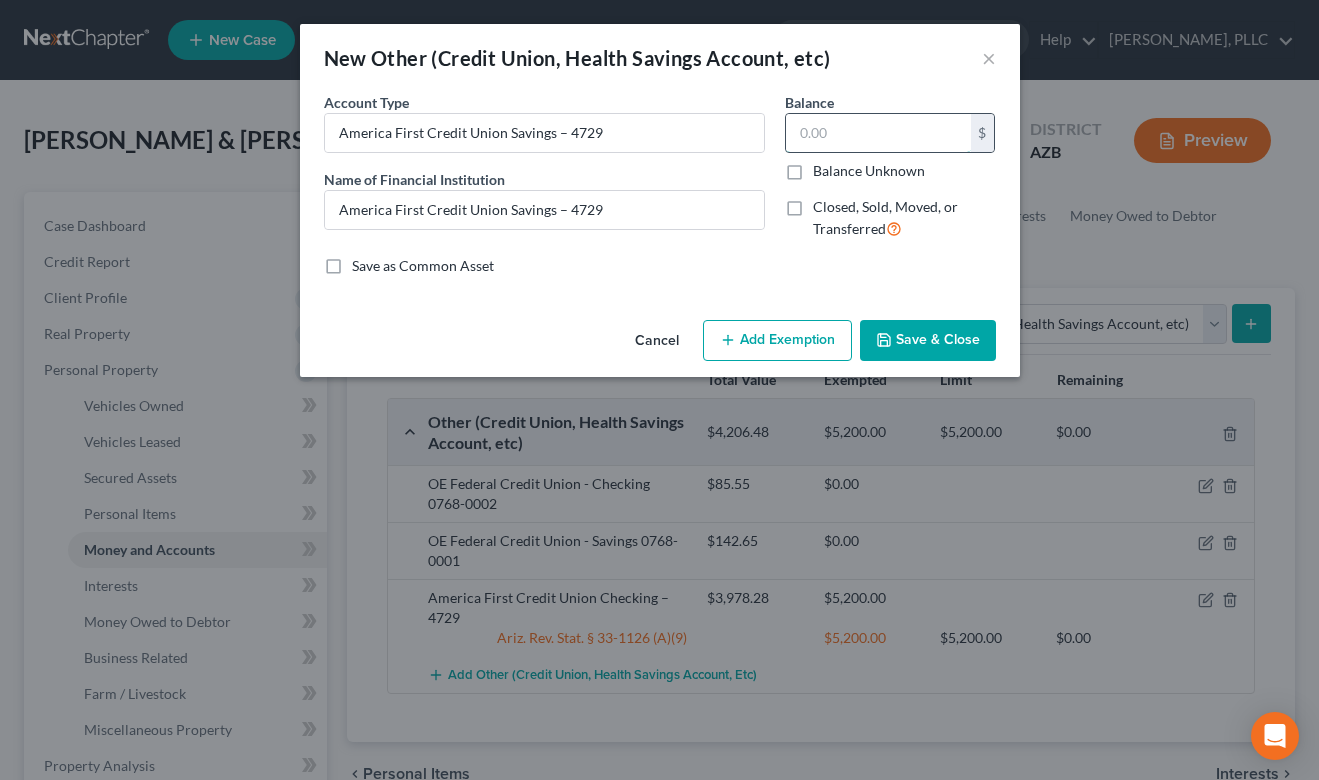 click at bounding box center [878, 133] 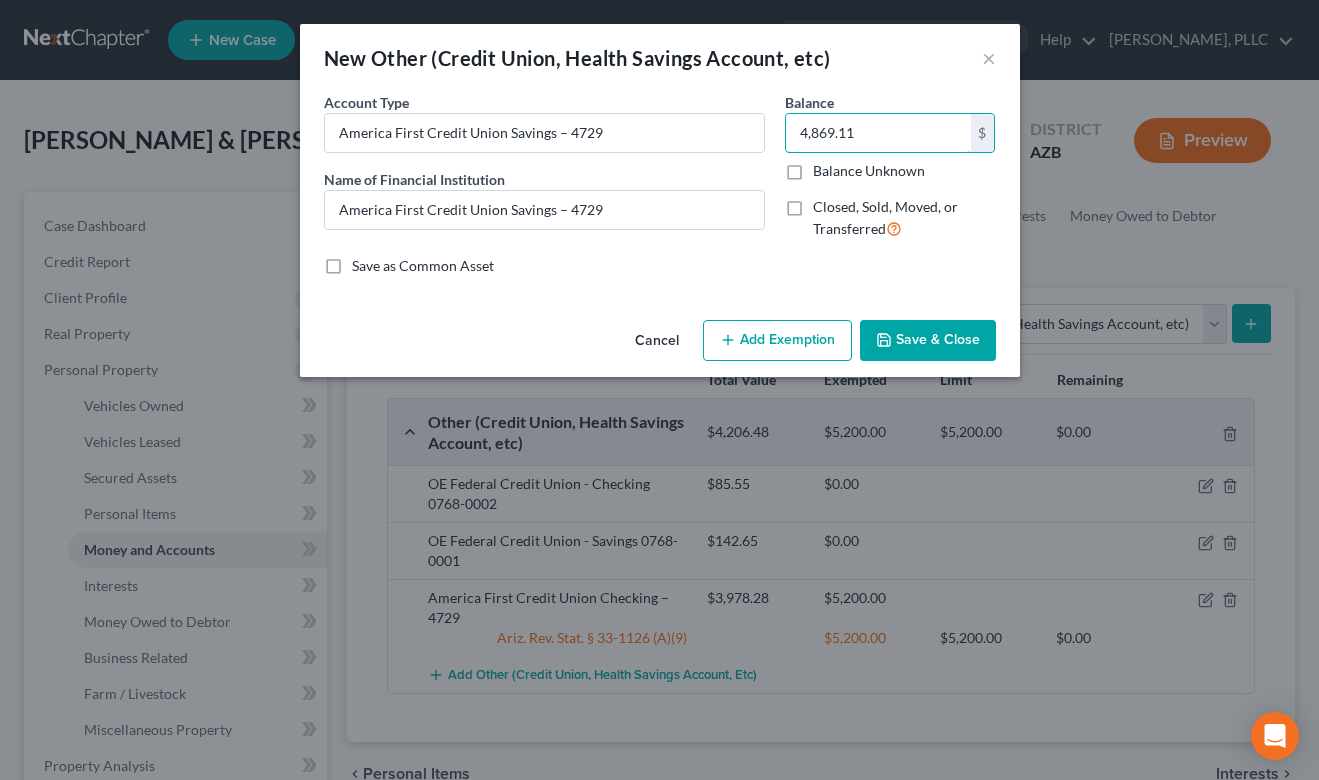 type on "4,869.11" 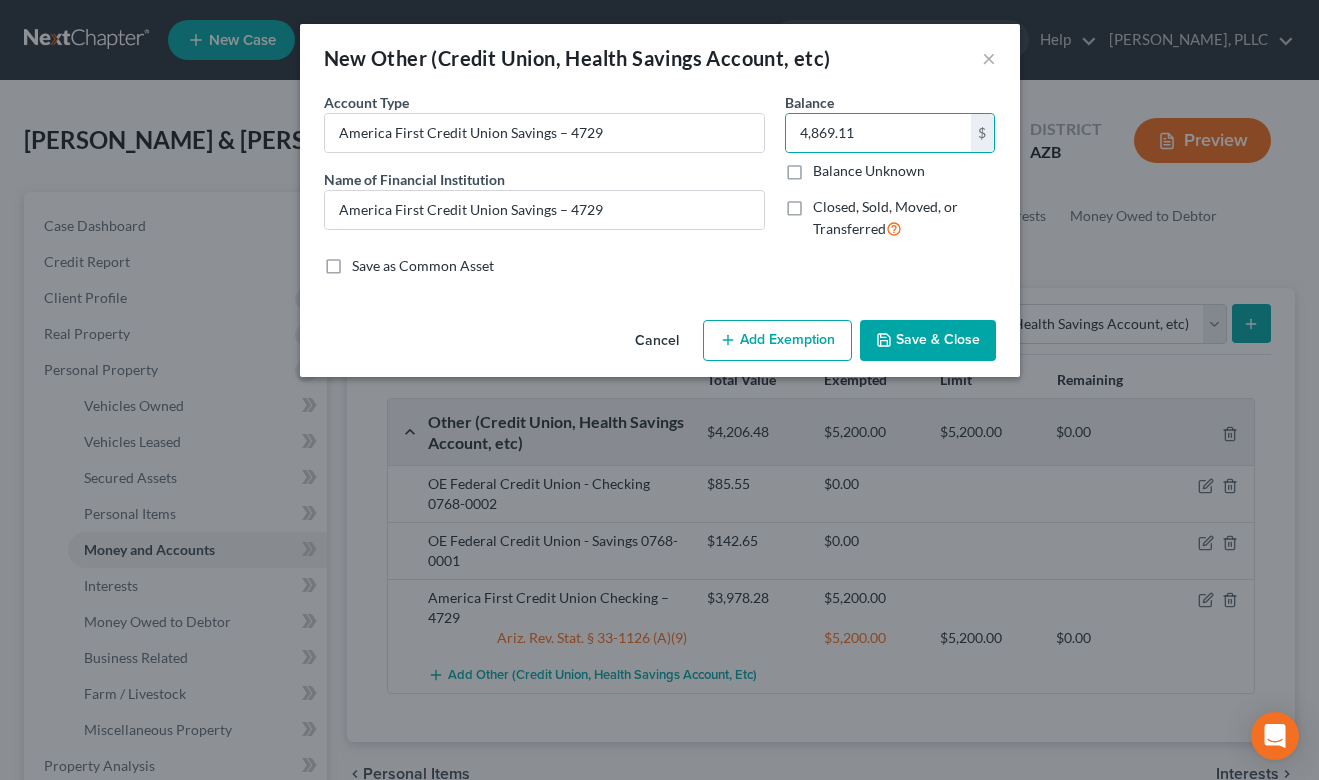 click on "Add Exemption" at bounding box center (777, 341) 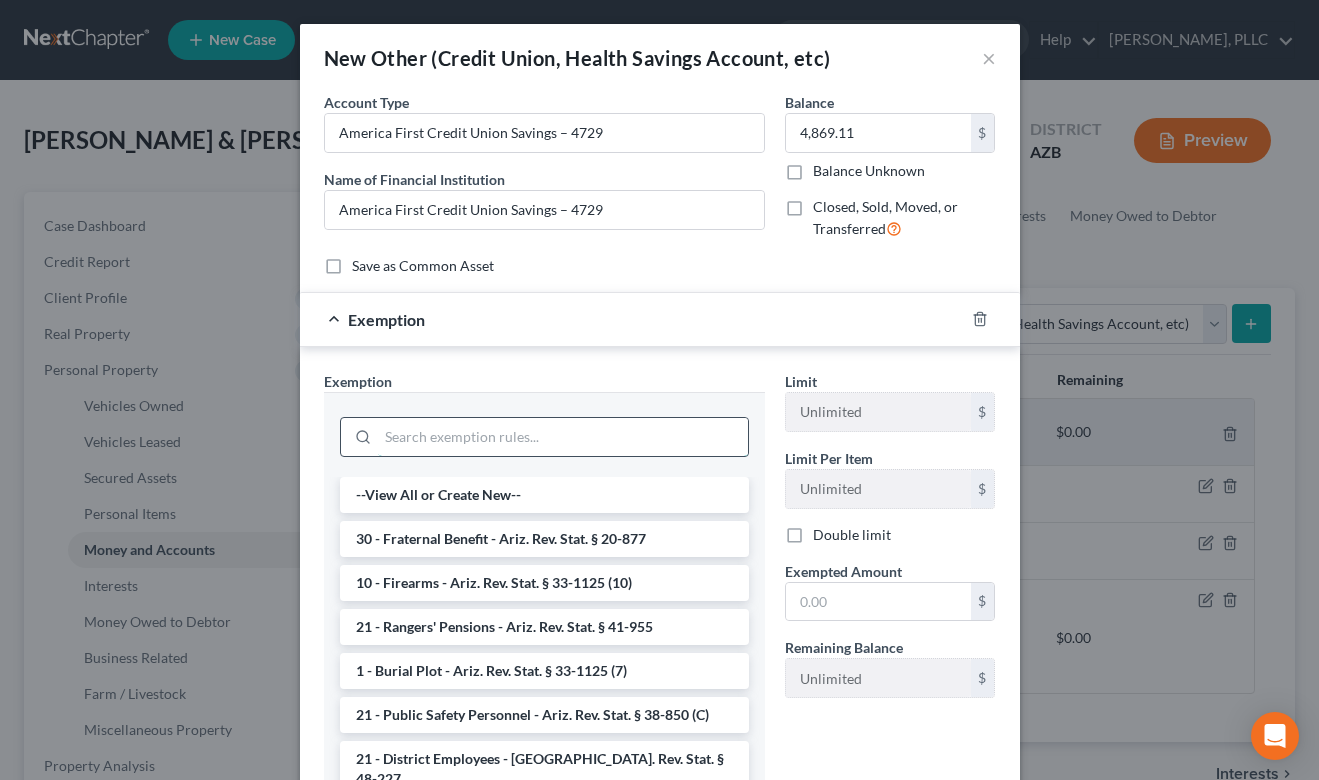 click at bounding box center (563, 437) 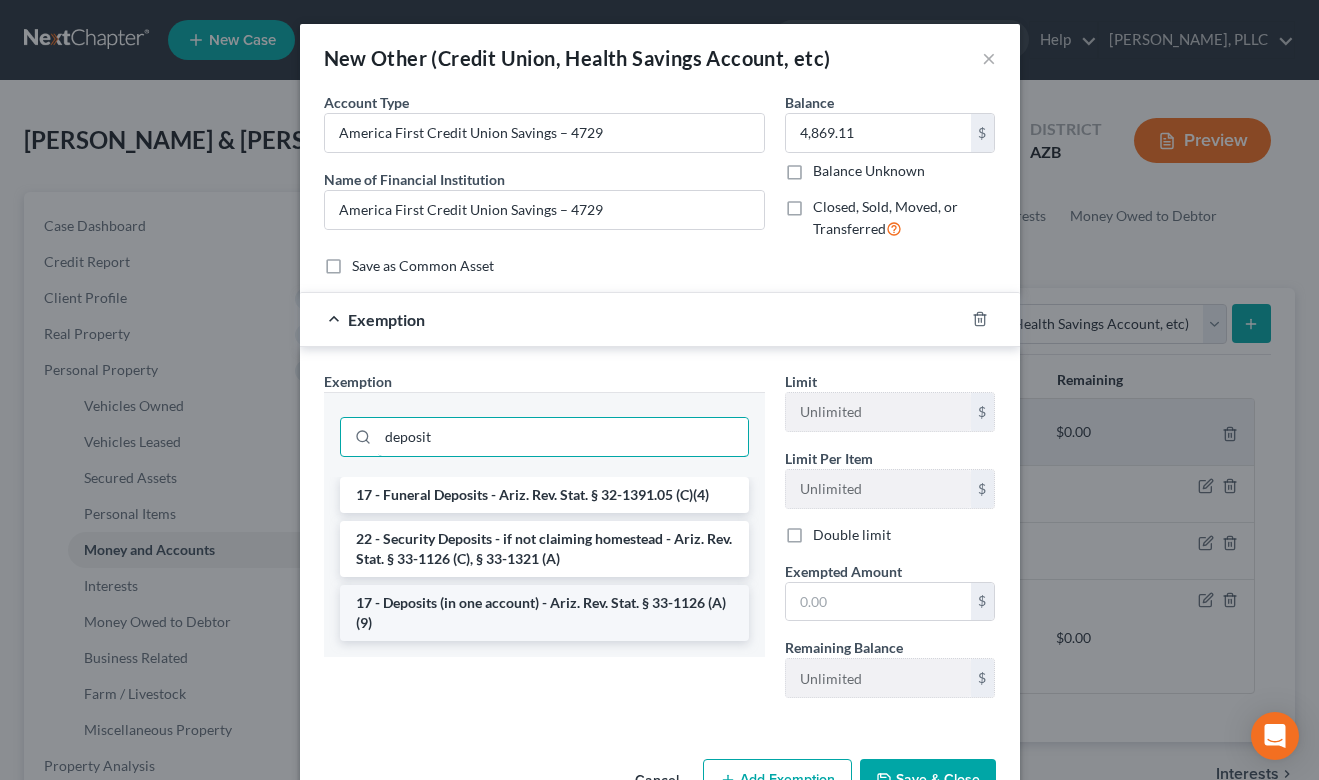 type on "deposit" 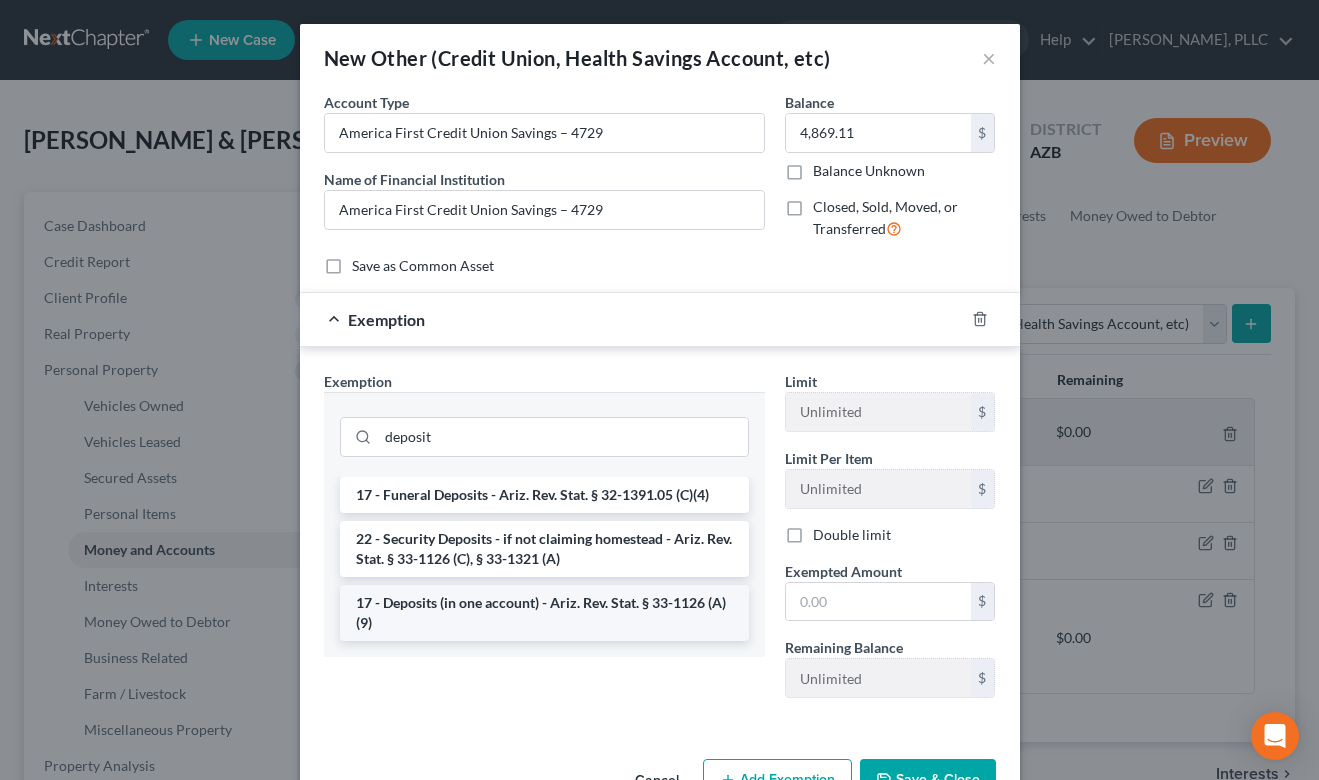 click on "17 - Deposits (in one account) - Ariz. Rev. Stat. § 33-1126 (A)(9)" at bounding box center [544, 613] 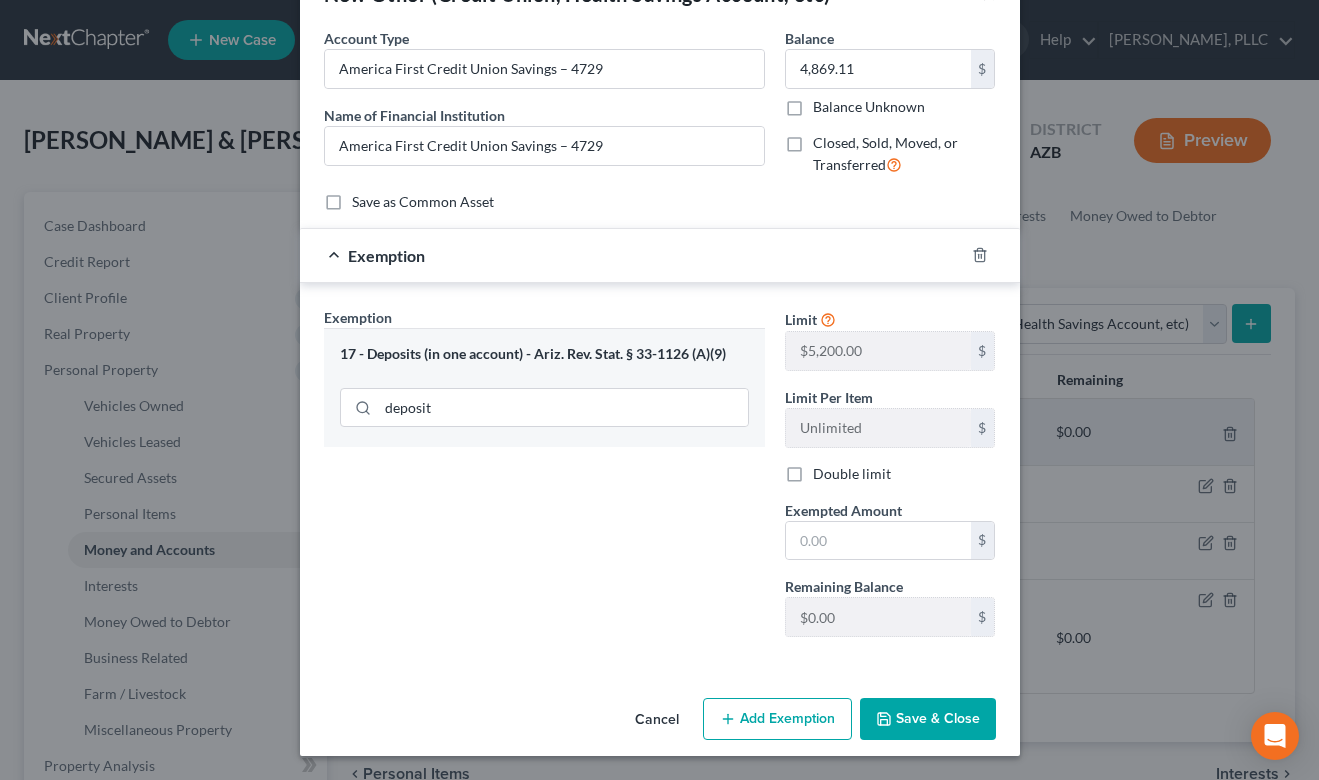 scroll, scrollTop: 63, scrollLeft: 0, axis: vertical 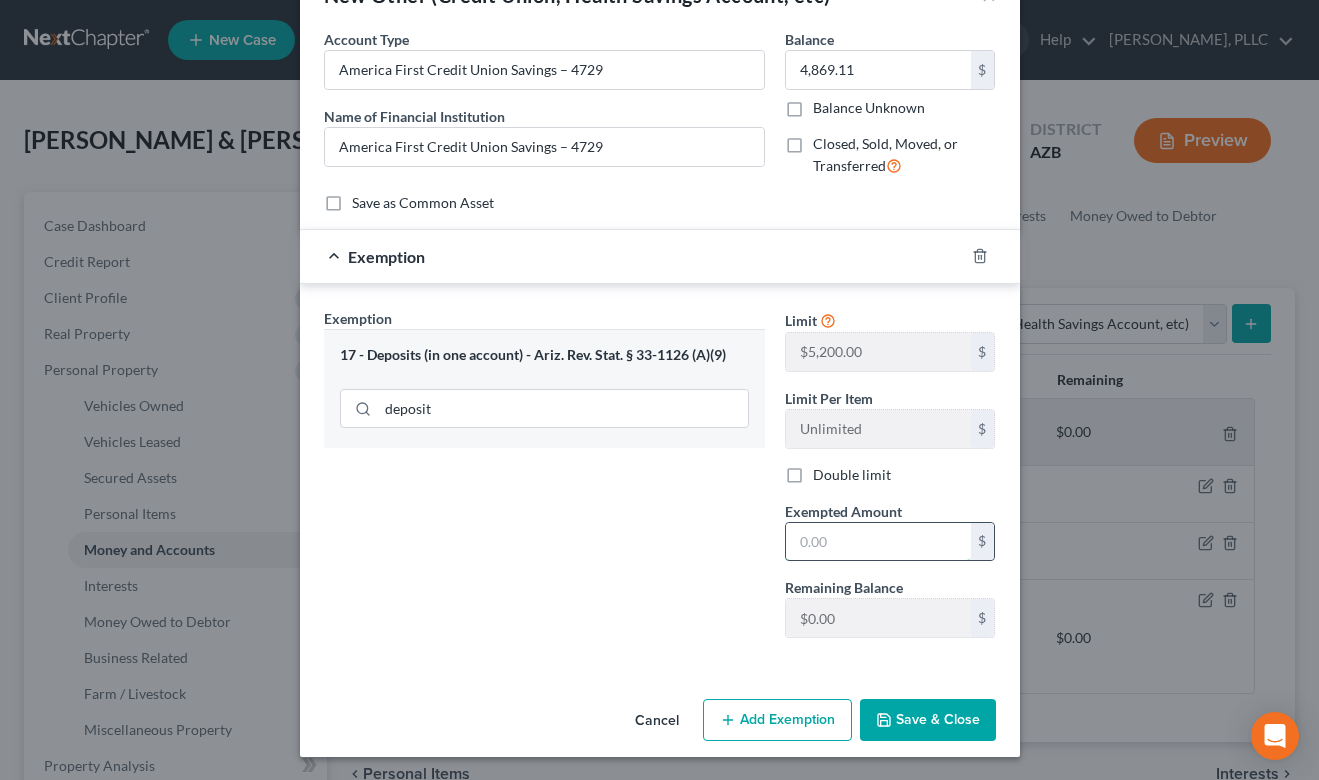 click at bounding box center [878, 542] 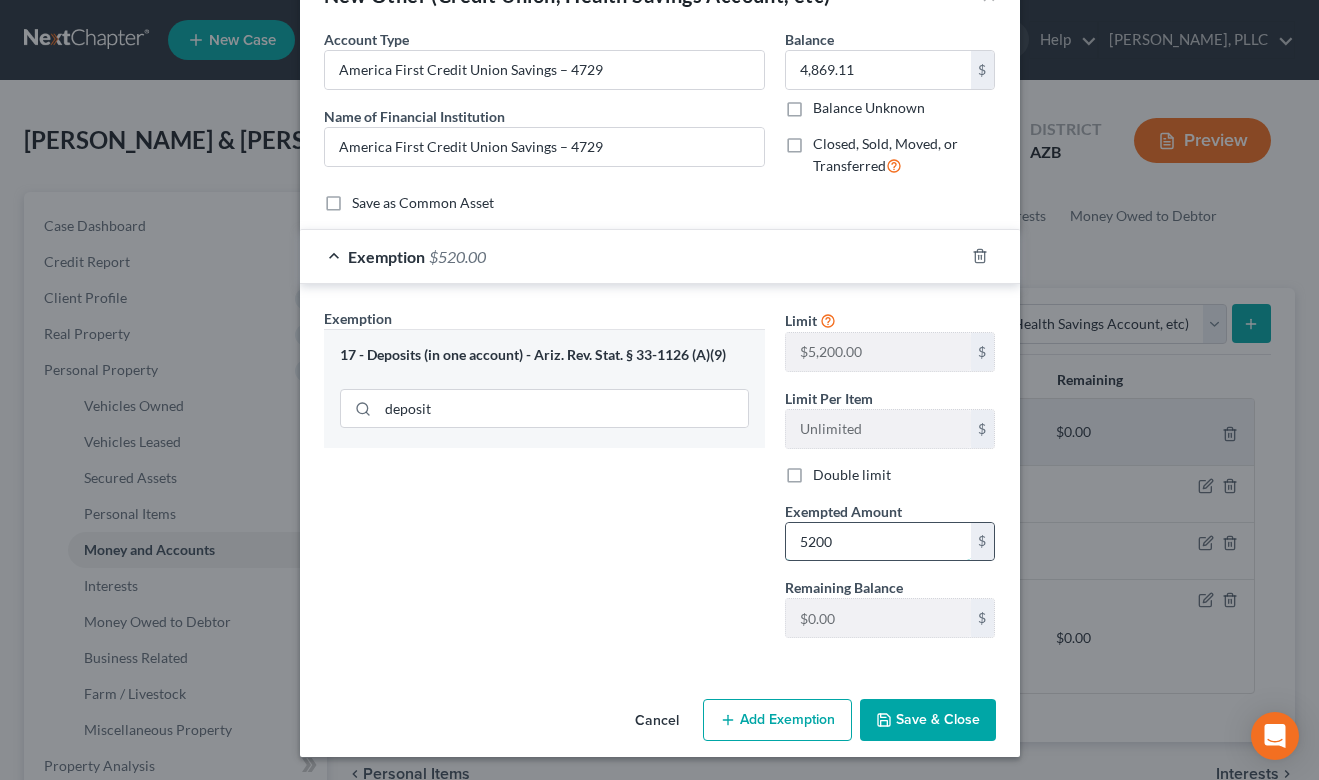 type on "5,200" 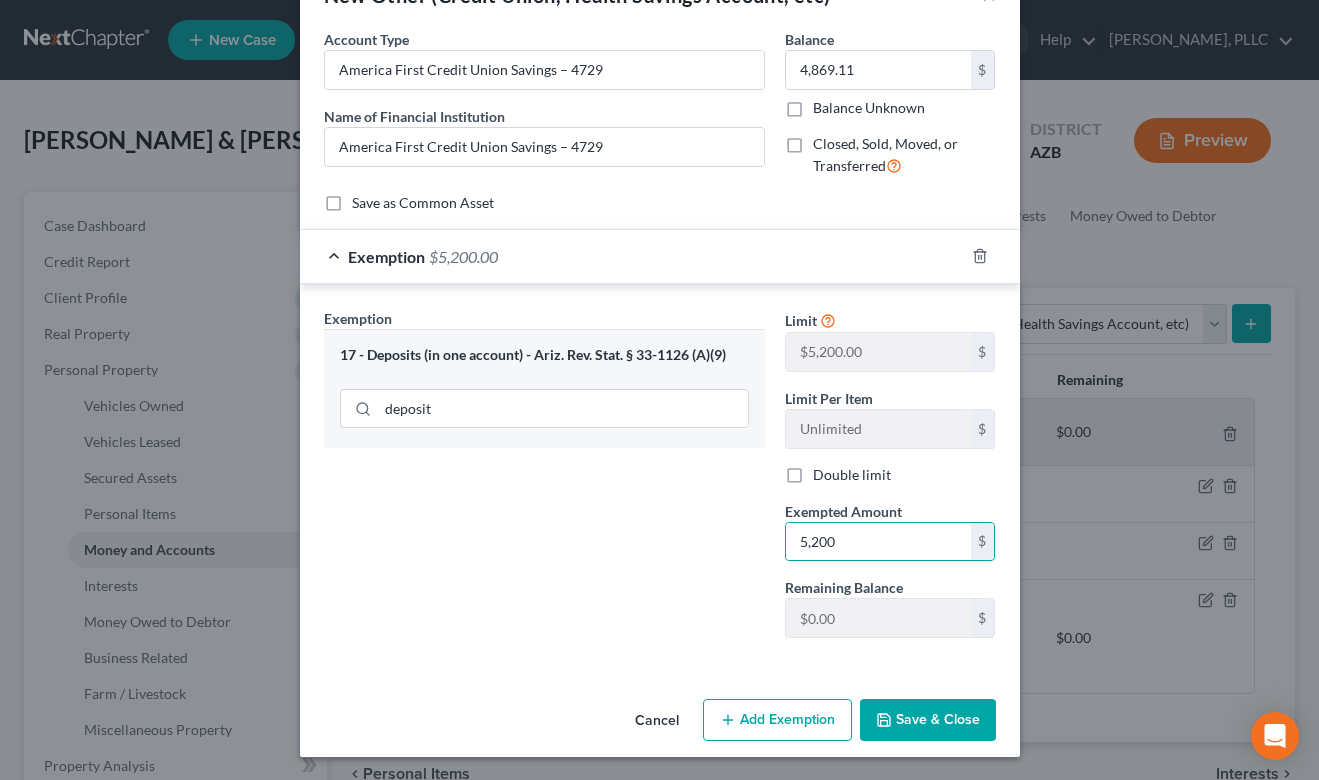 click on "Save & Close" at bounding box center [928, 720] 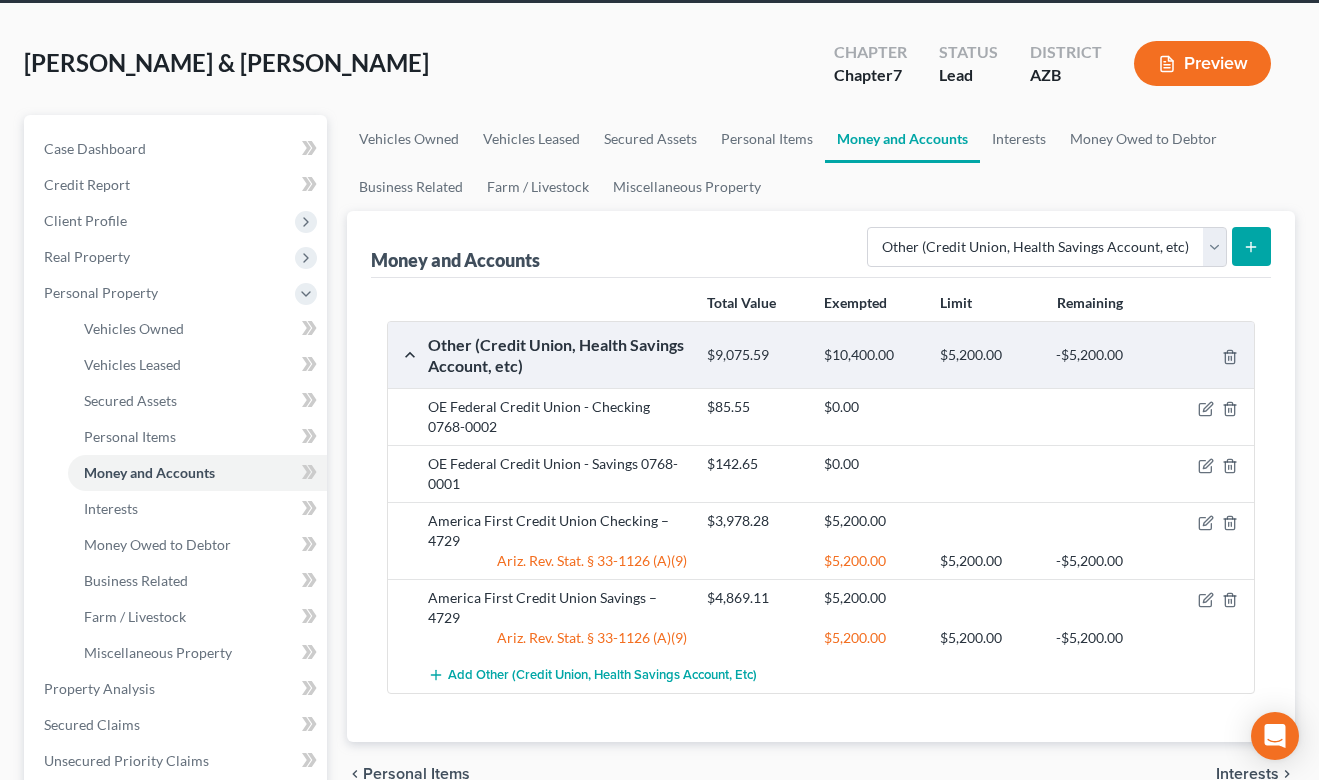 scroll, scrollTop: 81, scrollLeft: 0, axis: vertical 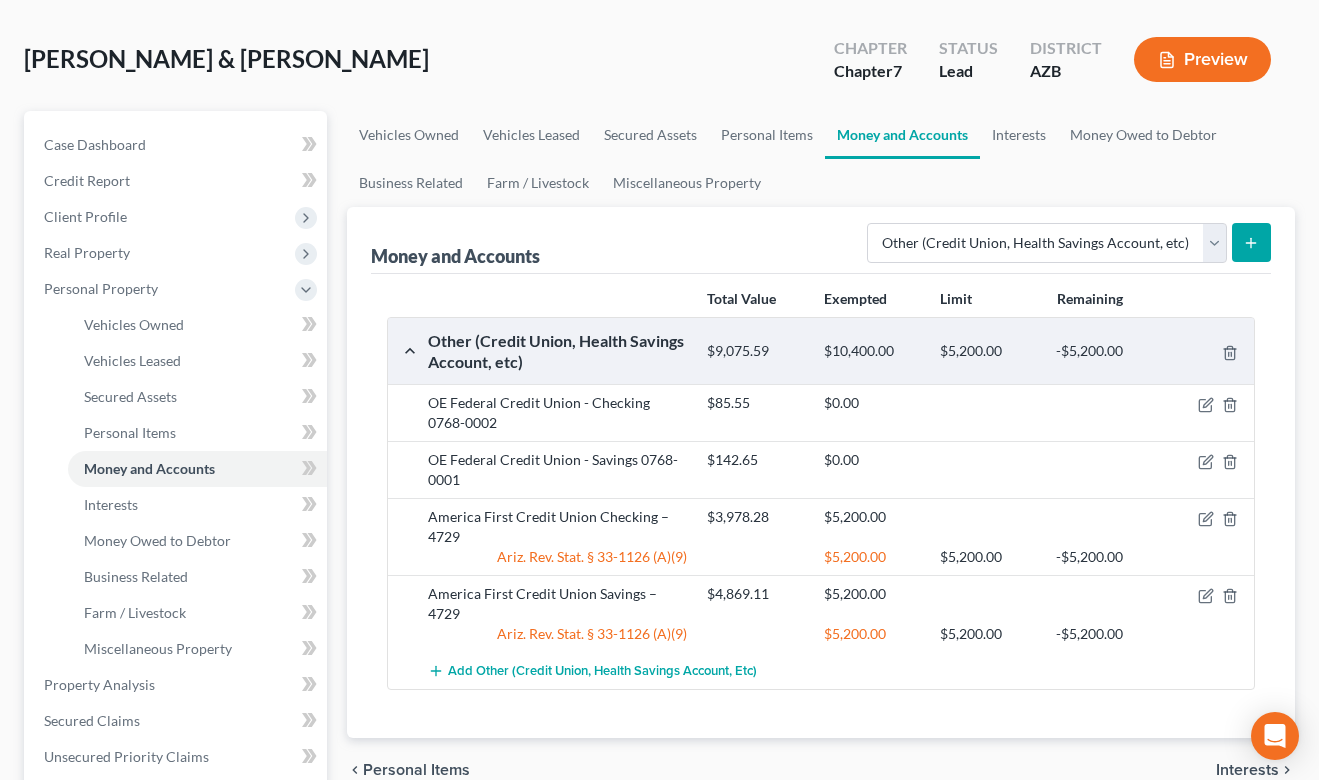 click on "Preview" at bounding box center [1202, 59] 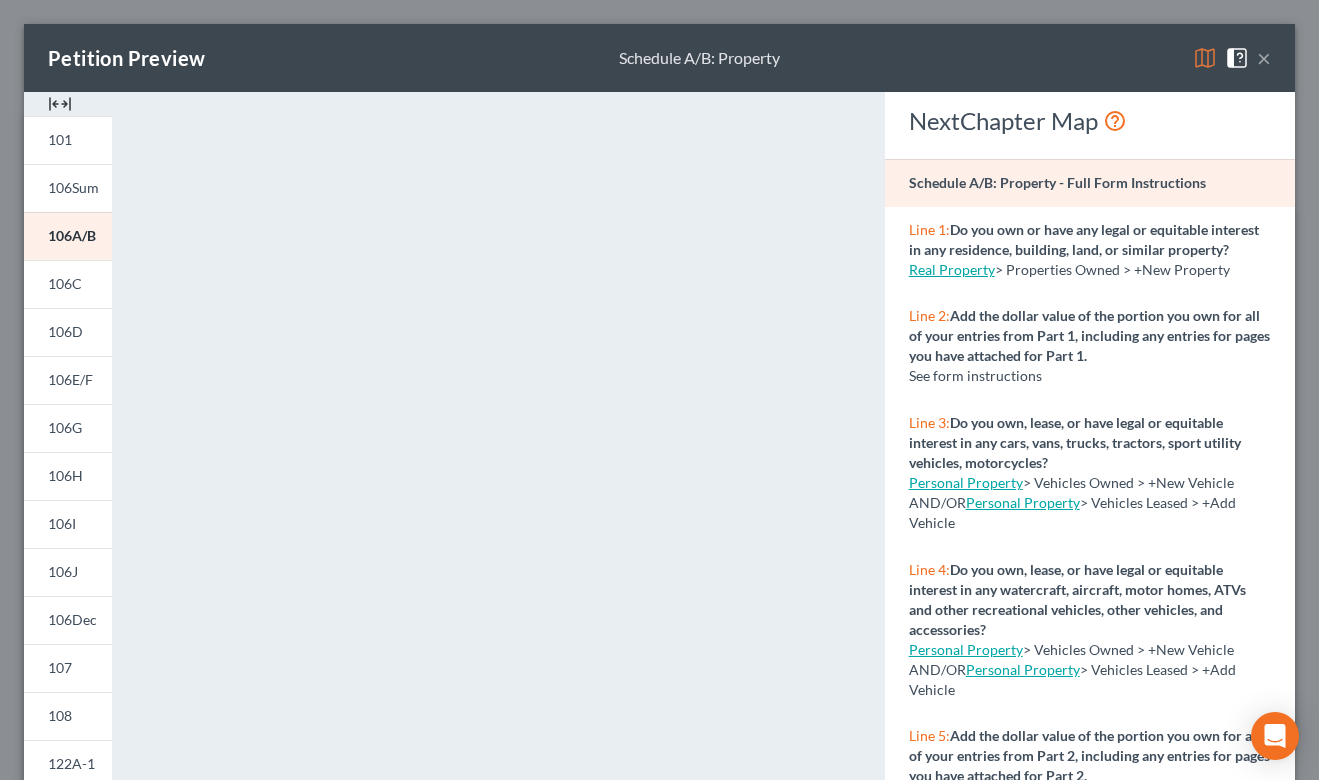 scroll, scrollTop: 0, scrollLeft: 0, axis: both 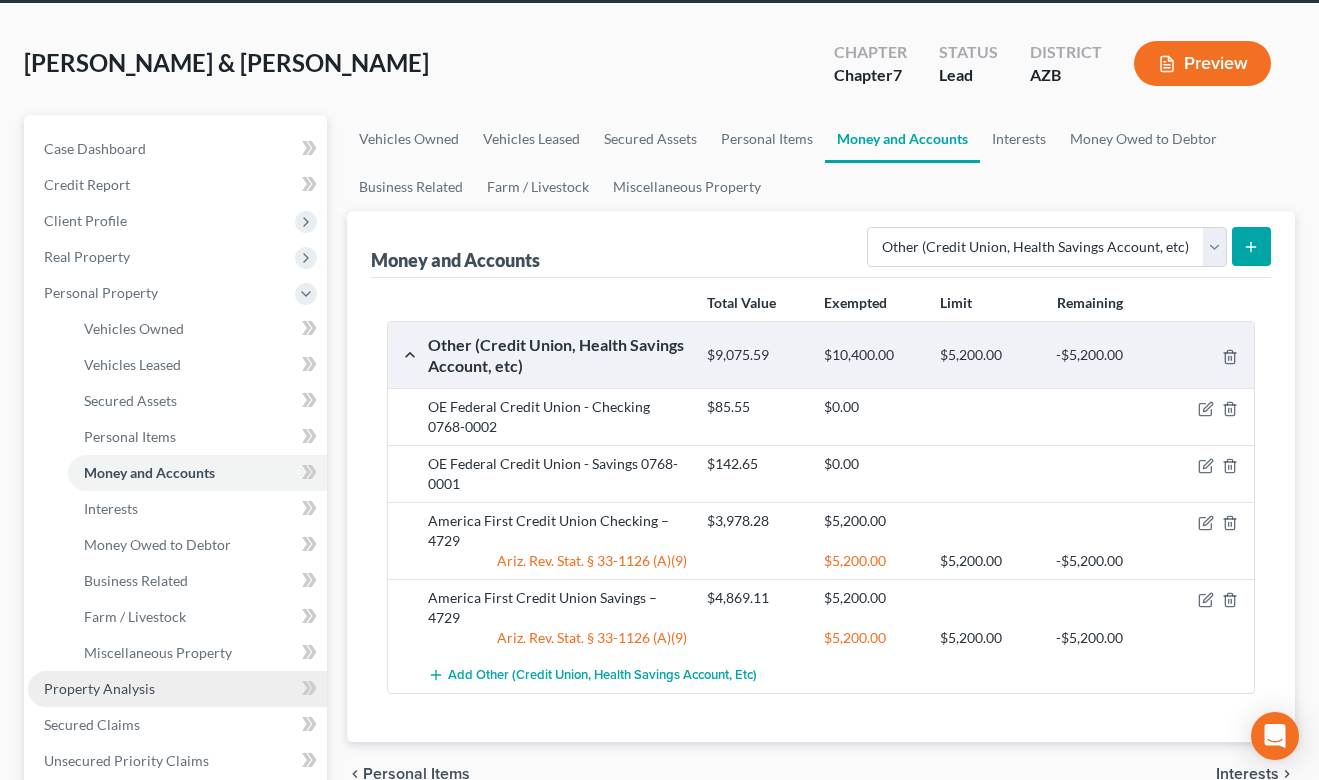 click on "Property Analysis" at bounding box center [99, 688] 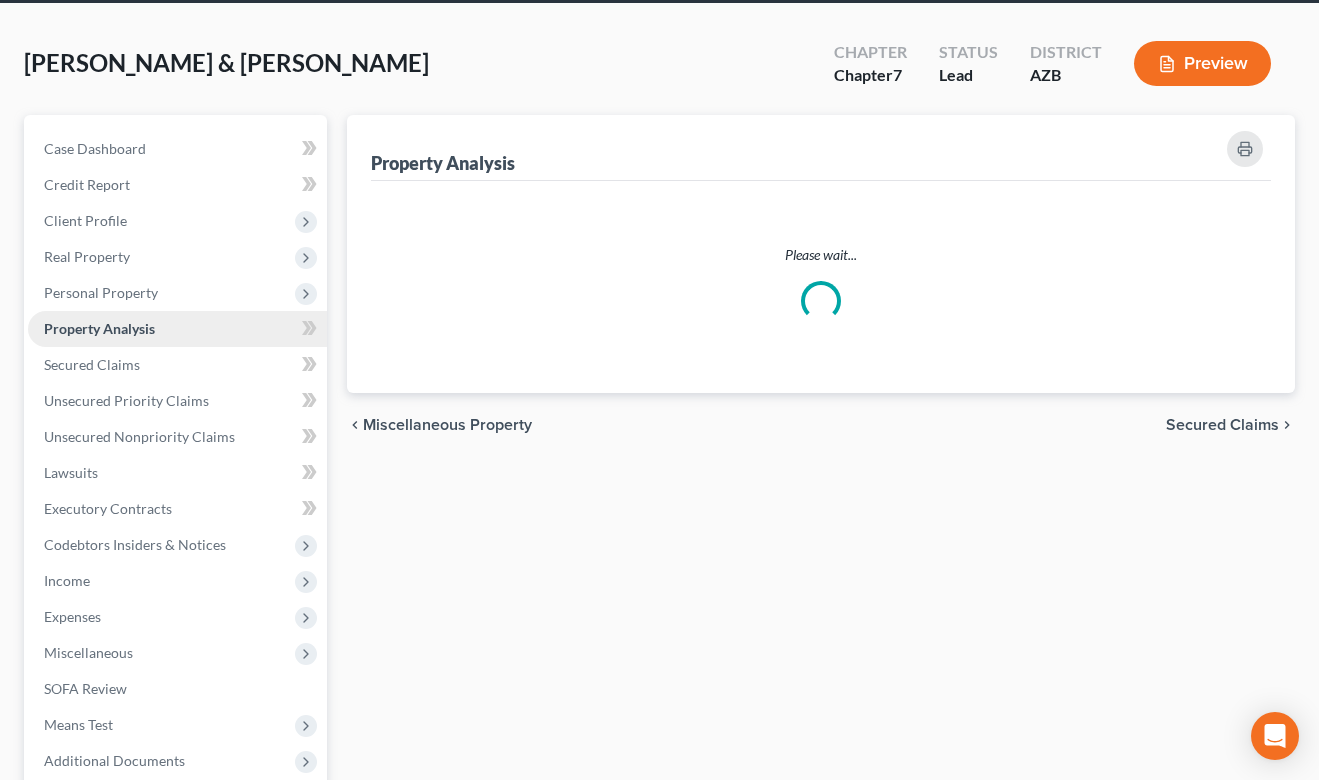 scroll, scrollTop: 0, scrollLeft: 0, axis: both 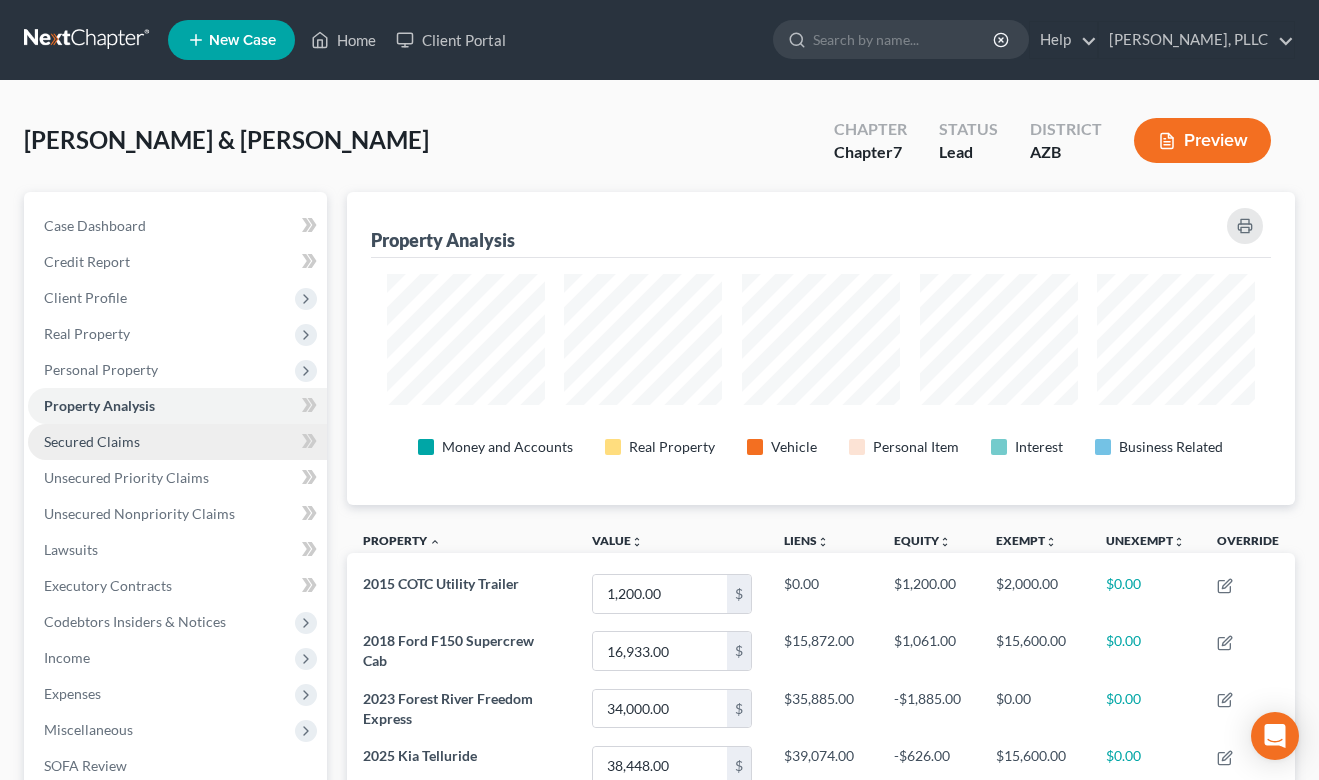click on "Secured Claims" at bounding box center [92, 441] 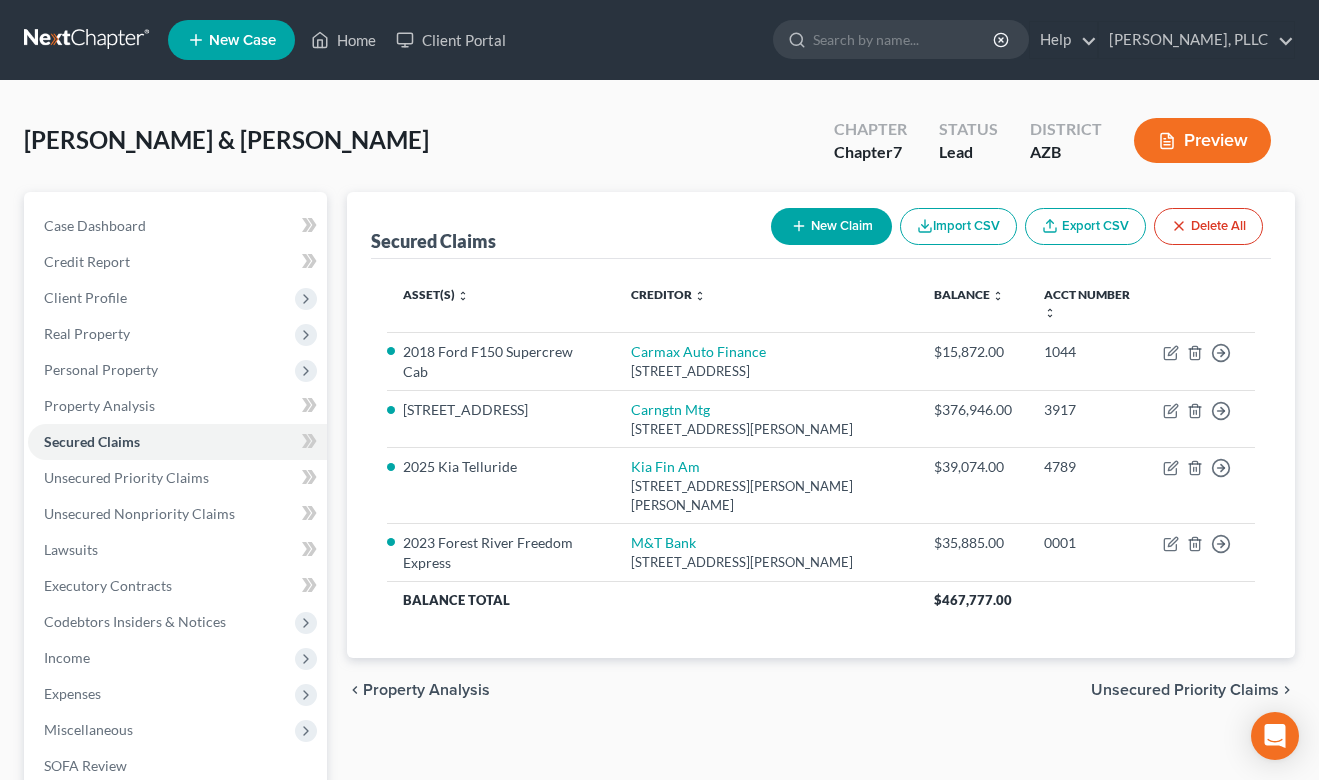 click on "Preview" at bounding box center (1202, 140) 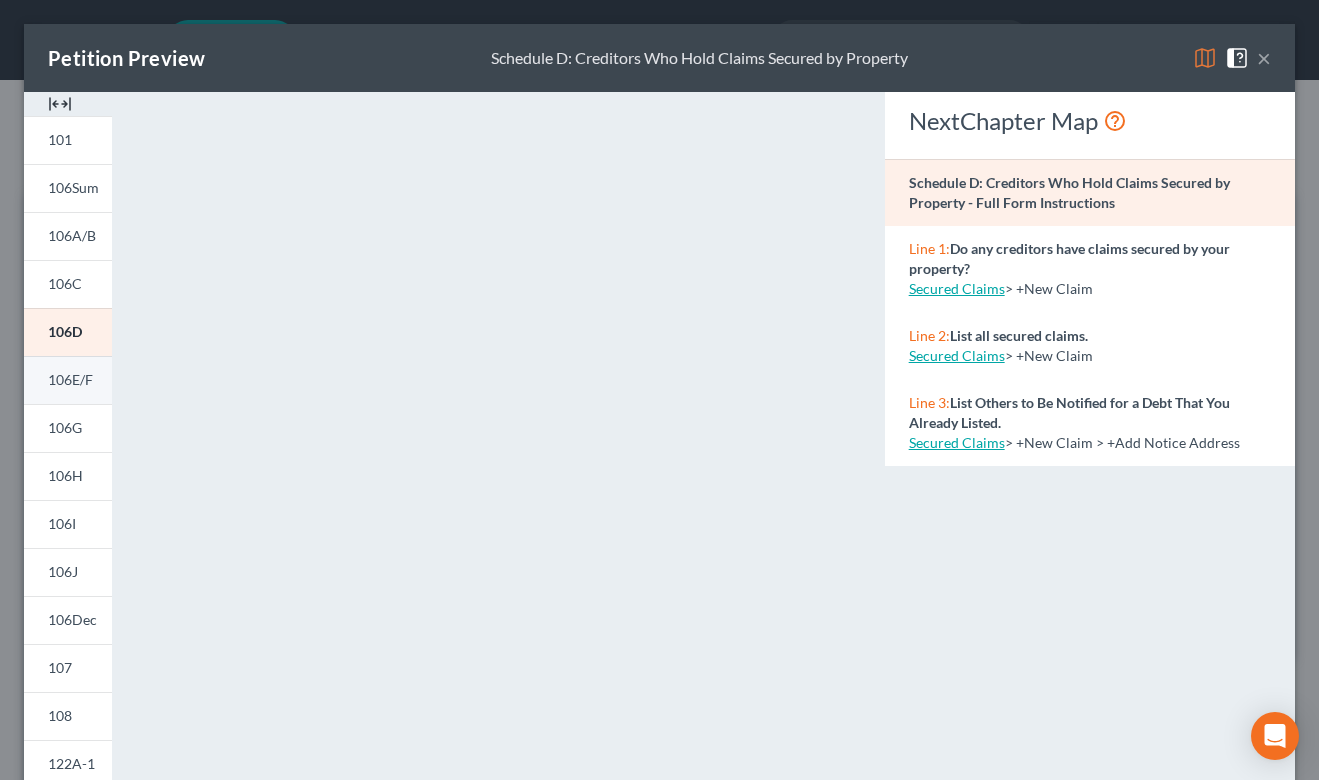 scroll, scrollTop: 0, scrollLeft: 0, axis: both 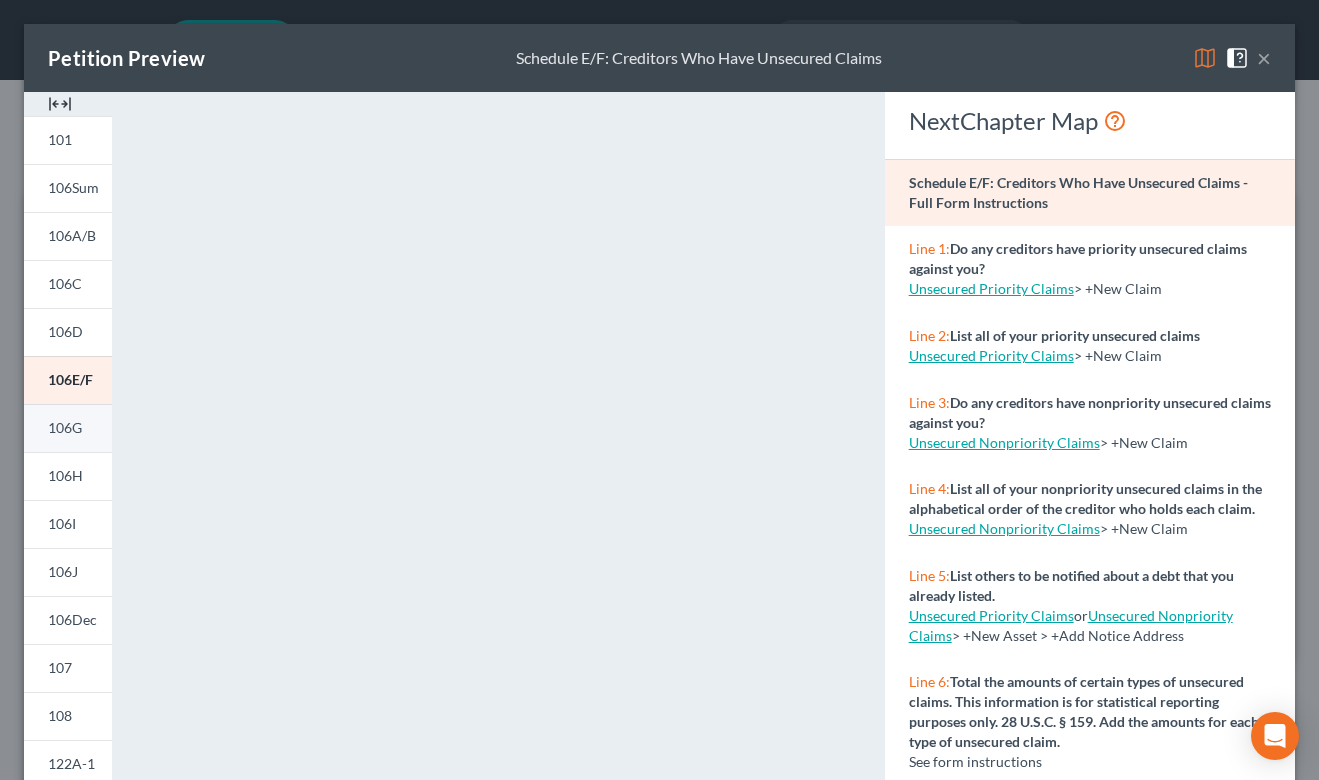 click on "106G" at bounding box center (68, 428) 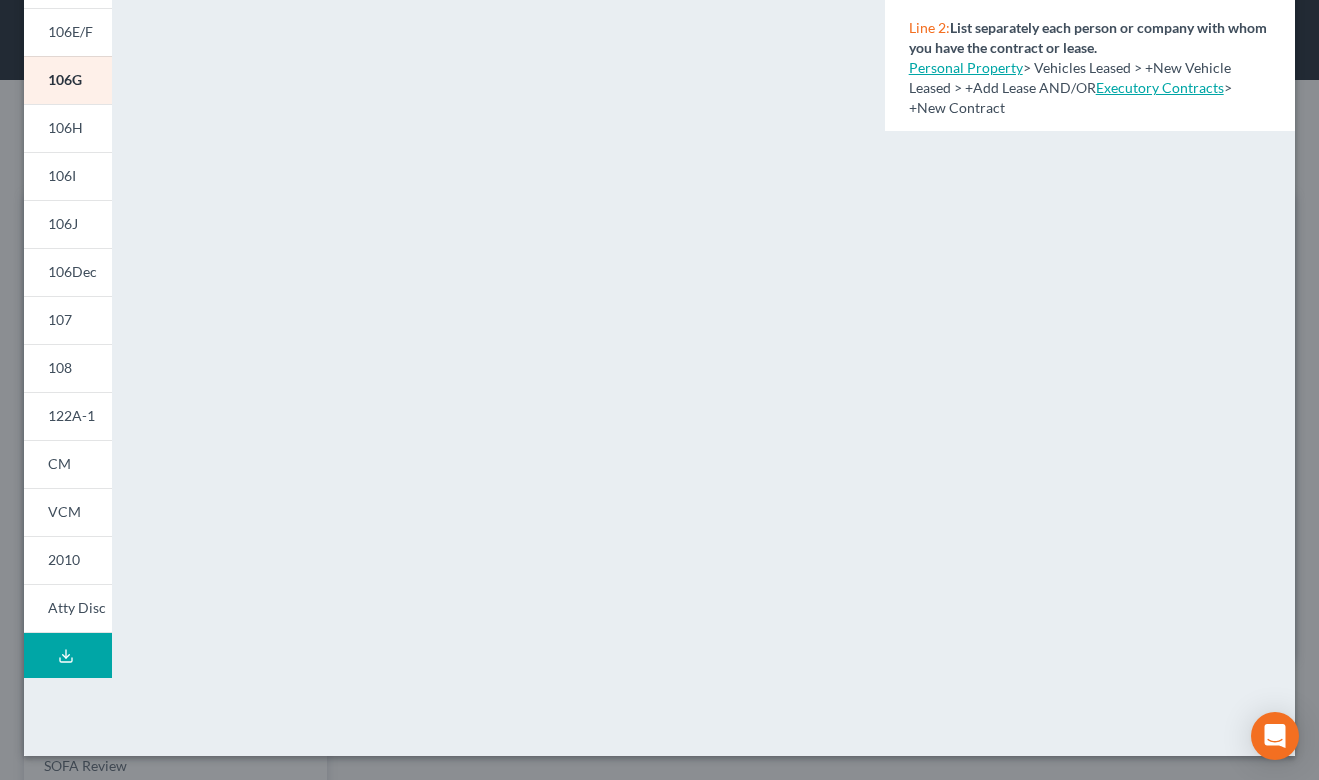 scroll, scrollTop: 348, scrollLeft: 0, axis: vertical 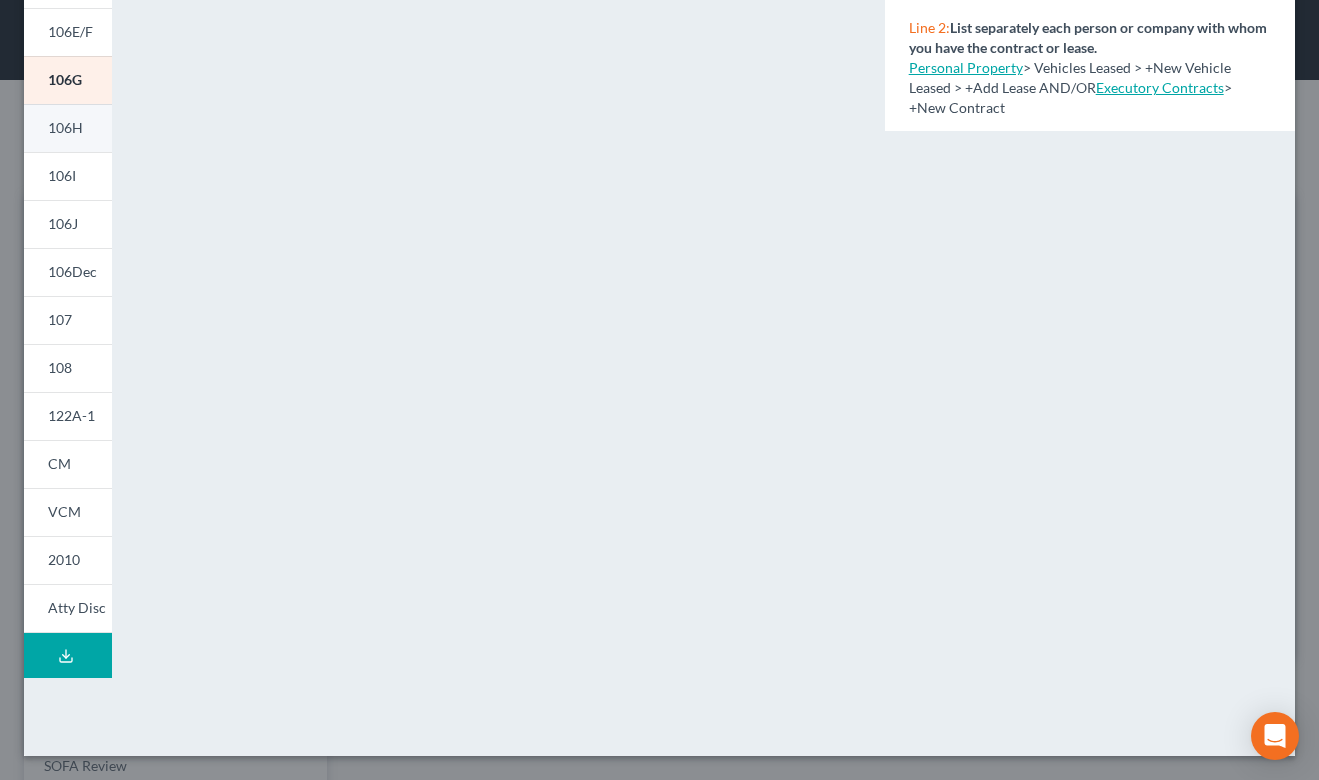 click on "106H" at bounding box center [65, 127] 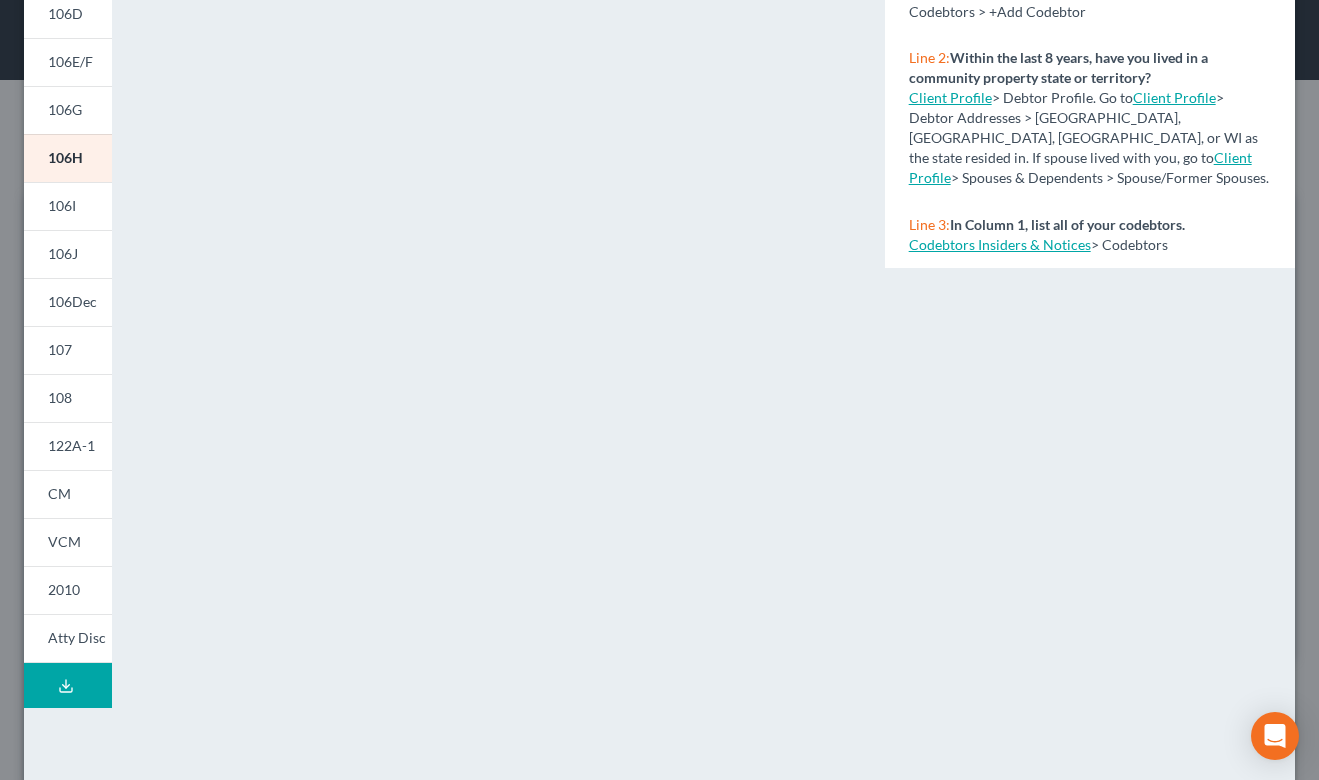 scroll, scrollTop: 314, scrollLeft: 0, axis: vertical 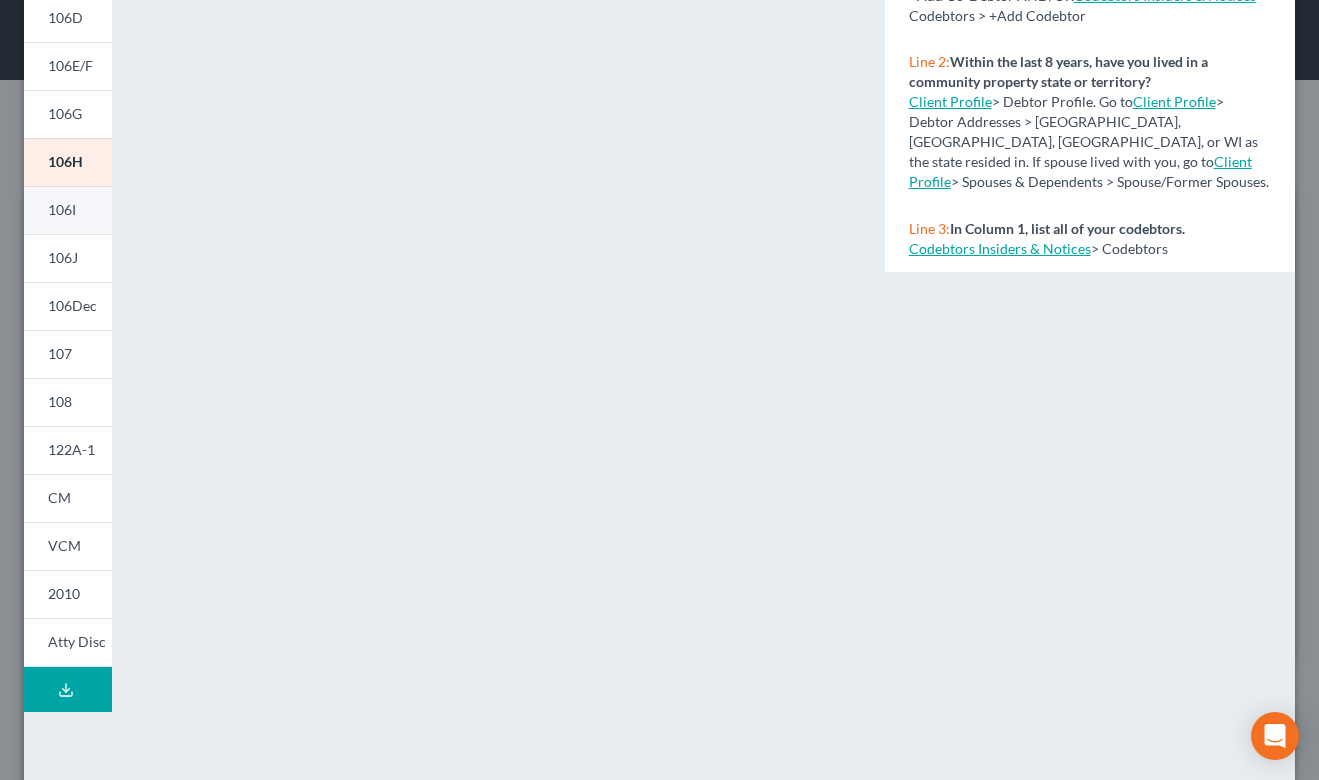 click on "106I" at bounding box center [62, 209] 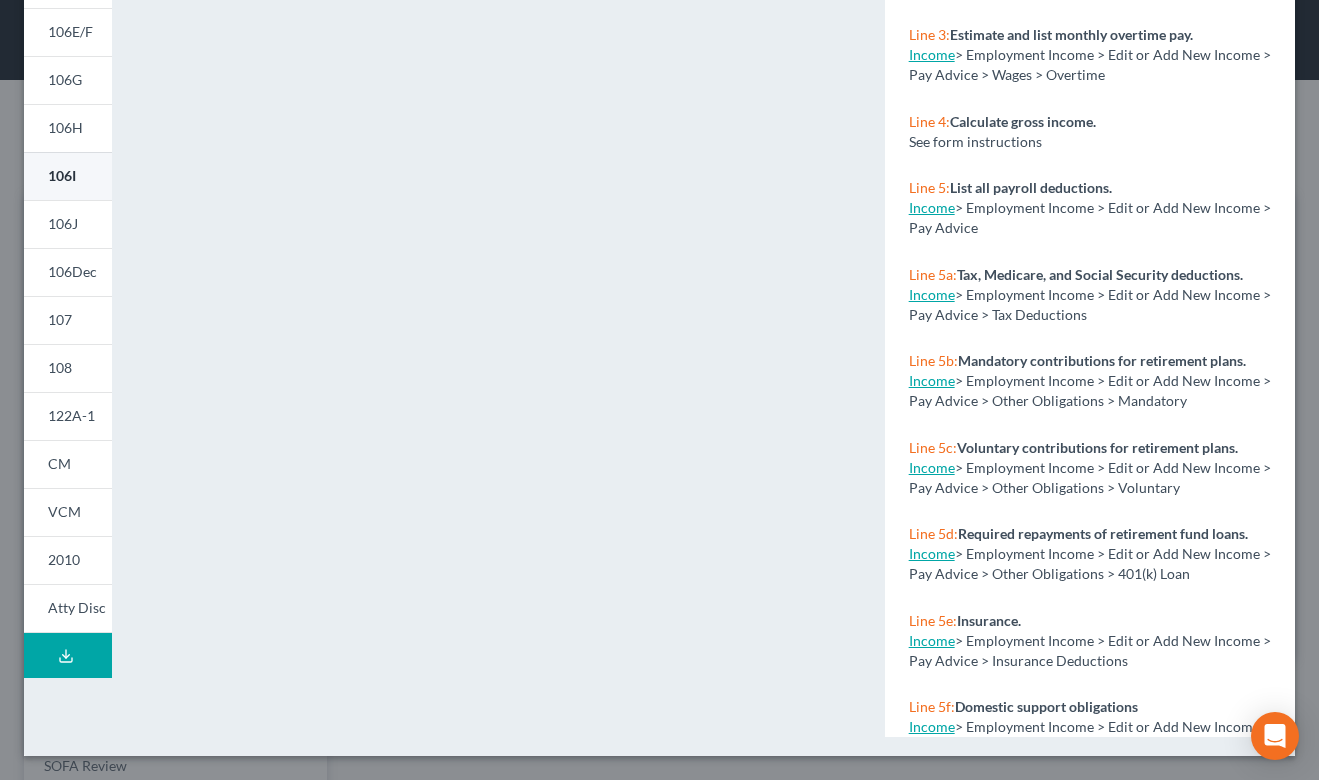 scroll, scrollTop: 348, scrollLeft: 0, axis: vertical 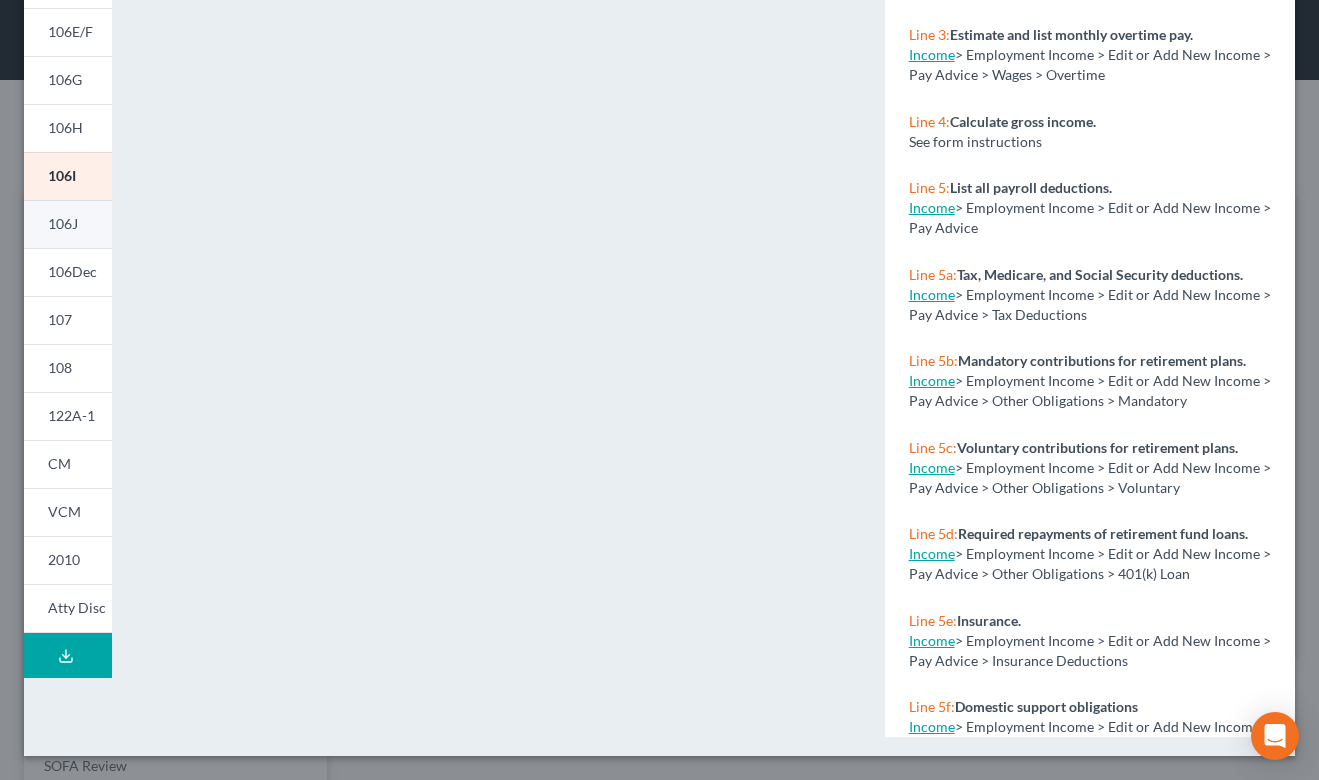 click on "106J" at bounding box center (63, 223) 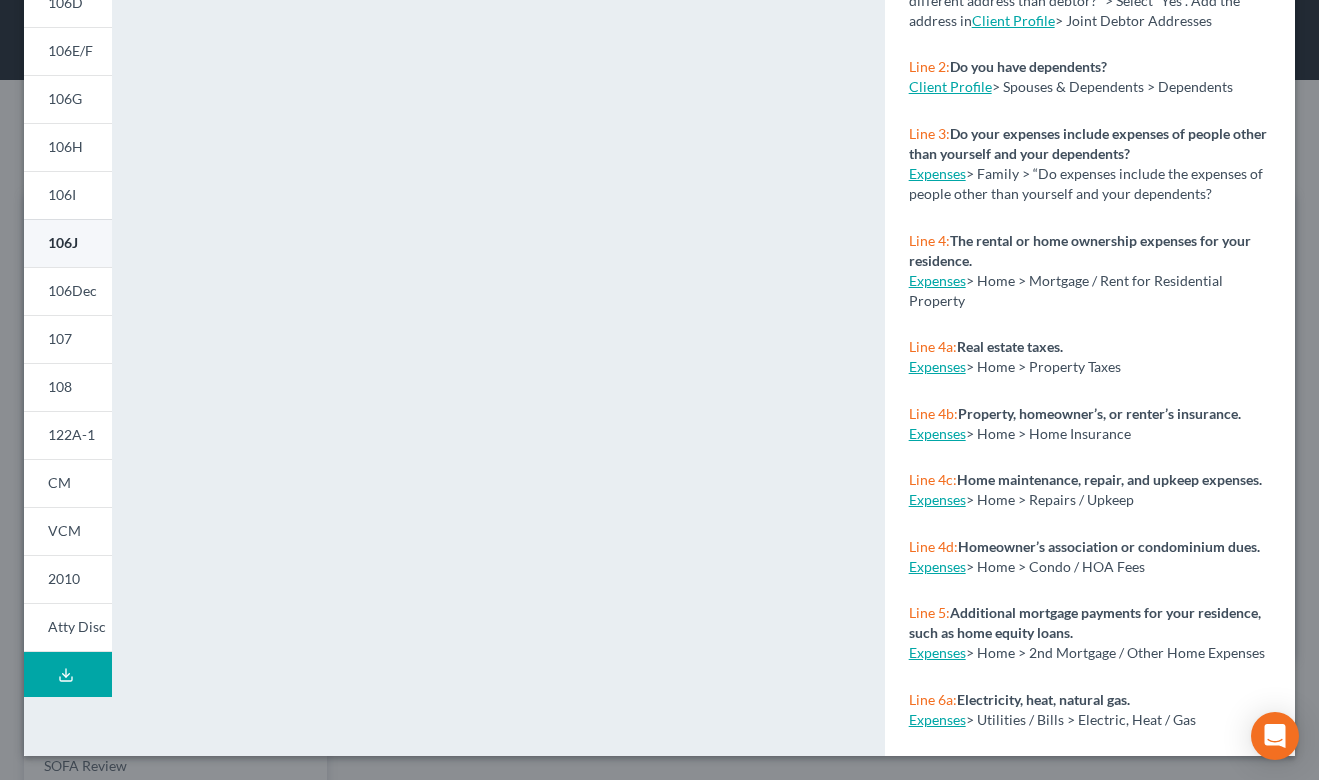 scroll, scrollTop: 329, scrollLeft: 0, axis: vertical 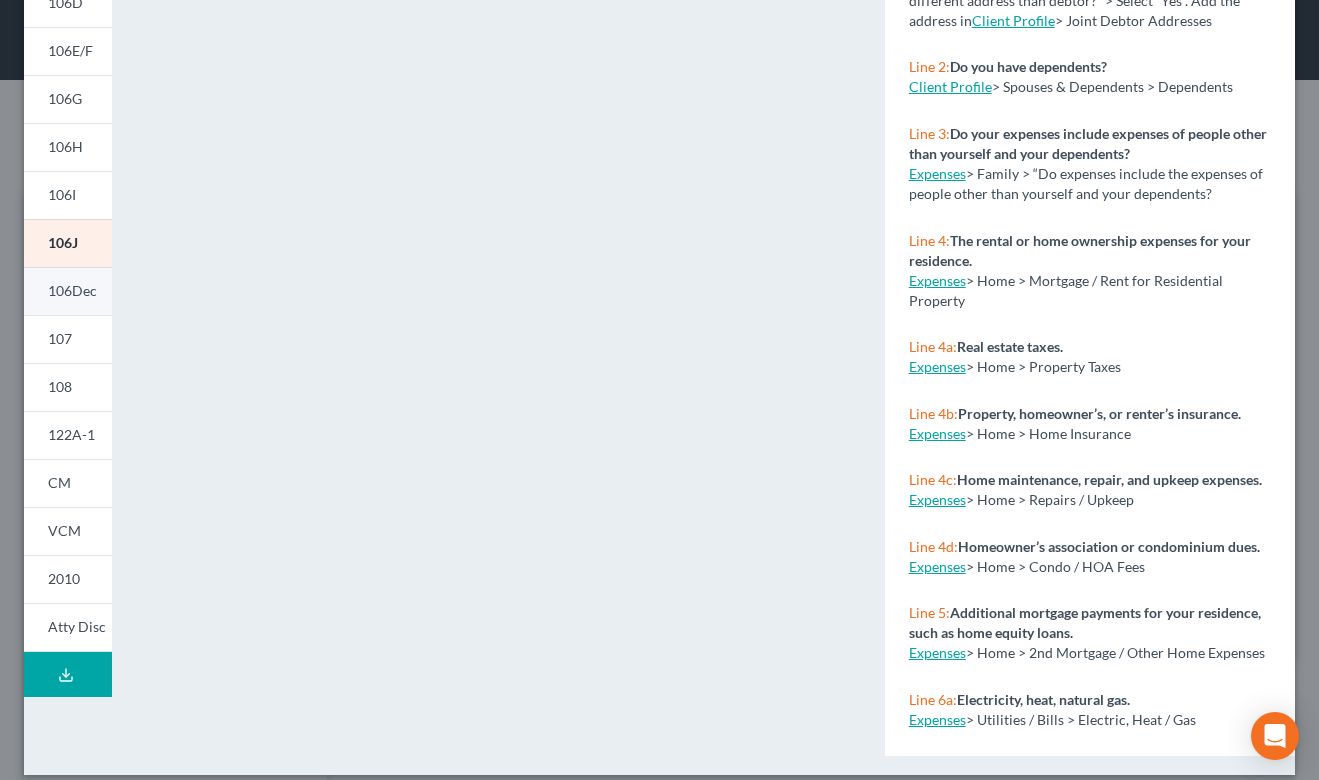 click on "106Dec" at bounding box center (72, 290) 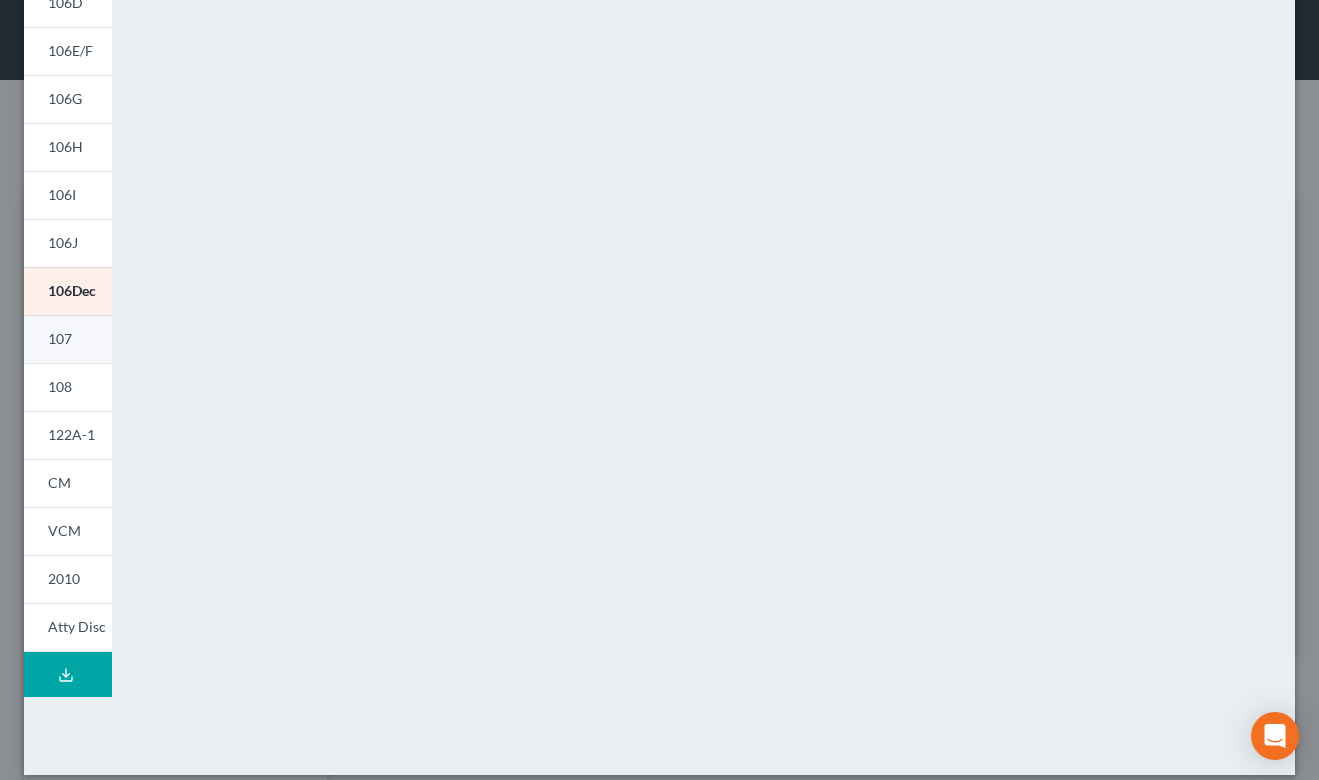 click on "107" at bounding box center [60, 338] 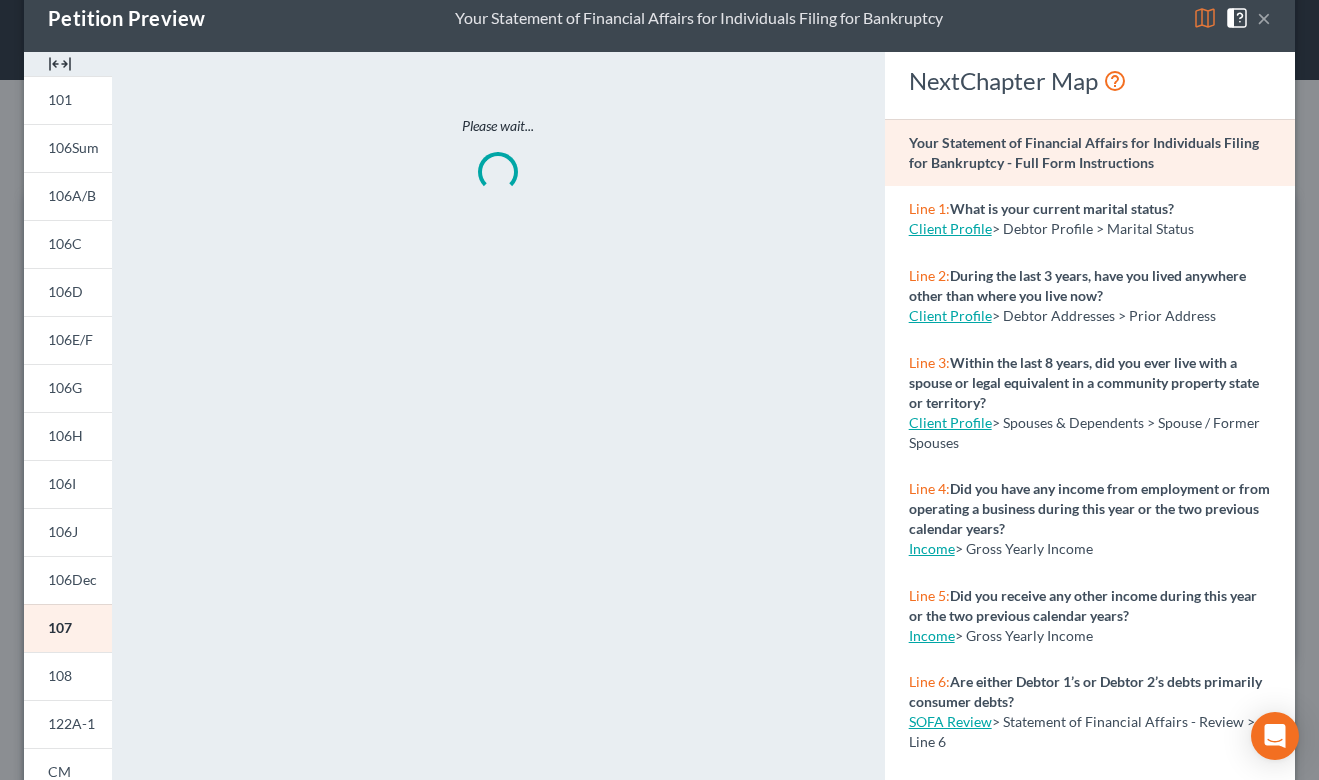 scroll, scrollTop: 41, scrollLeft: 0, axis: vertical 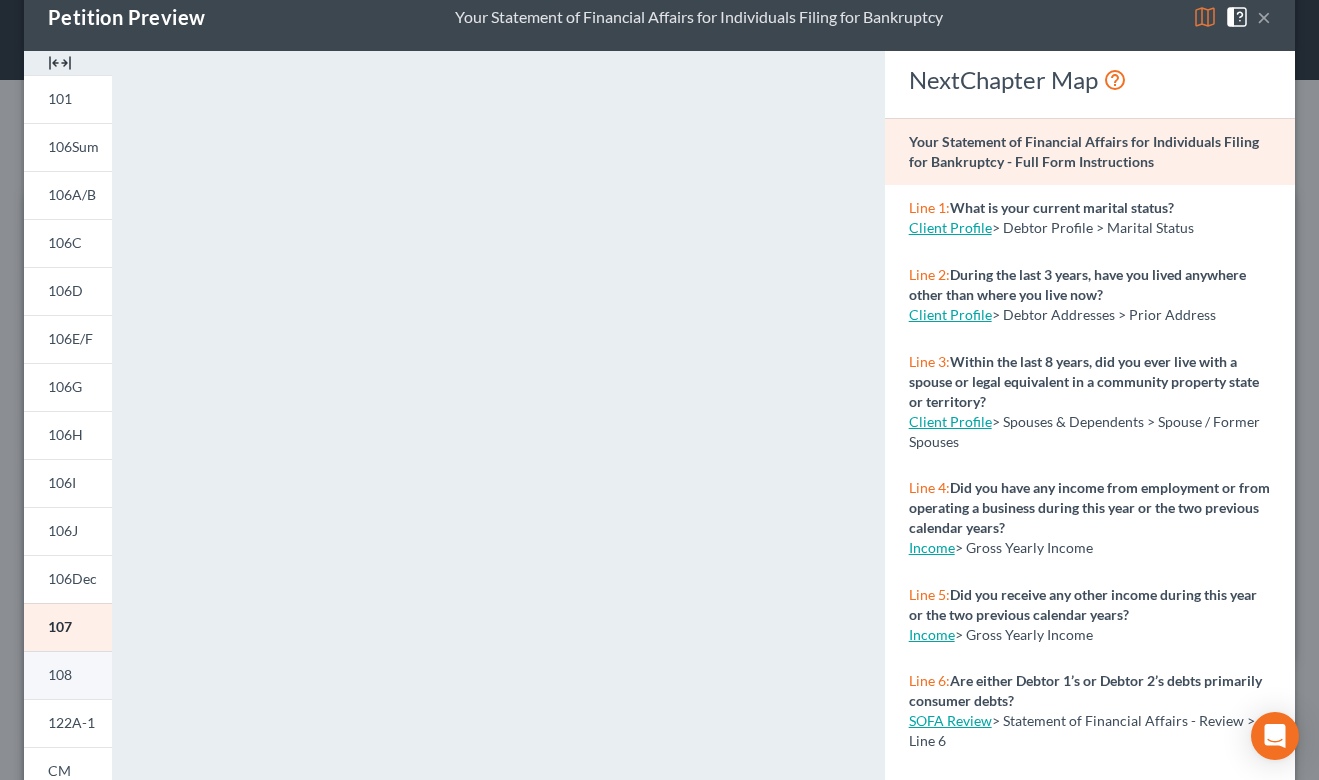 click on "108" at bounding box center [60, 674] 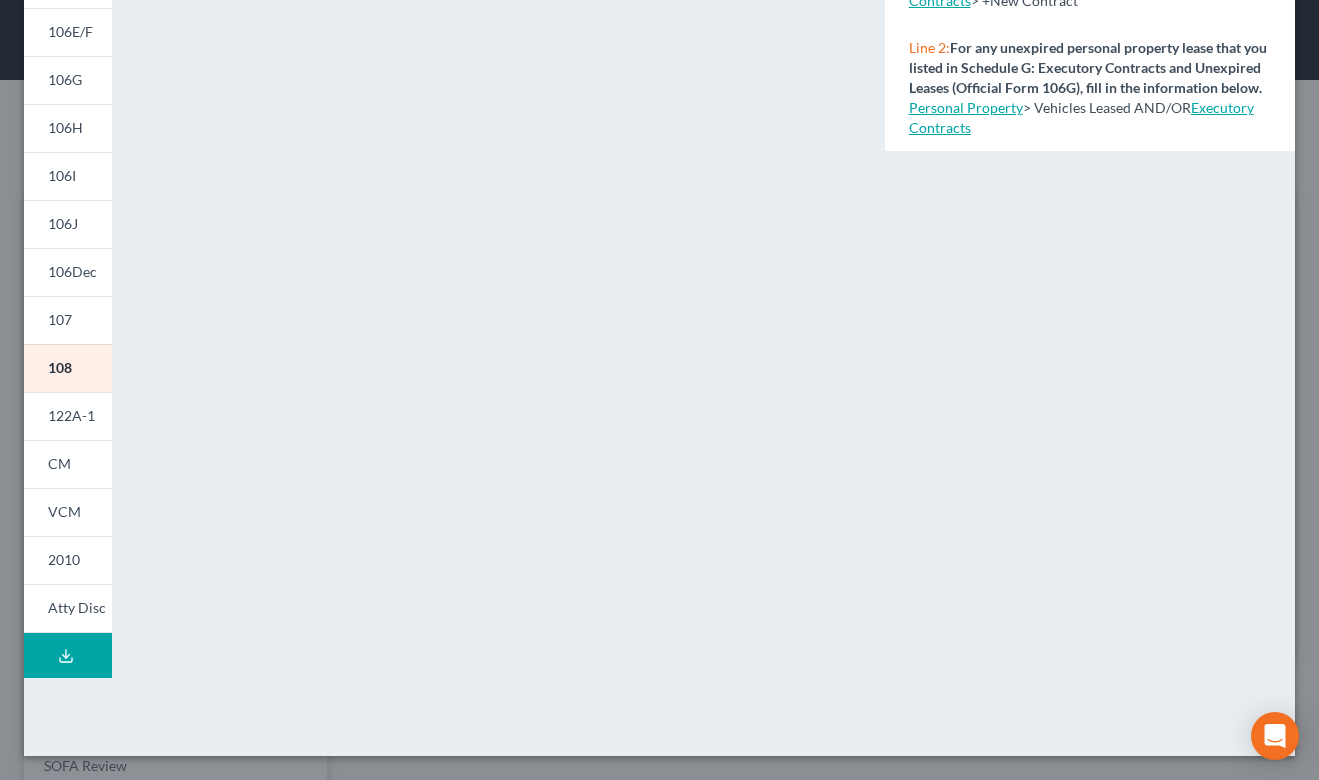 scroll, scrollTop: 348, scrollLeft: 0, axis: vertical 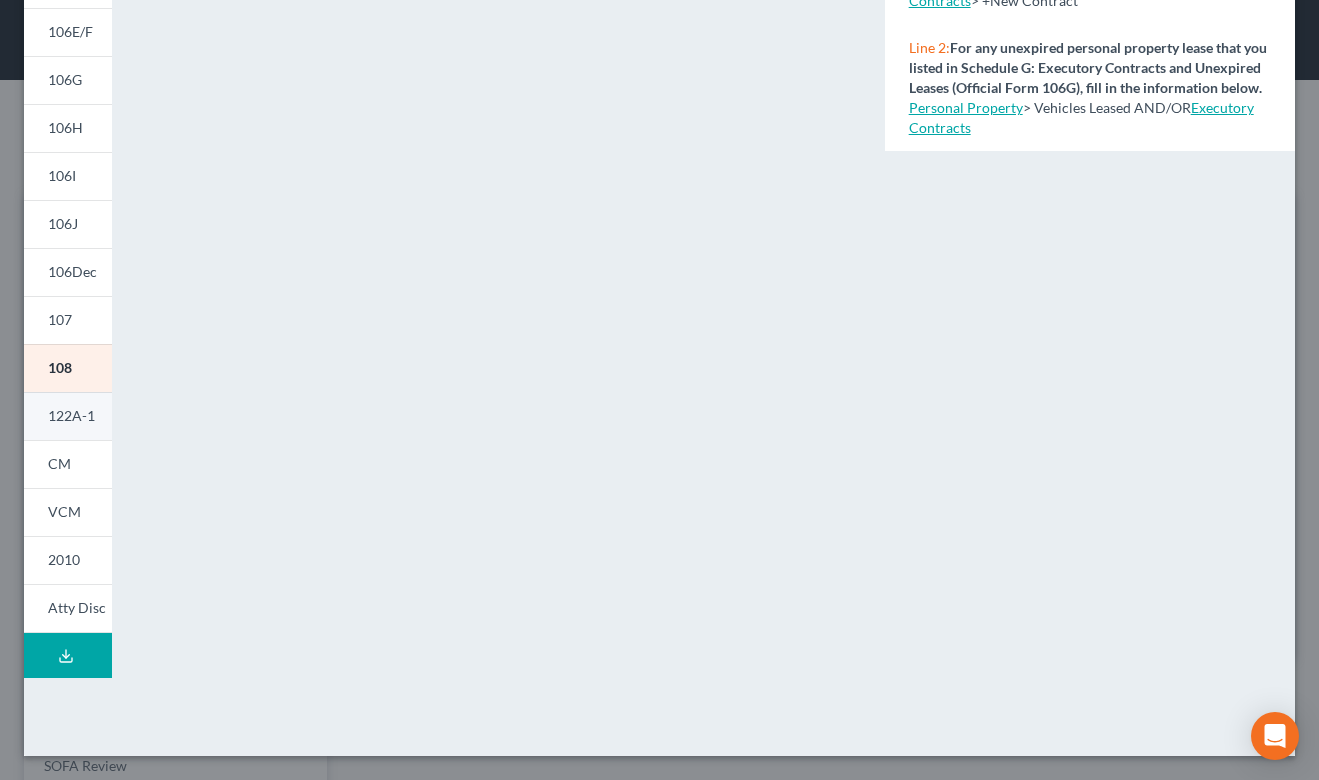 click on "122A-1" at bounding box center [71, 415] 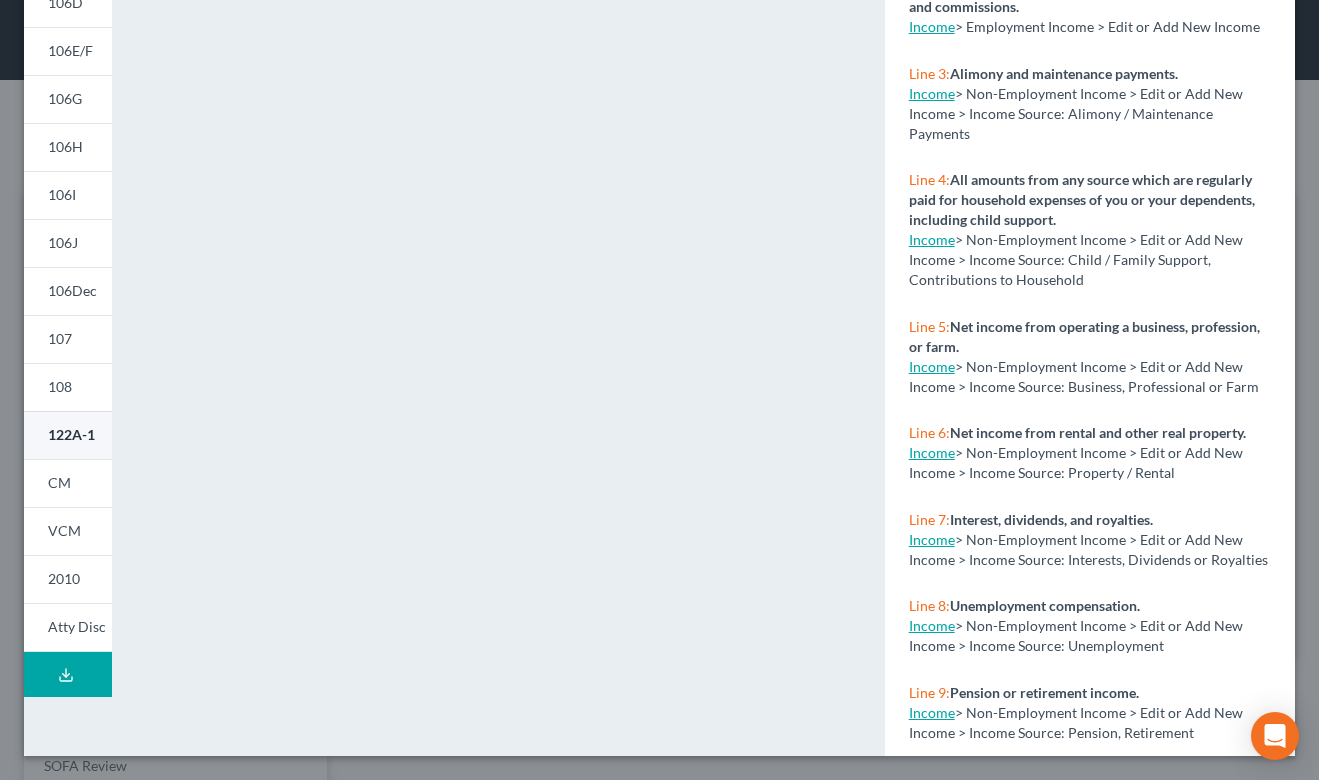 scroll, scrollTop: 329, scrollLeft: 0, axis: vertical 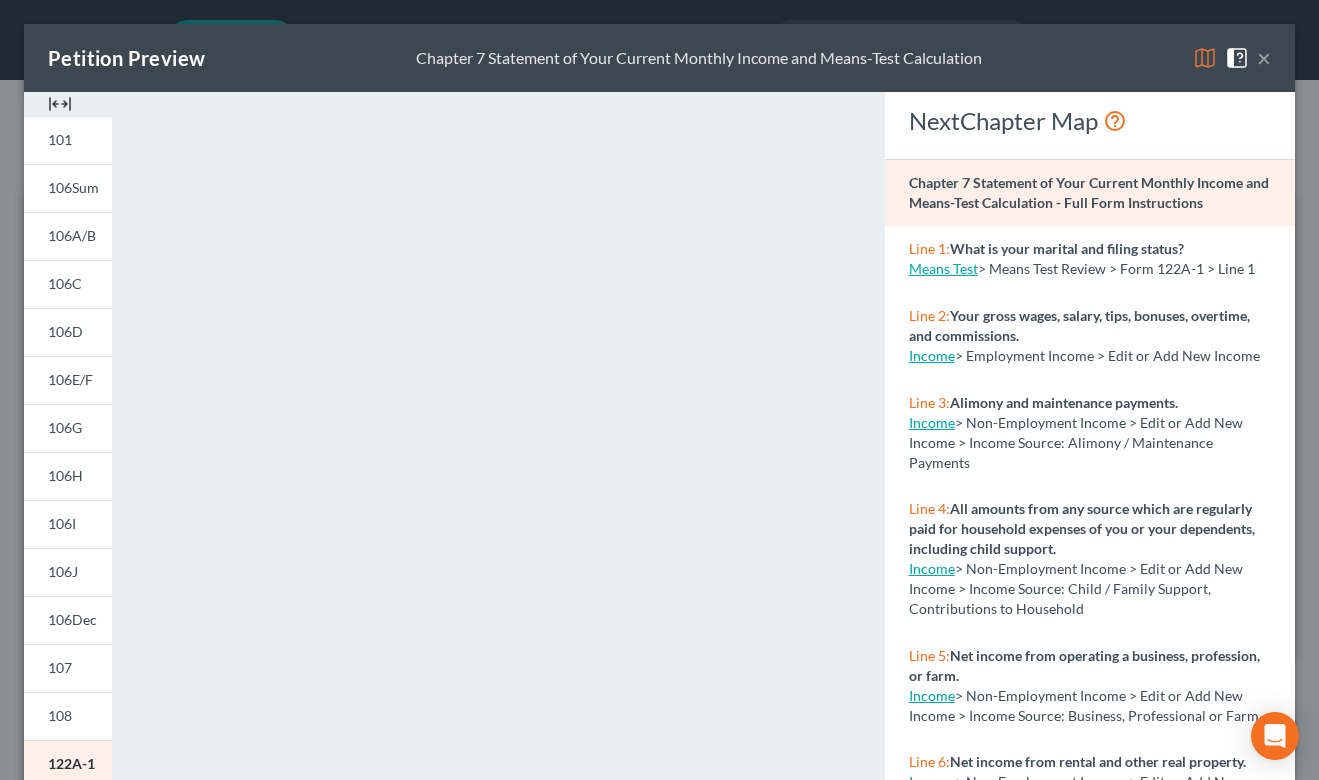 click on "×" at bounding box center [1264, 58] 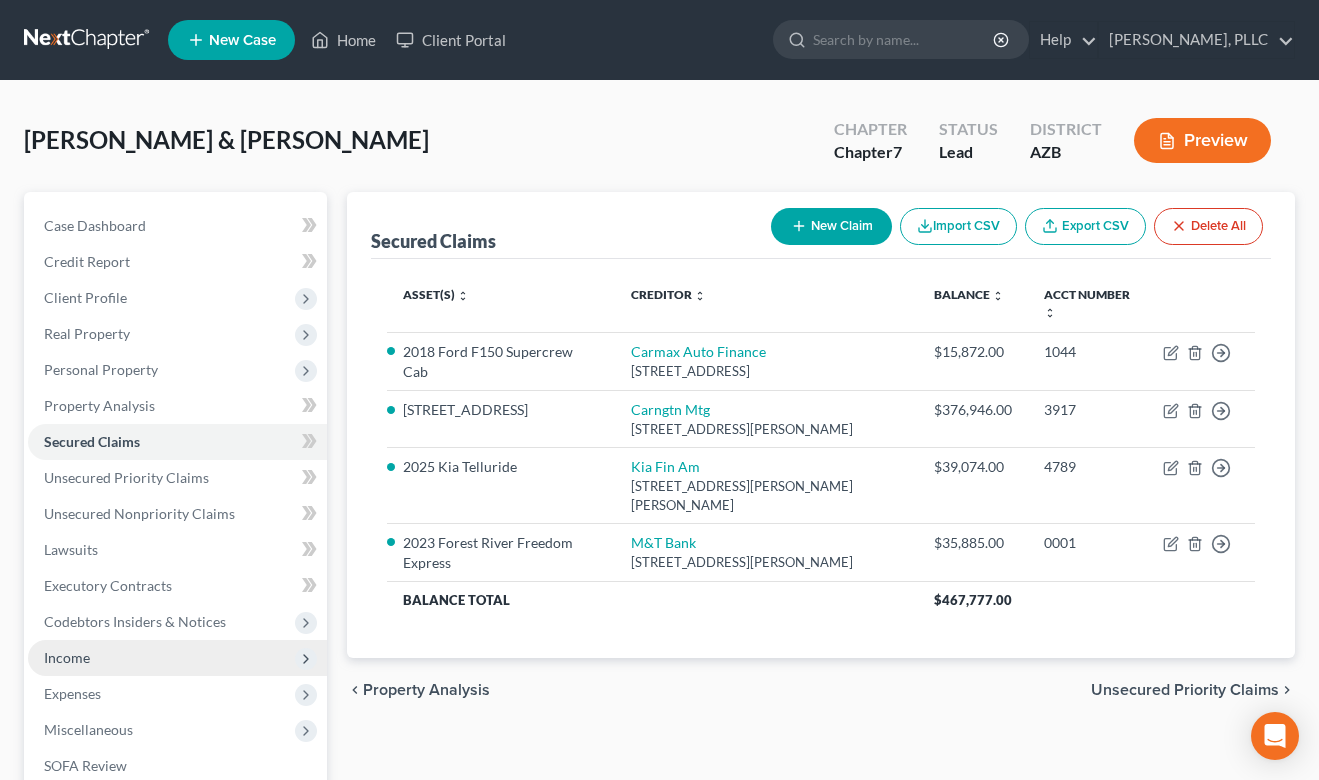 click on "Income" at bounding box center (67, 657) 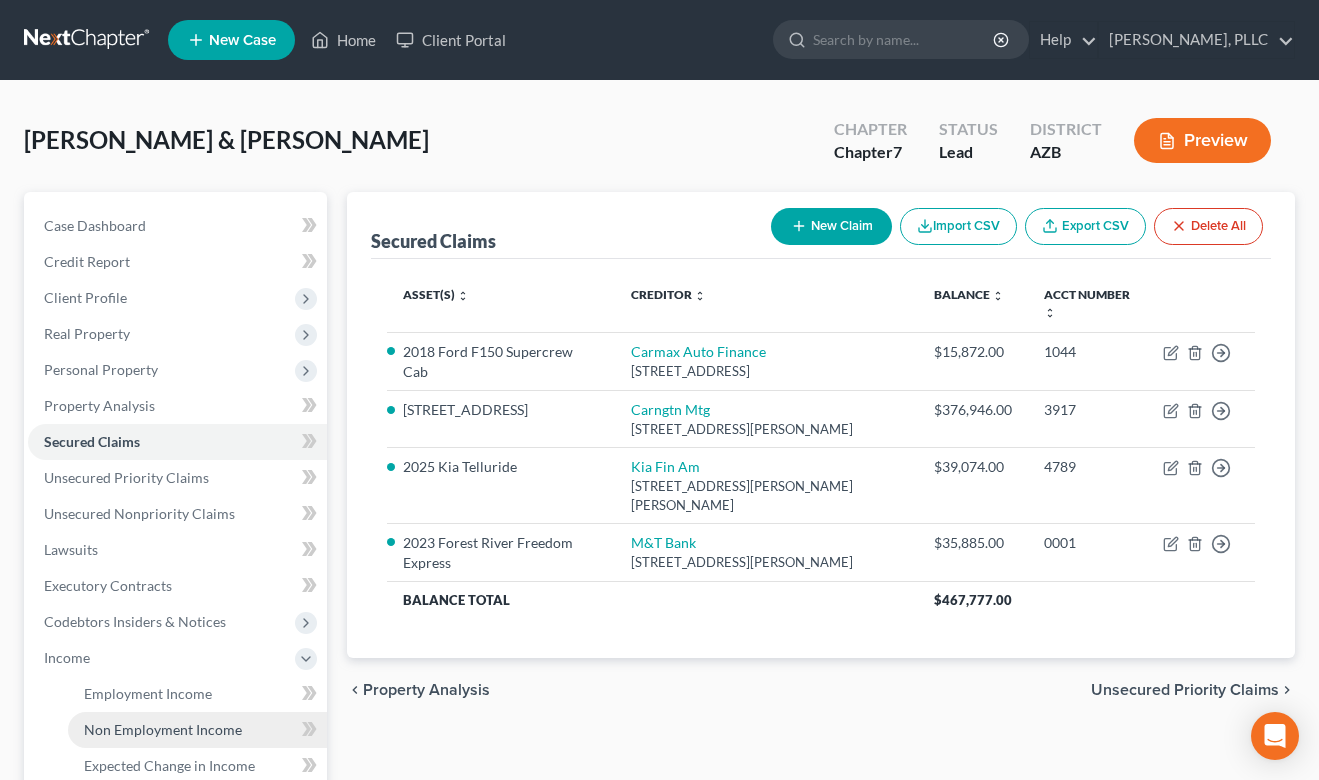 click on "Non Employment Income" at bounding box center (163, 729) 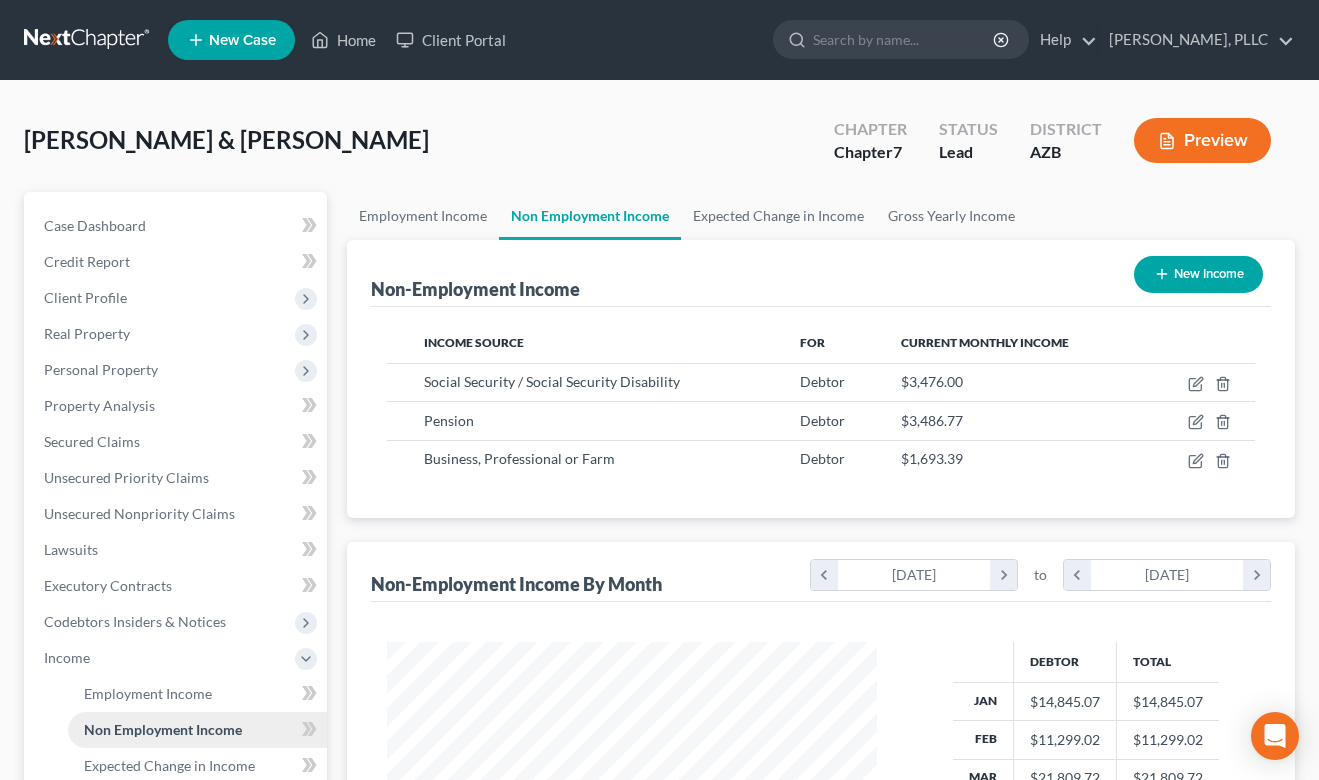 scroll, scrollTop: 999642, scrollLeft: 999470, axis: both 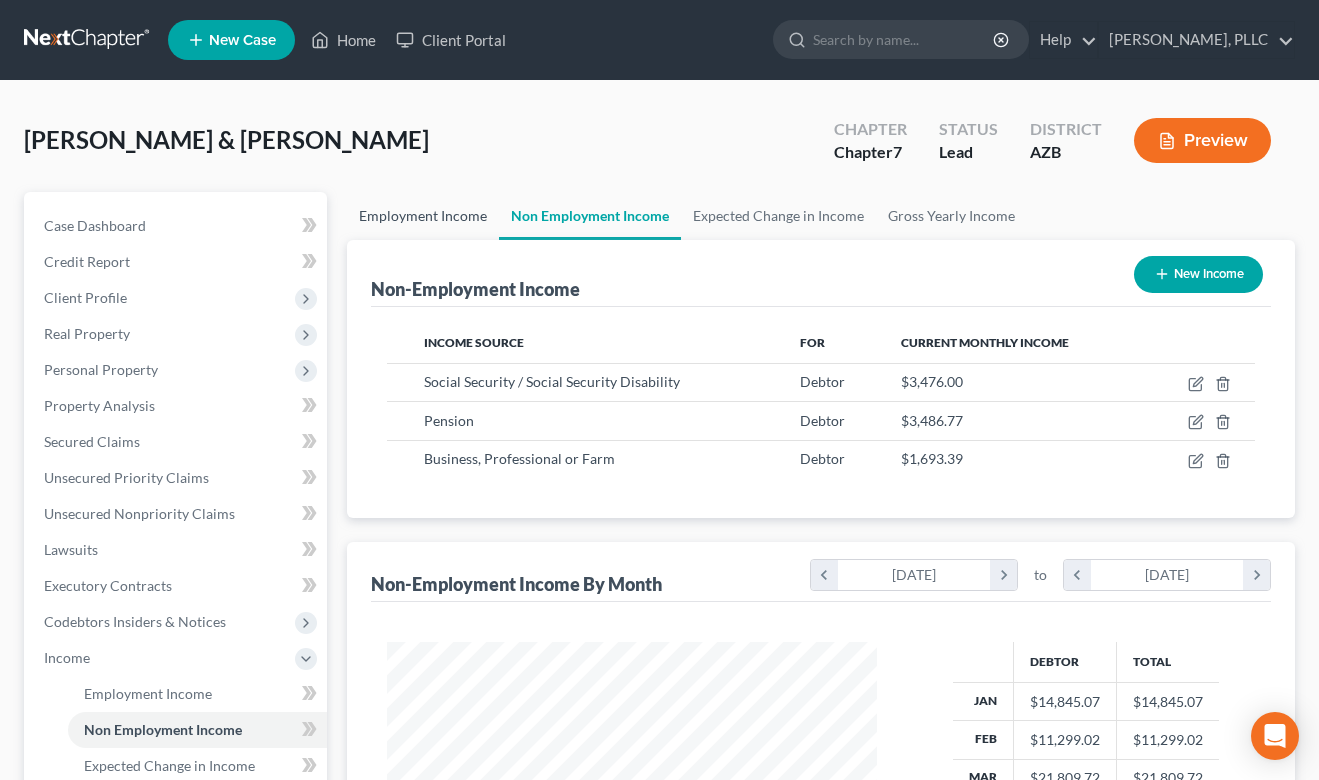 click on "Employment Income" at bounding box center [423, 216] 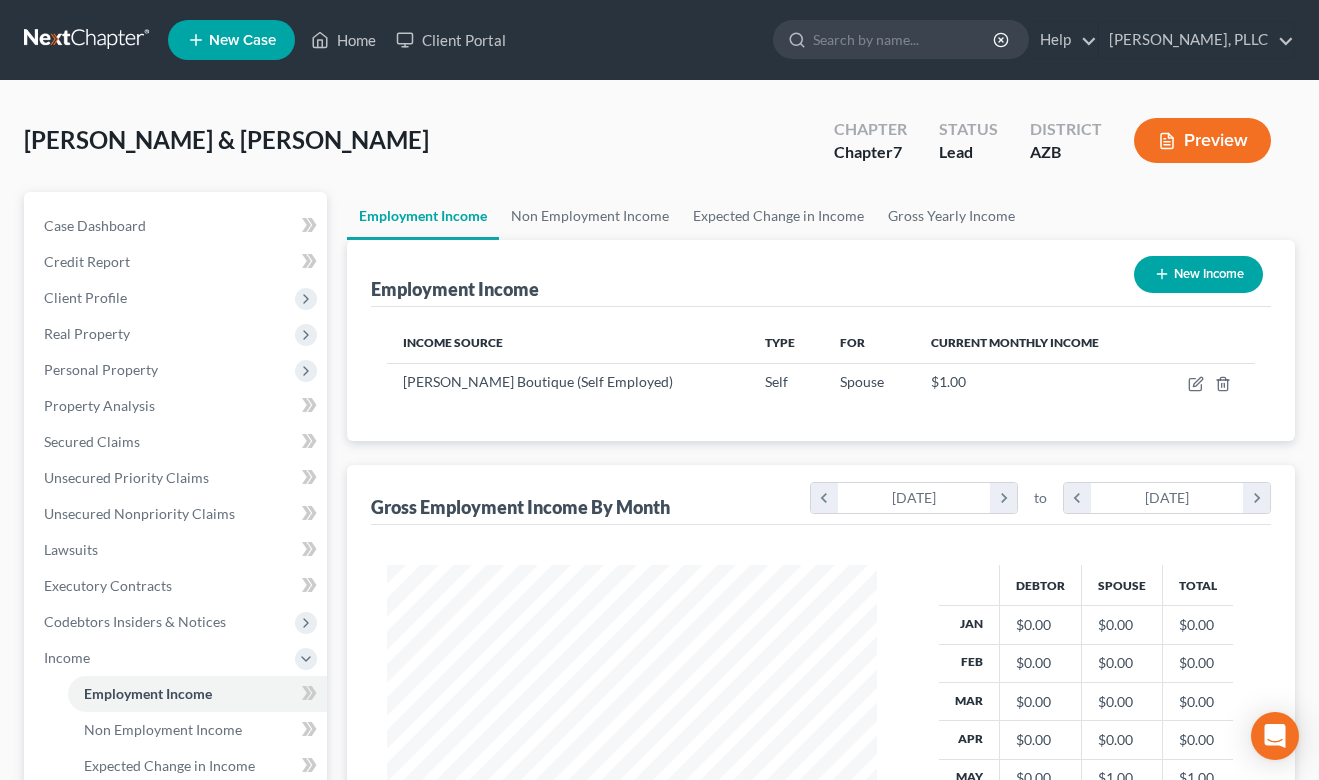 scroll, scrollTop: 999642, scrollLeft: 999470, axis: both 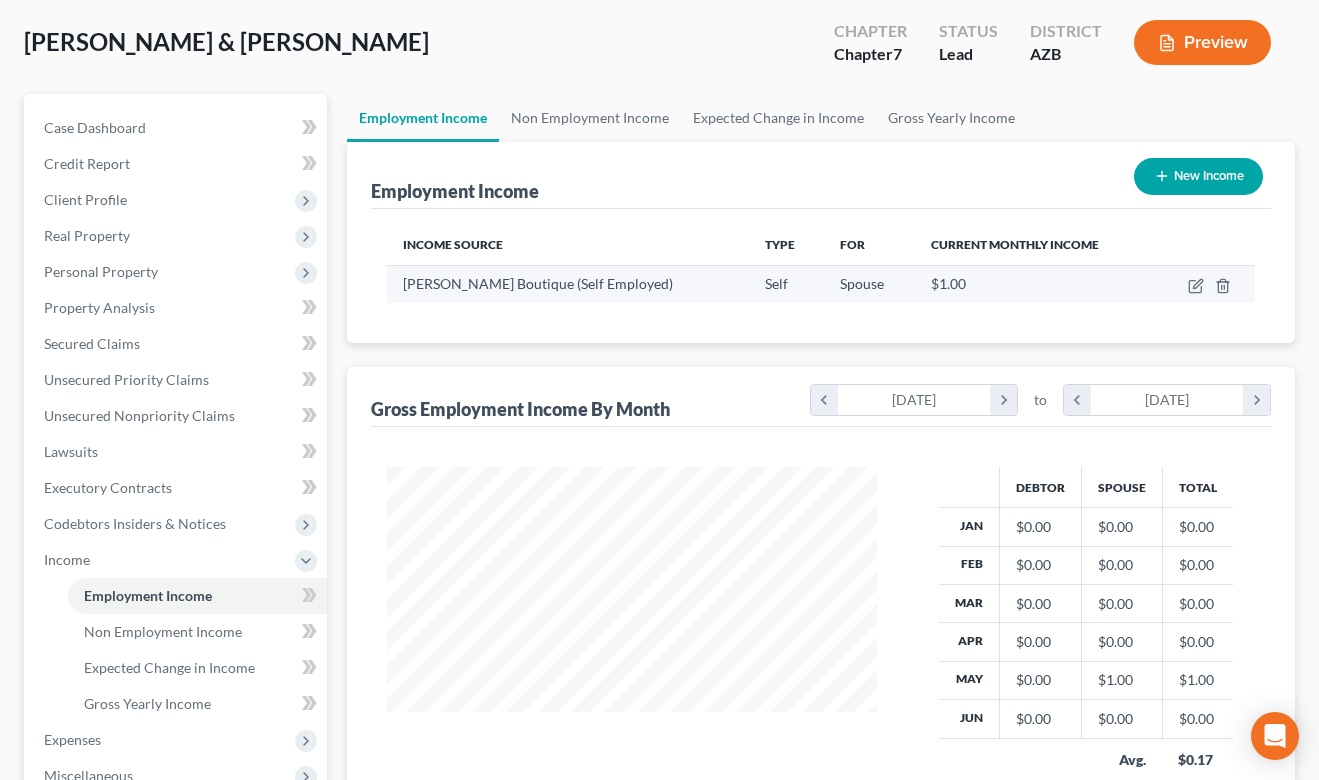 click at bounding box center [1205, 284] 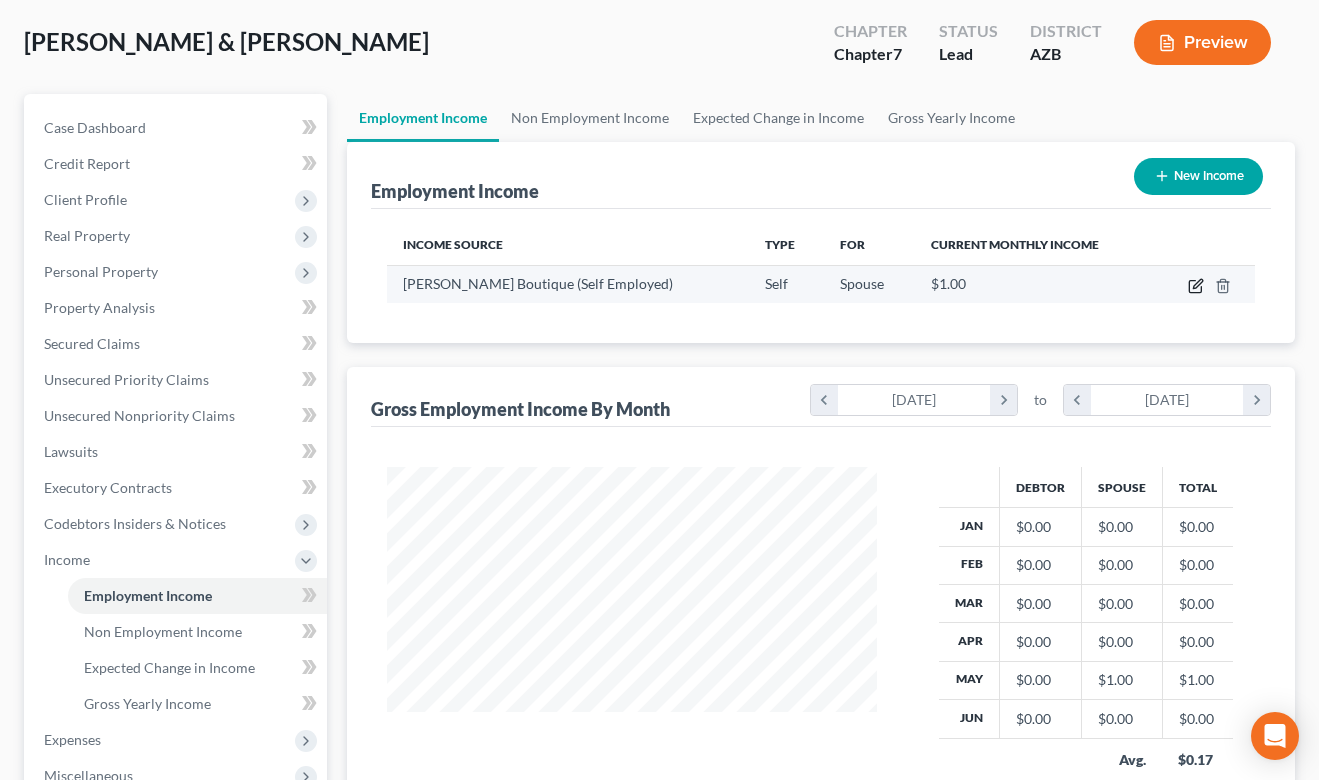 click 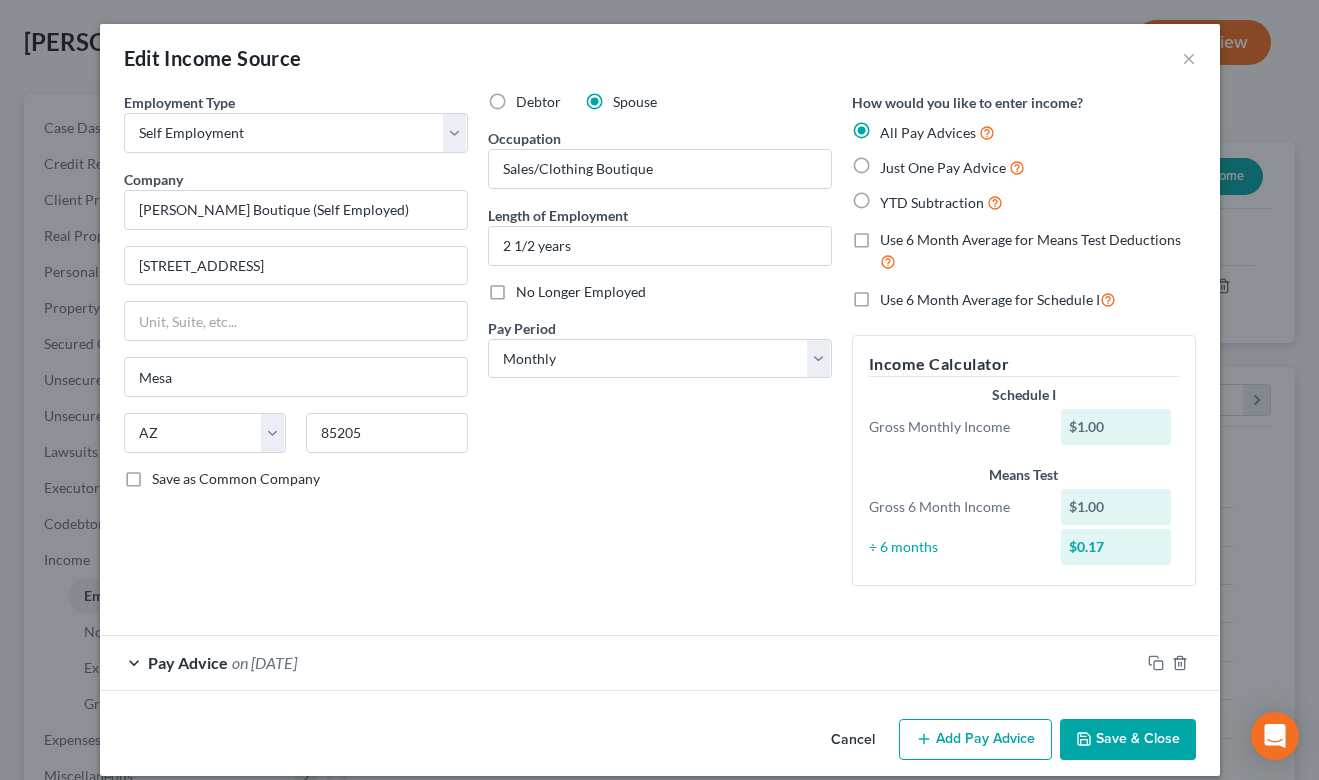 click on "on 05/31/2025" at bounding box center (264, 662) 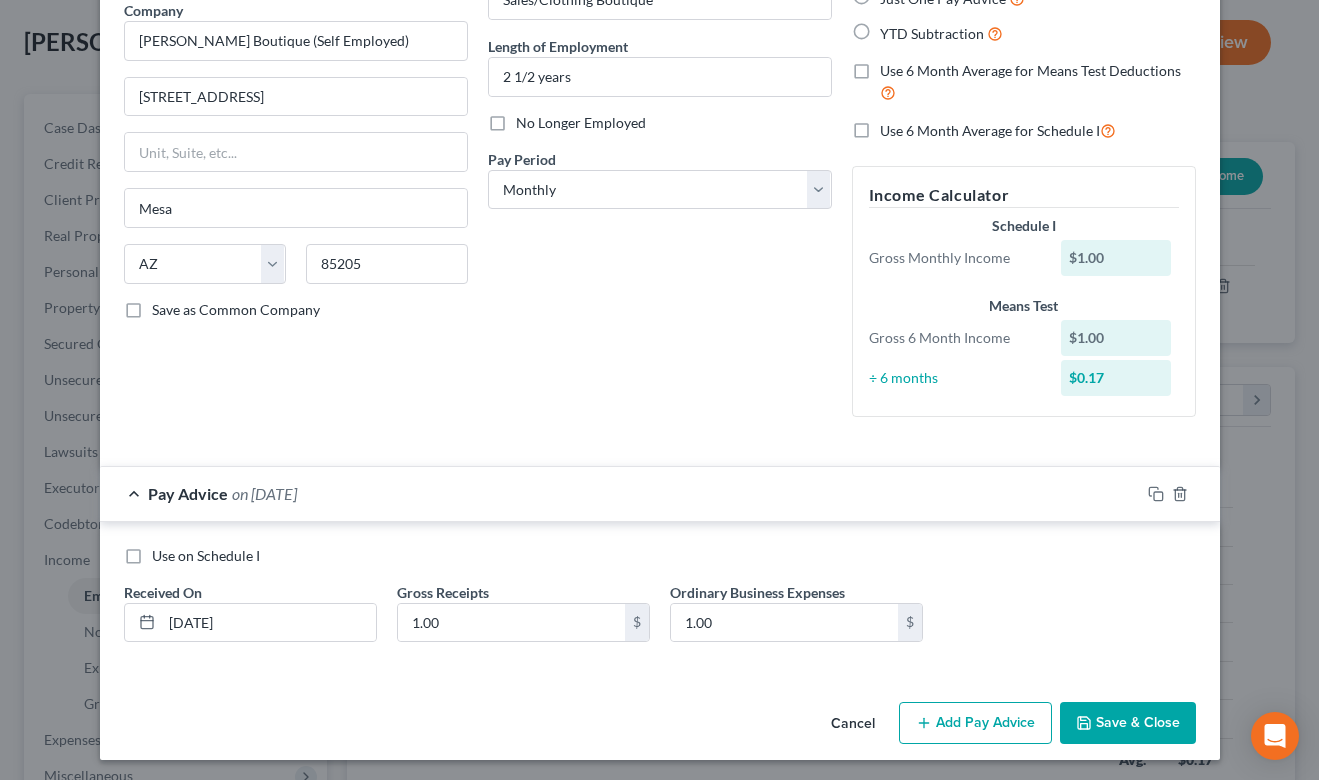scroll, scrollTop: 168, scrollLeft: 0, axis: vertical 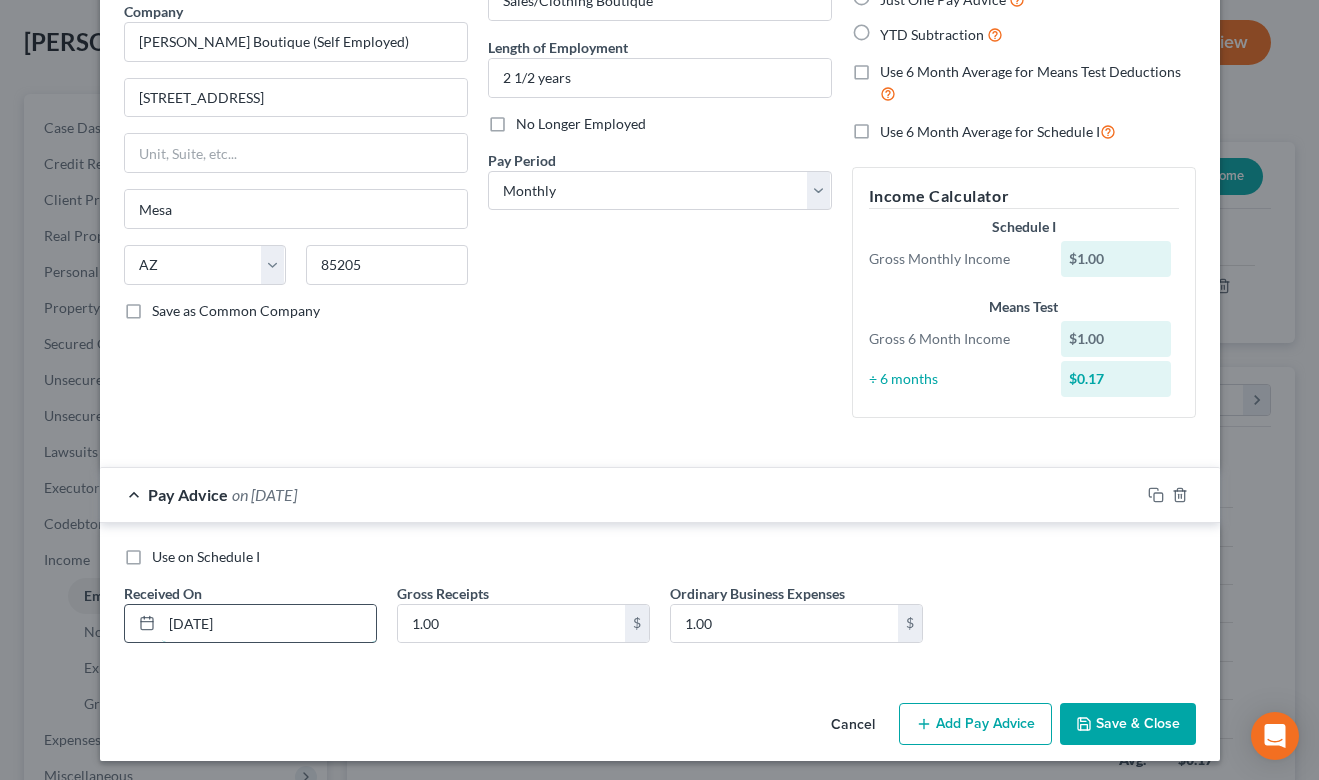 click on "05/31/2025" at bounding box center [269, 624] 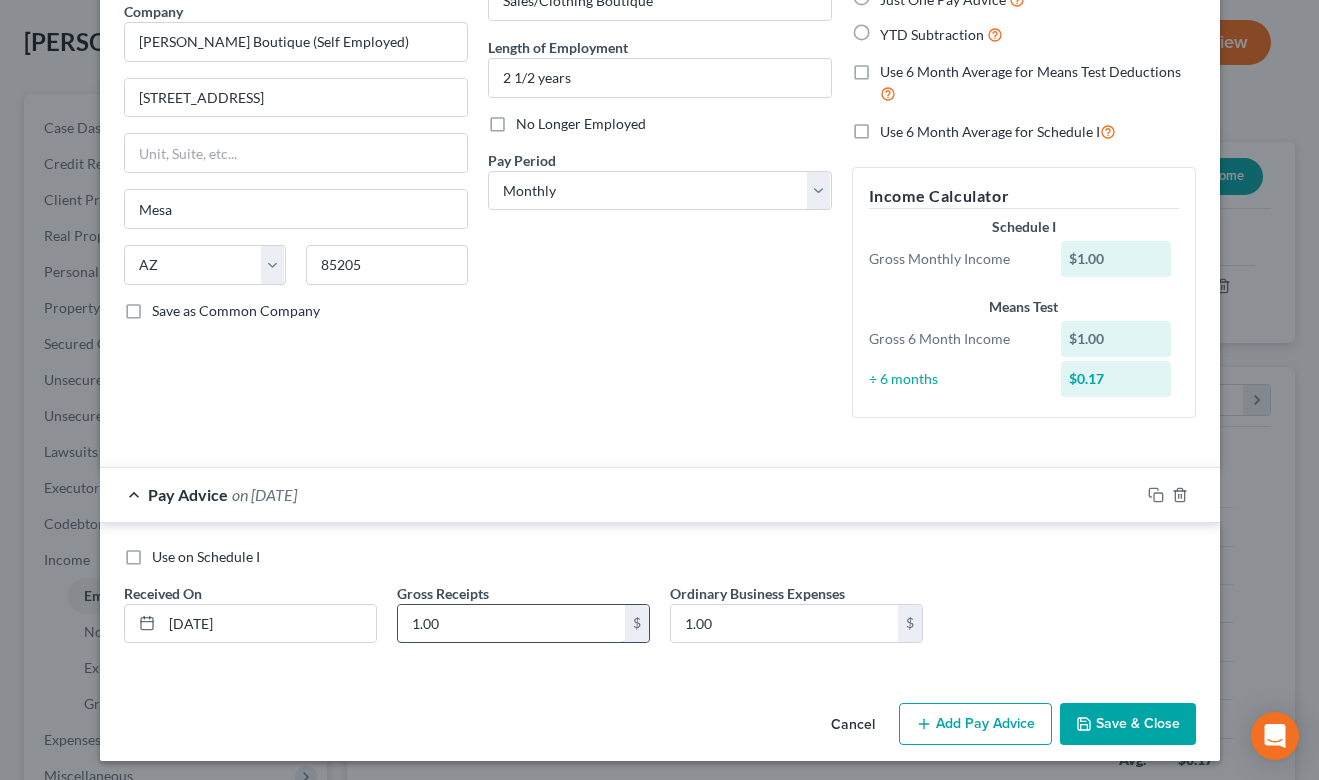 click on "1.00" at bounding box center [511, 624] 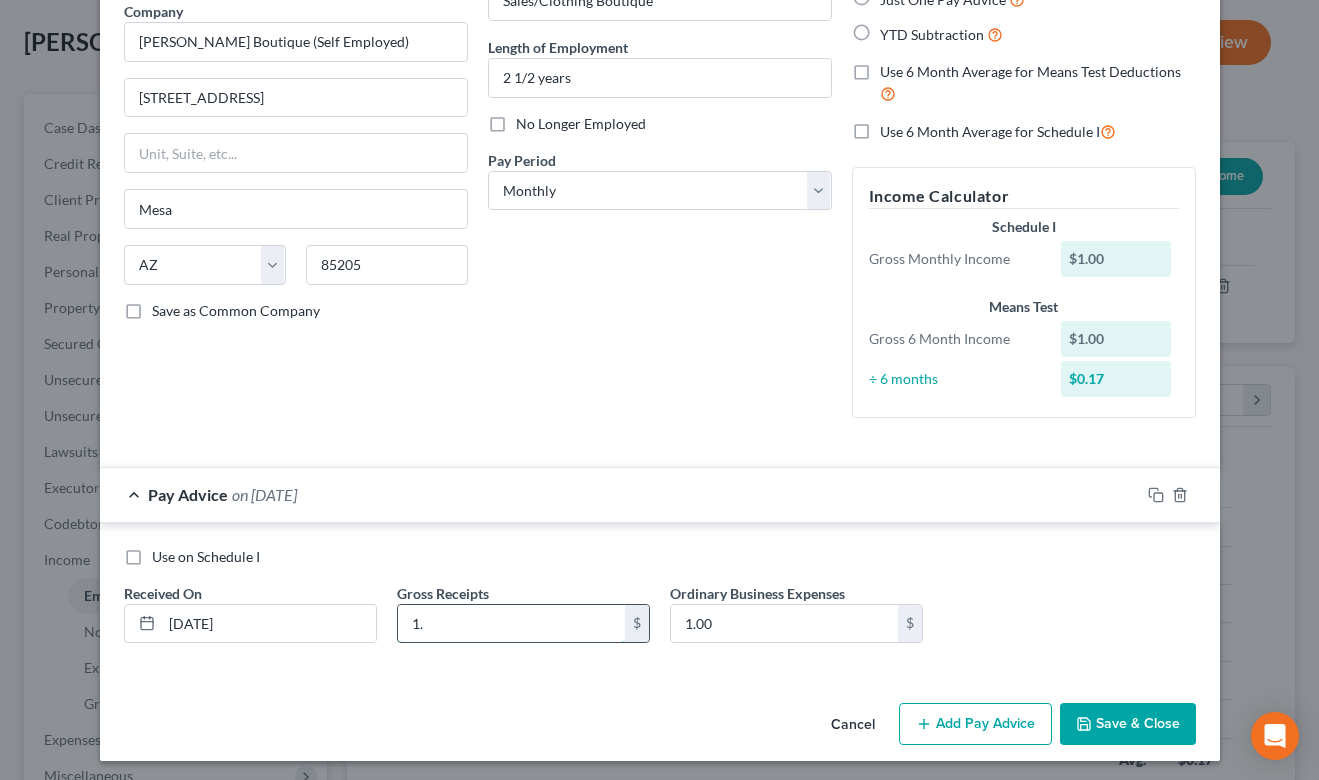 type on "1" 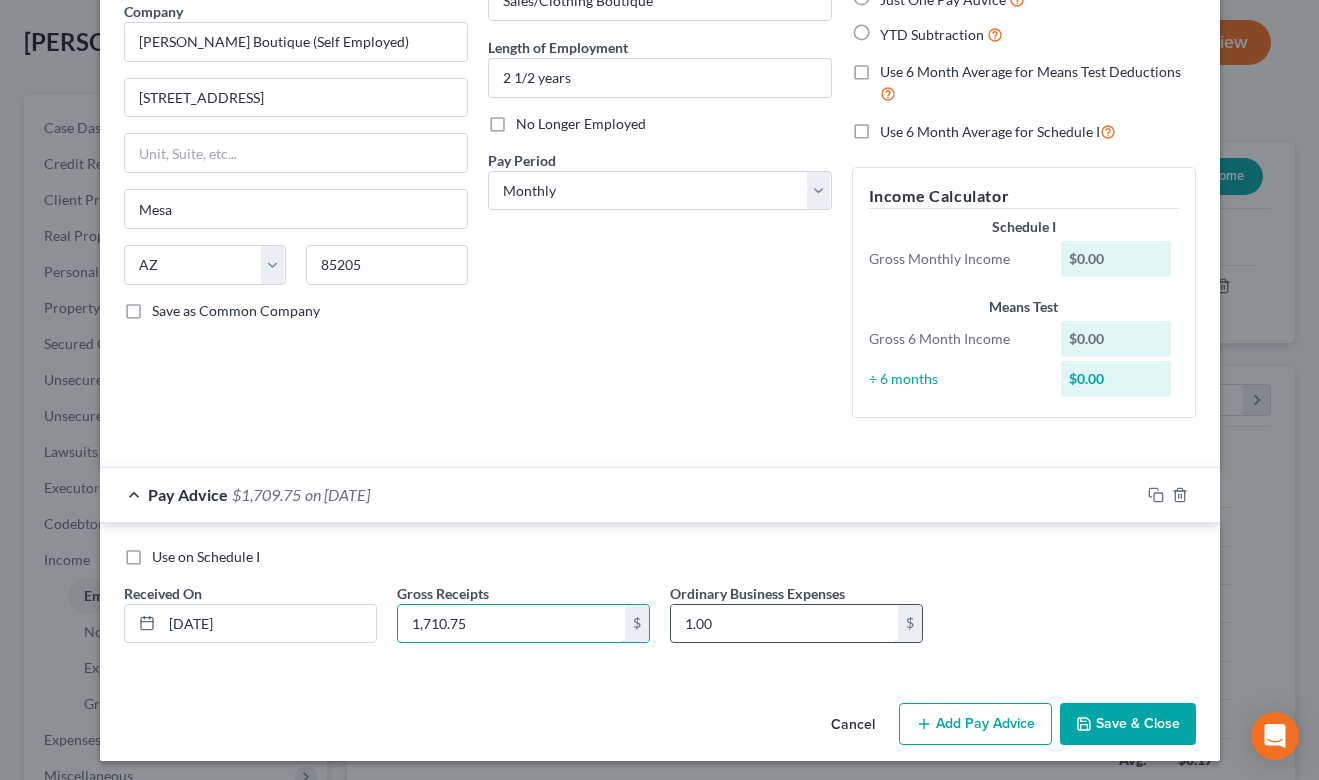 type on "1,710.75" 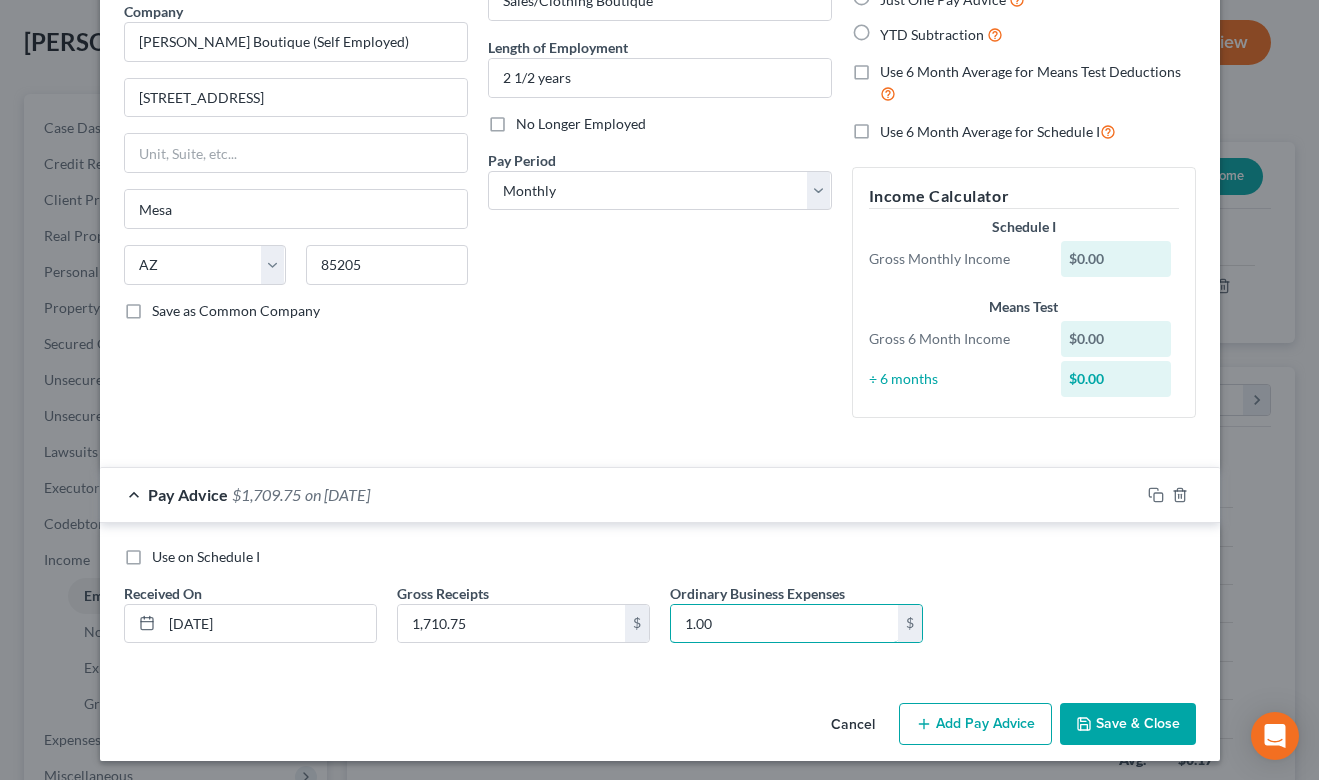 drag, startPoint x: 735, startPoint y: 616, endPoint x: 664, endPoint y: 612, distance: 71.11259 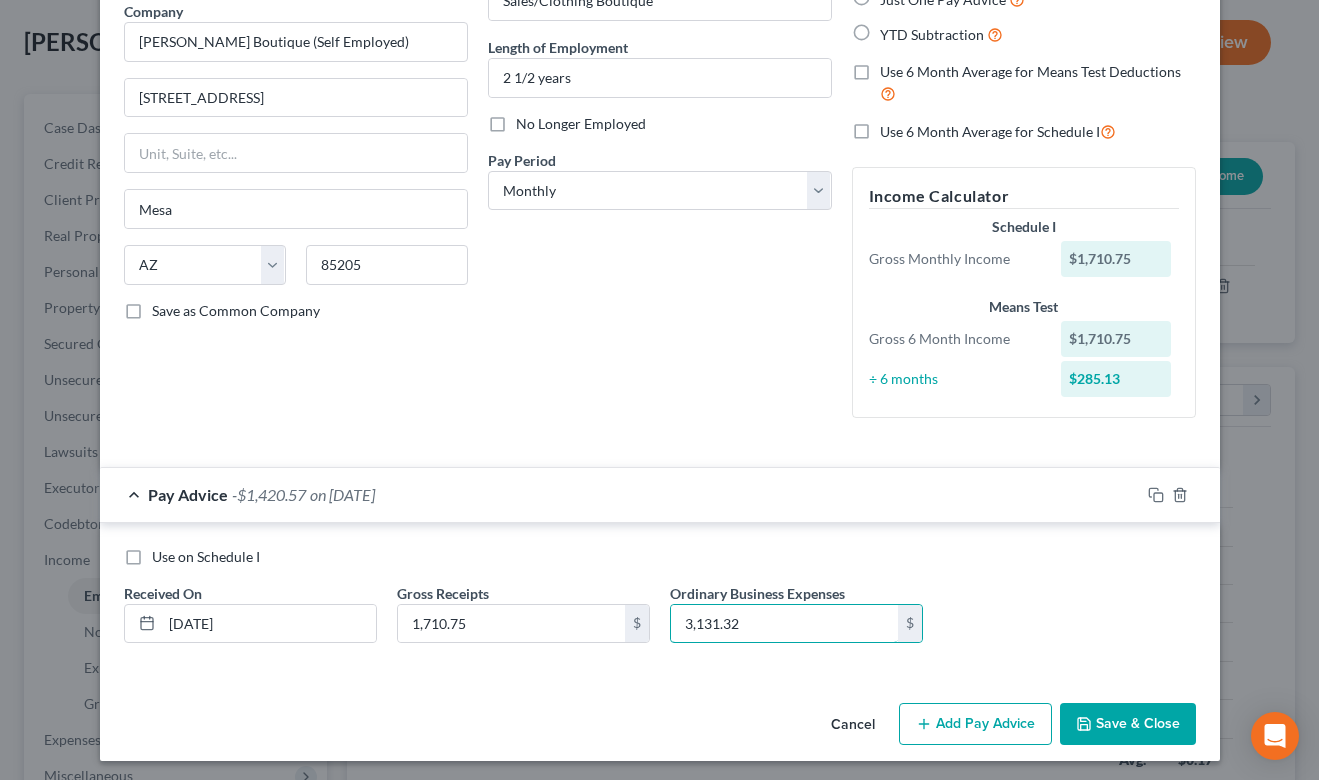 type on "3,131.32" 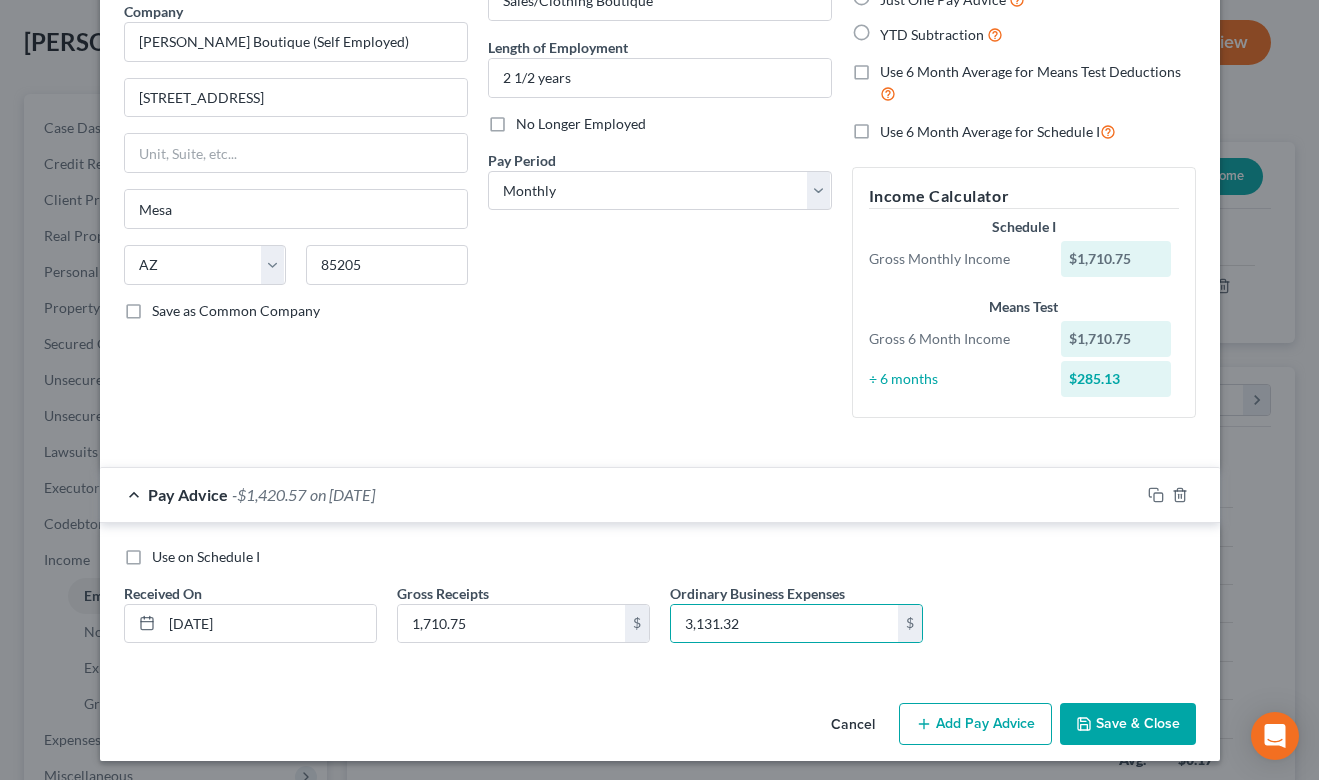 click on "Add Pay Advice" at bounding box center (975, 724) 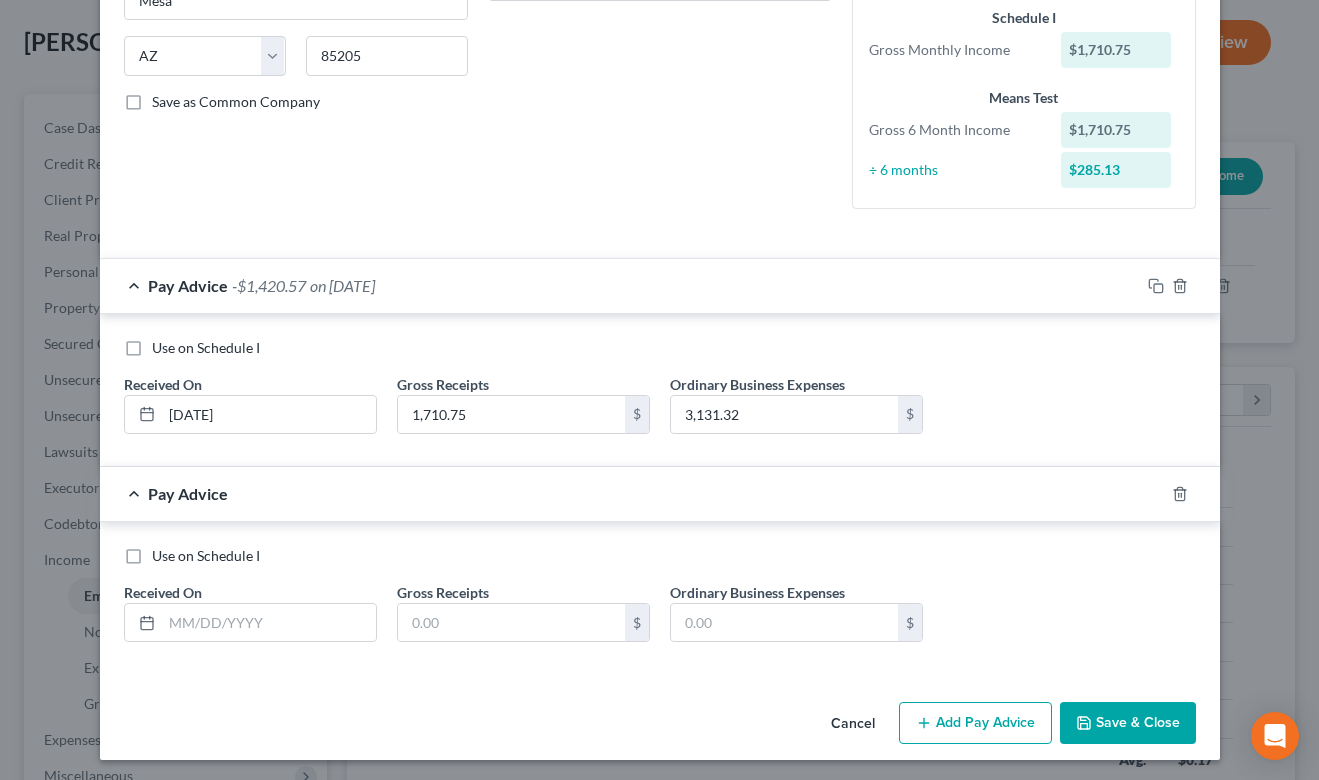 scroll, scrollTop: 376, scrollLeft: 0, axis: vertical 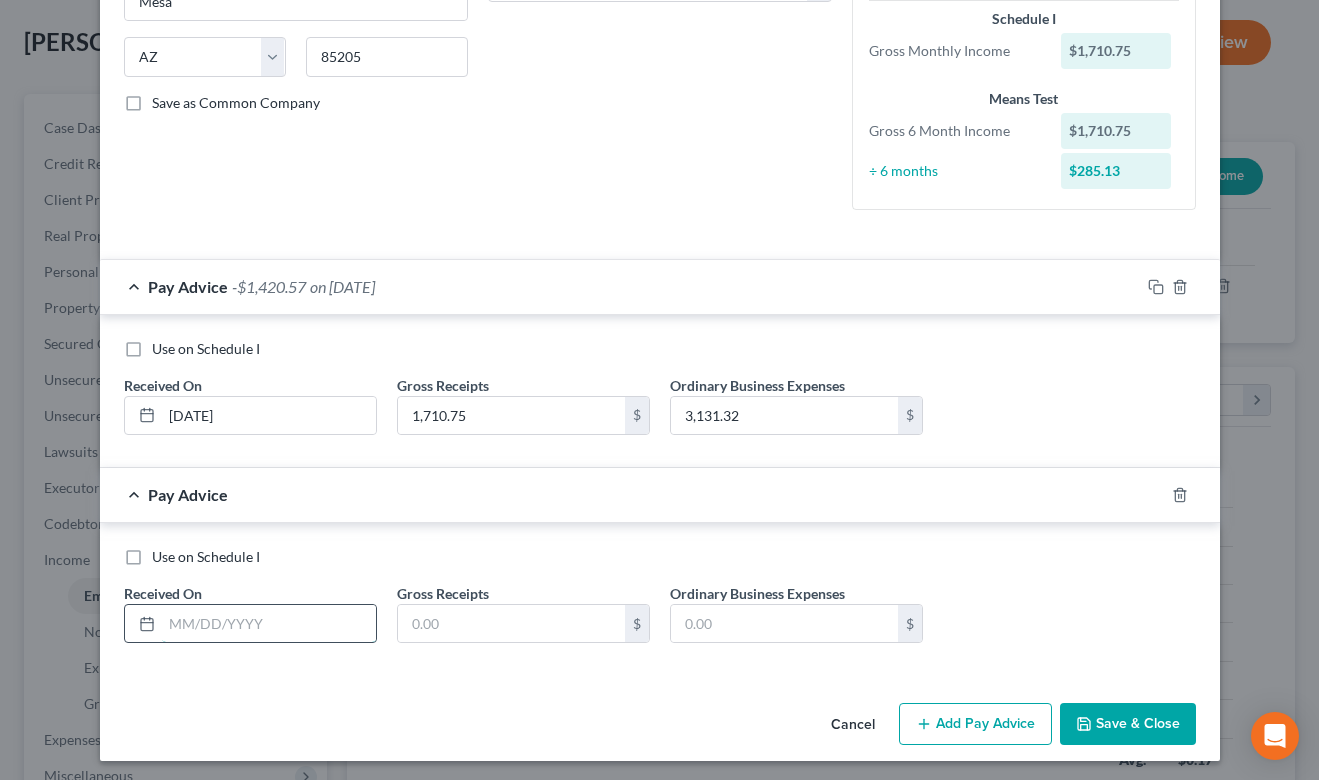 click at bounding box center (269, 624) 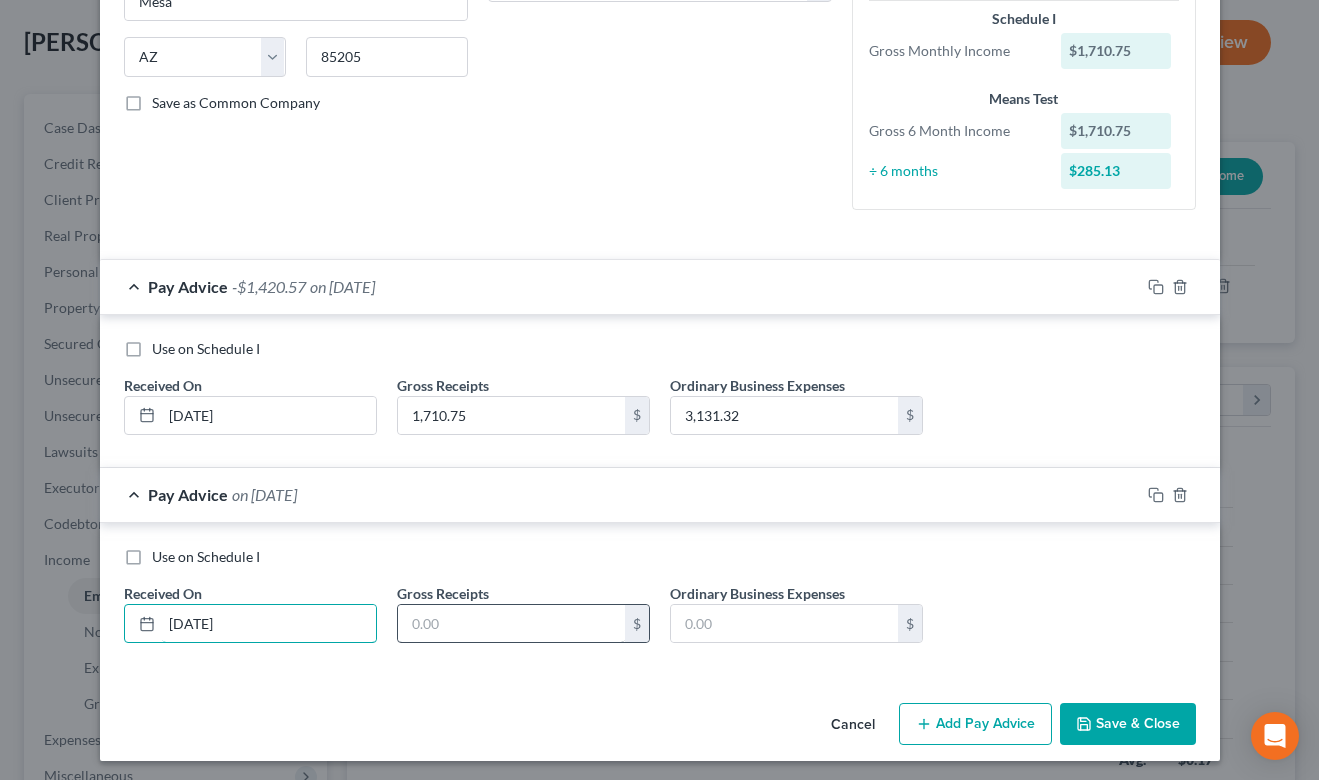 type on "06/30/2025" 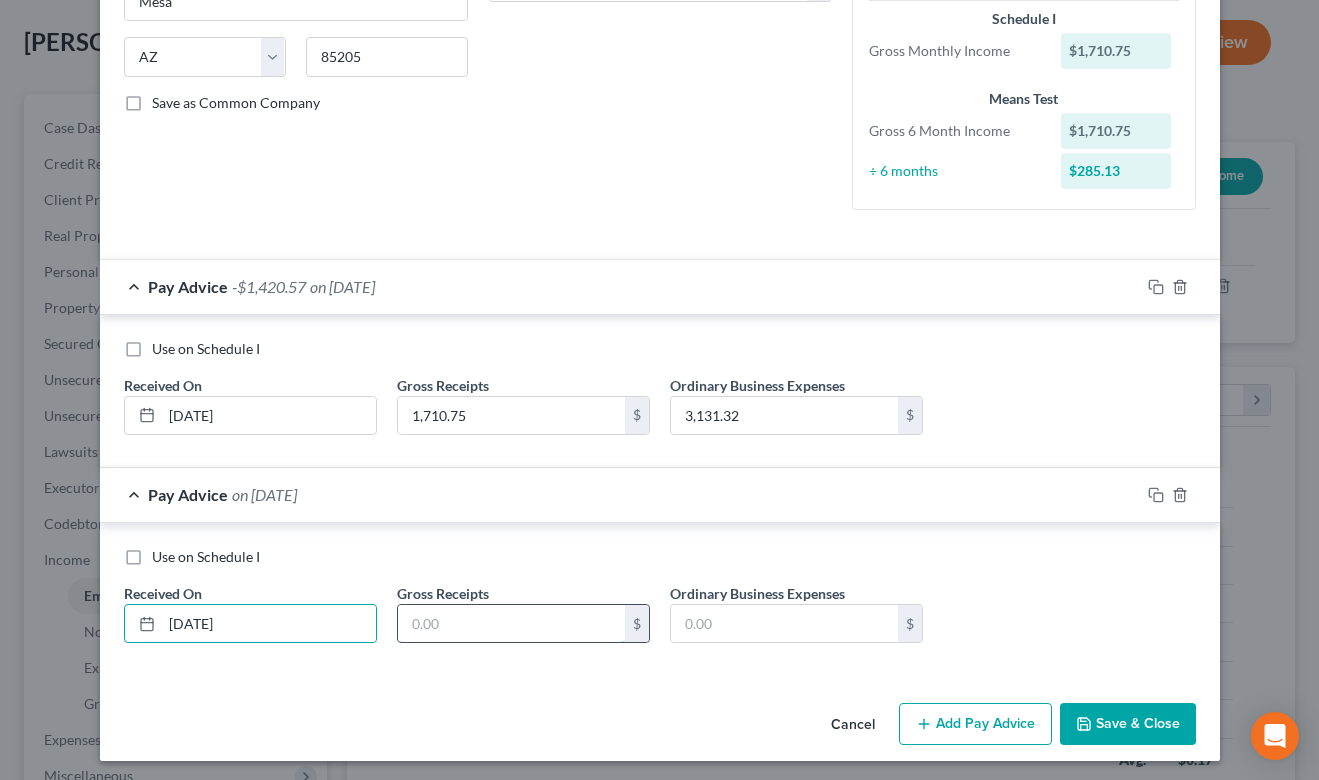 click at bounding box center (511, 624) 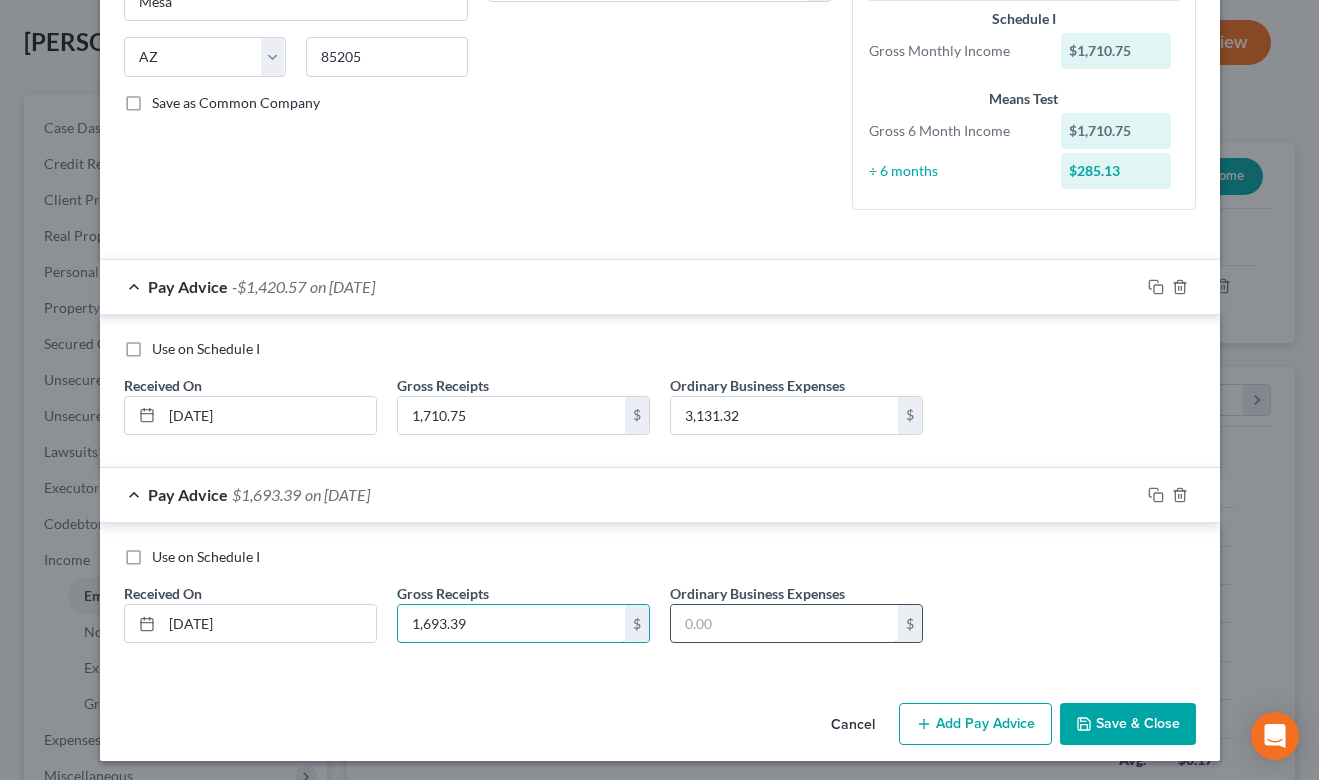 type on "1,693.39" 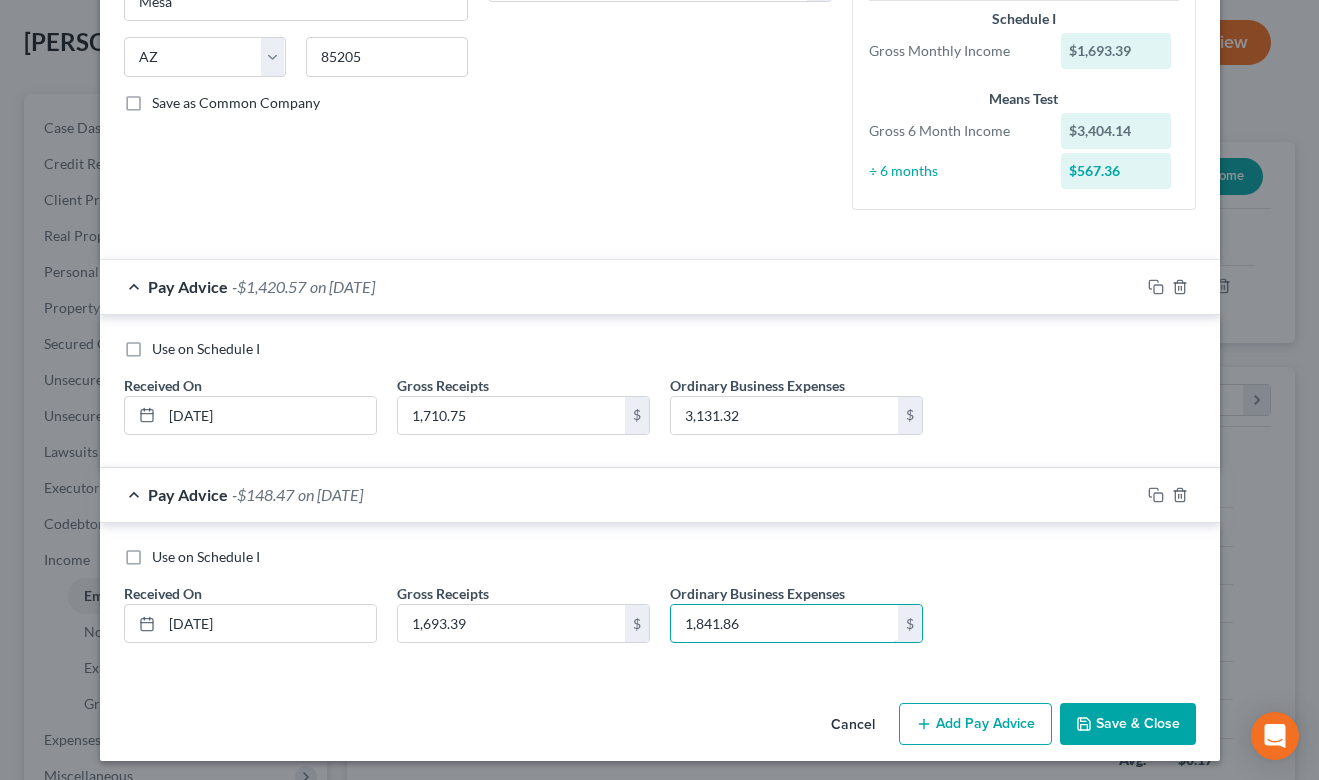 type on "1,841.86" 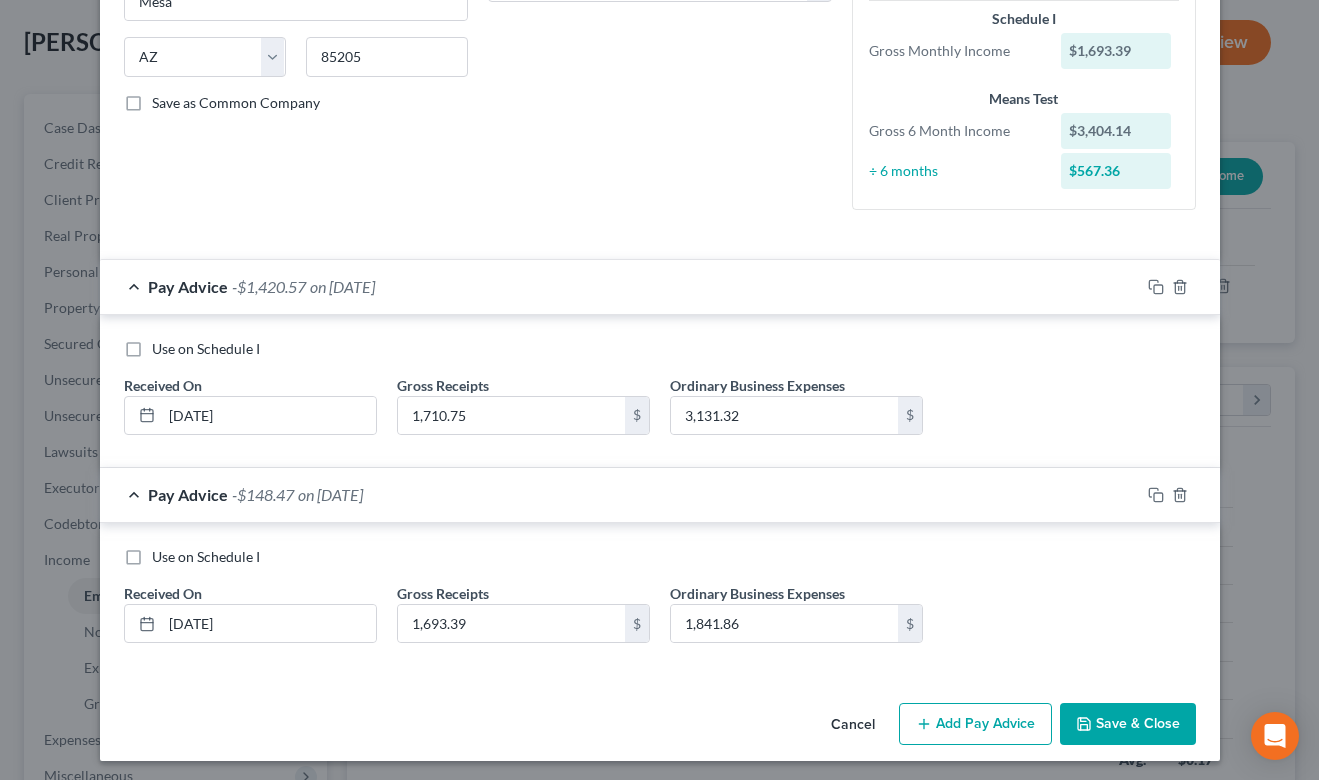 click on "Add Pay Advice" at bounding box center [975, 724] 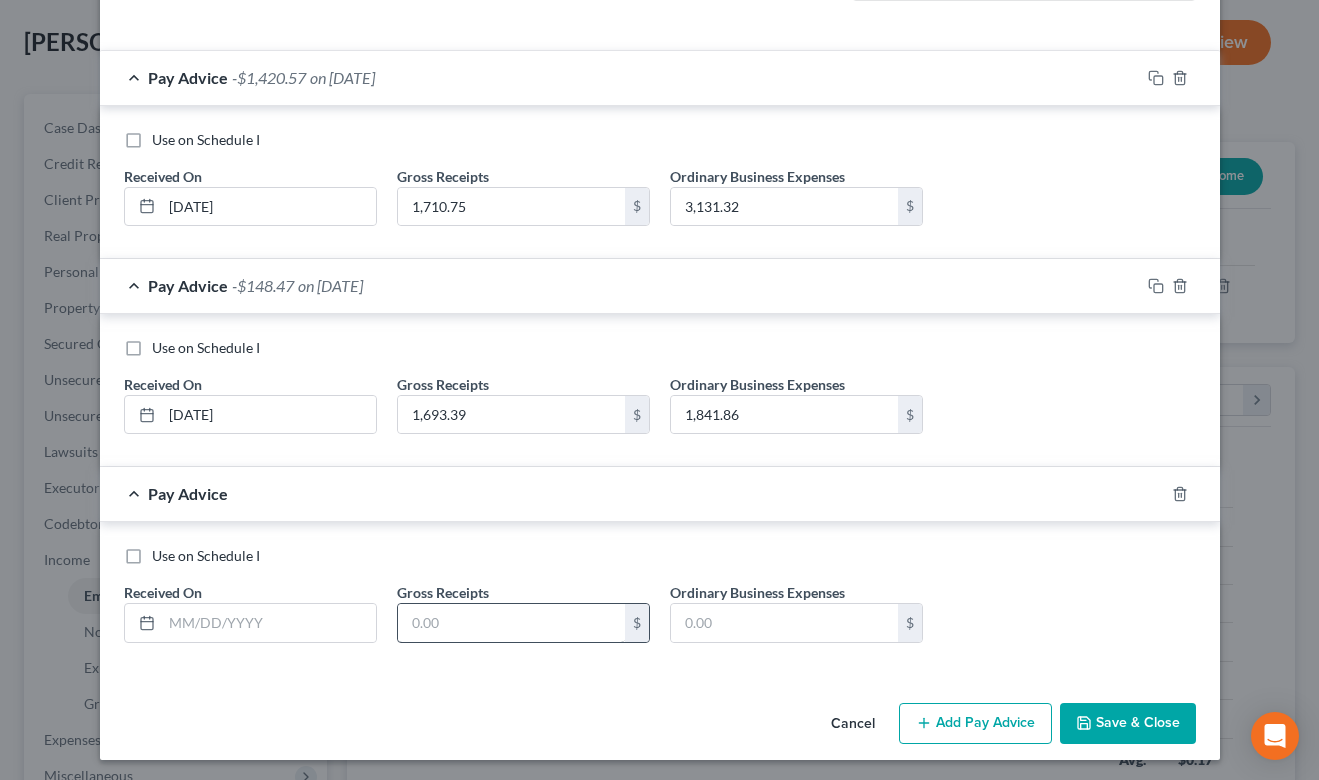 scroll, scrollTop: 584, scrollLeft: 0, axis: vertical 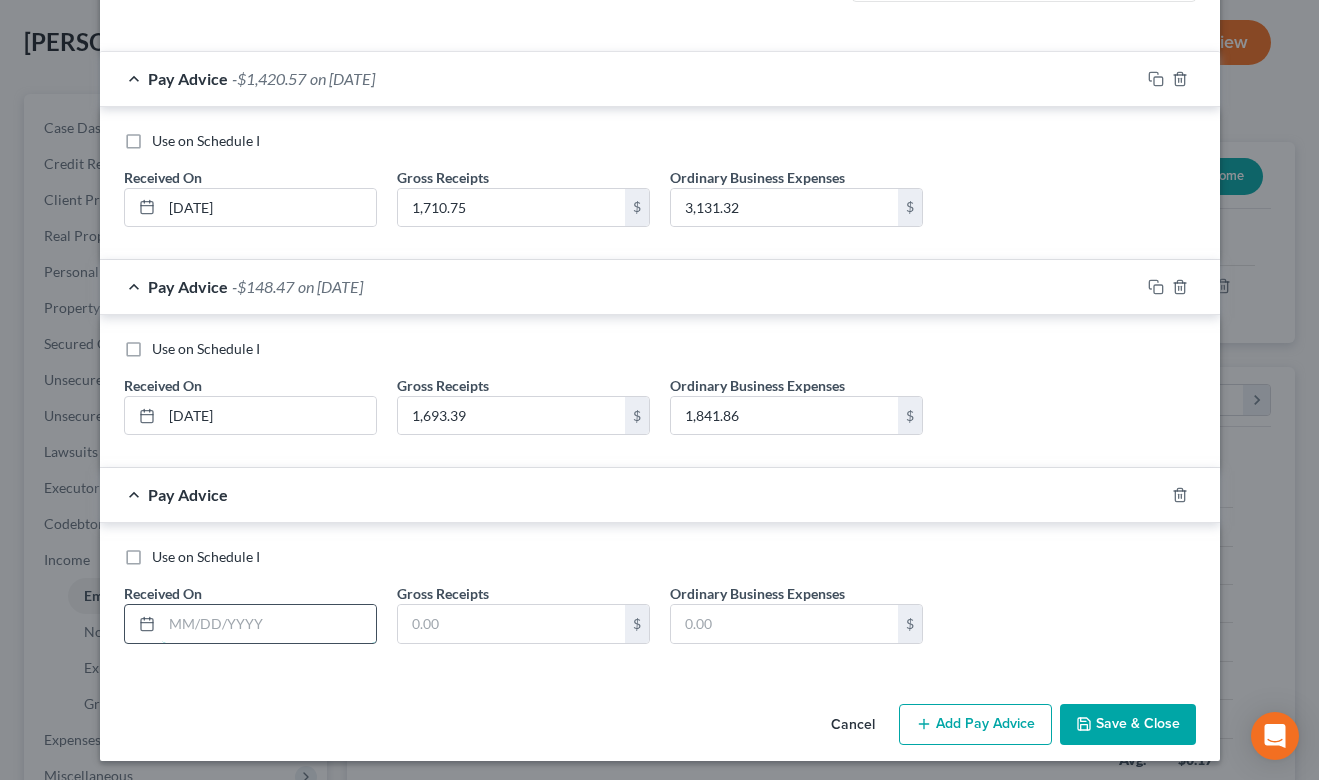 click at bounding box center (269, 624) 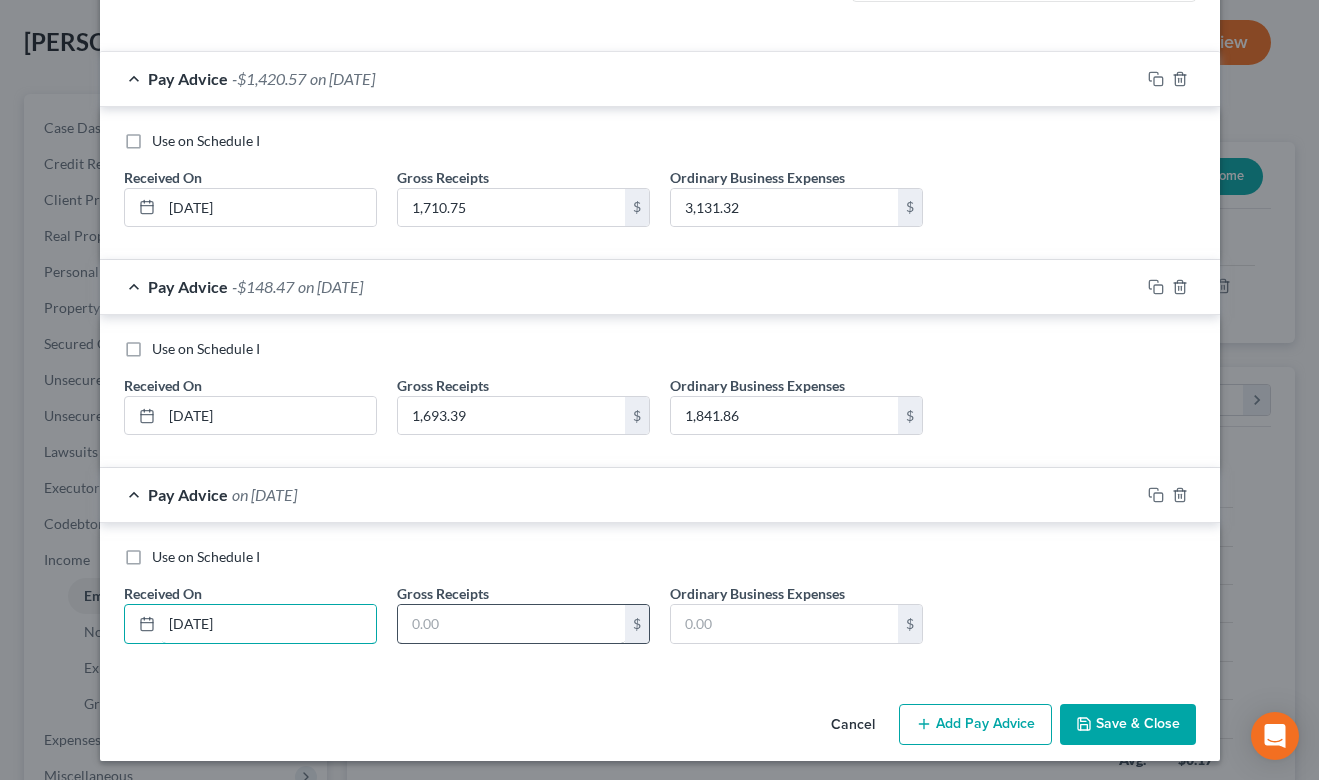 type on "04/30/2025" 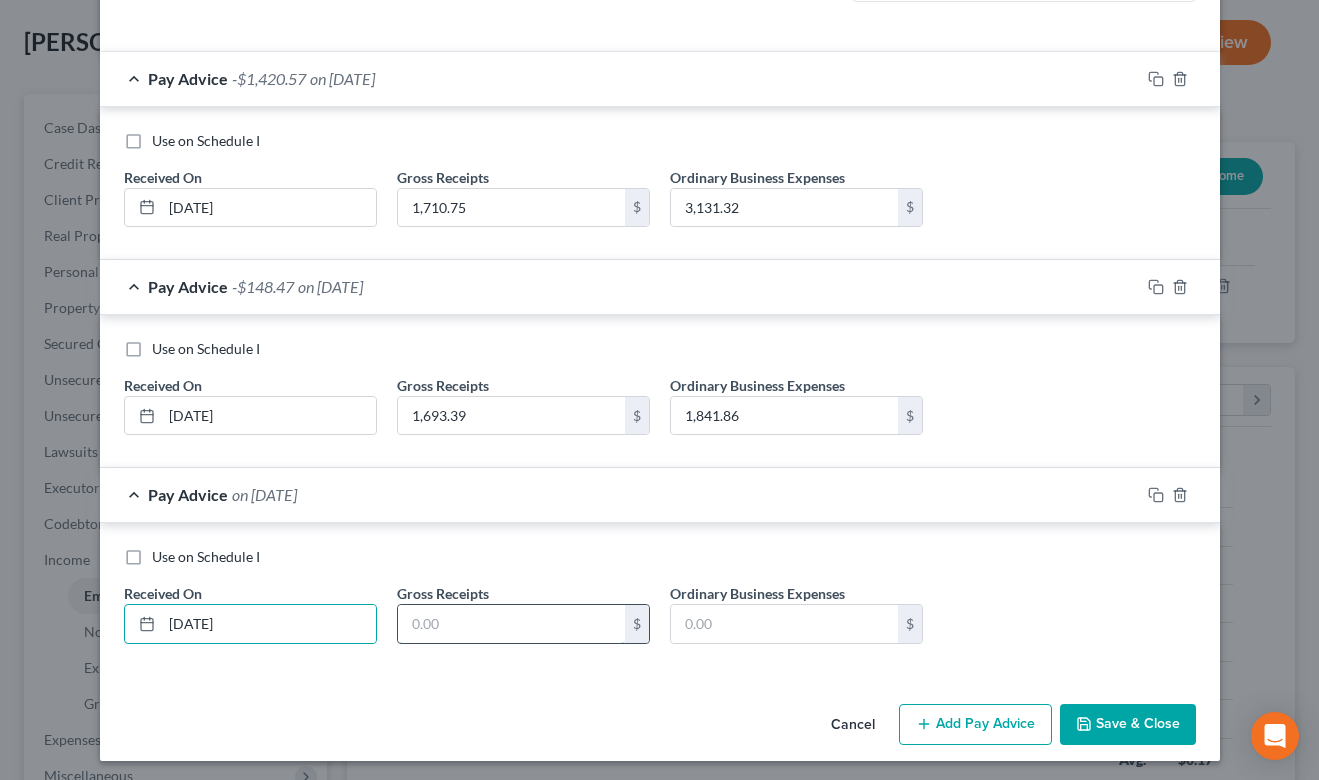click at bounding box center [511, 624] 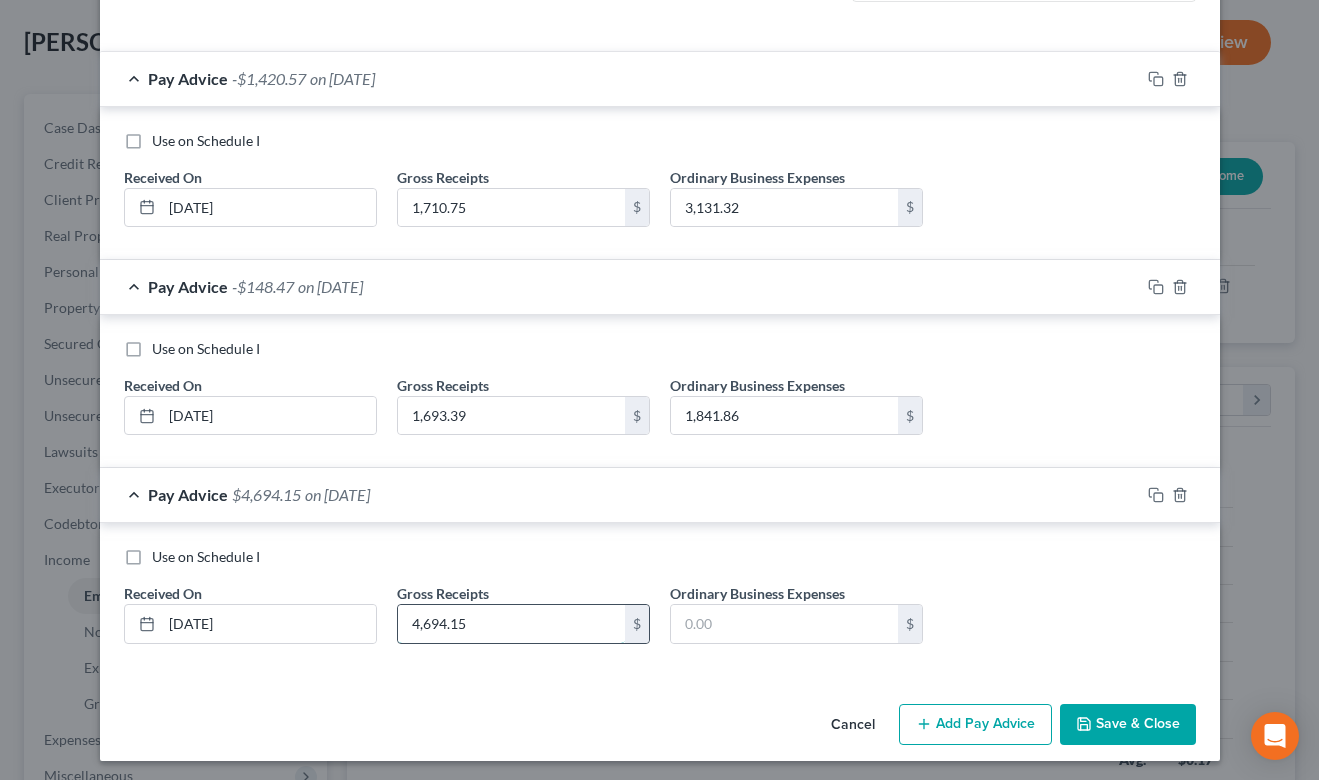 type on "4,694.15" 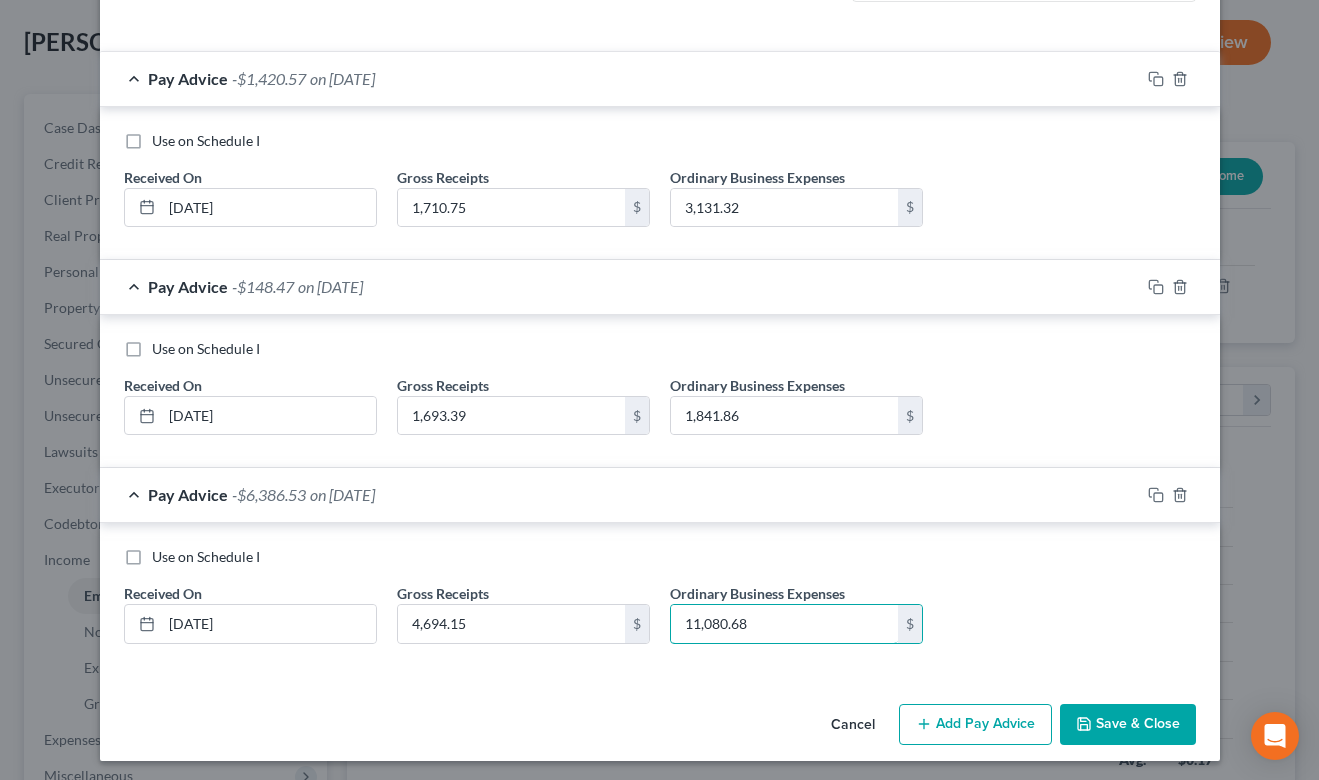 type on "11,080.68" 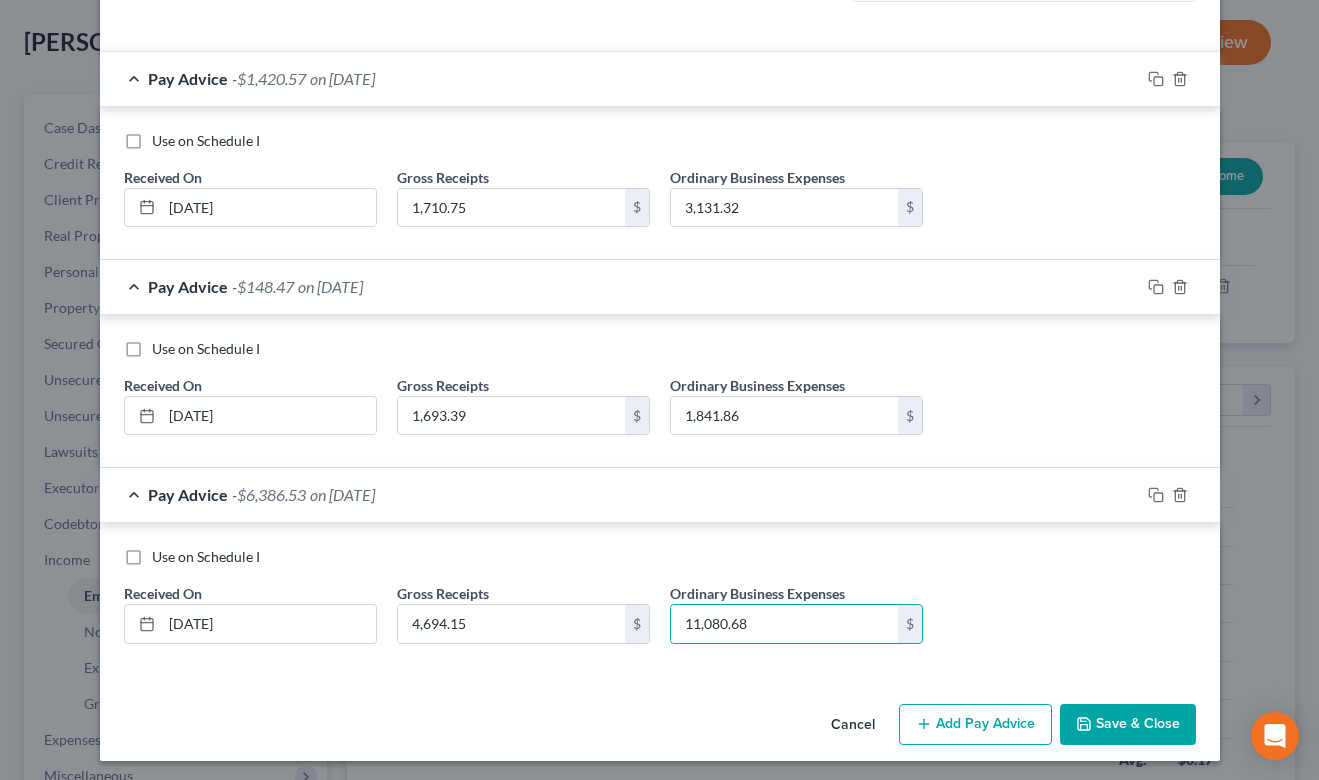 click on "Add Pay Advice" at bounding box center (975, 725) 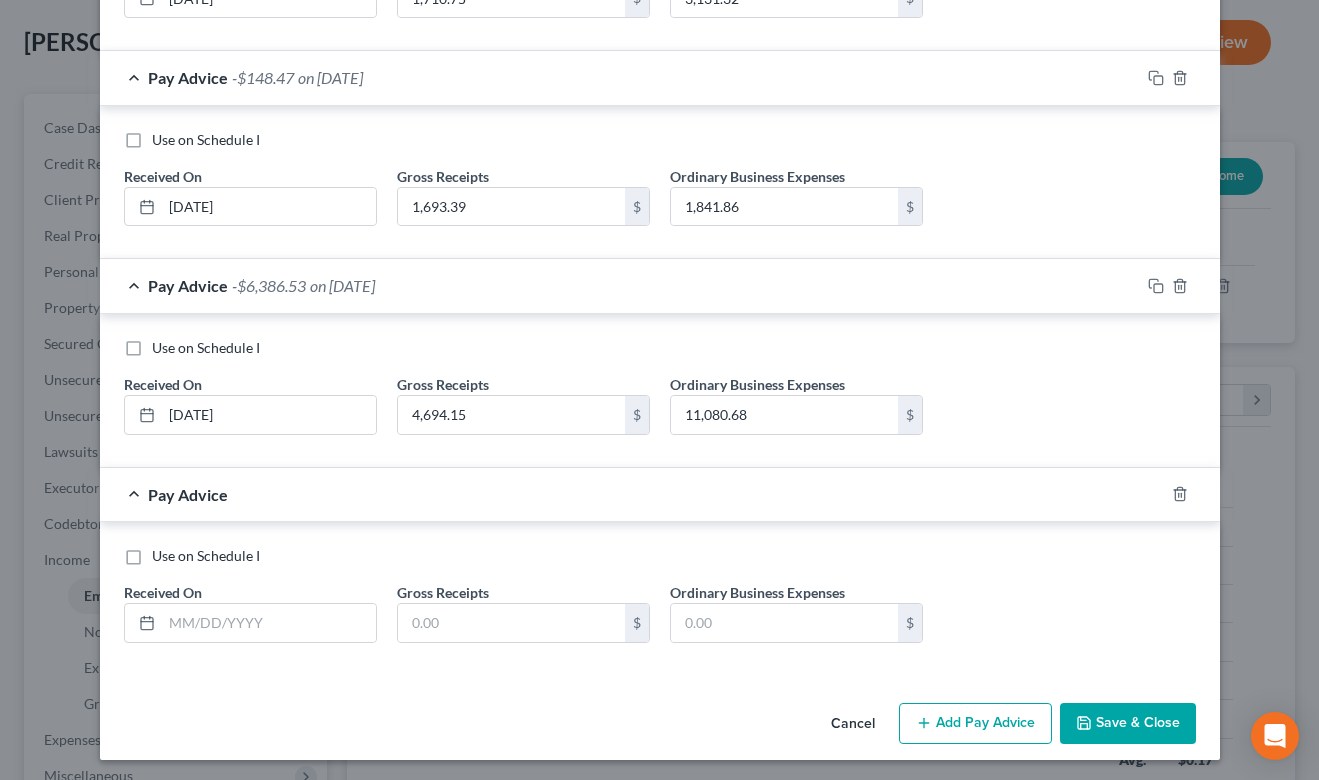 scroll, scrollTop: 792, scrollLeft: 0, axis: vertical 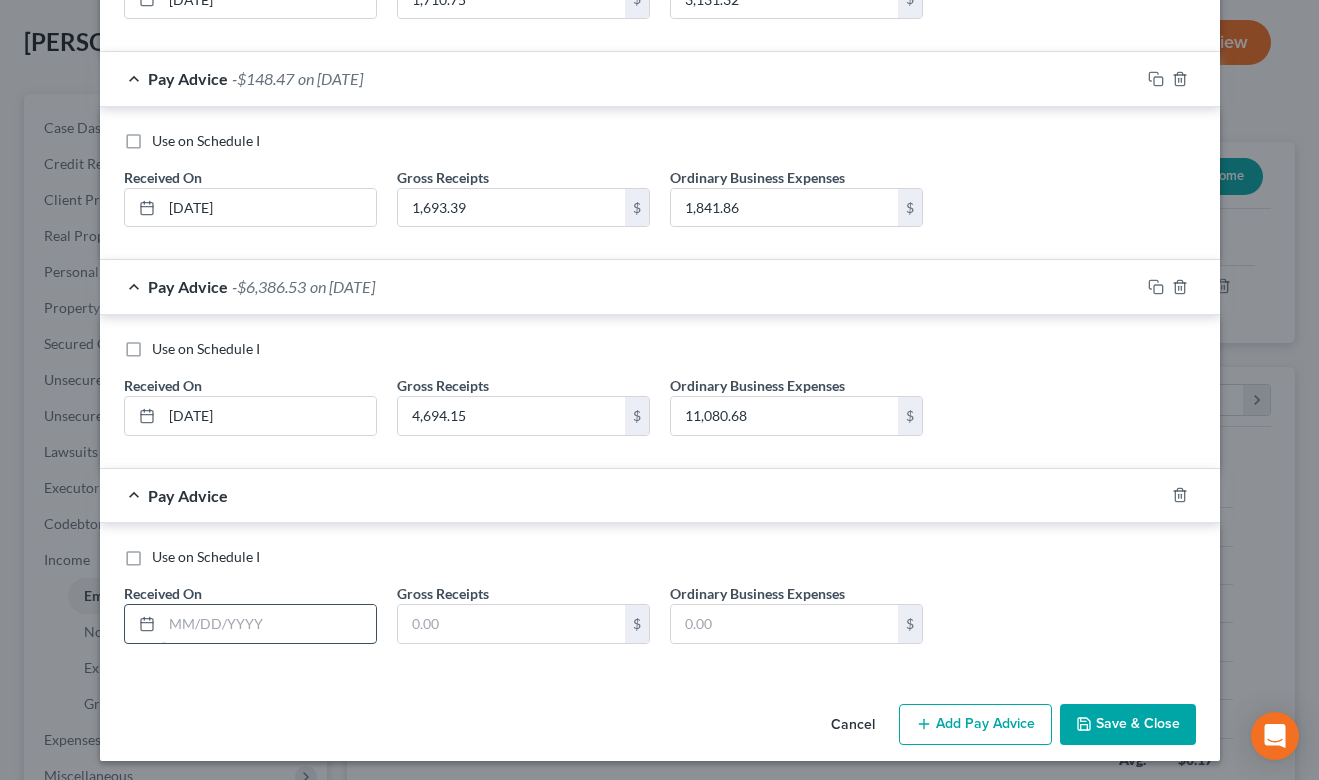 click at bounding box center [269, 624] 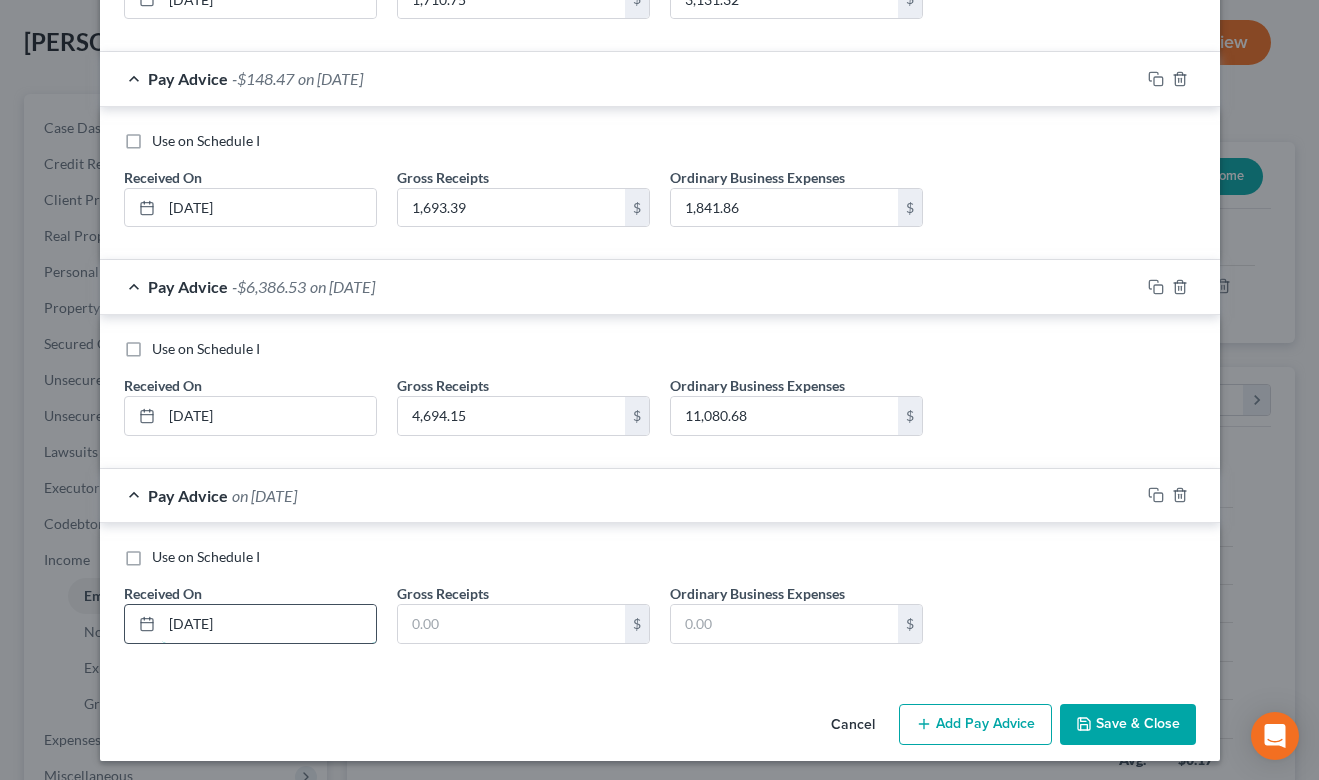 type on "03/31/2025" 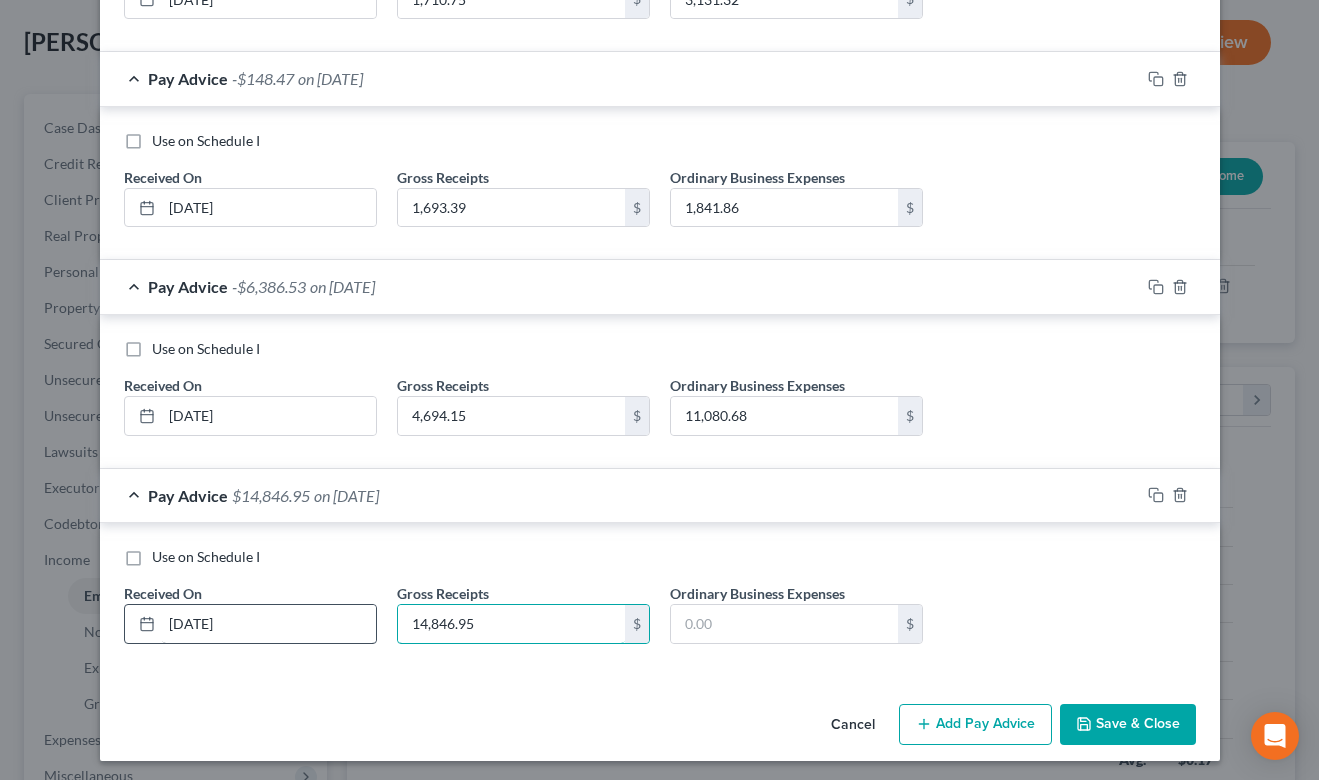 type on "14,846.95" 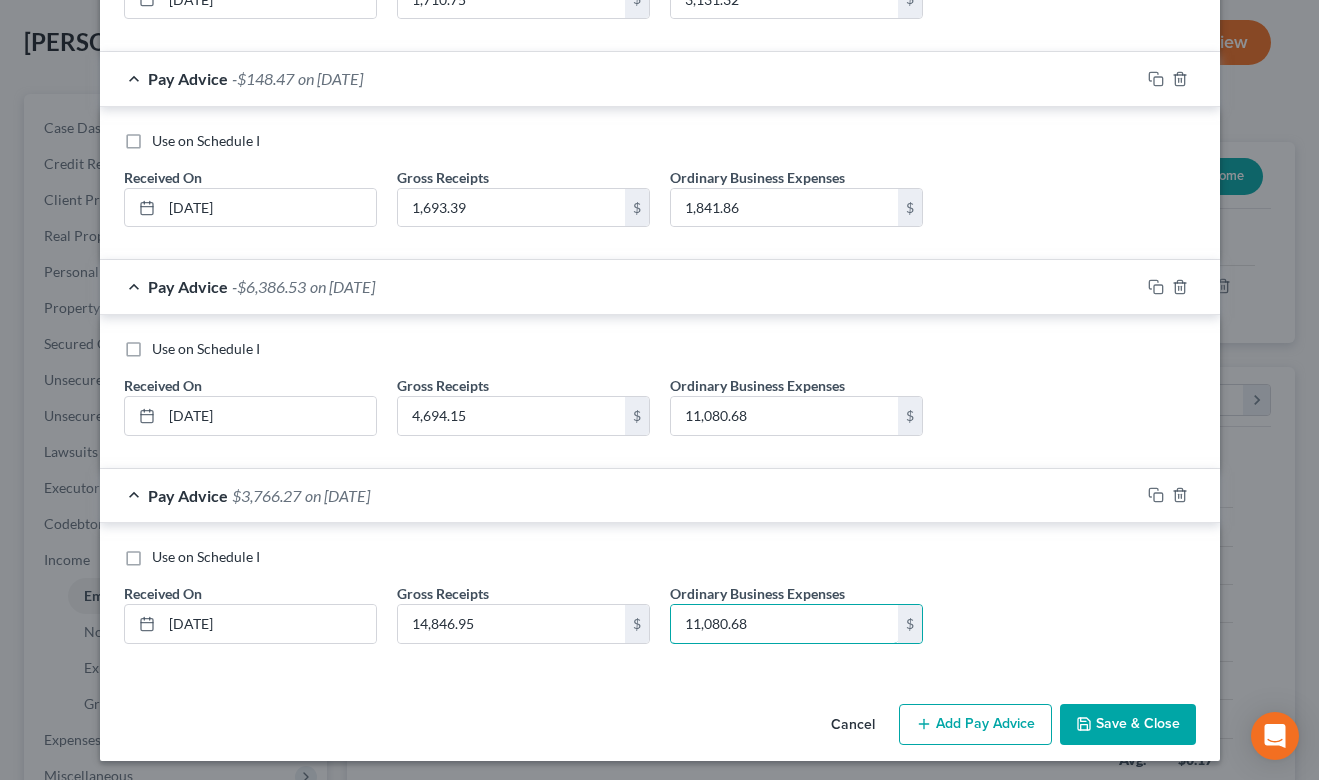 type on "11,080.68" 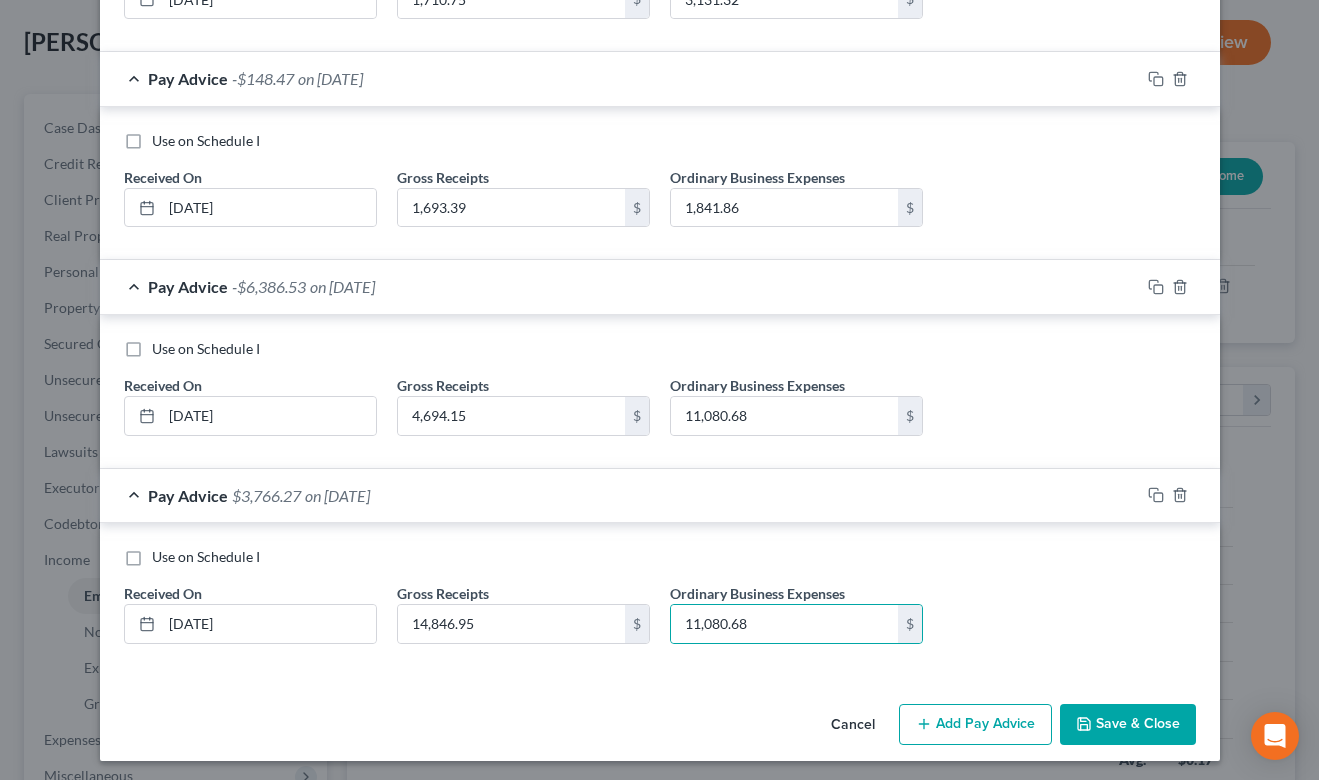 click on "Add Pay Advice" at bounding box center (975, 725) 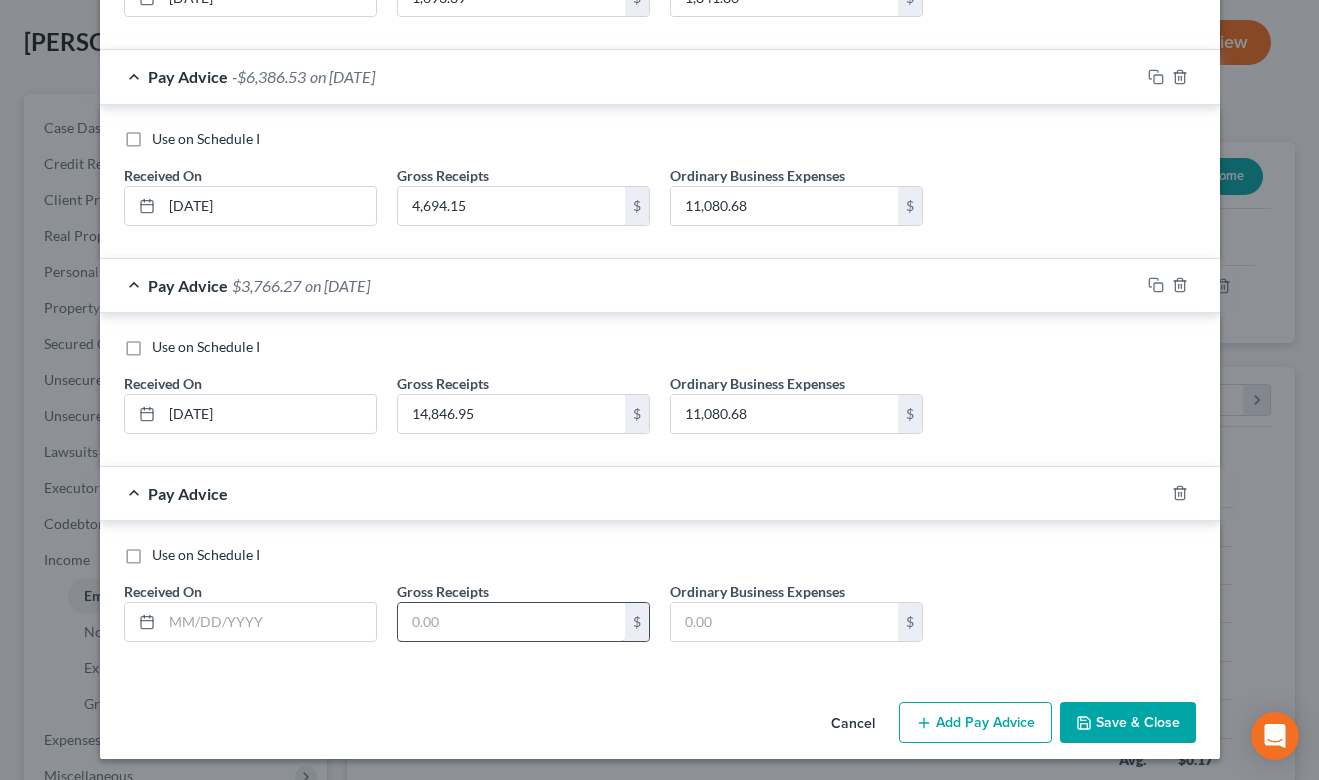 scroll, scrollTop: 1000, scrollLeft: 0, axis: vertical 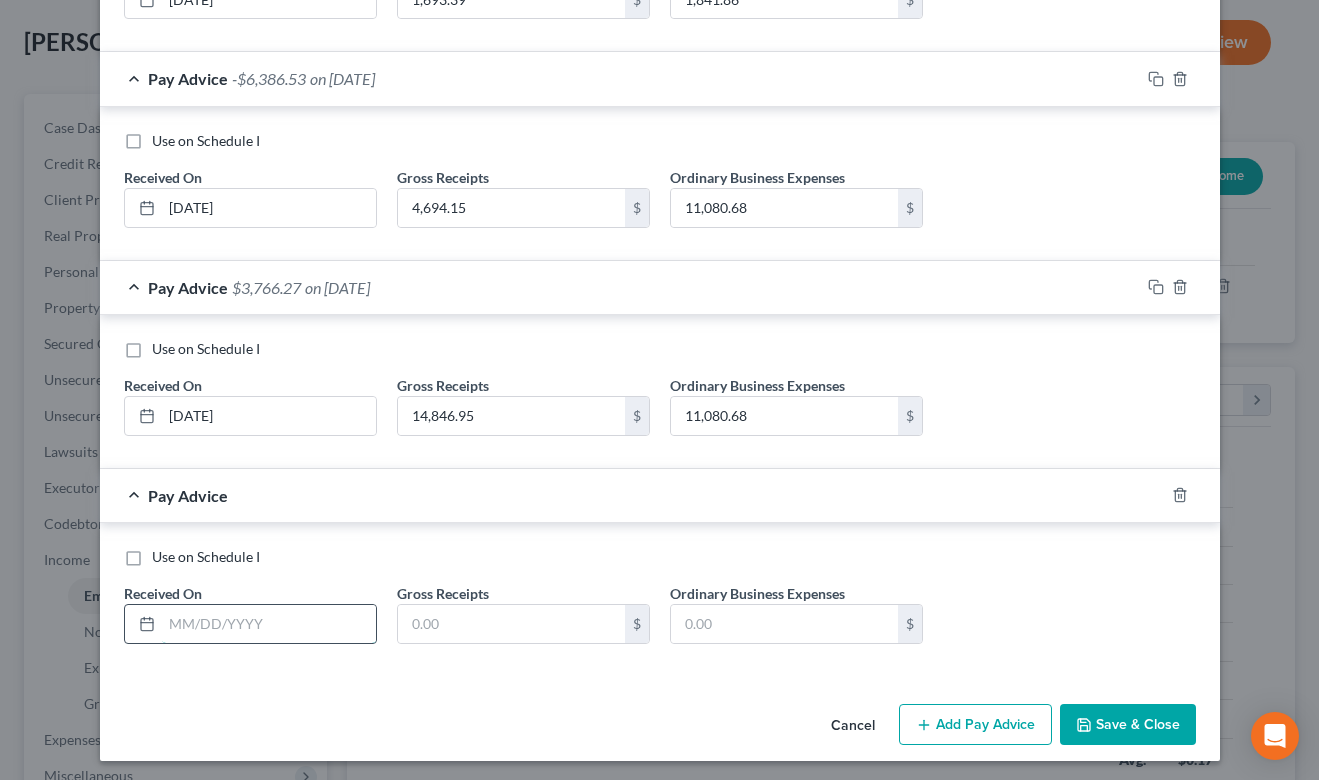 click at bounding box center (269, 624) 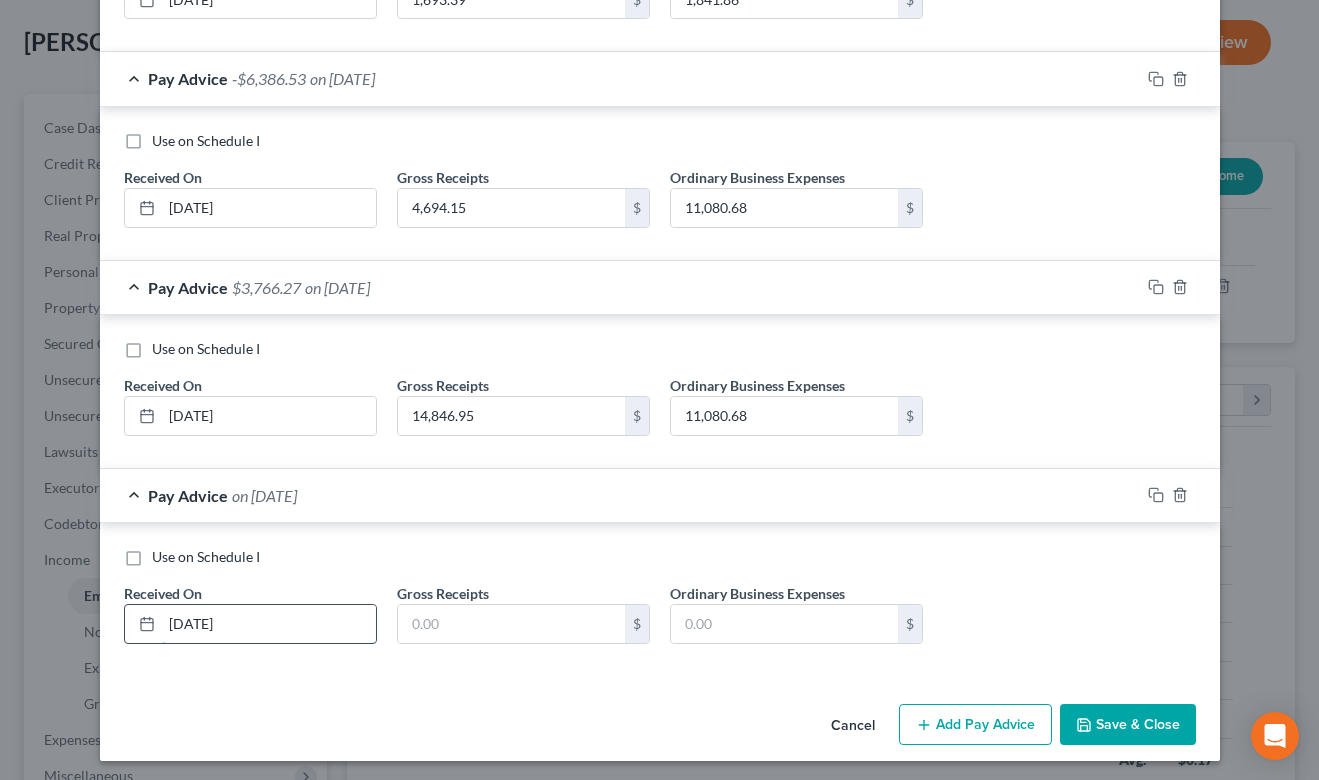 type on "02/28/2025" 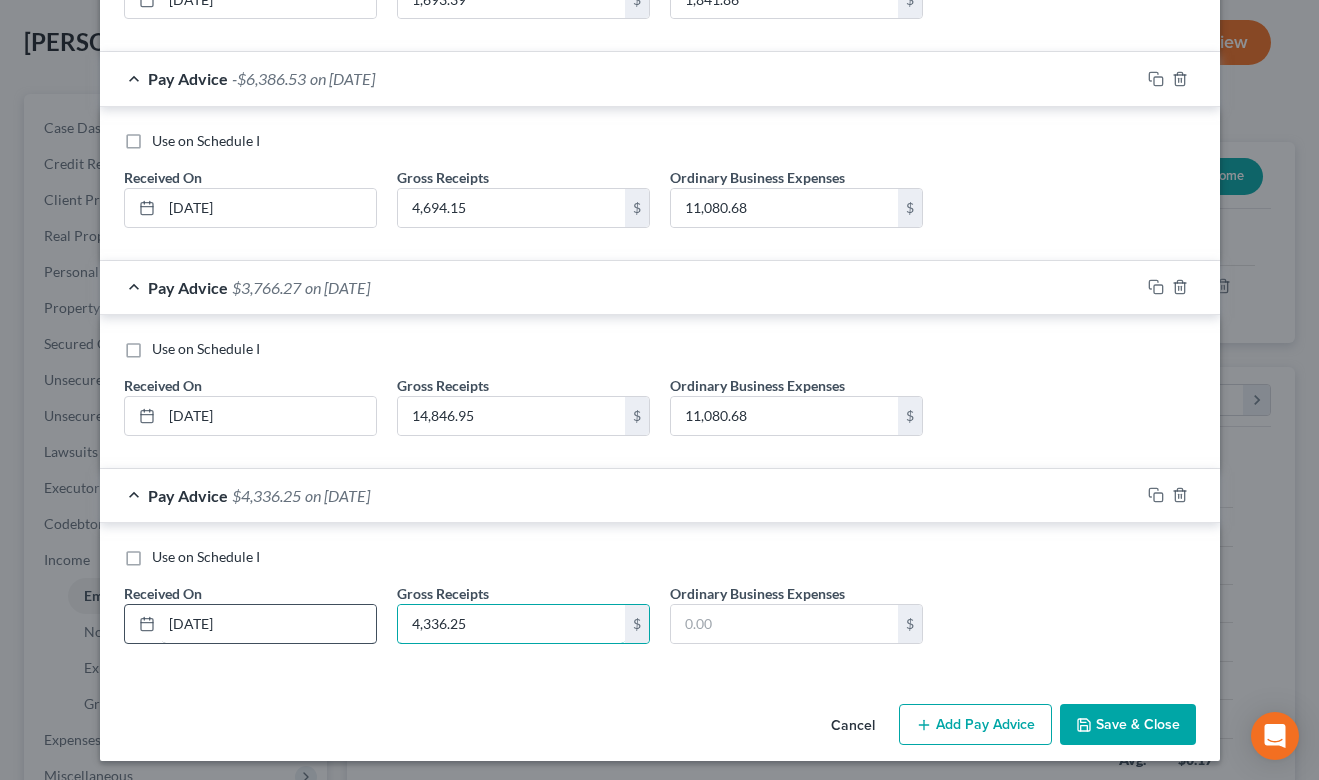 type on "4,336.25" 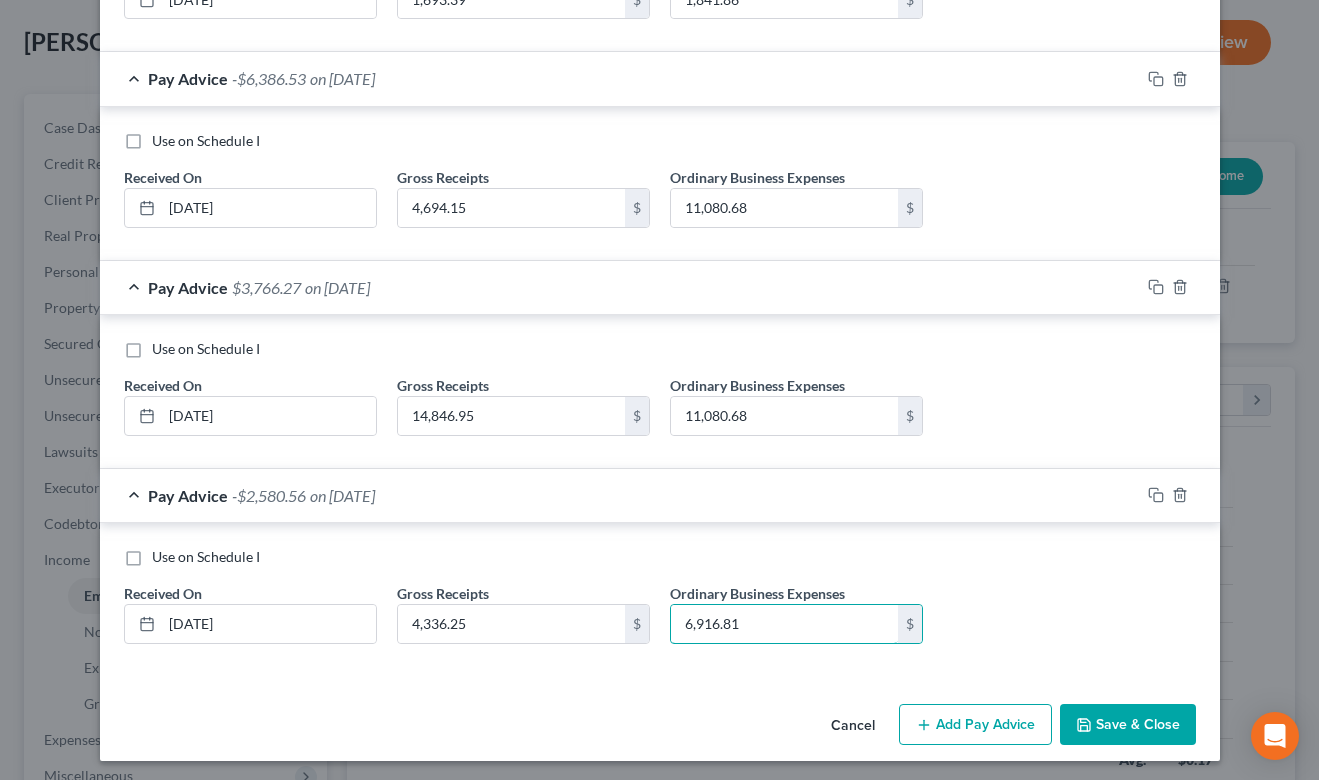 type on "6,916.81" 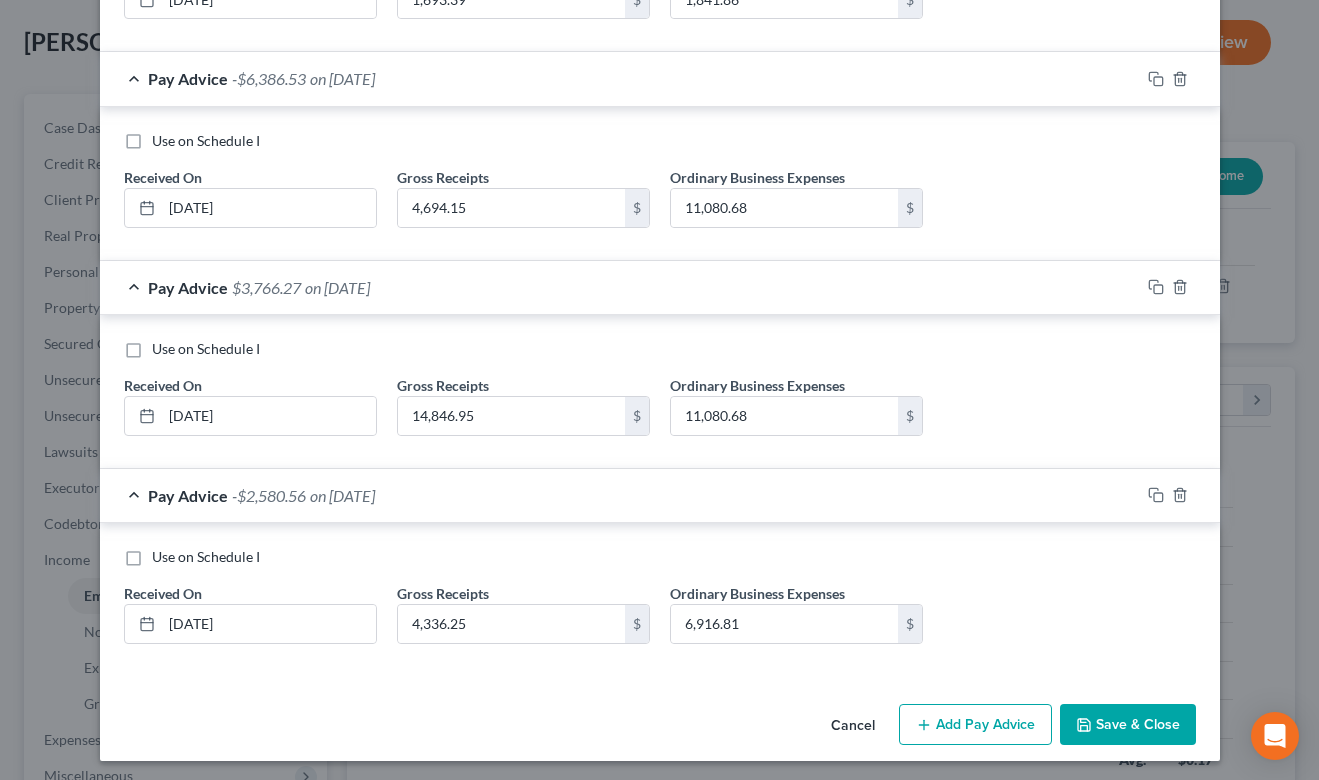 click on "Add Pay Advice" at bounding box center (975, 725) 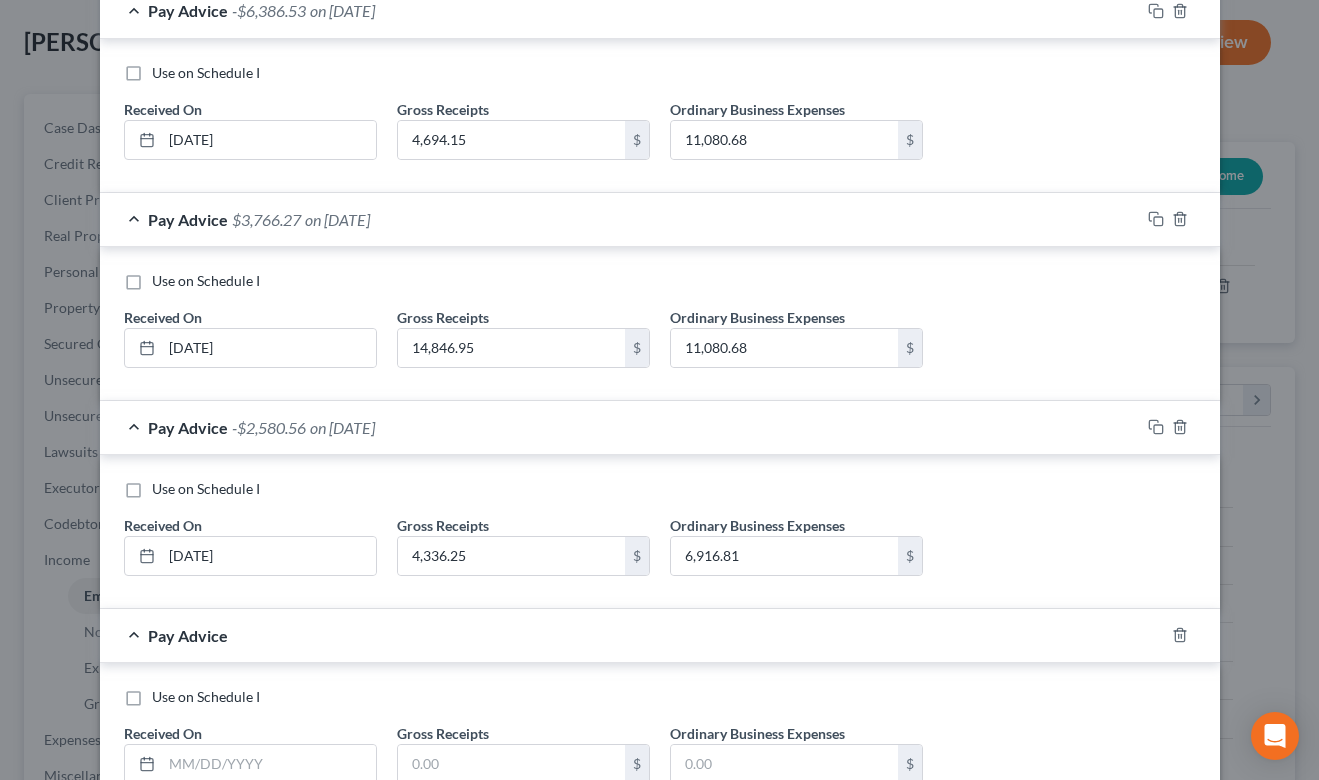 scroll, scrollTop: 1076, scrollLeft: 0, axis: vertical 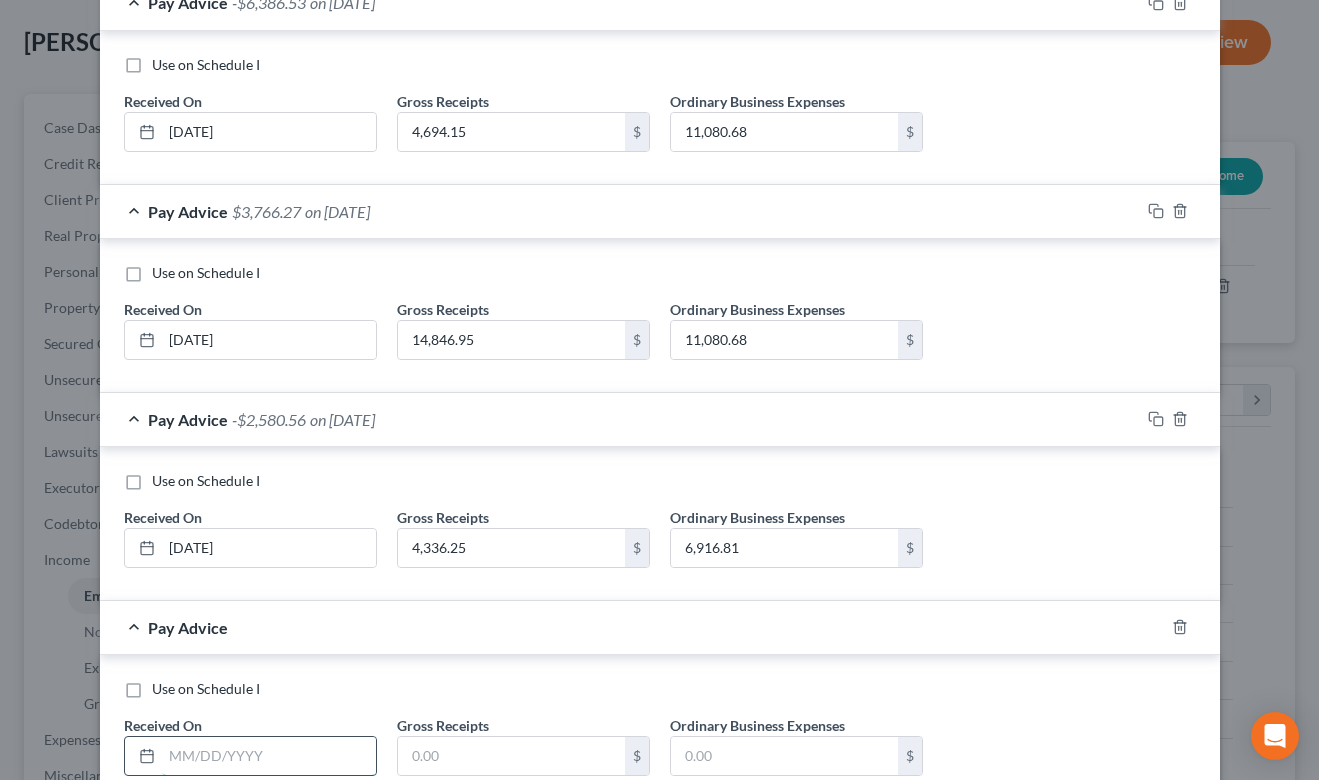 click at bounding box center [269, 756] 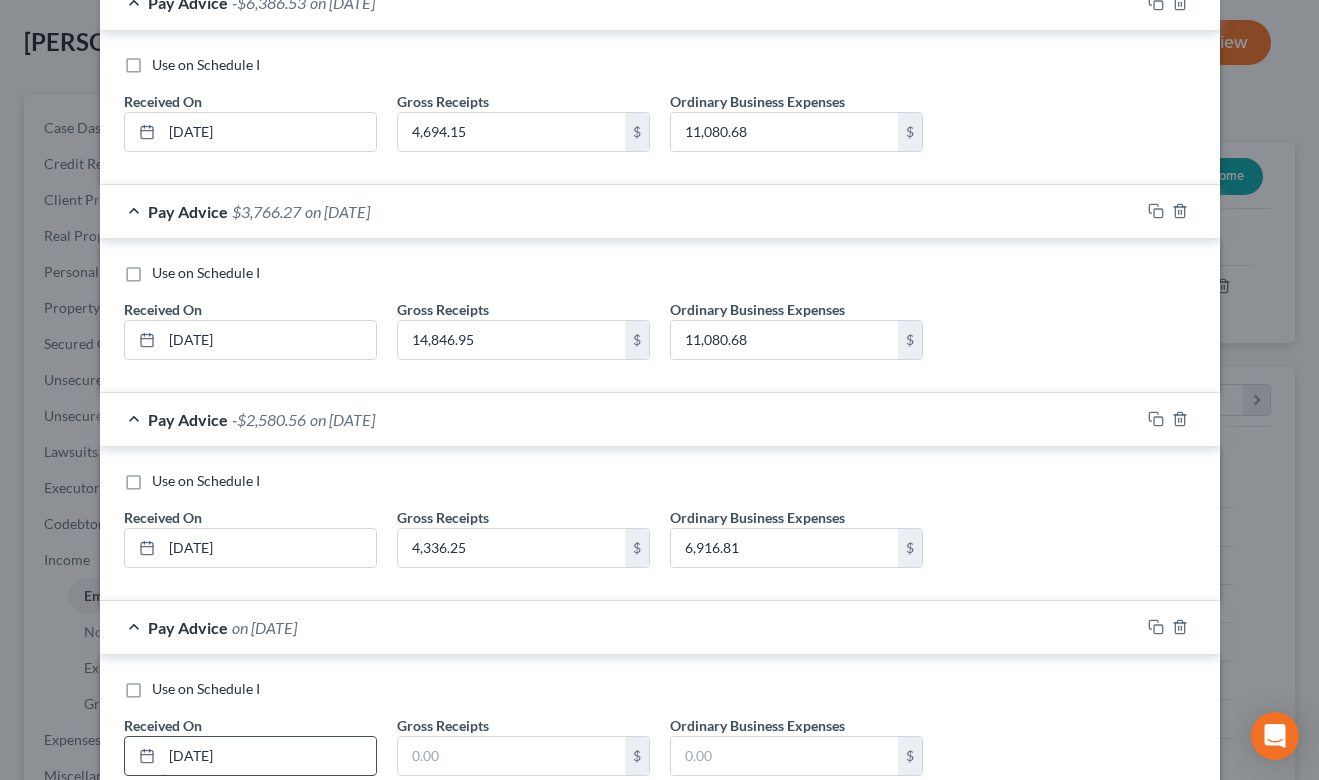 type on "01/31/2025" 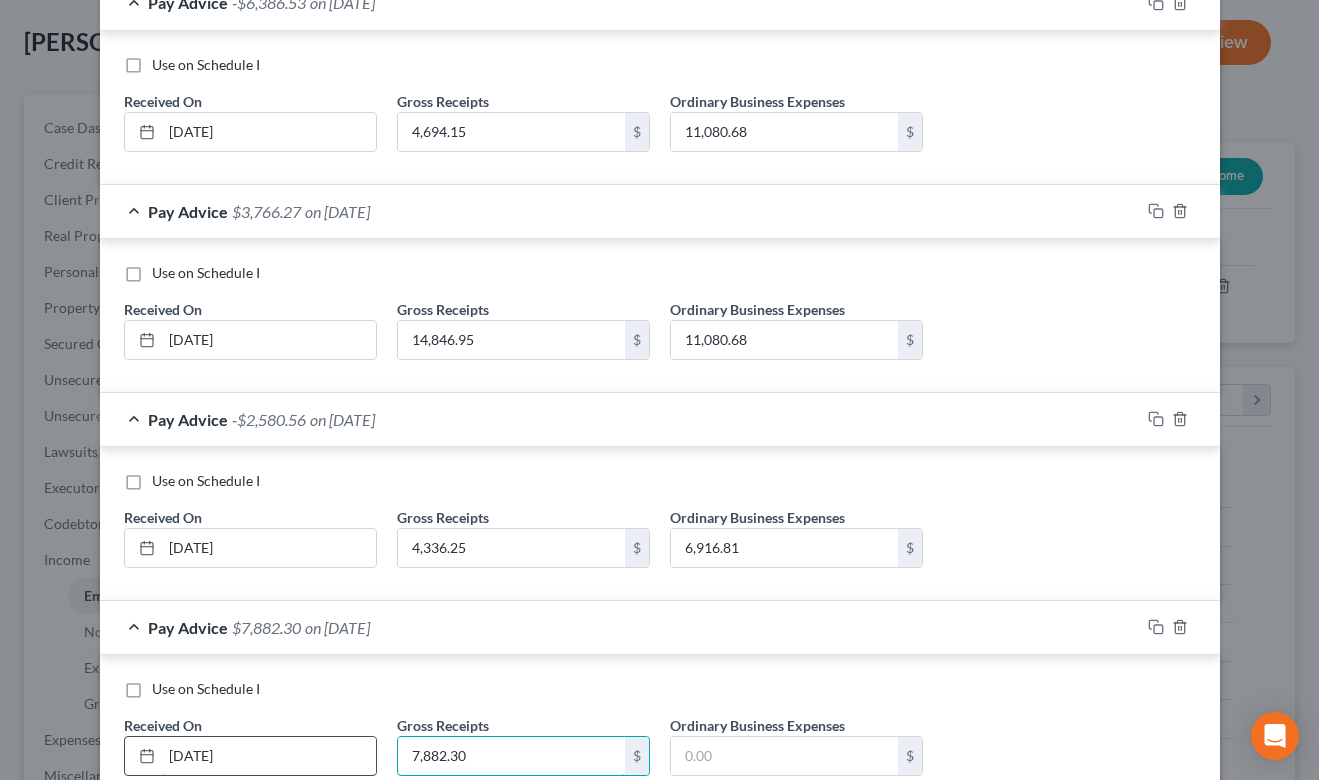 type on "7,882.30" 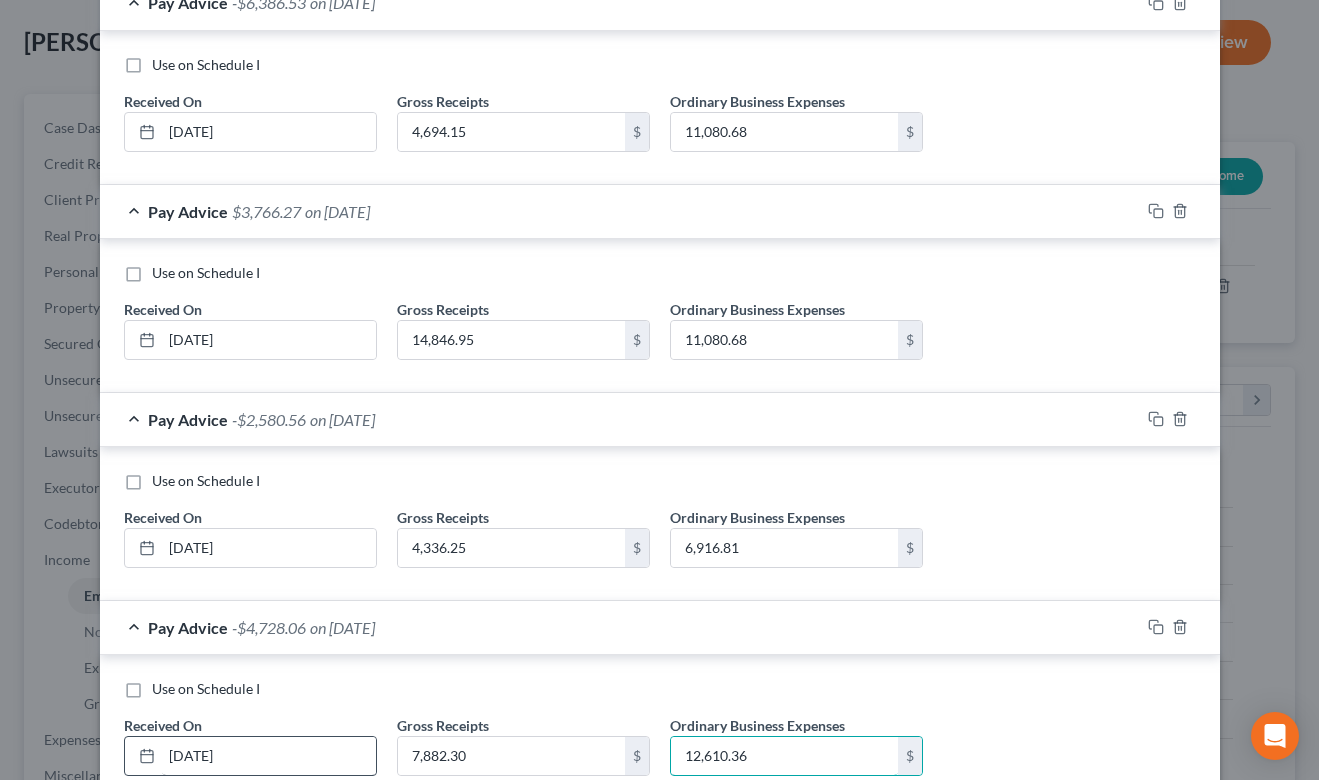type on "12,610.36" 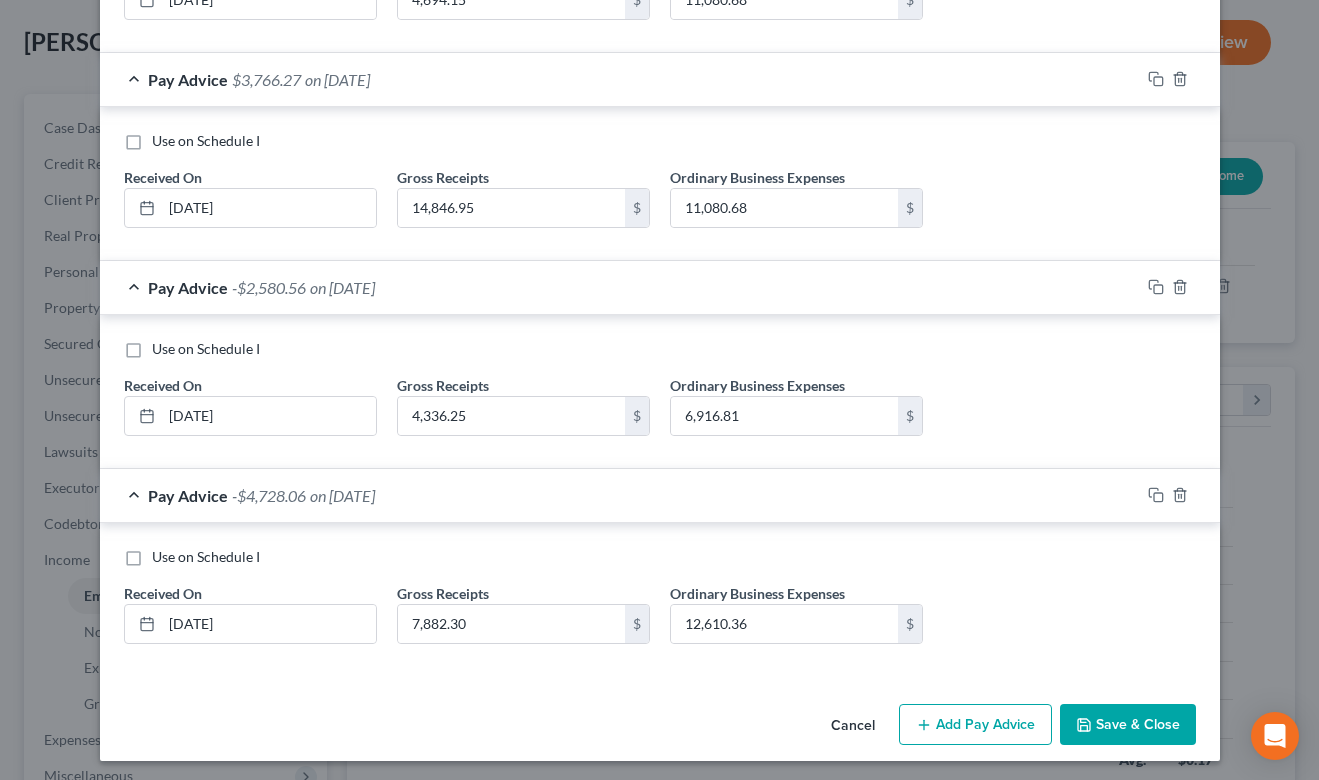 scroll, scrollTop: 1207, scrollLeft: 0, axis: vertical 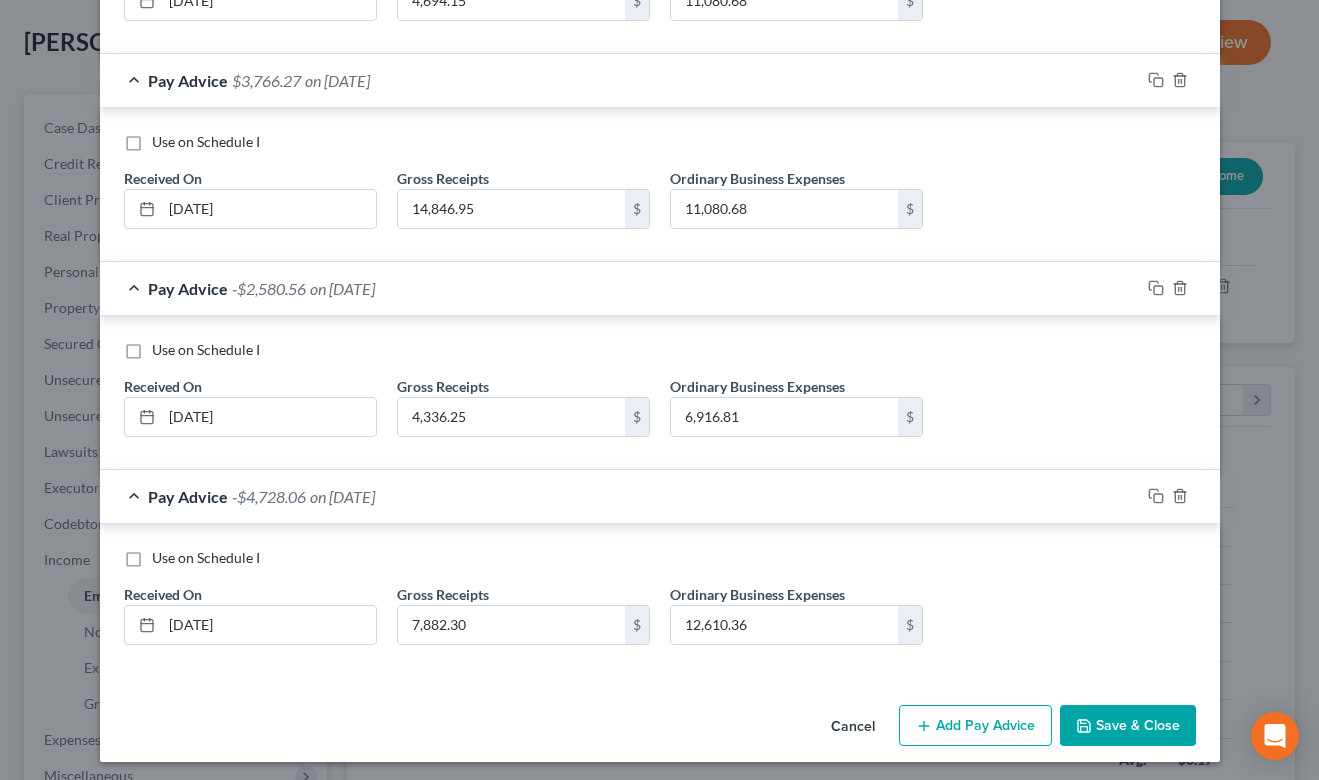 click on "Save & Close" at bounding box center (1128, 726) 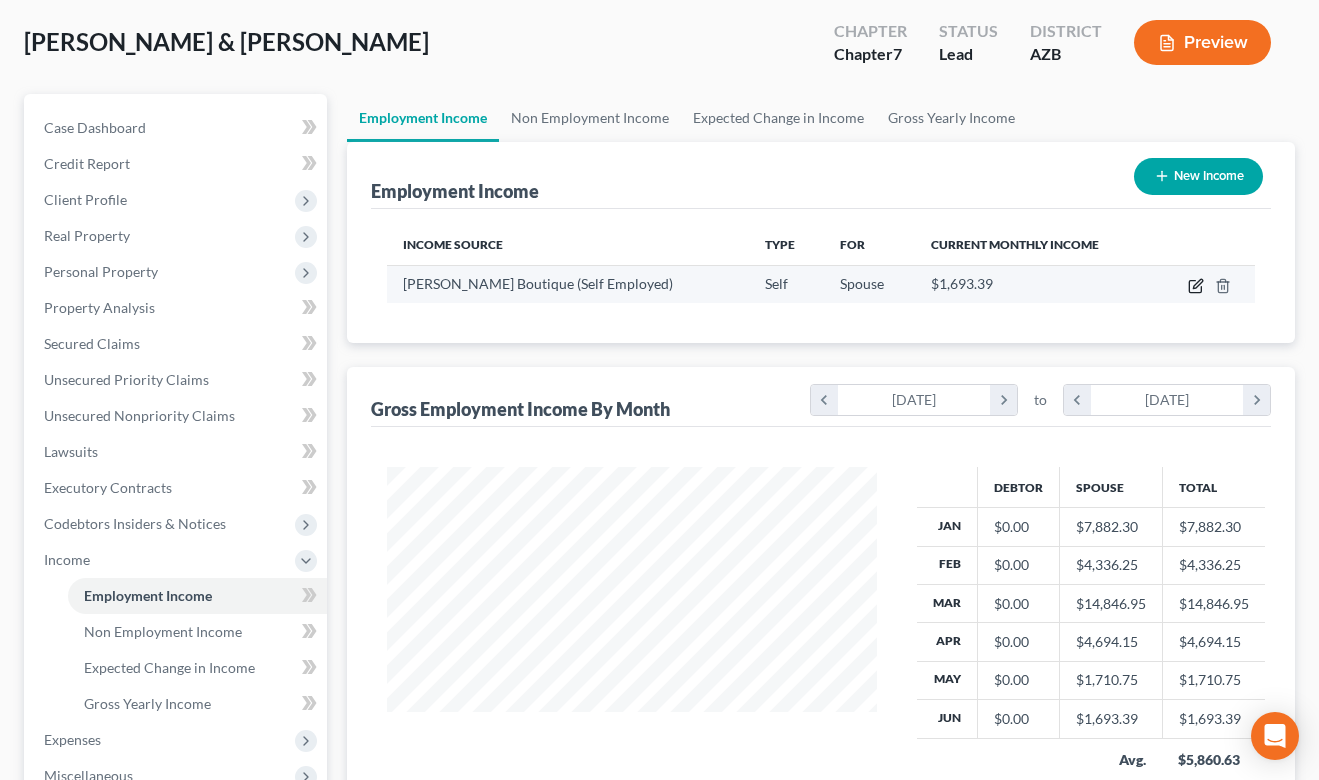 click 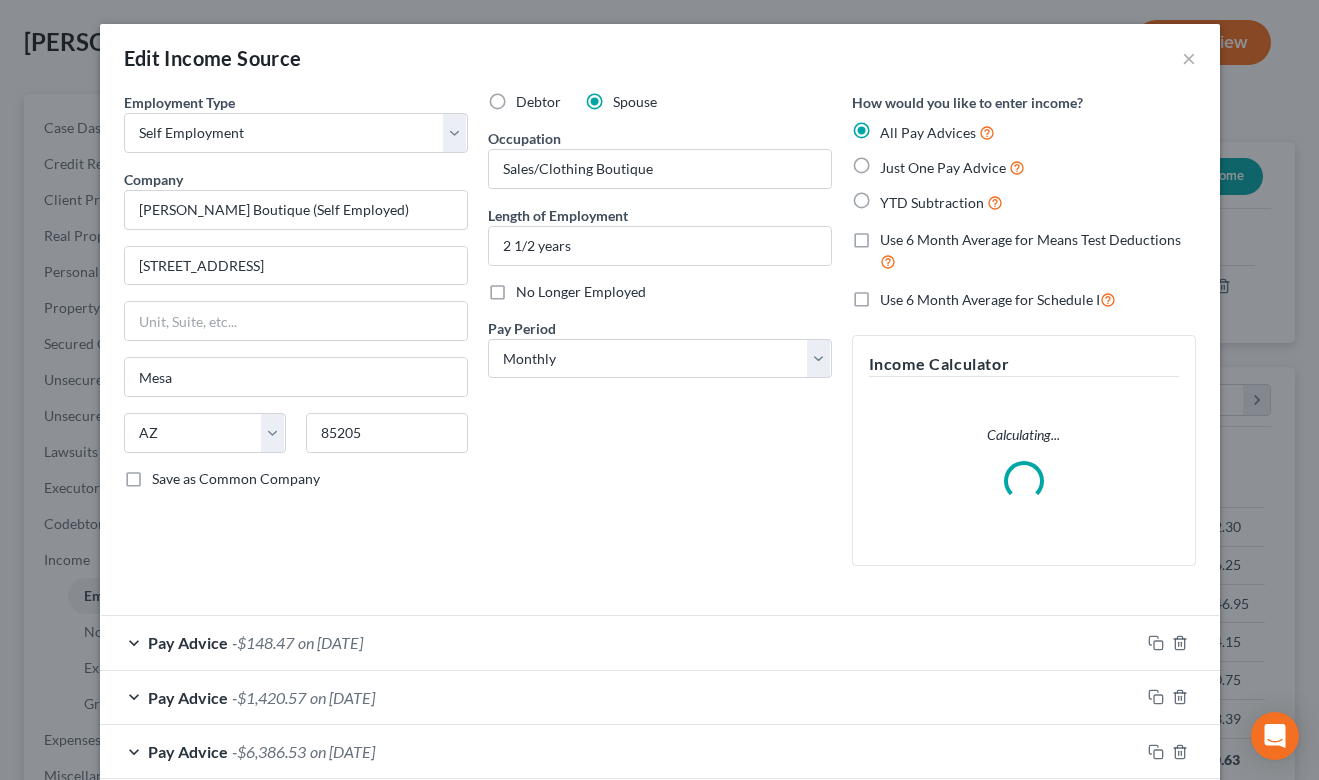 click on "Use 6 Month Average for Schedule I" at bounding box center [998, 299] 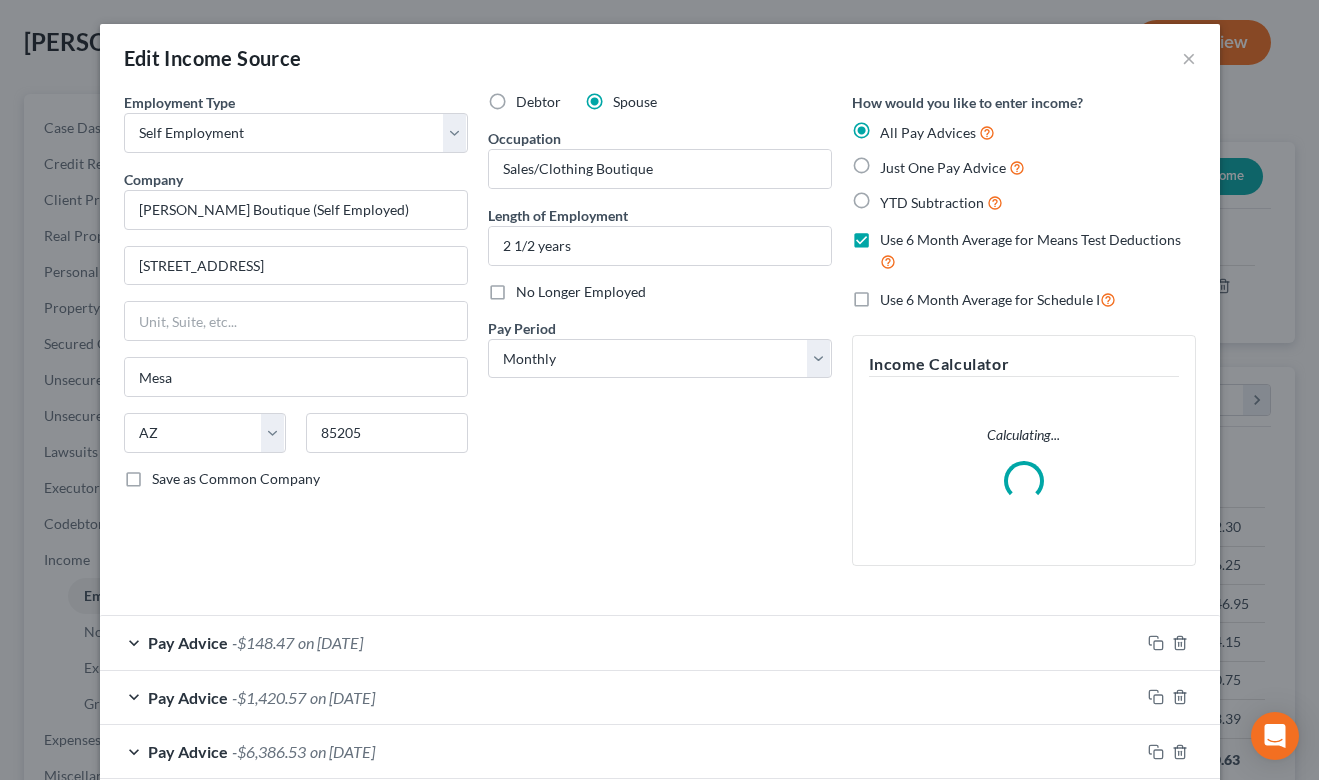 checkbox on "true" 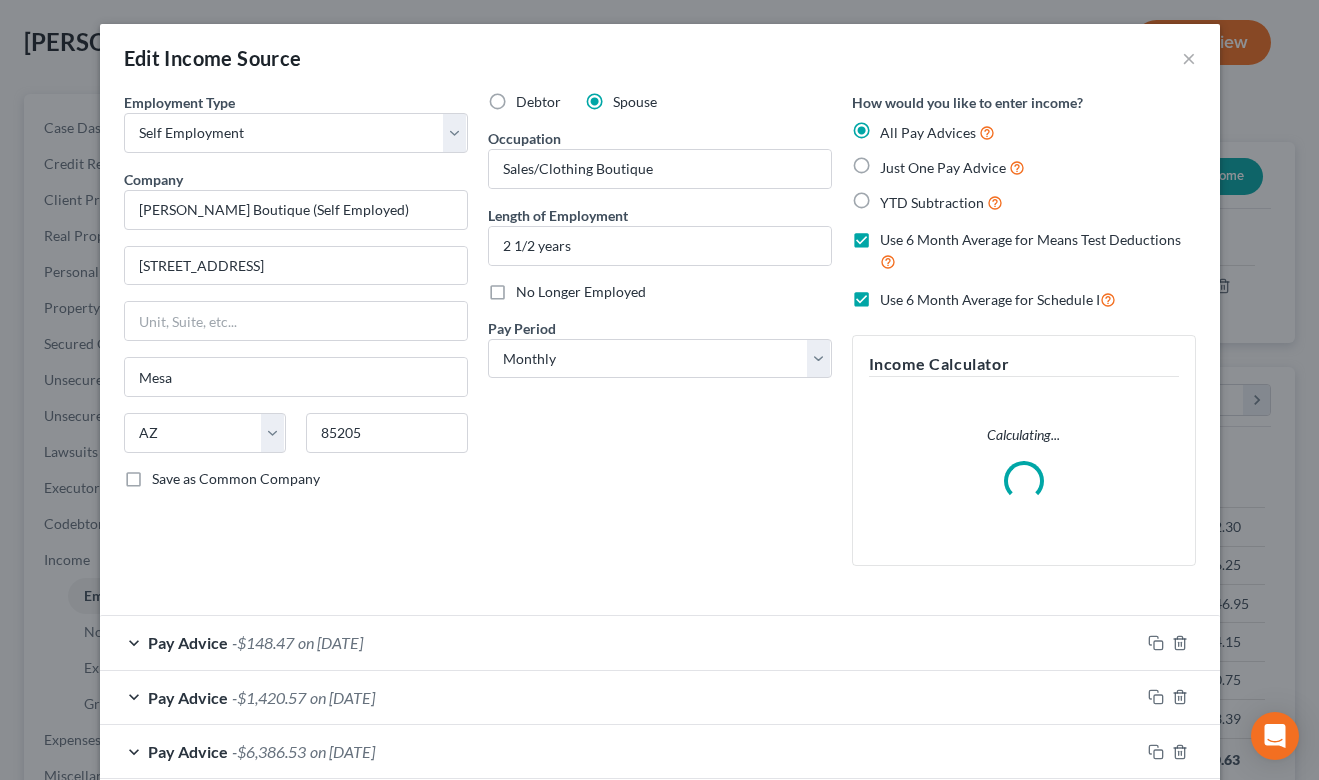 checkbox on "true" 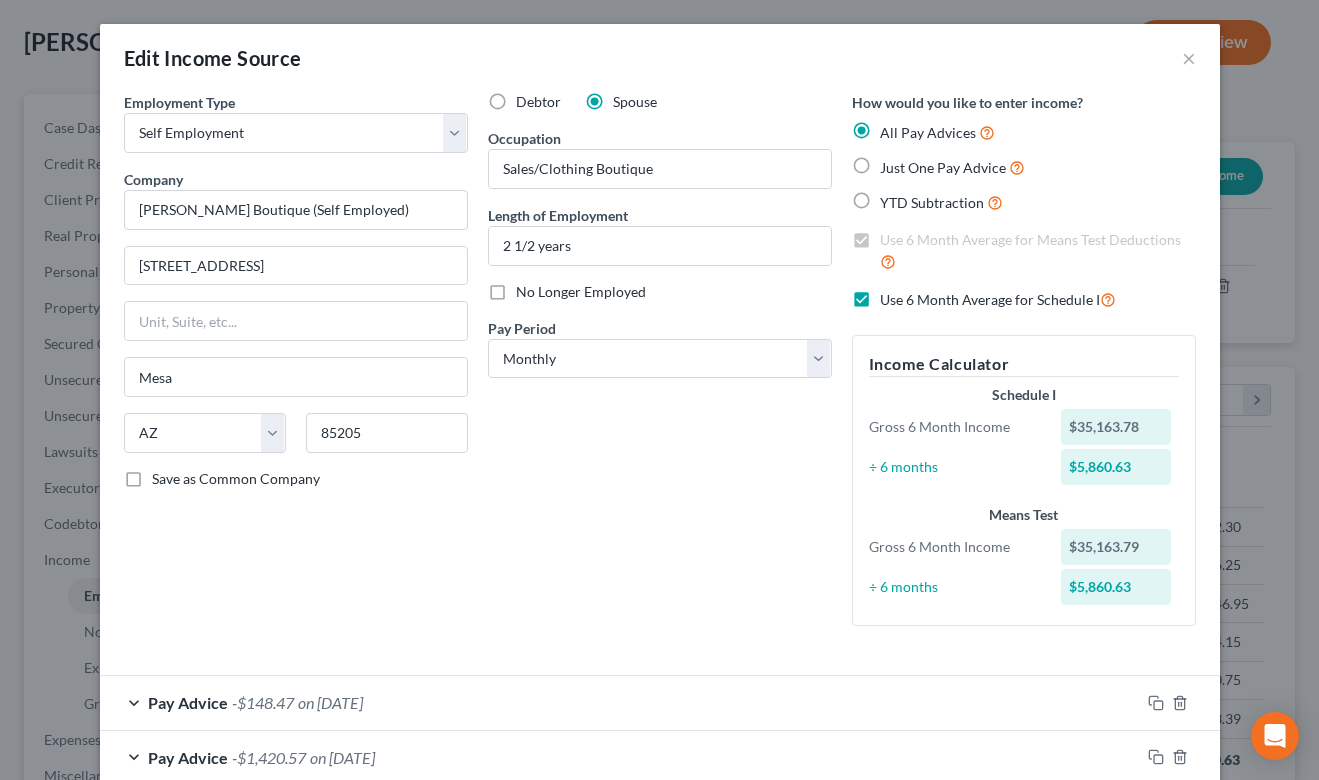 scroll, scrollTop: 0, scrollLeft: 0, axis: both 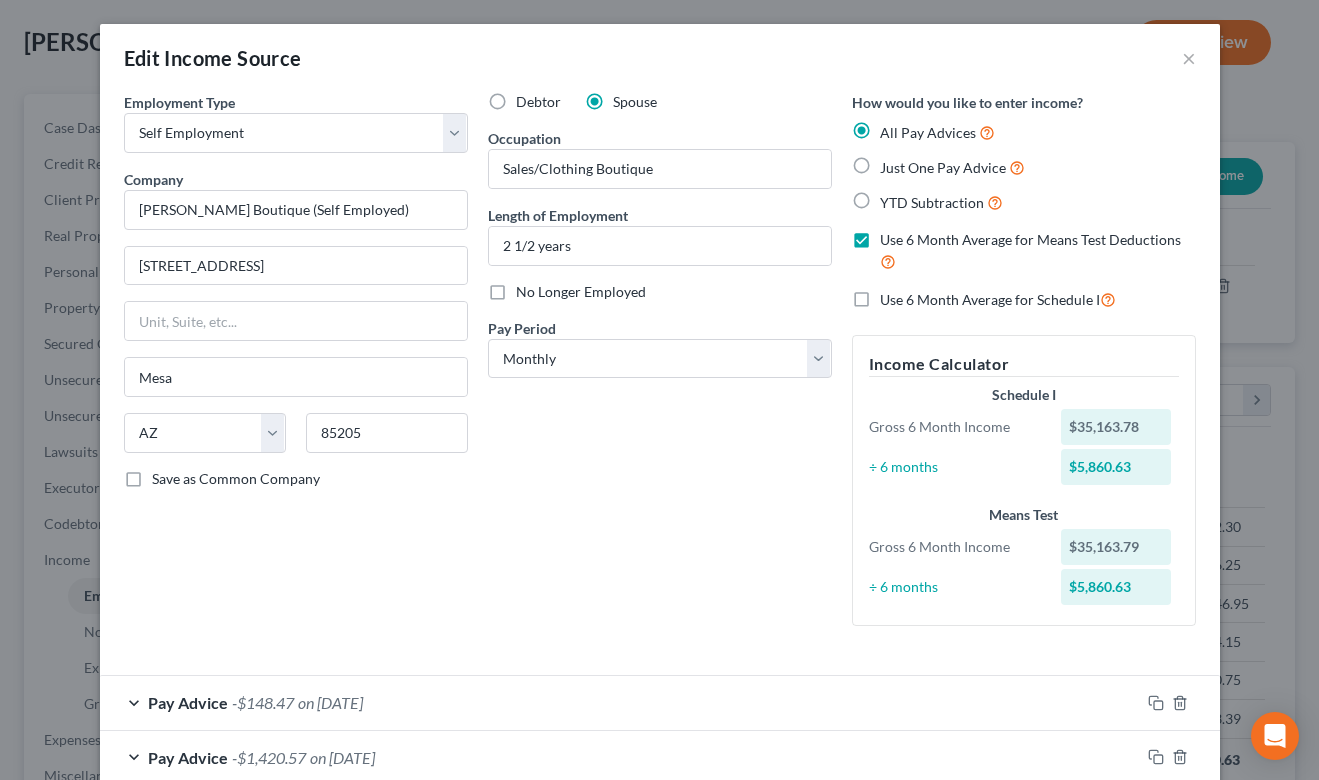 click on "Use 6 Month Average for Means Test Deductions" at bounding box center (1038, 251) 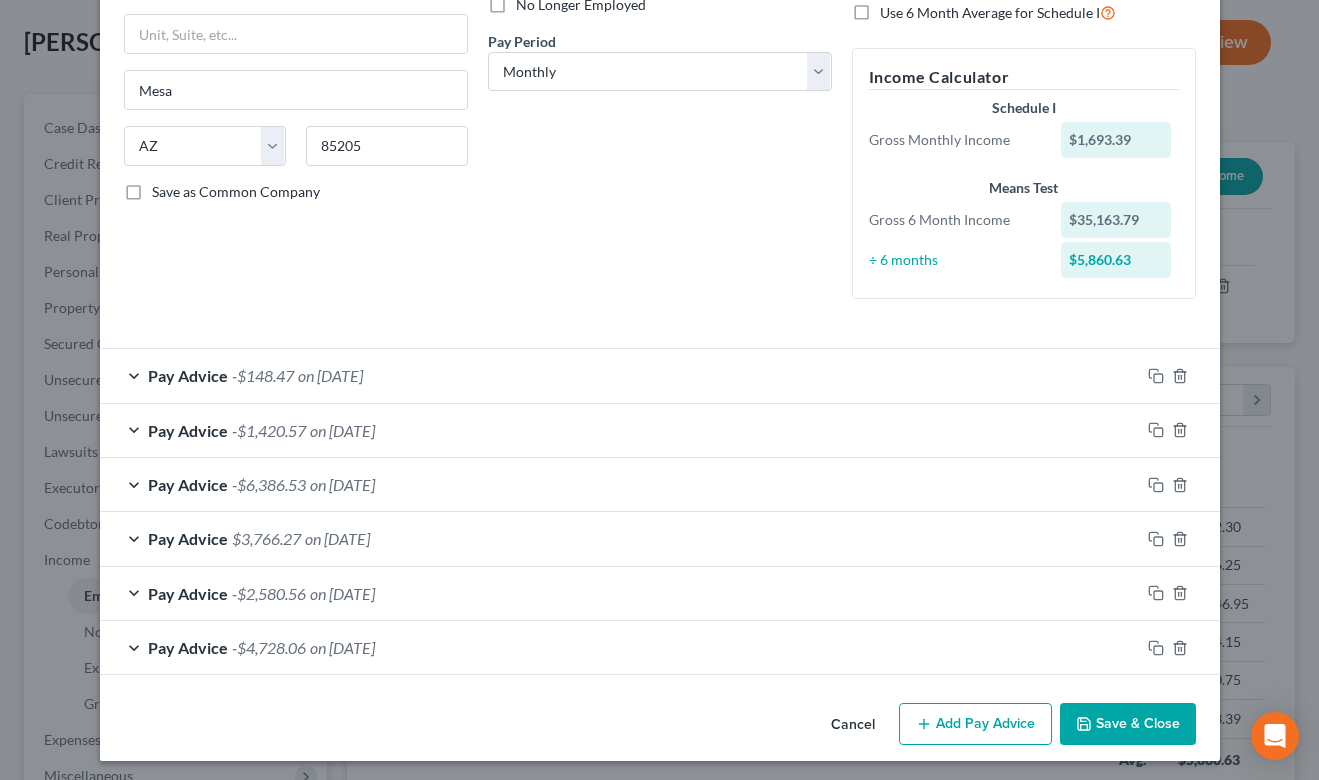 scroll, scrollTop: 286, scrollLeft: 0, axis: vertical 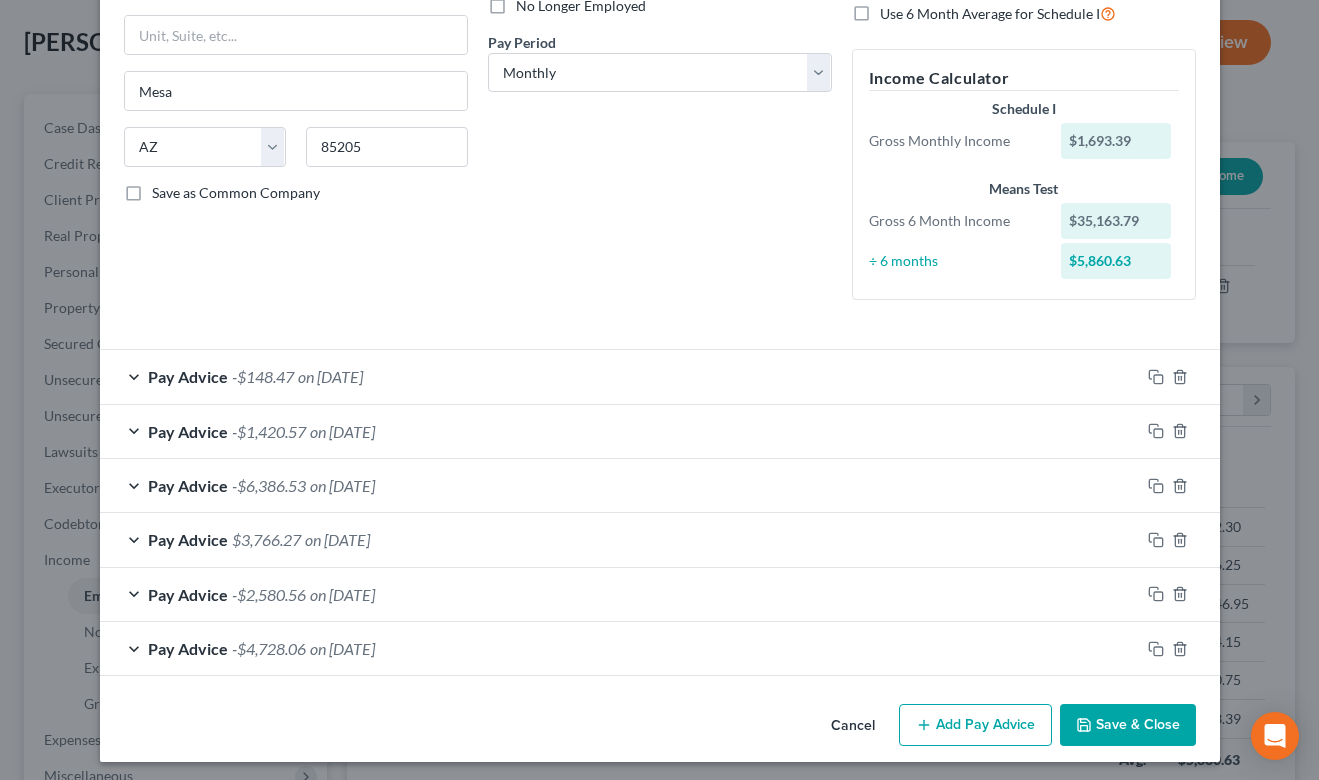 click 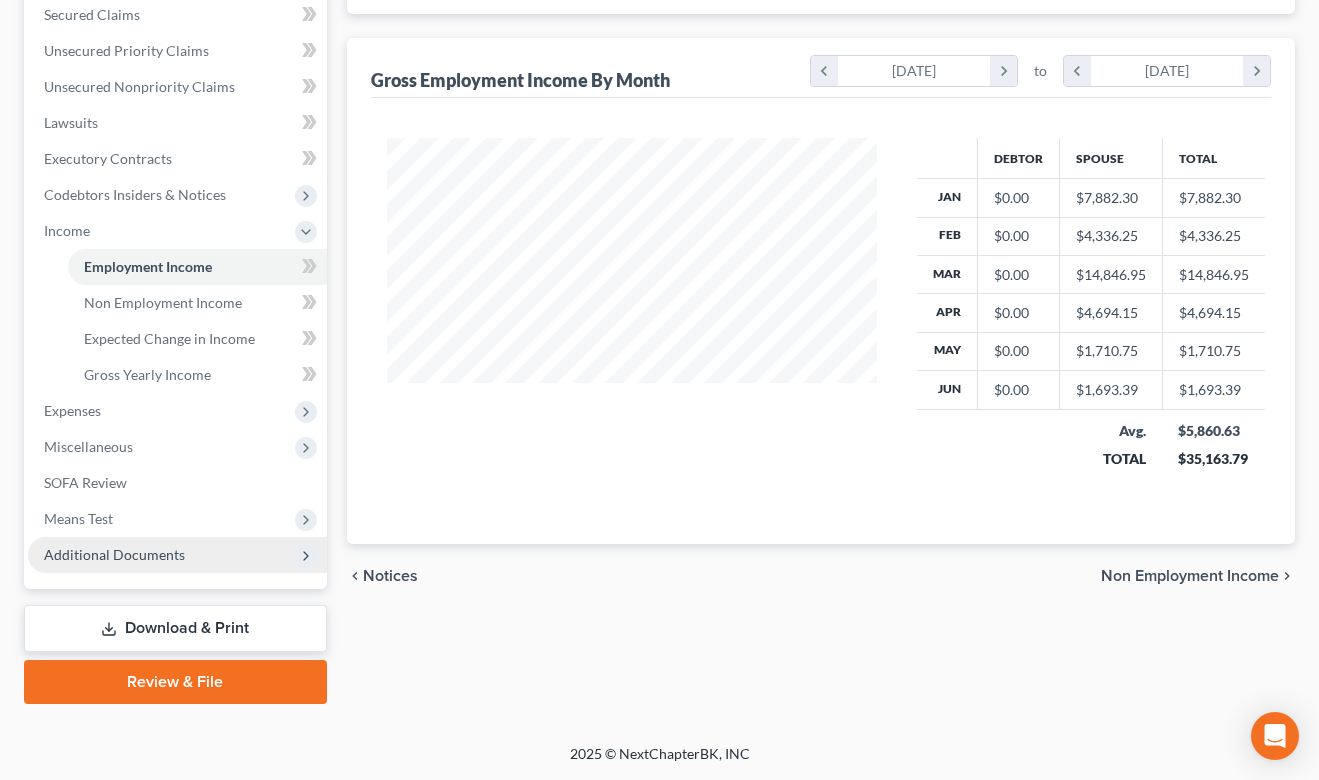 scroll, scrollTop: 427, scrollLeft: 0, axis: vertical 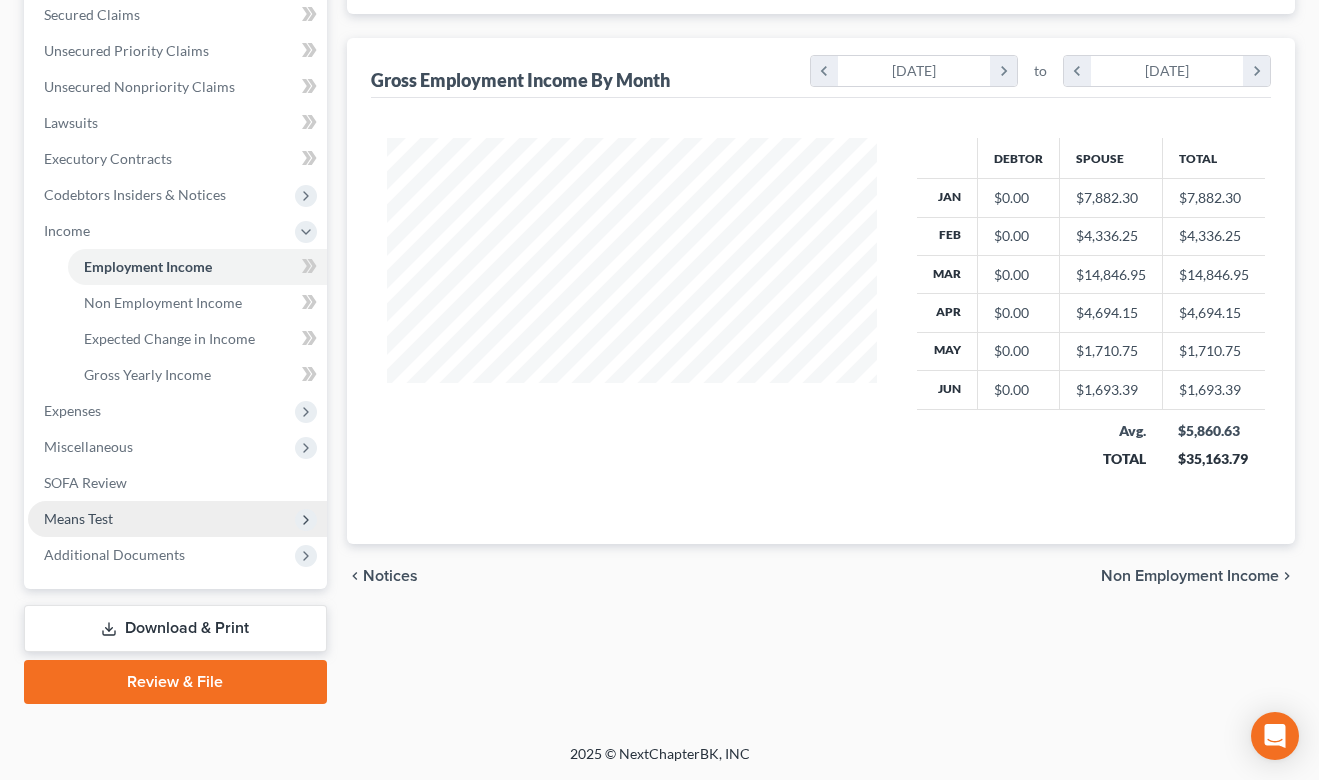 click on "Means Test" at bounding box center [78, 518] 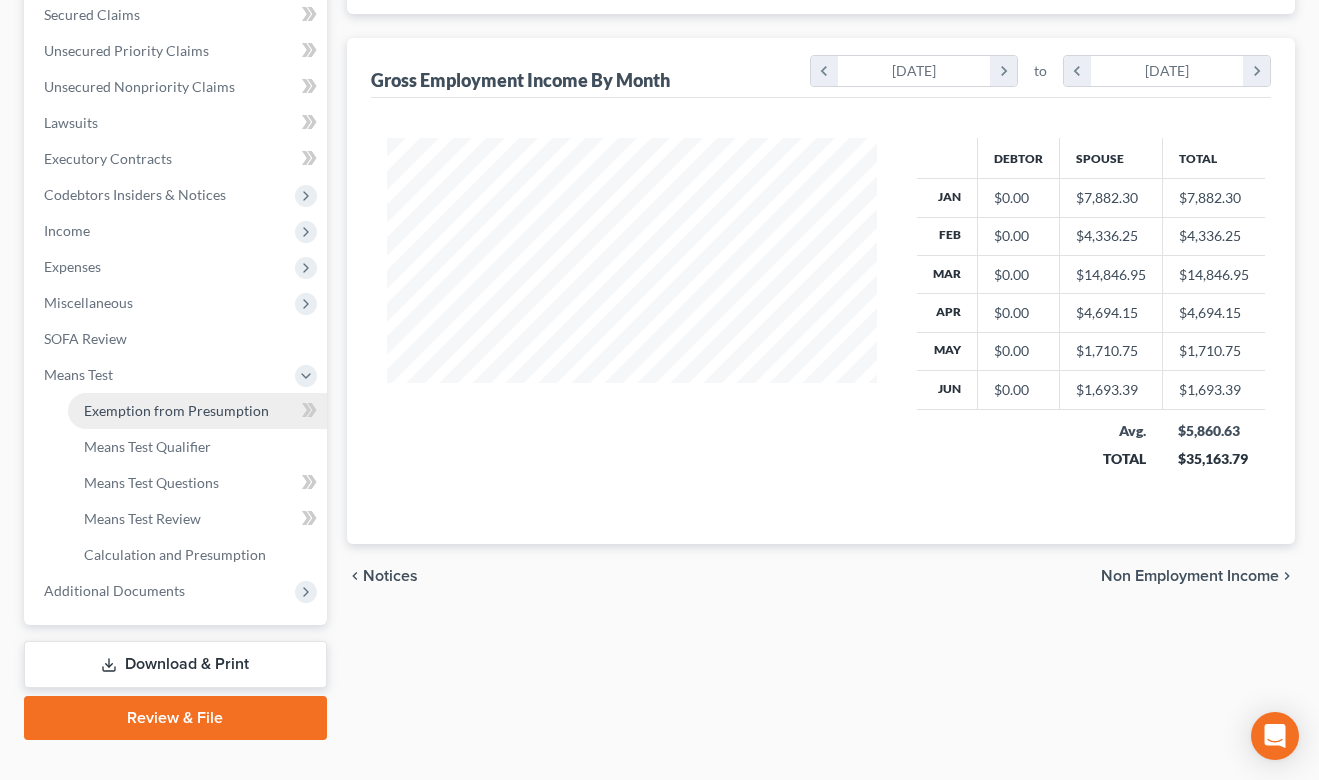 click on "Exemption from Presumption" at bounding box center [176, 410] 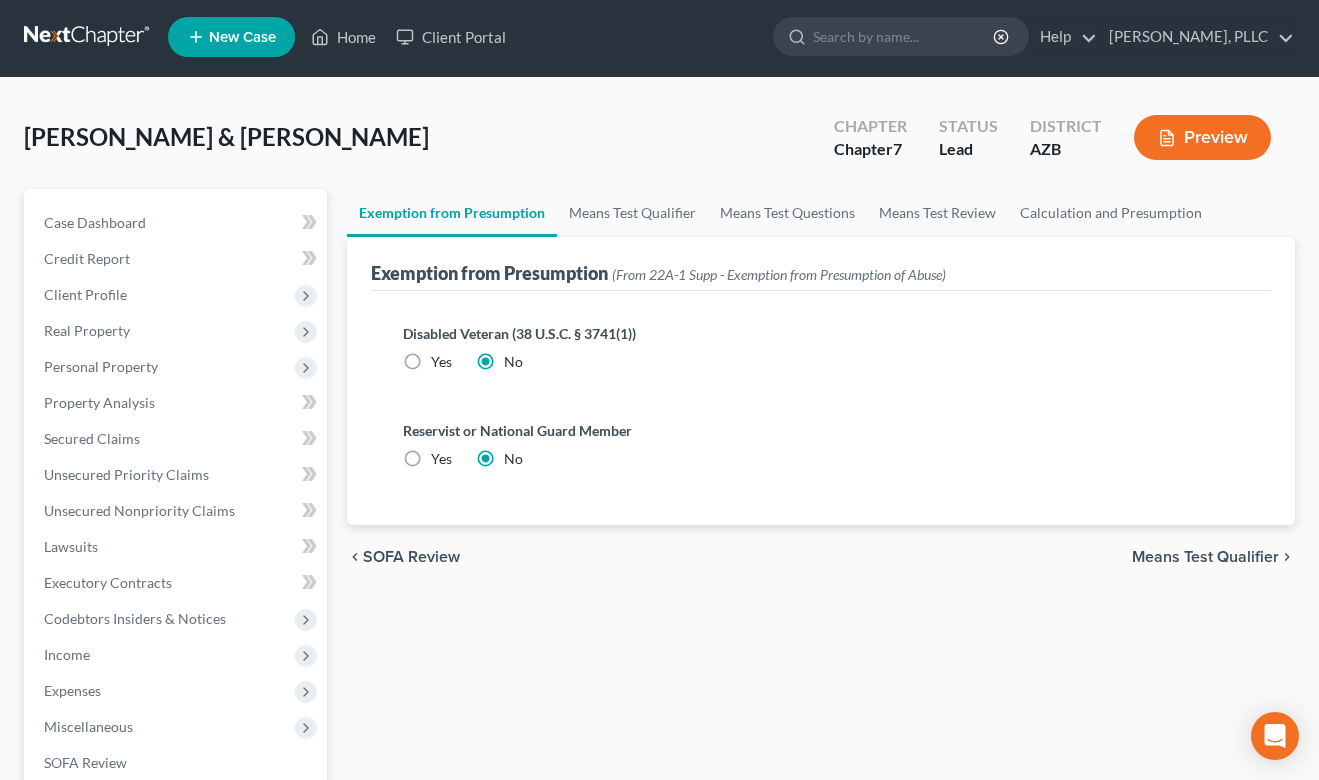scroll, scrollTop: 0, scrollLeft: 0, axis: both 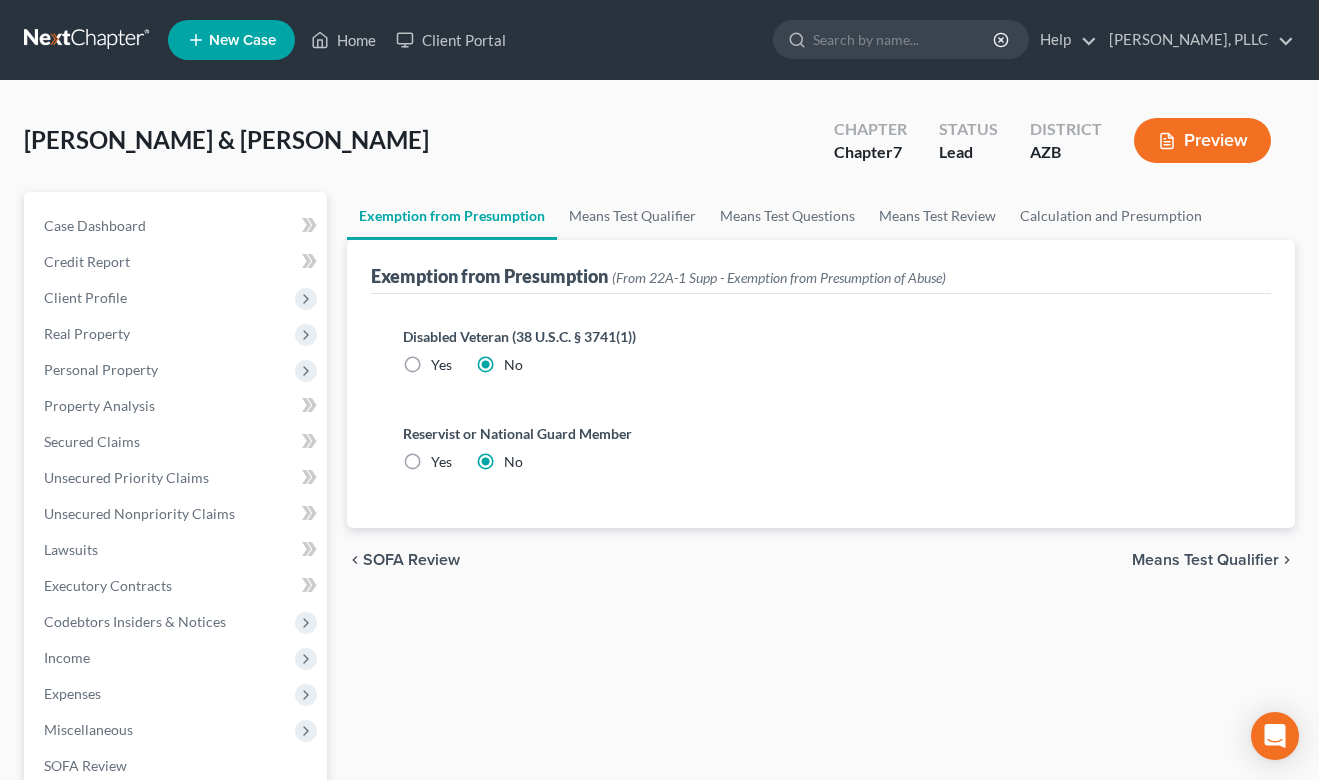 click on "Means Test Qualifier" at bounding box center (1205, 560) 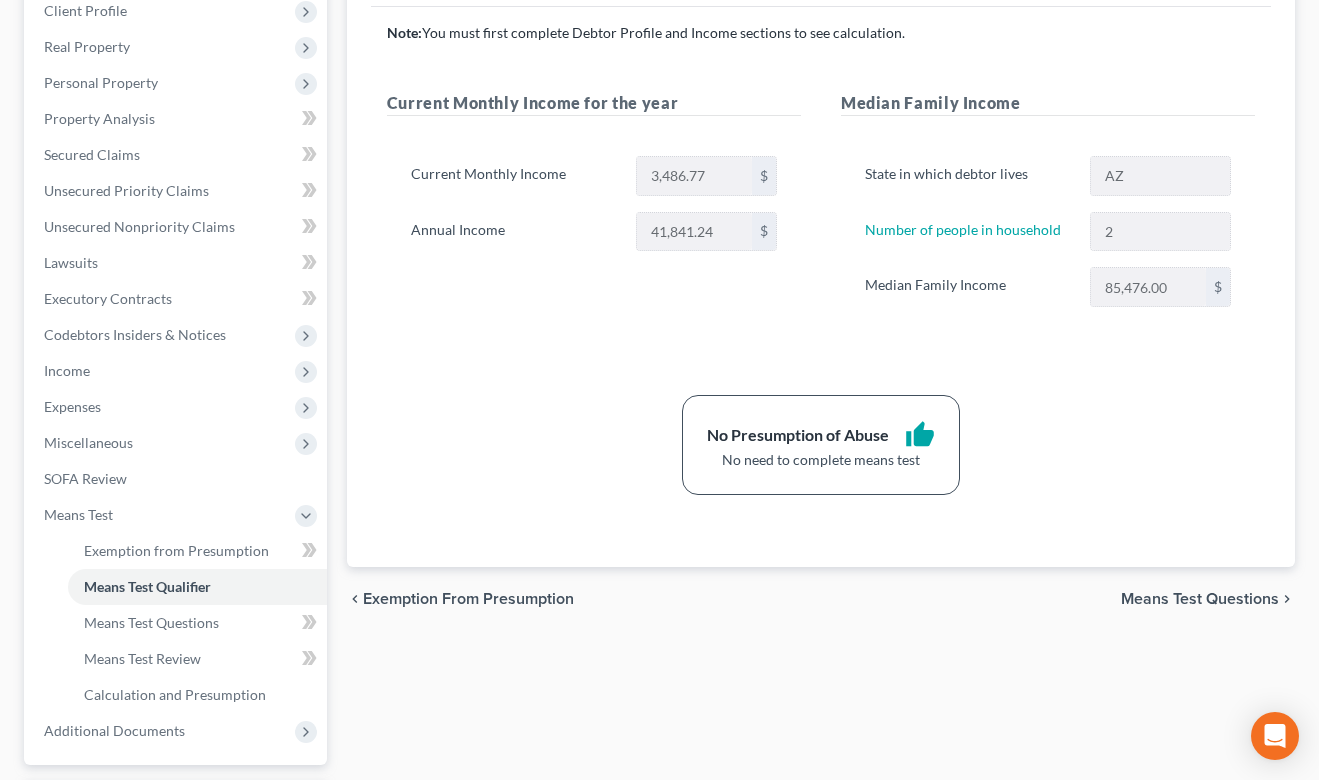scroll, scrollTop: 302, scrollLeft: 0, axis: vertical 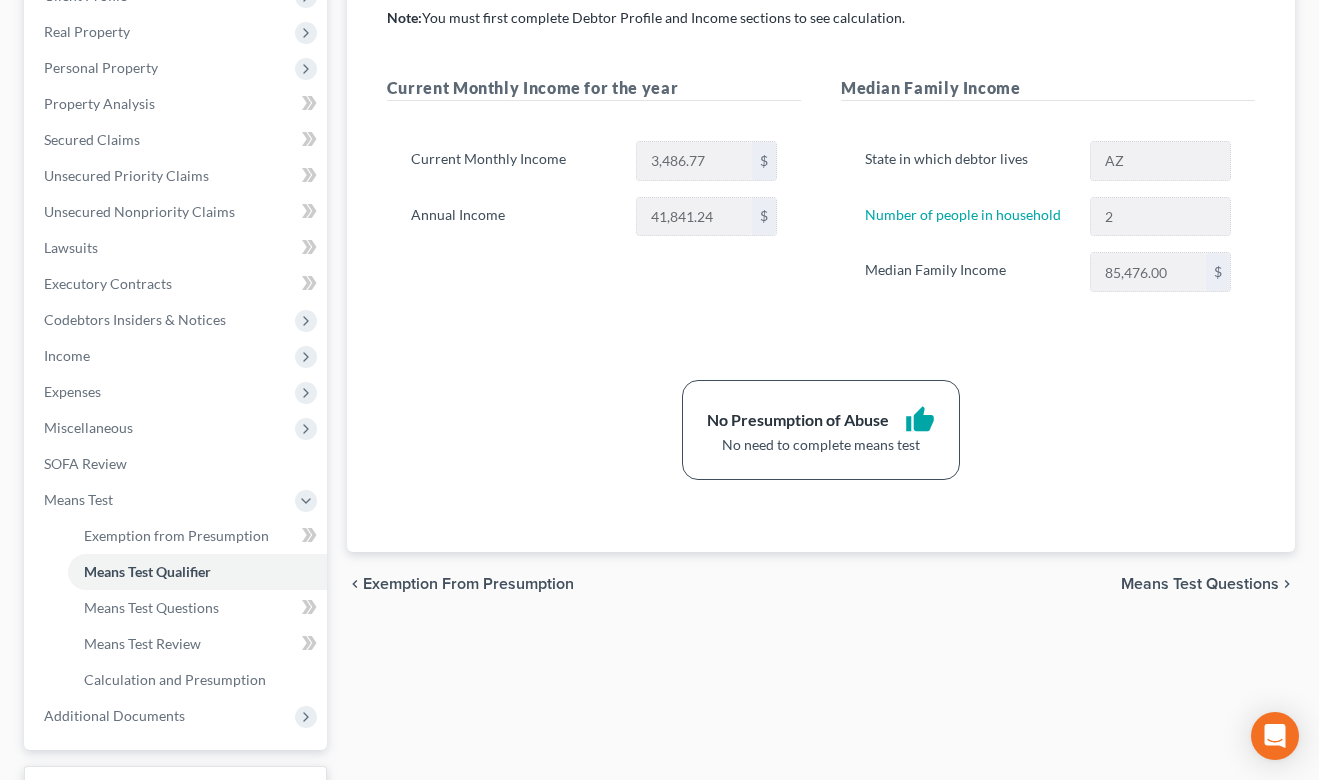 click on "Means Test Questions" at bounding box center (1200, 584) 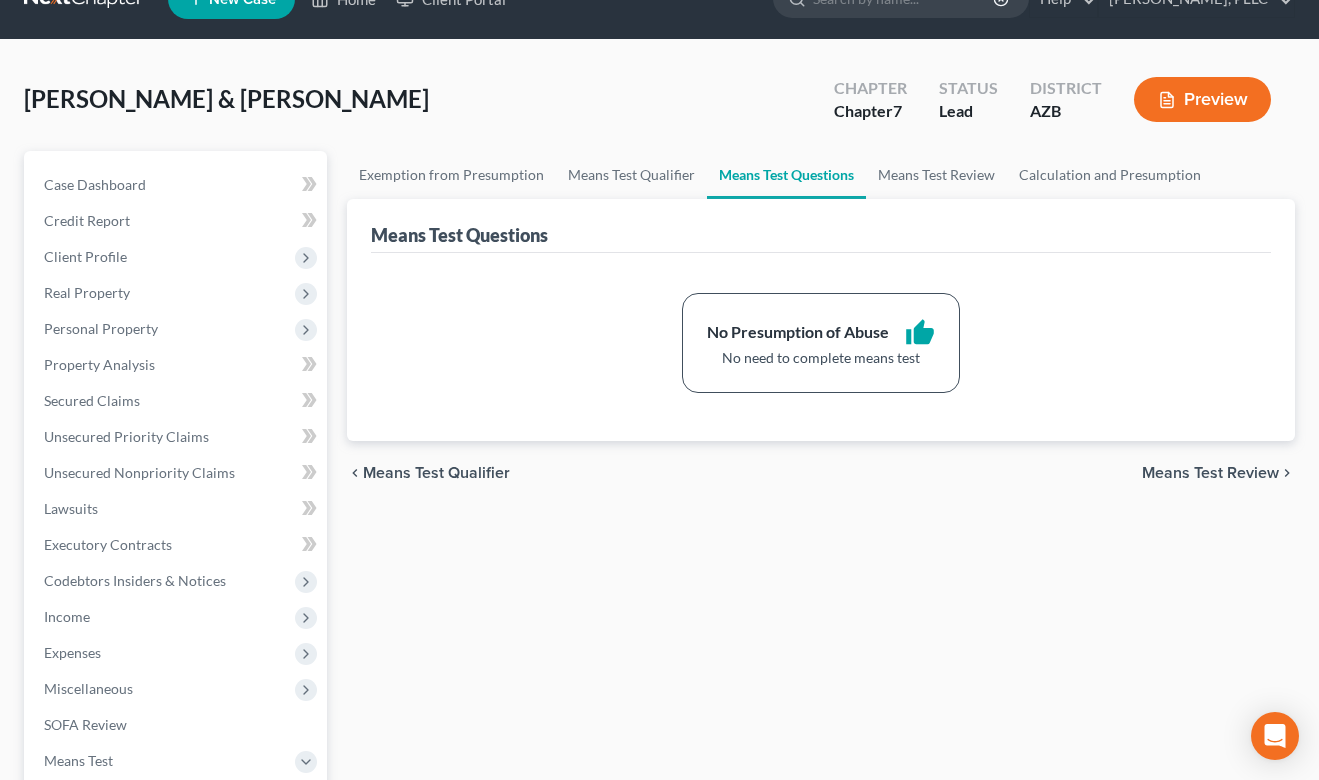scroll, scrollTop: 0, scrollLeft: 0, axis: both 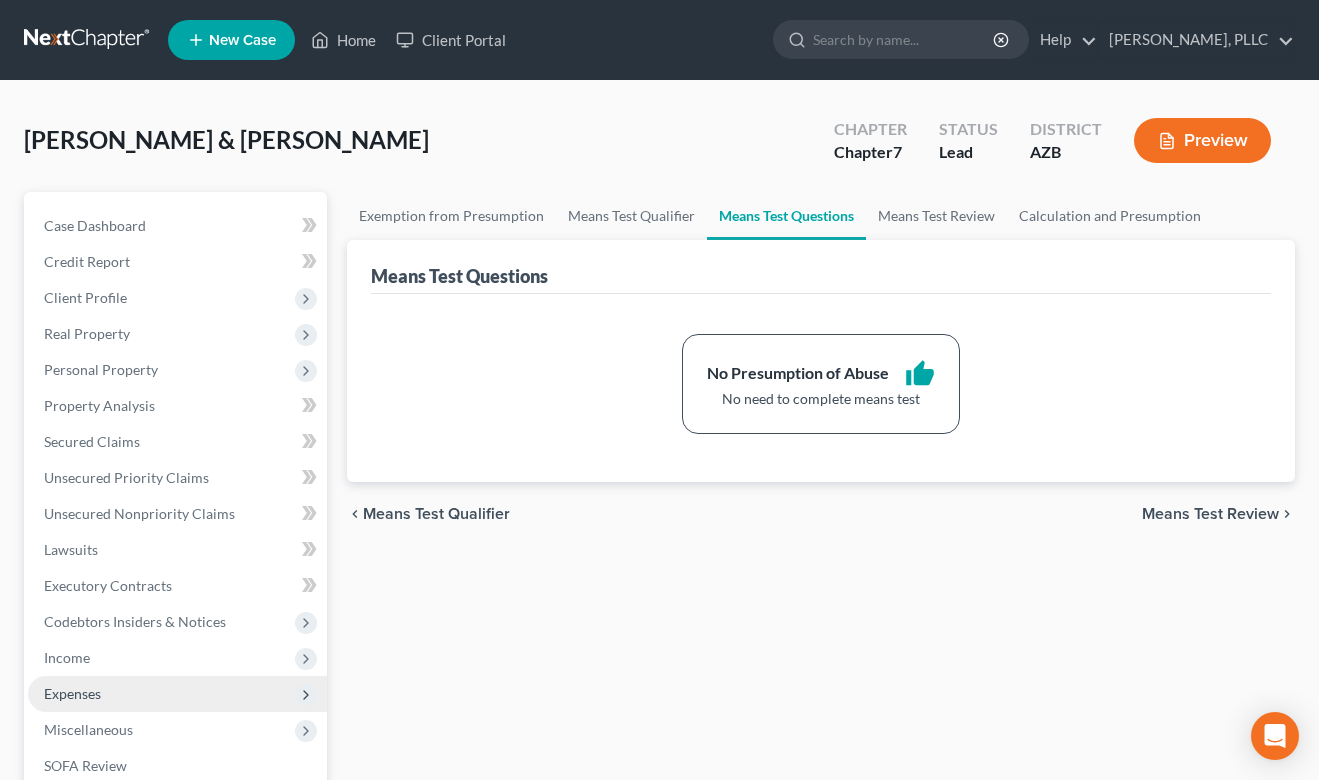 click on "Expenses" at bounding box center (72, 693) 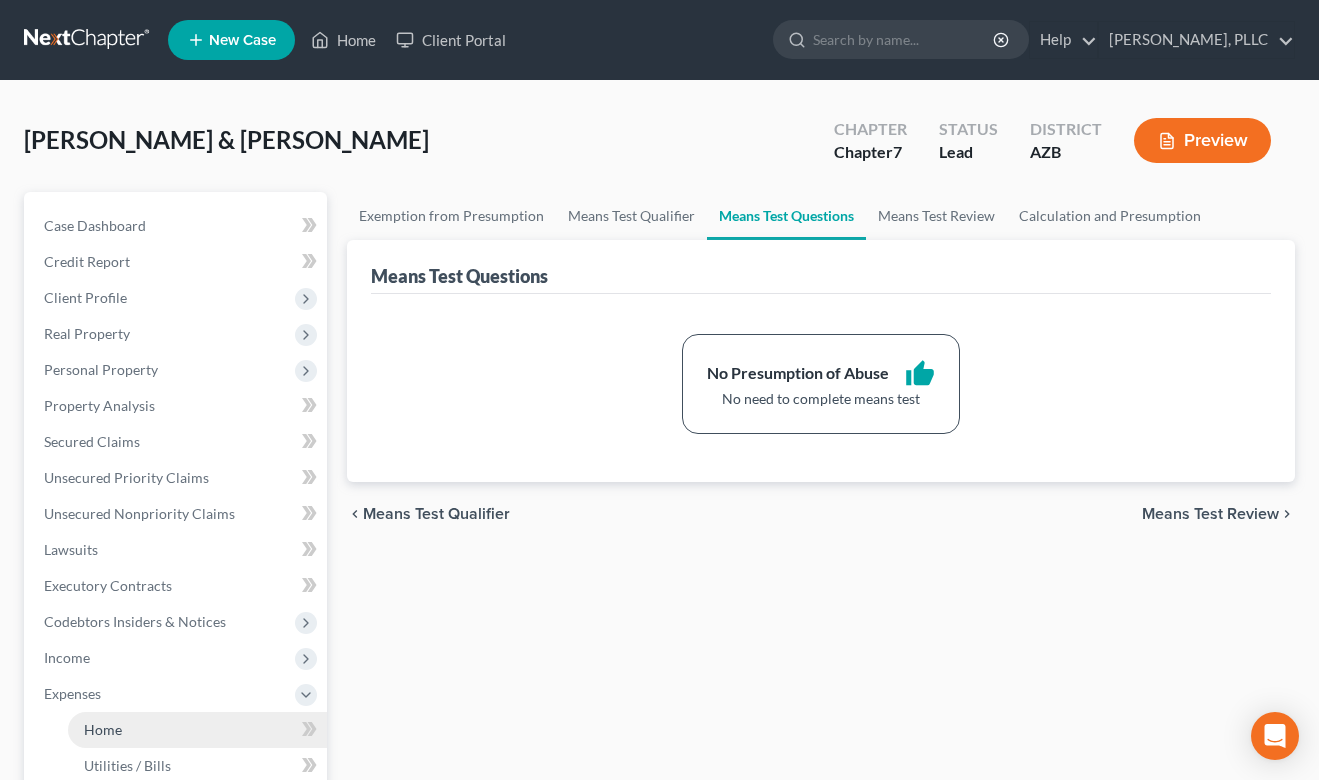 click on "Home" at bounding box center (103, 729) 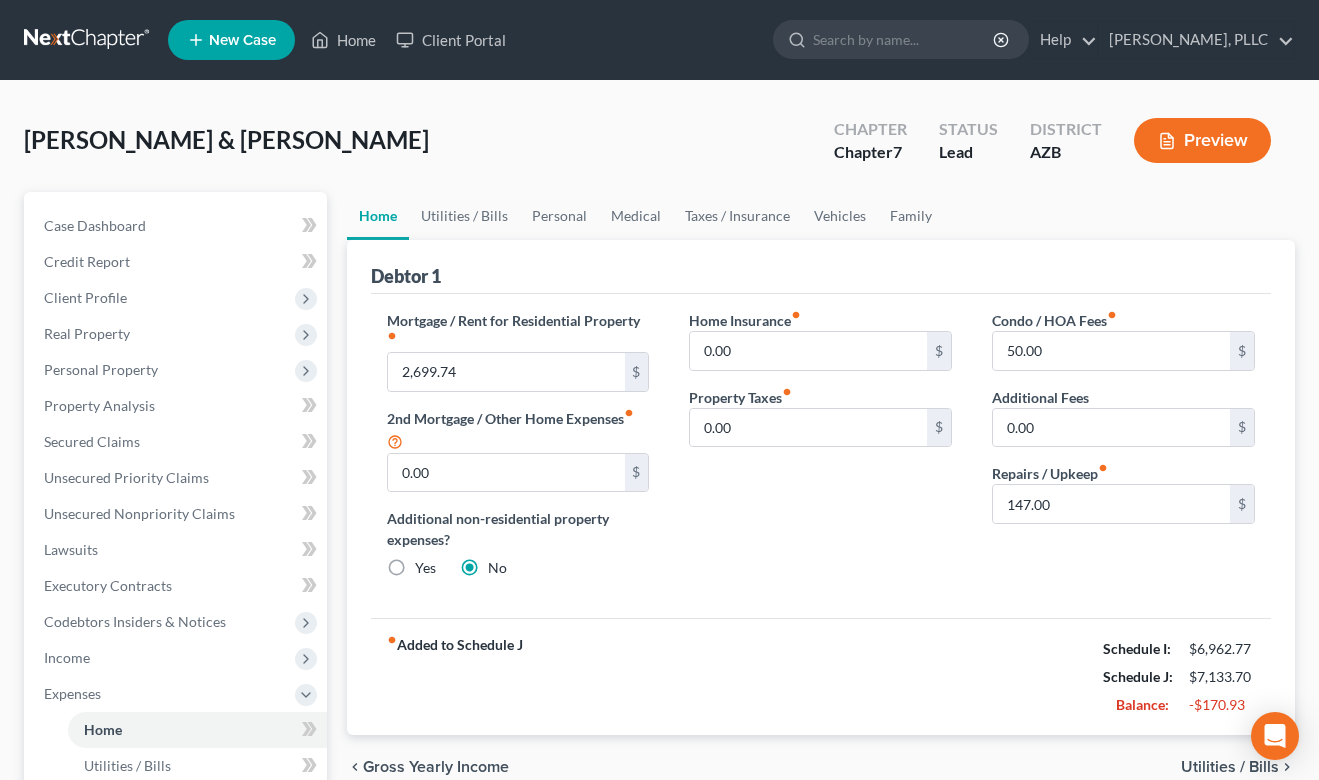 click 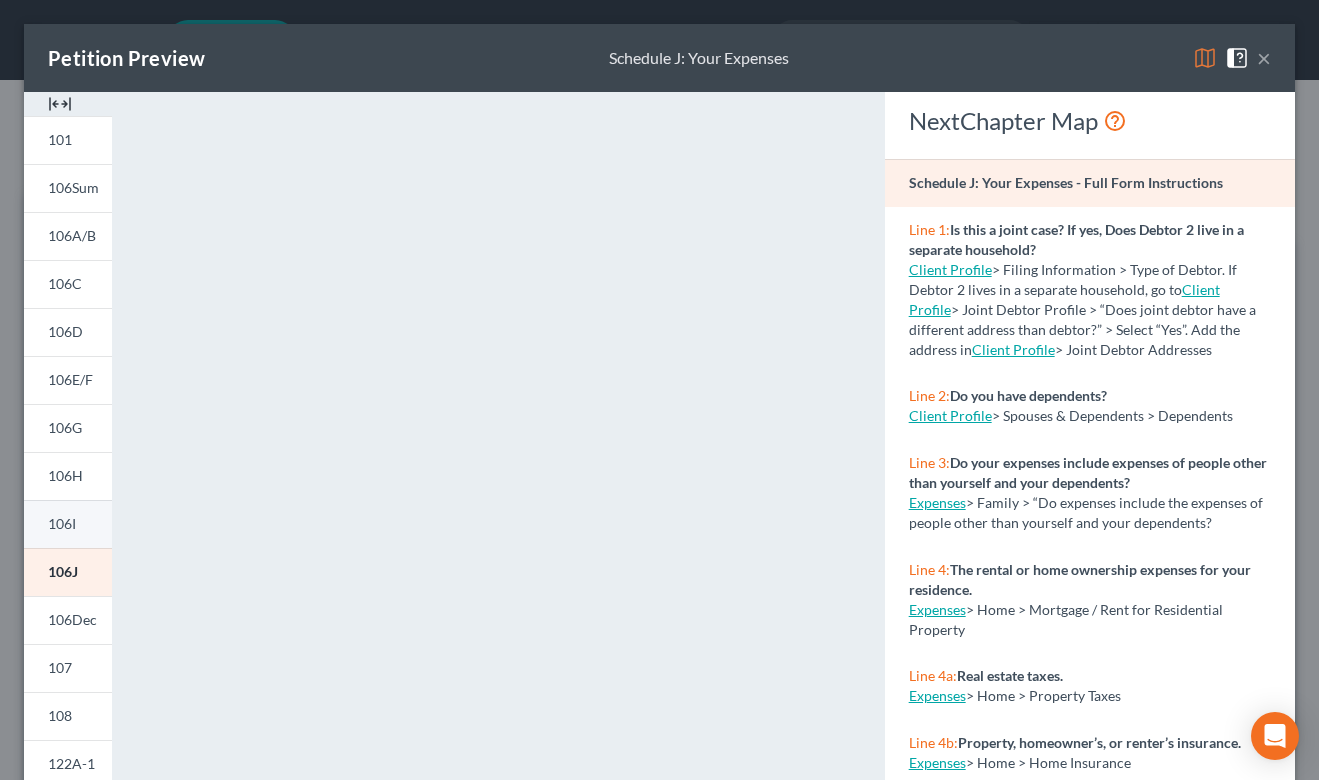 click on "106I" at bounding box center (62, 523) 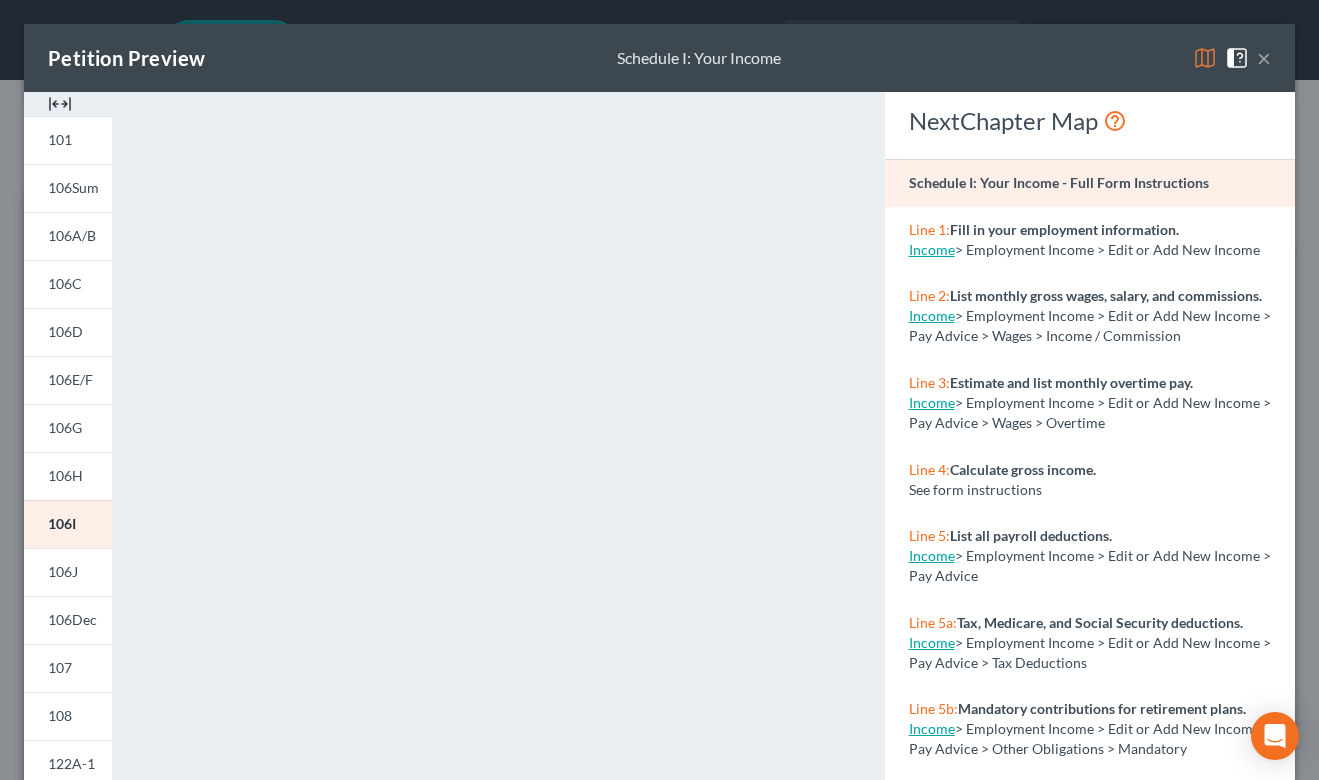 scroll, scrollTop: 0, scrollLeft: 0, axis: both 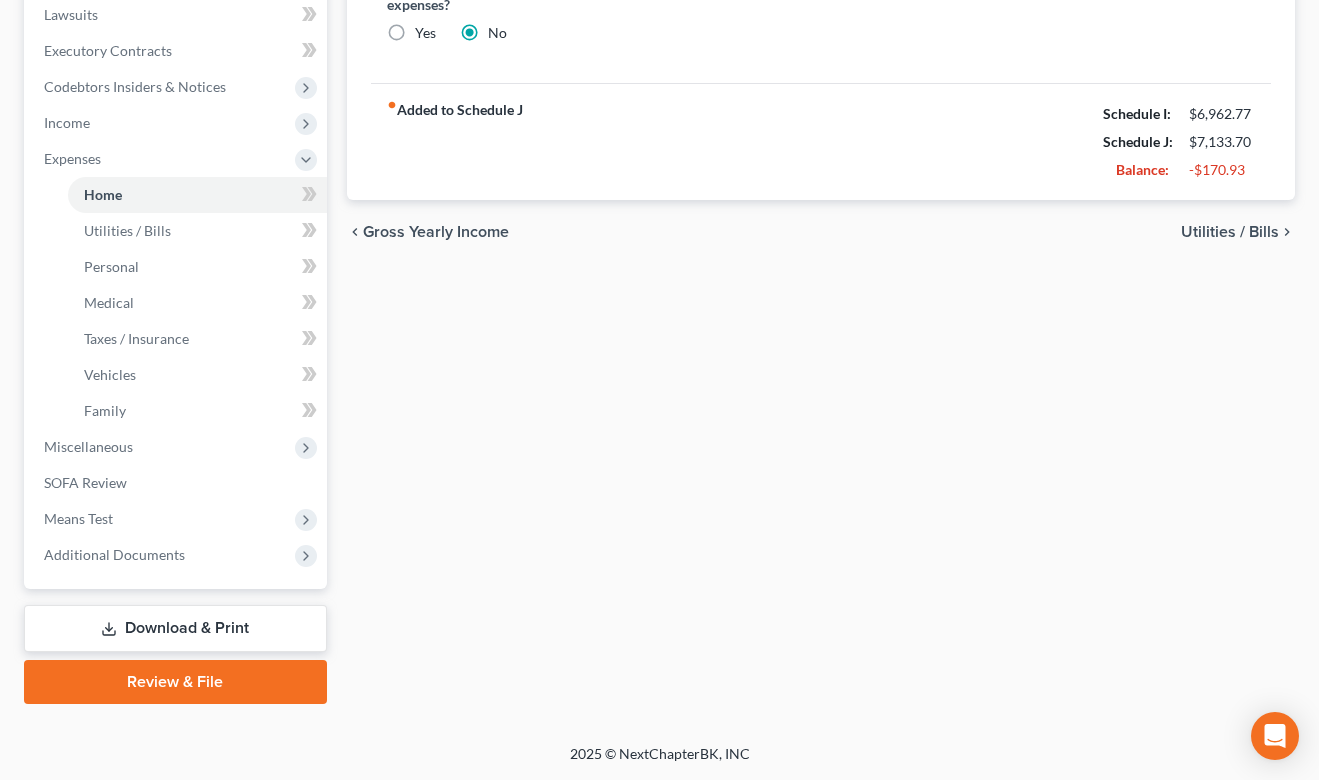 click on "Download & Print" at bounding box center [175, 628] 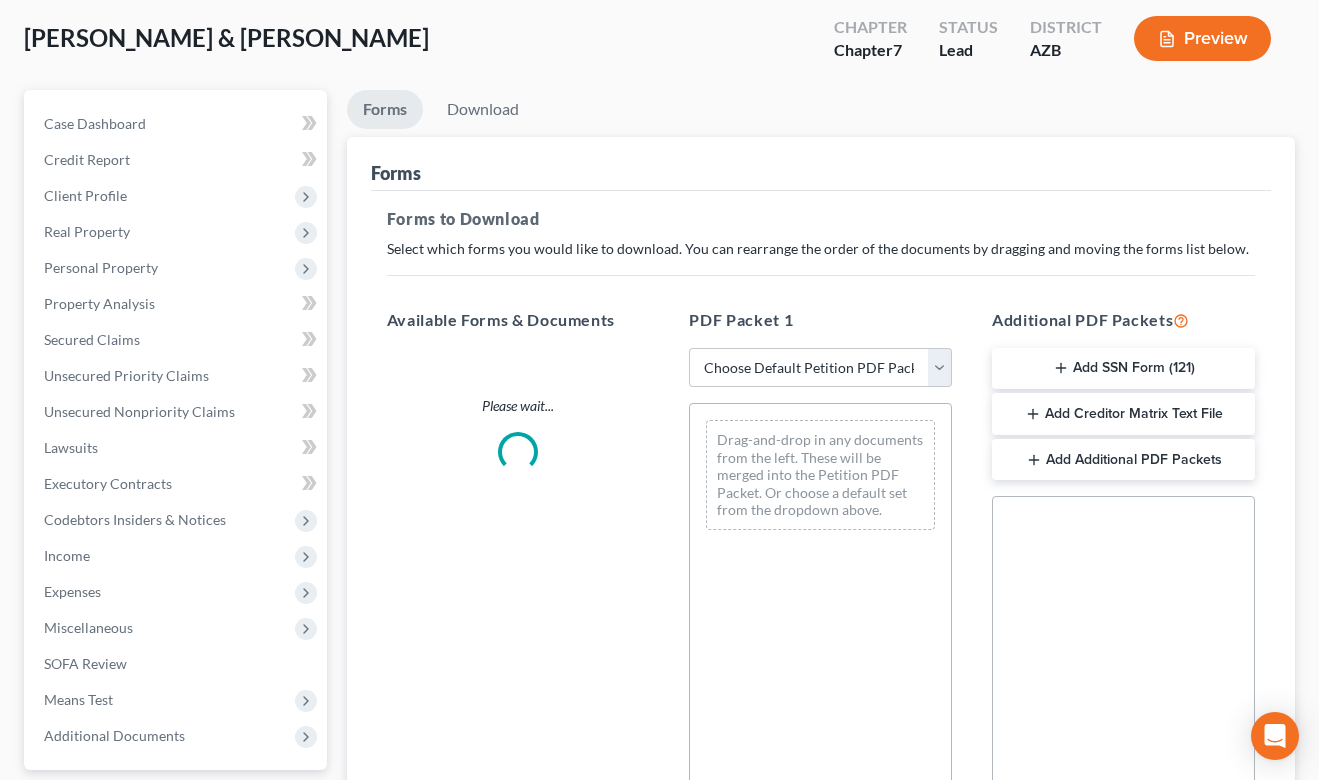 scroll, scrollTop: 0, scrollLeft: 0, axis: both 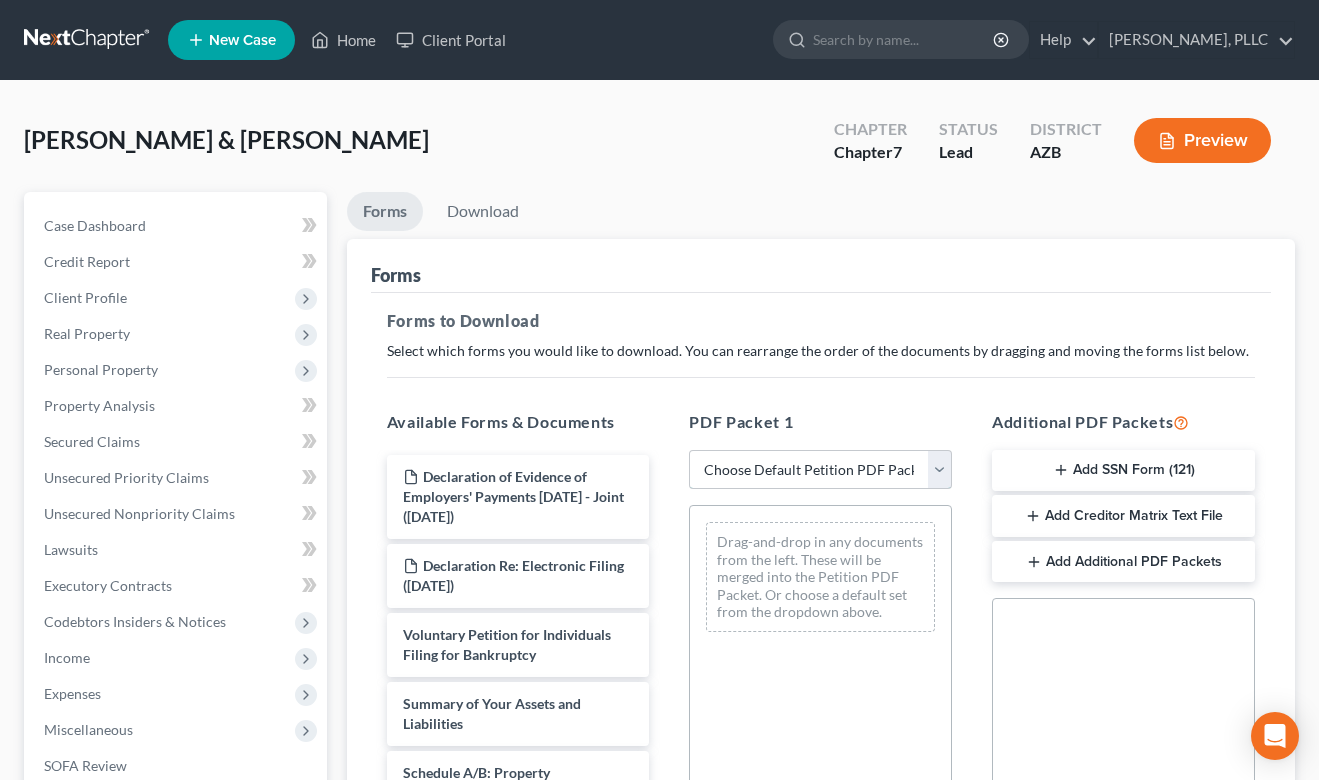 select on "0" 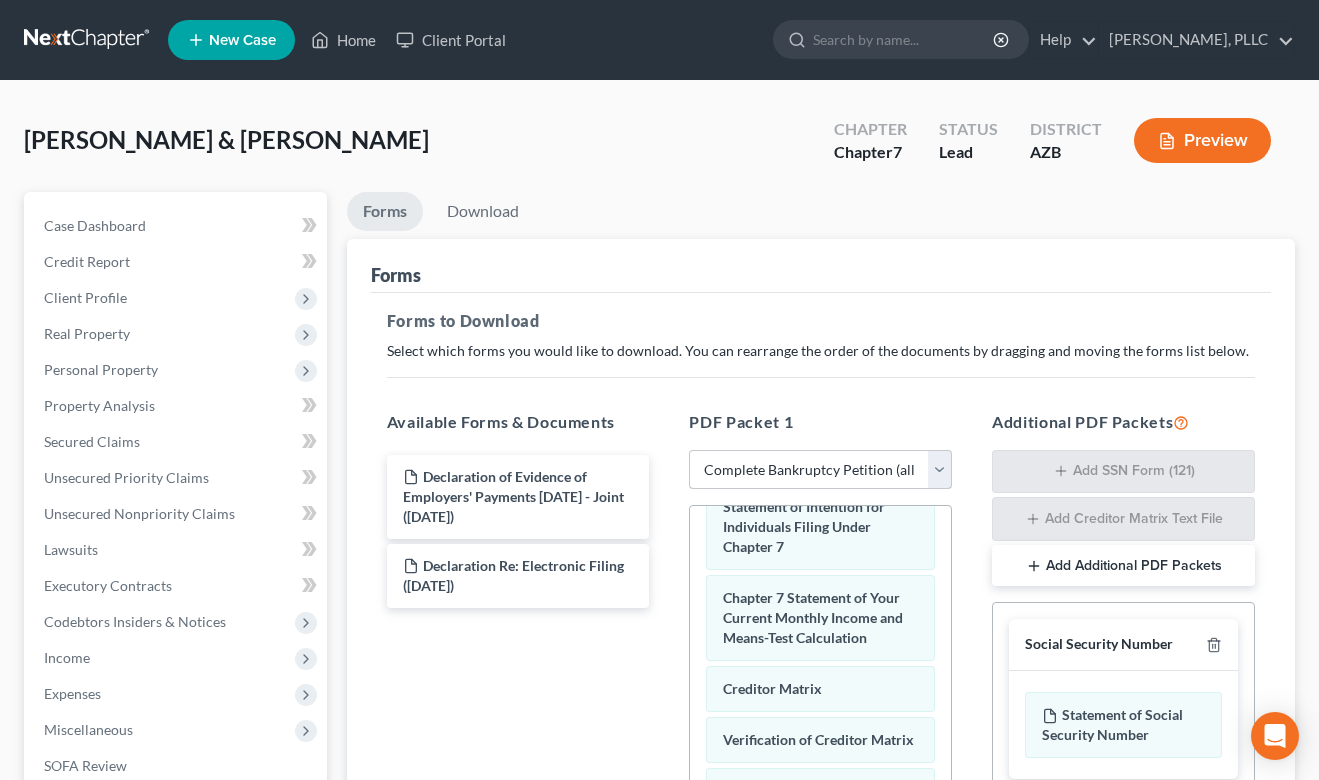 scroll, scrollTop: 889, scrollLeft: 0, axis: vertical 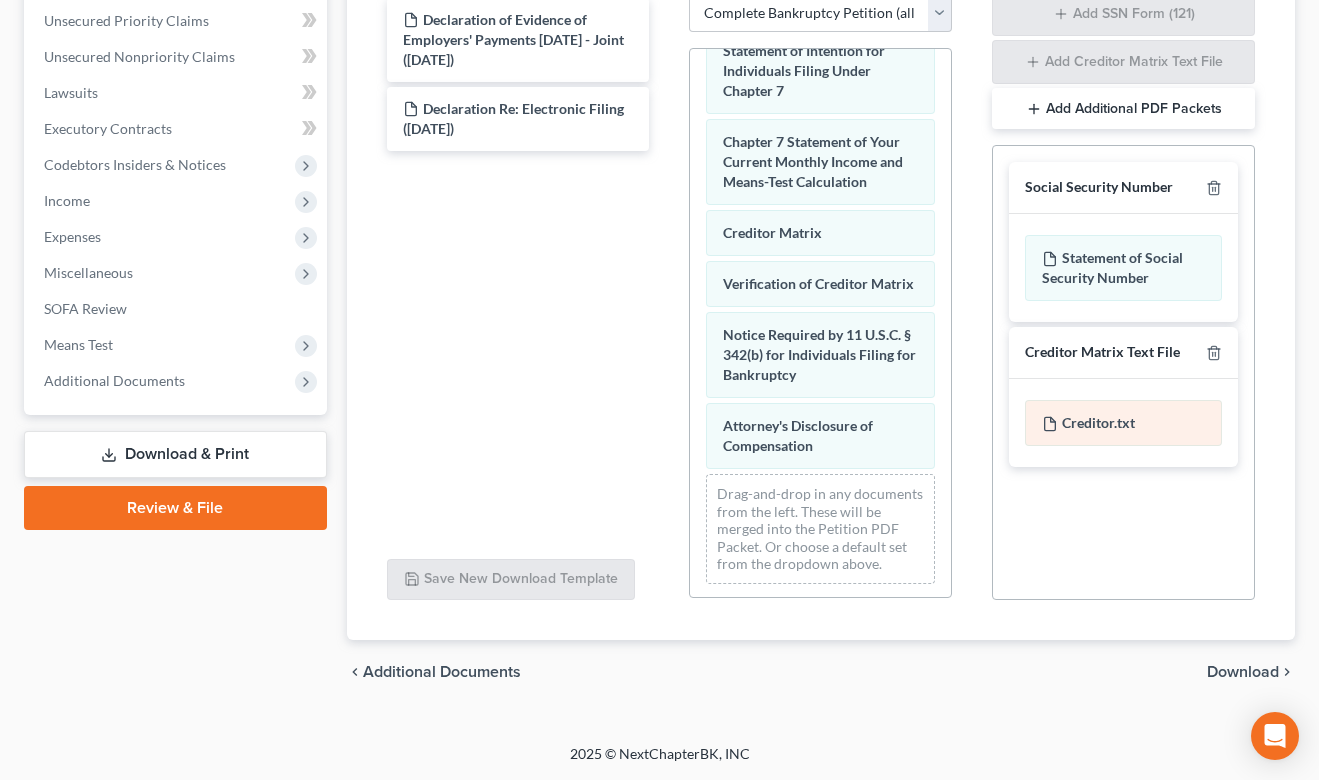 click on "Creditor.txt" at bounding box center (1123, 423) 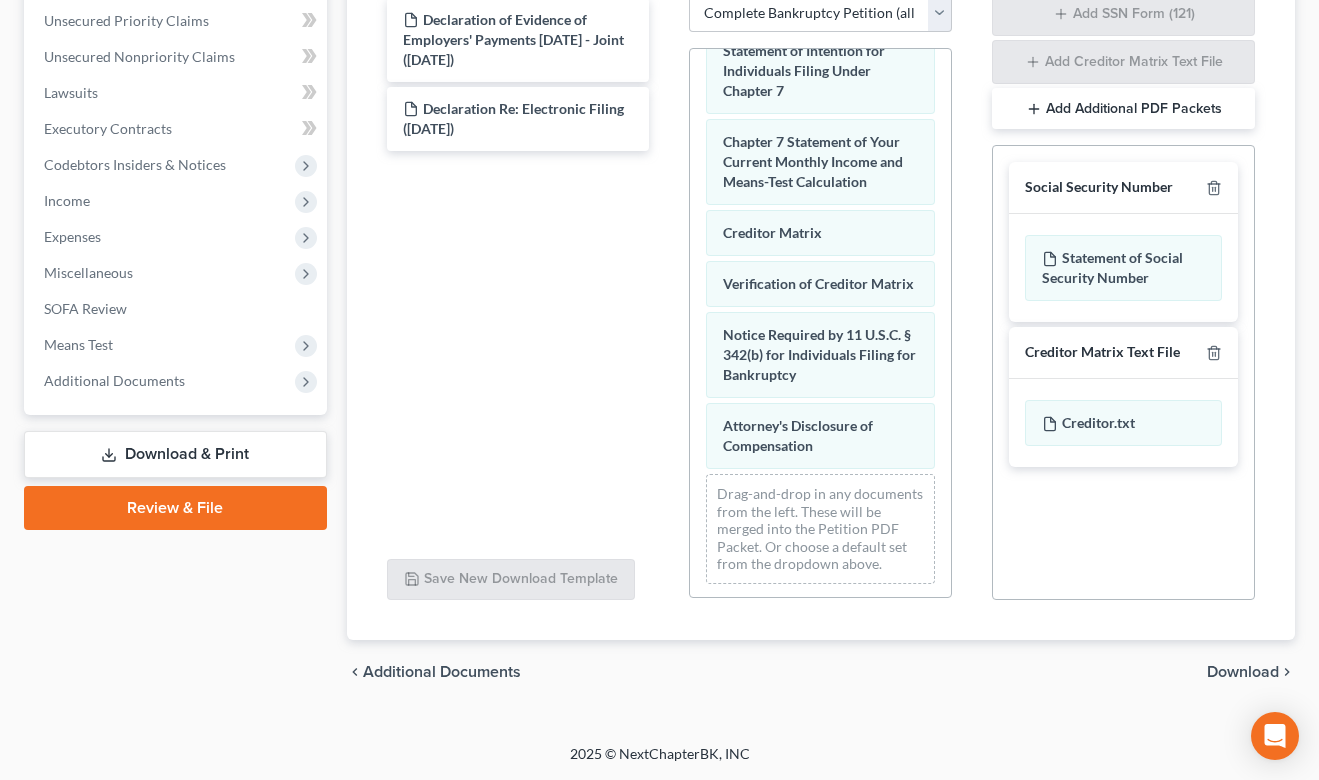 click on "Download" at bounding box center [1243, 672] 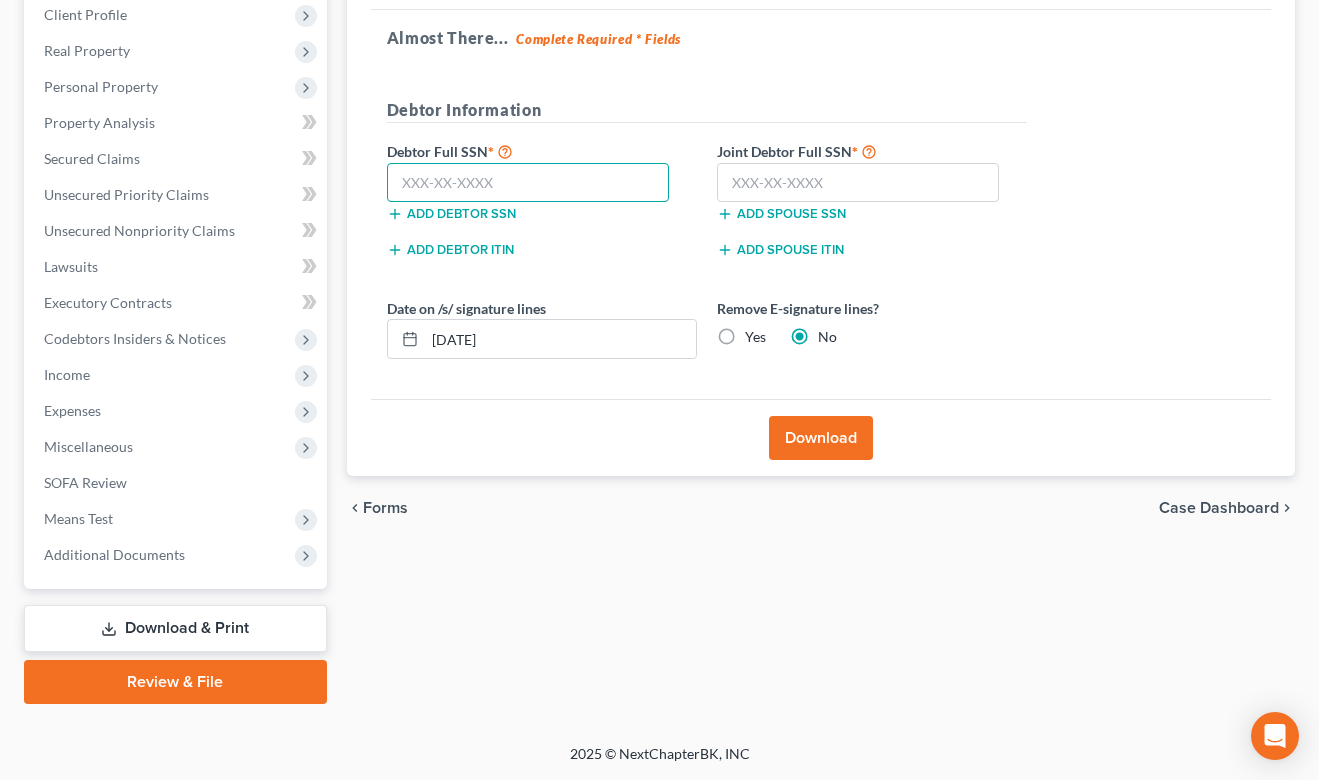 click at bounding box center (528, 183) 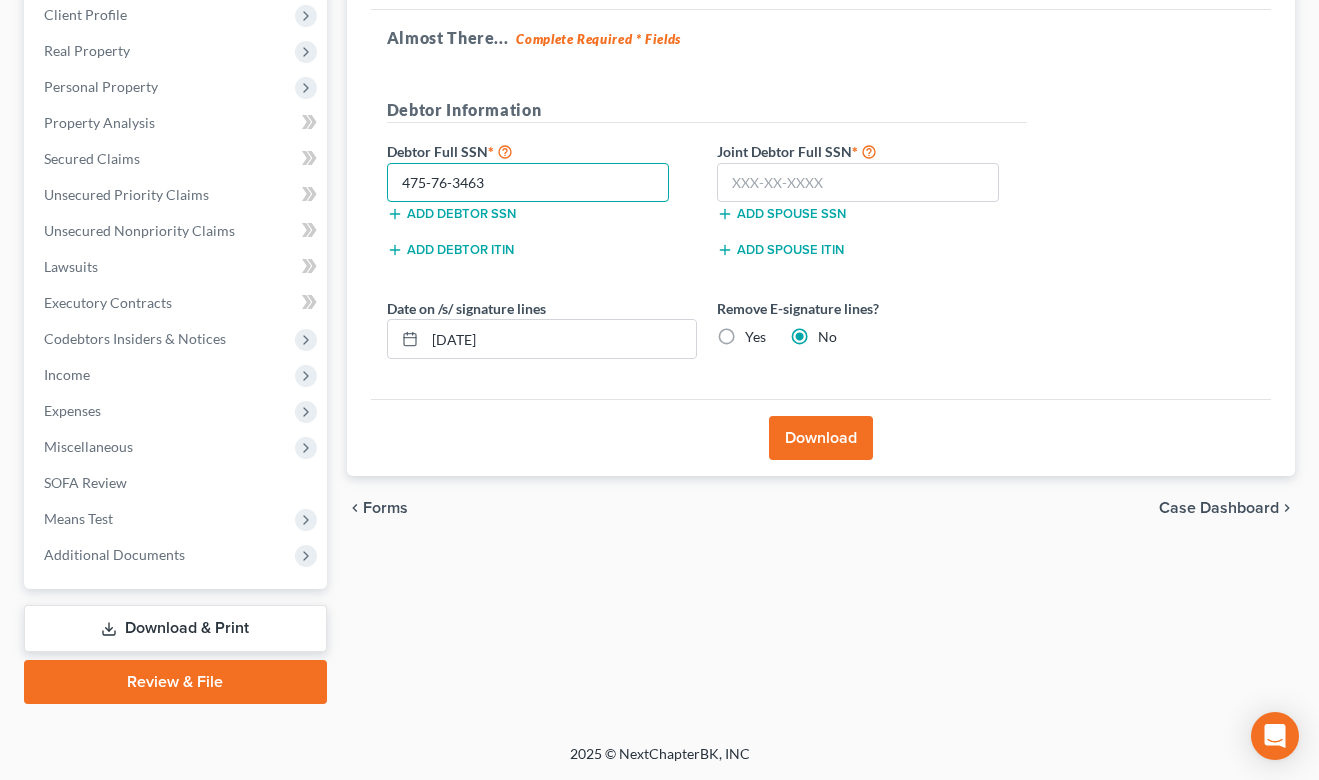 type on "475-76-3463" 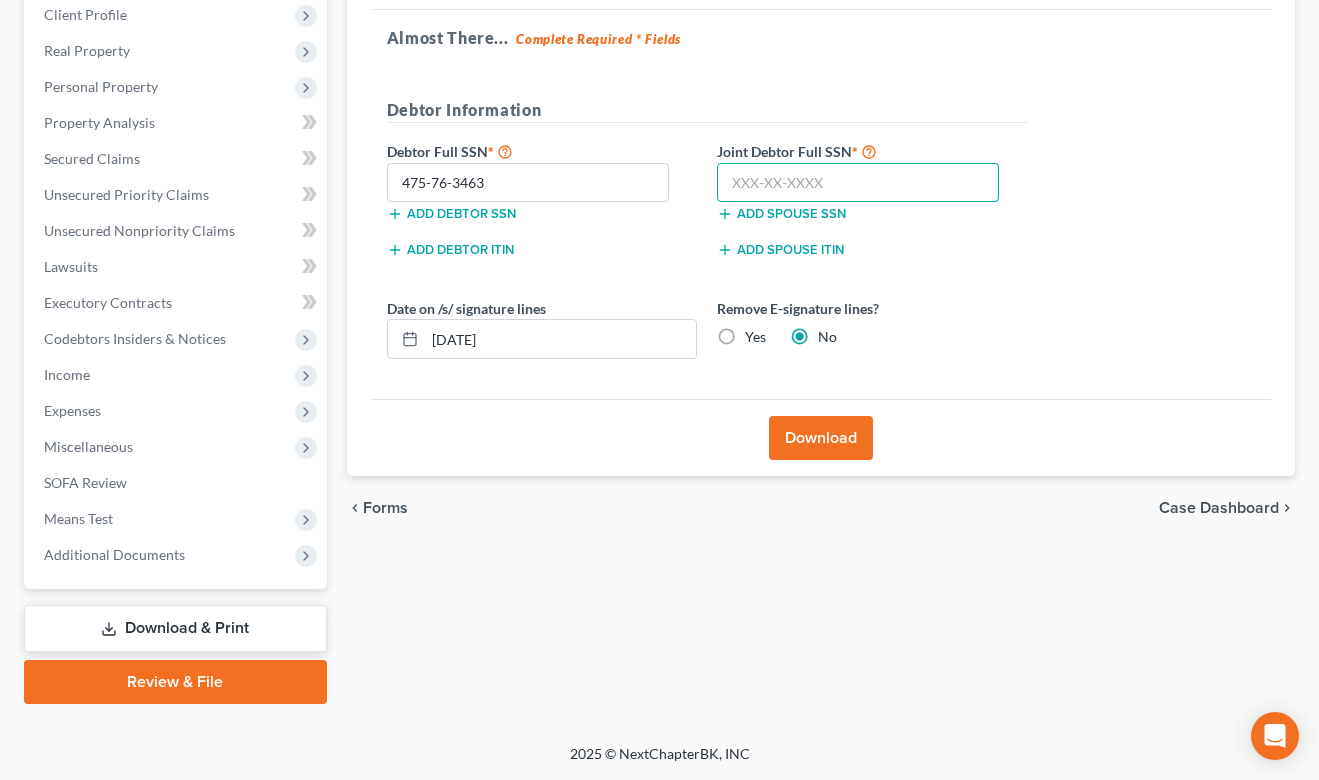 click at bounding box center (858, 183) 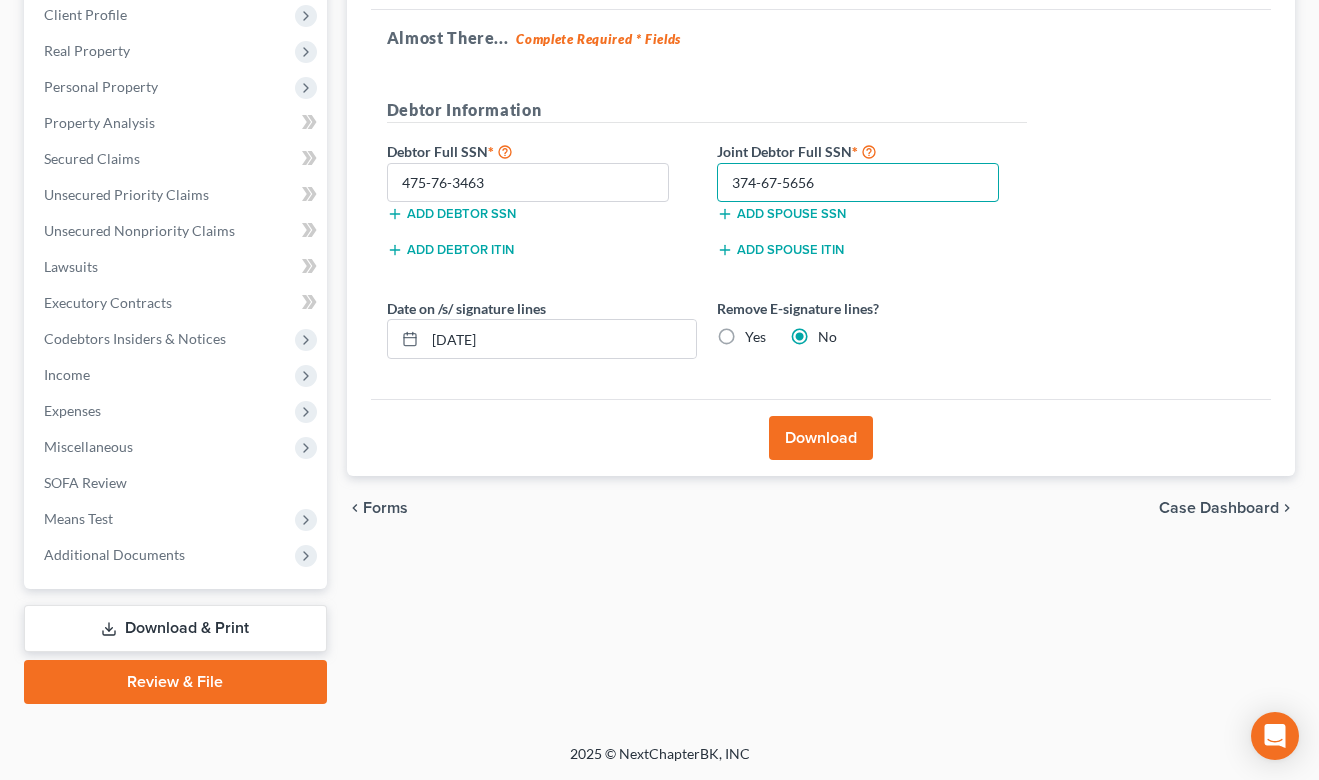 type on "374-67-5656" 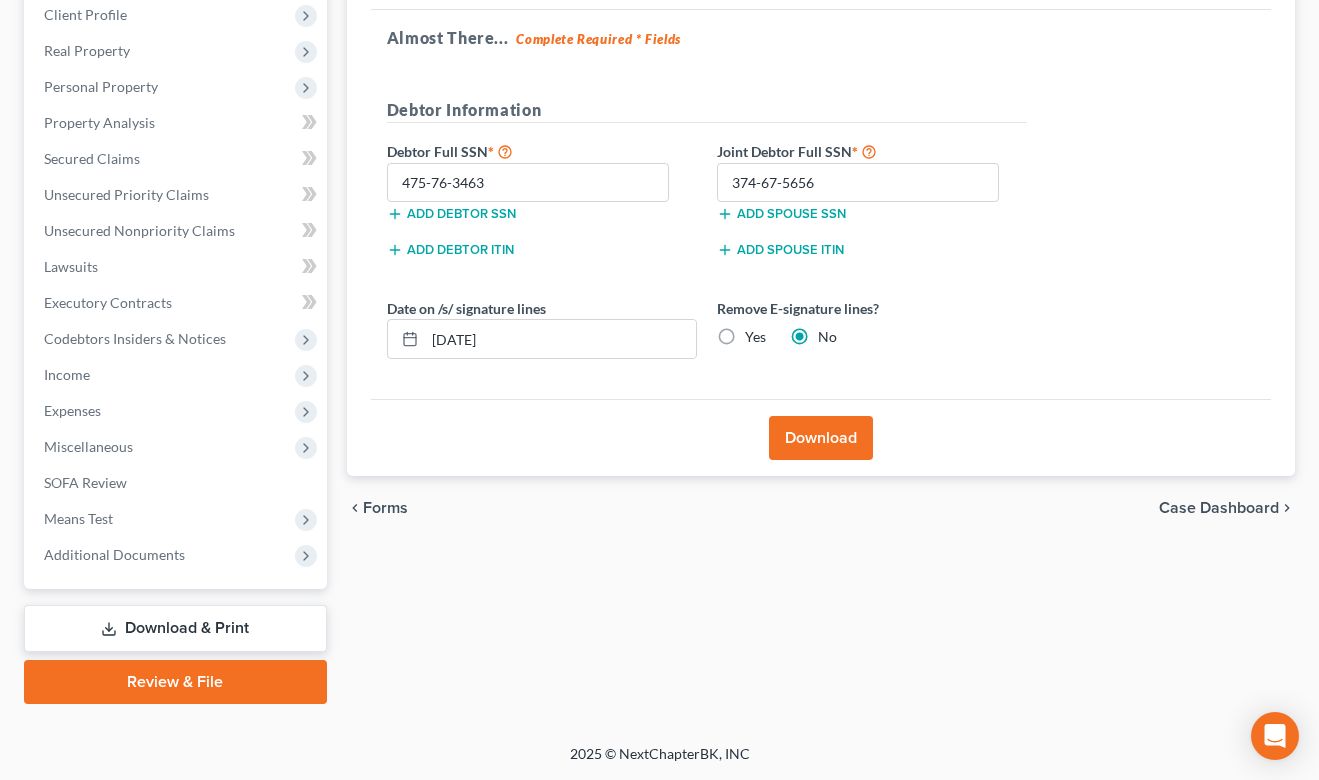 click on "Download" at bounding box center (821, 438) 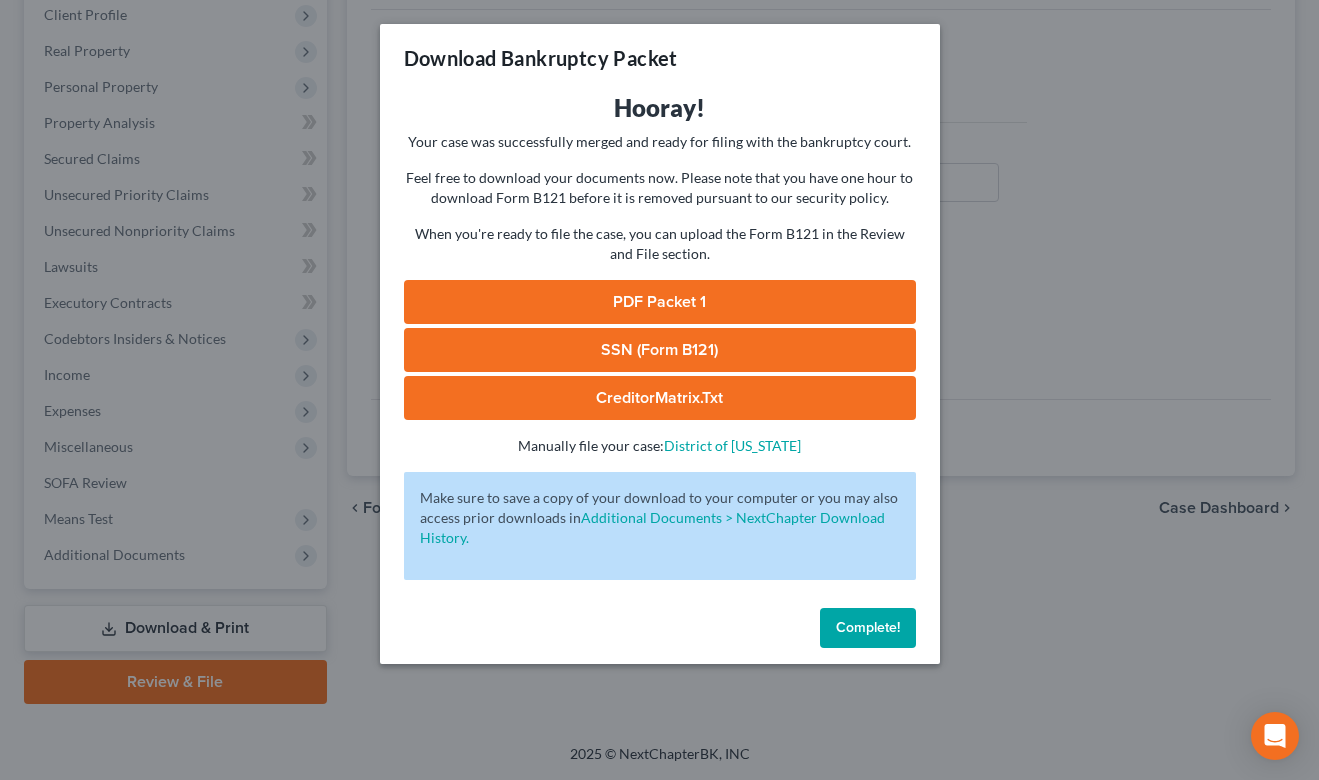 click on "PDF Packet 1" at bounding box center [660, 302] 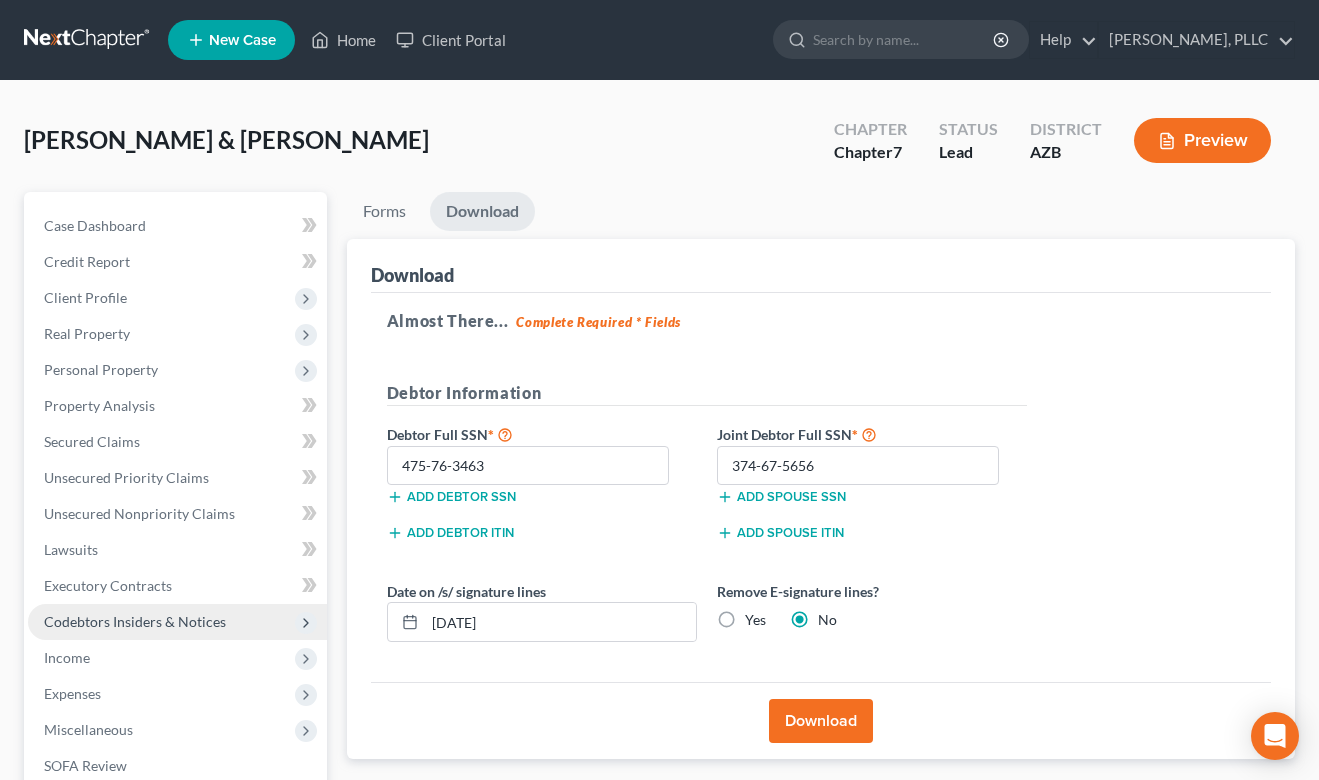 scroll, scrollTop: 0, scrollLeft: 0, axis: both 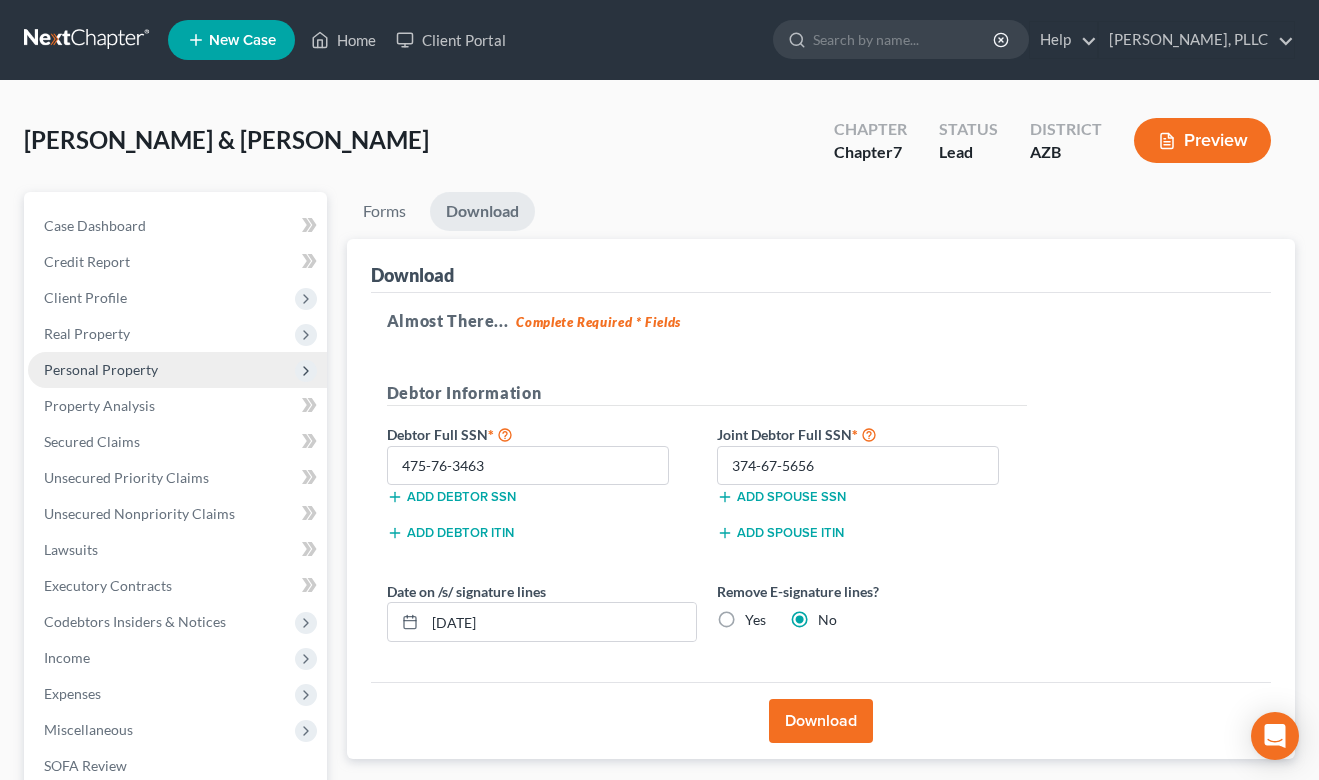 click on "Personal Property" at bounding box center [101, 369] 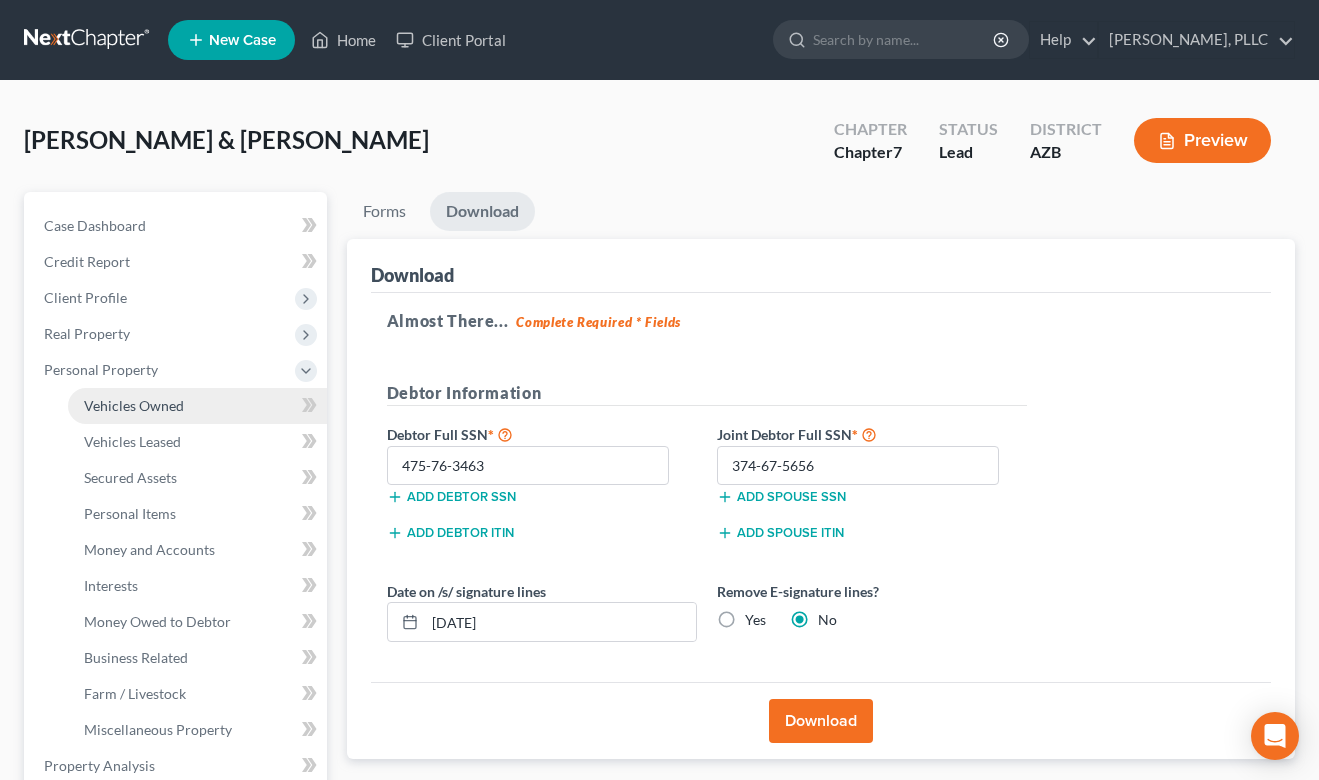 click on "Vehicles Owned" at bounding box center [134, 405] 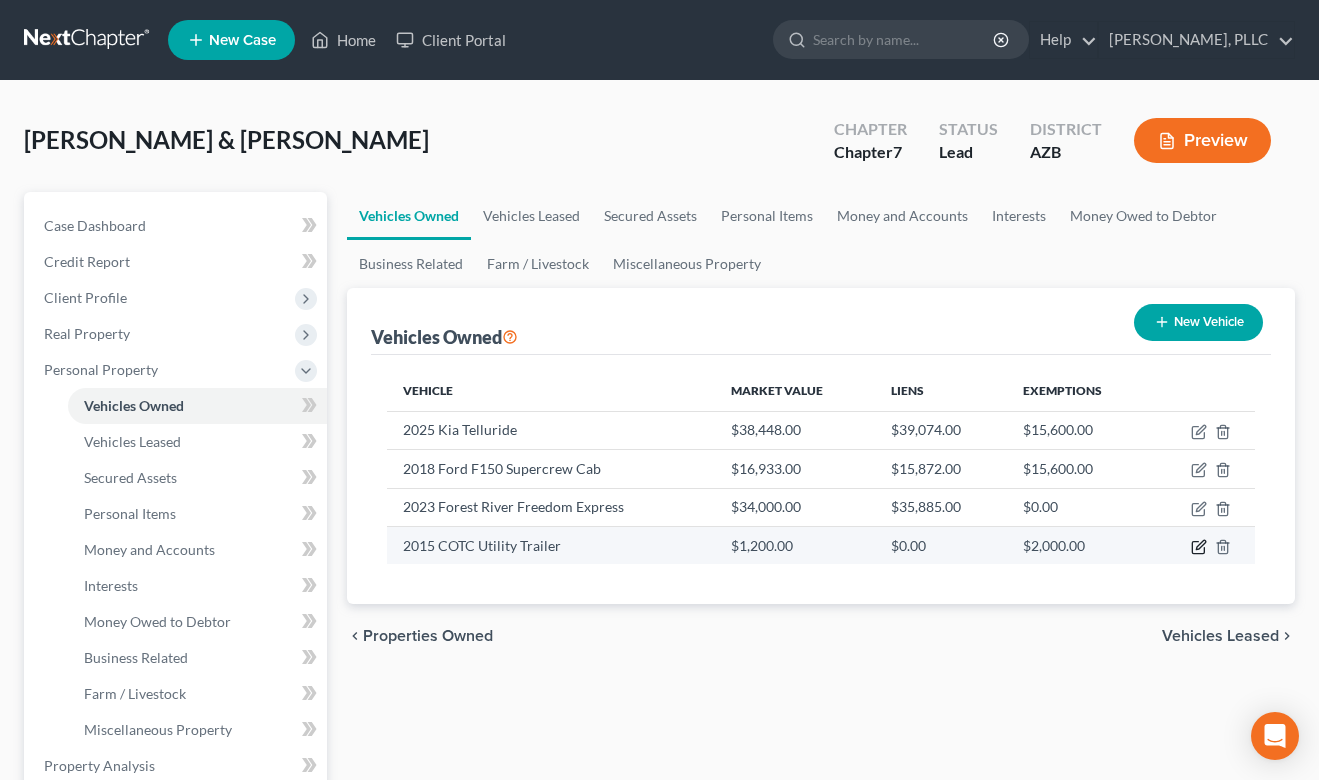 click 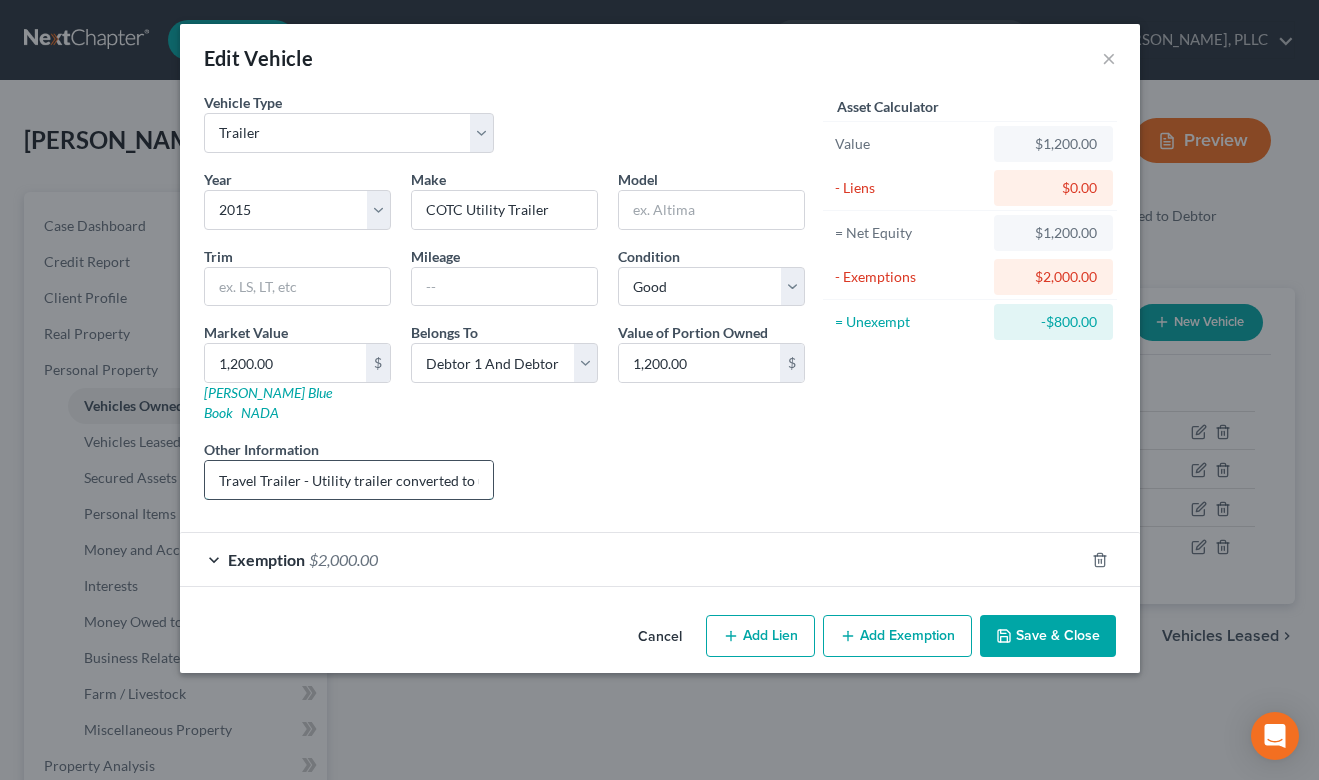 click on "Travel Trailer - Utility trailer converted to use as a store front for [PERSON_NAME] Boutique" at bounding box center [349, 480] 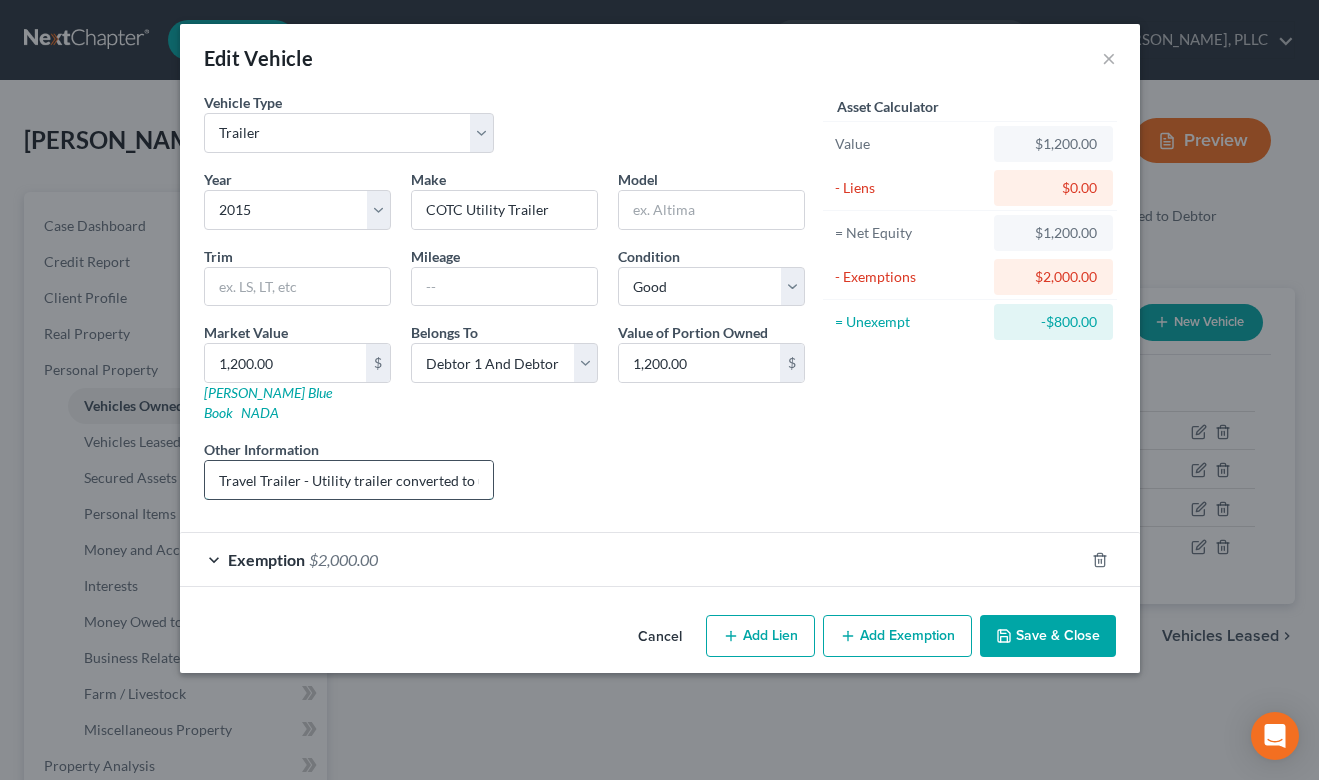 click on "Travel Trailer - Utility trailer converted to use as a store front for [PERSON_NAME] Boutique" at bounding box center (349, 480) 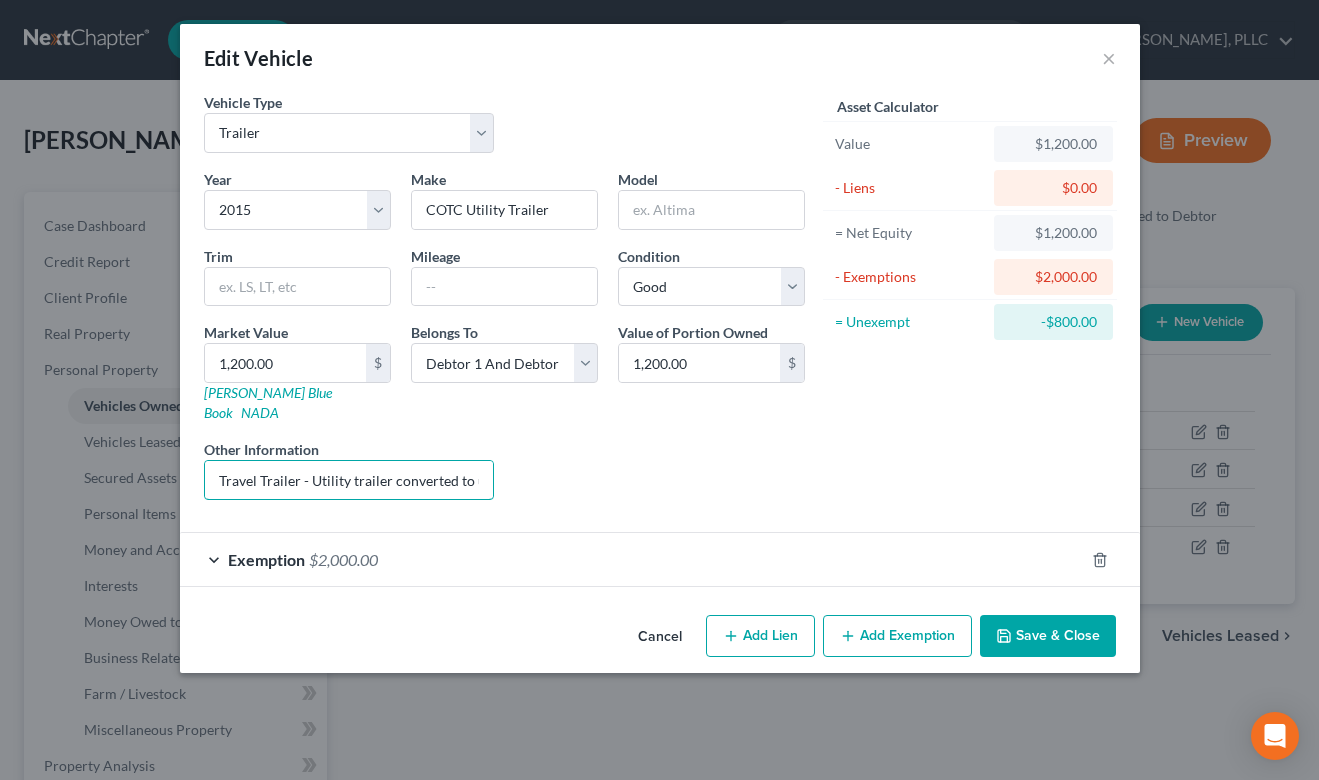 type on "Travel Trailer - Utility trailer converted to use as display vessel at sales events for Sofie Rae's Boutique" 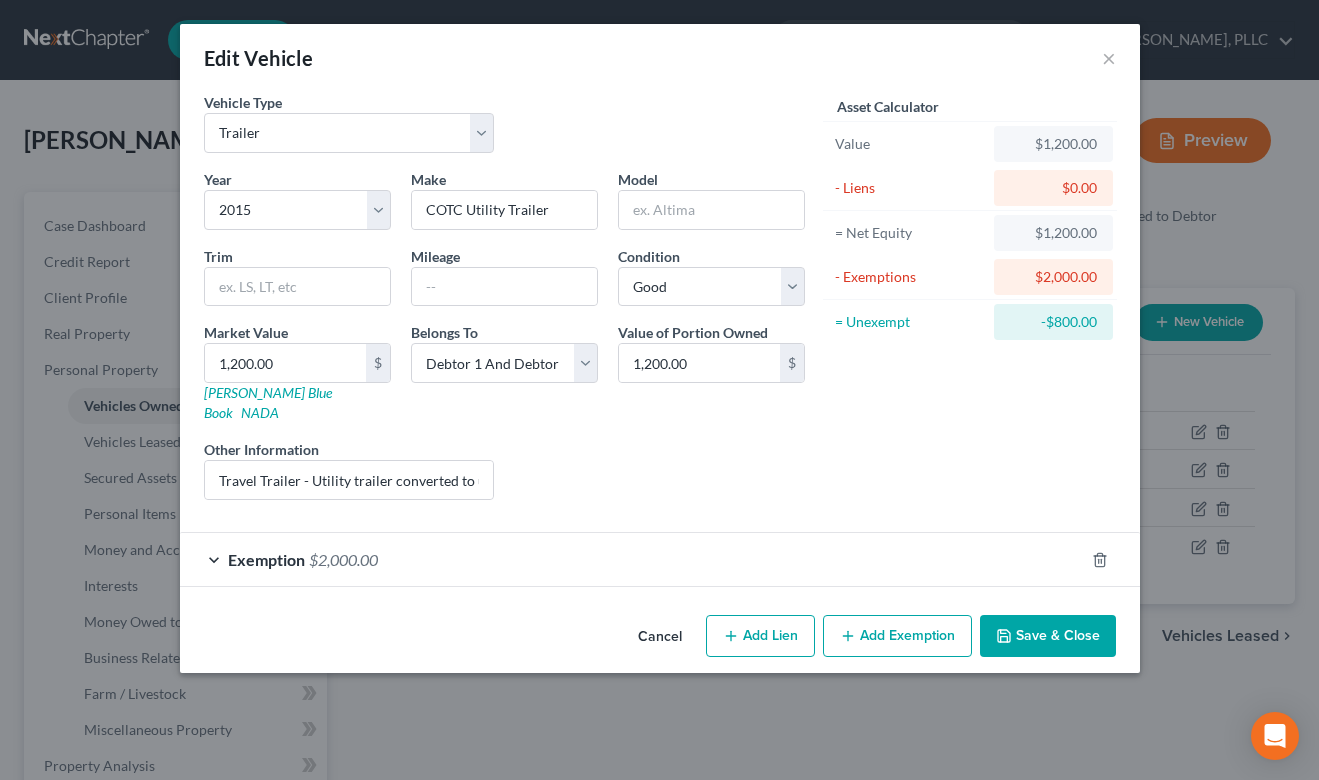 click on "Save & Close" at bounding box center [1048, 636] 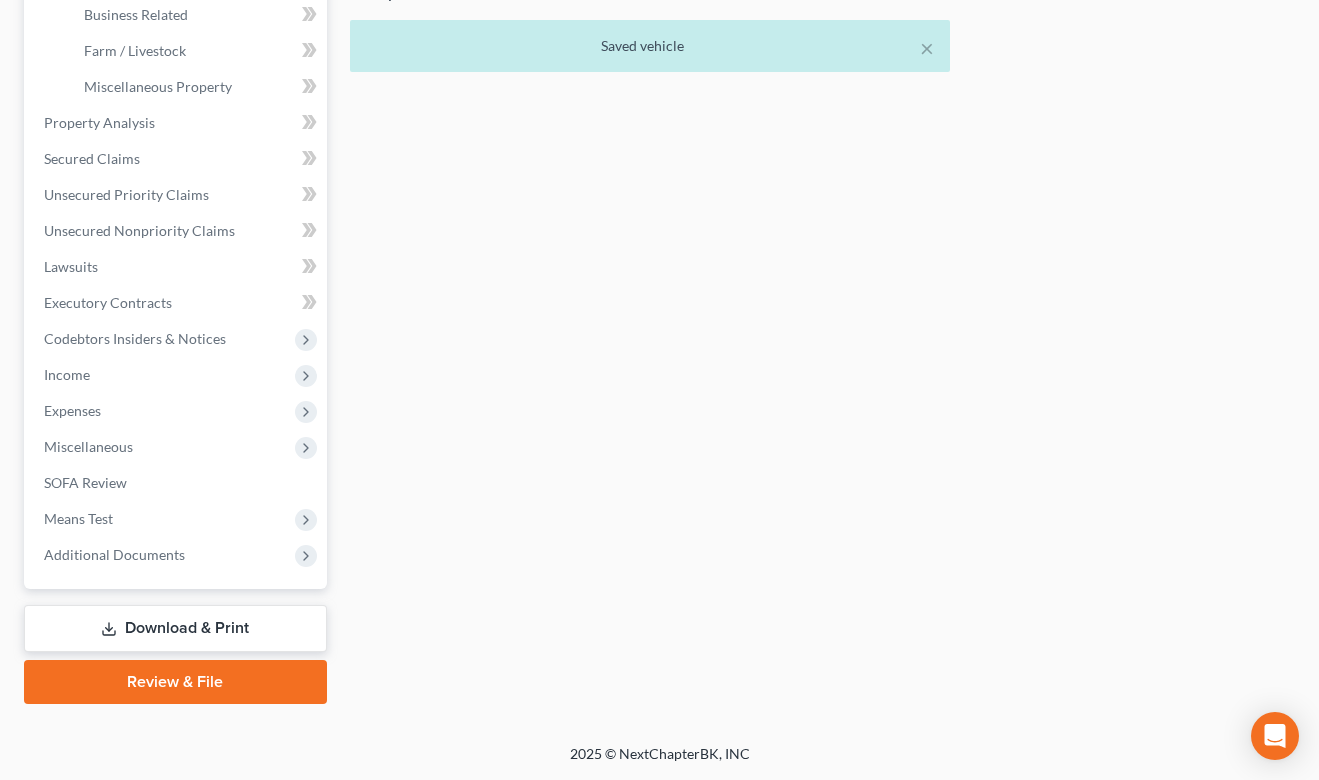 click on "Download & Print" at bounding box center [175, 628] 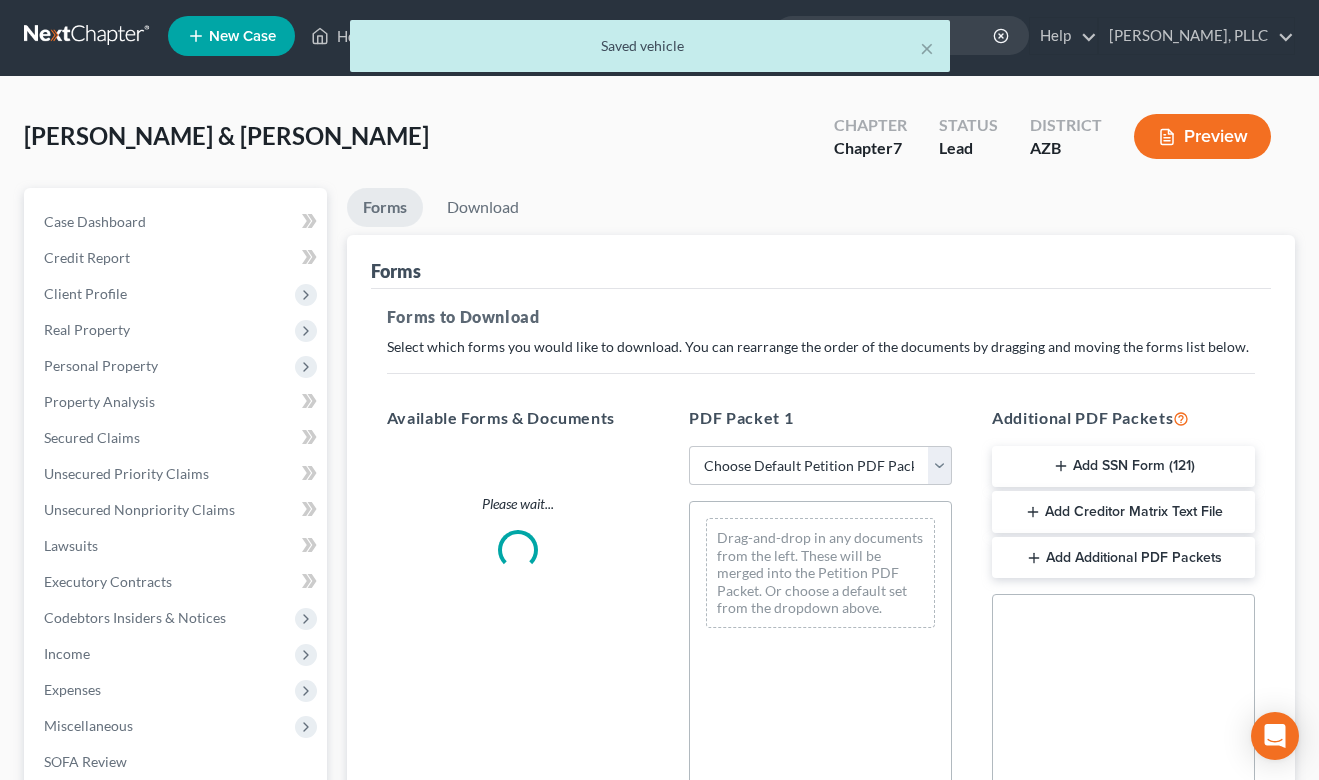 scroll, scrollTop: 0, scrollLeft: 0, axis: both 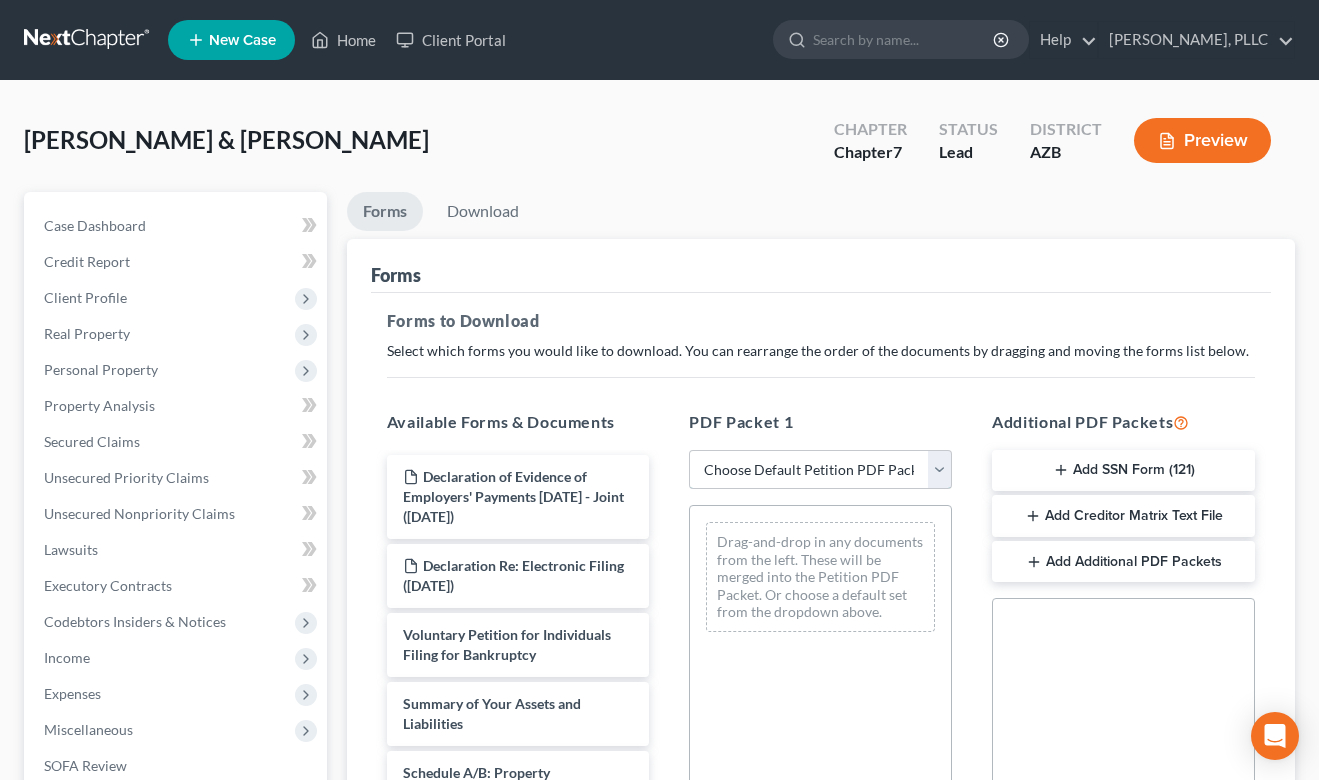 select on "0" 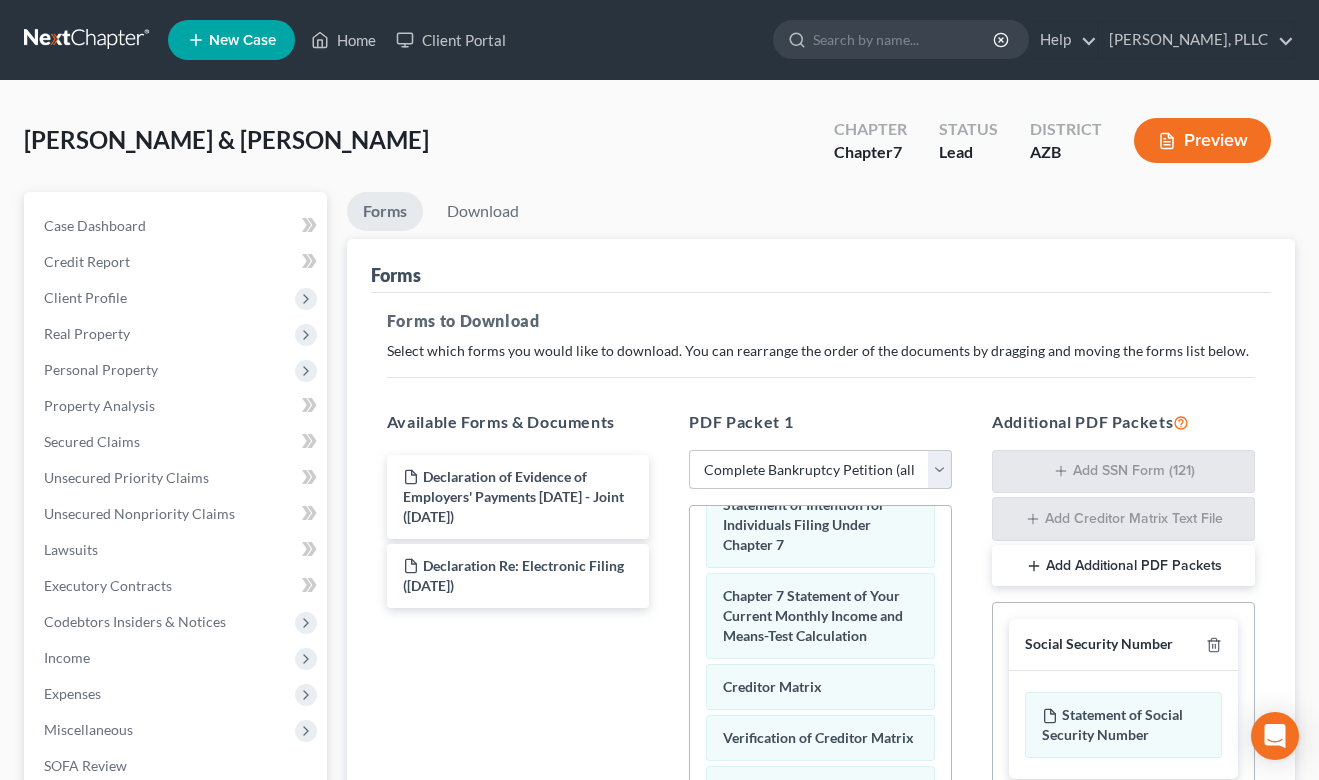 scroll, scrollTop: 889, scrollLeft: 0, axis: vertical 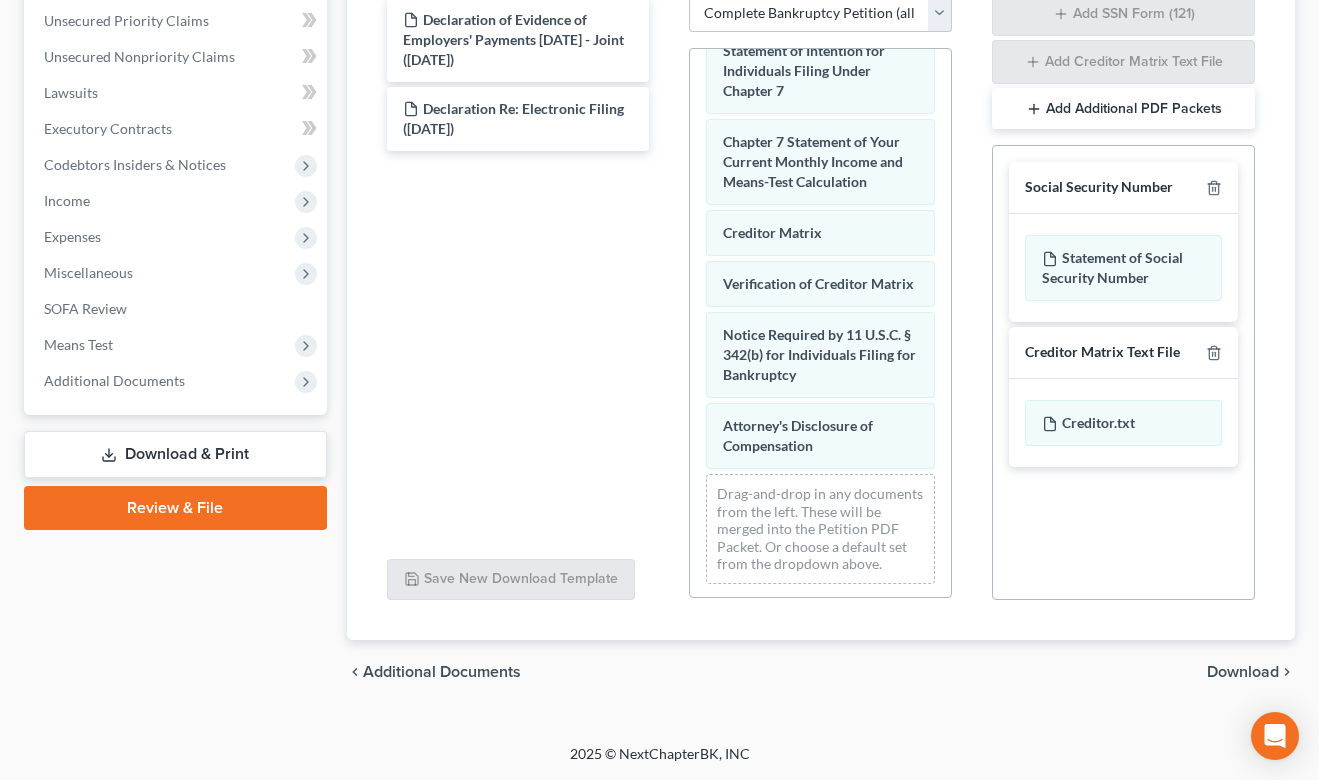 click on "Download" at bounding box center (1243, 672) 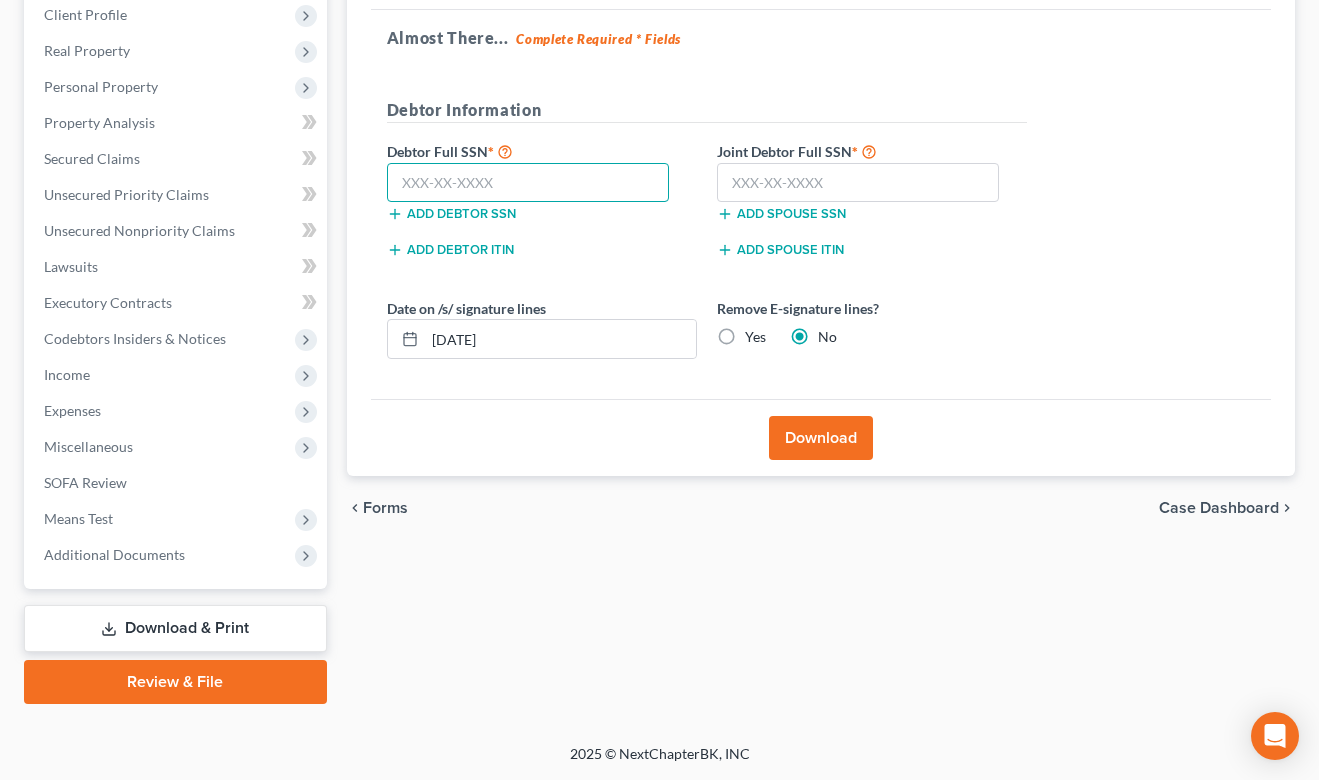 click at bounding box center [528, 183] 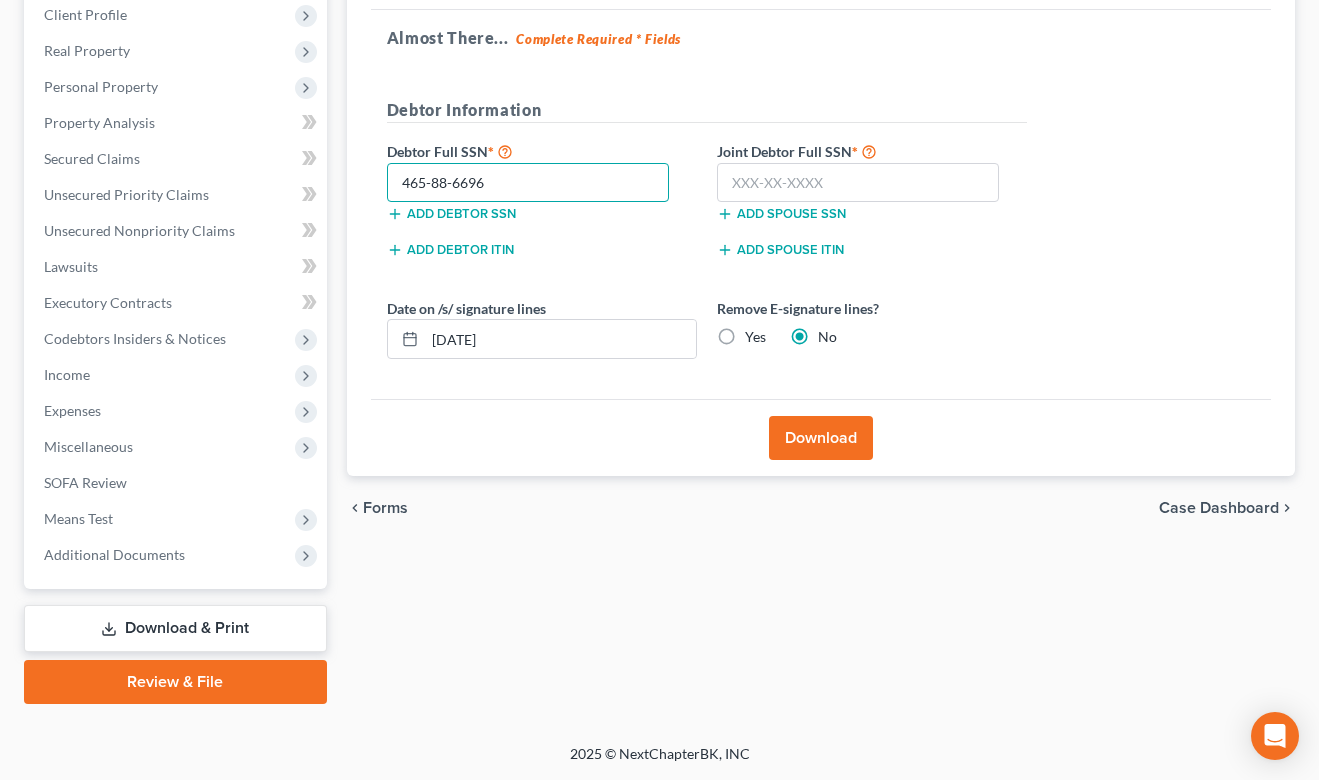 type on "465-88-6696" 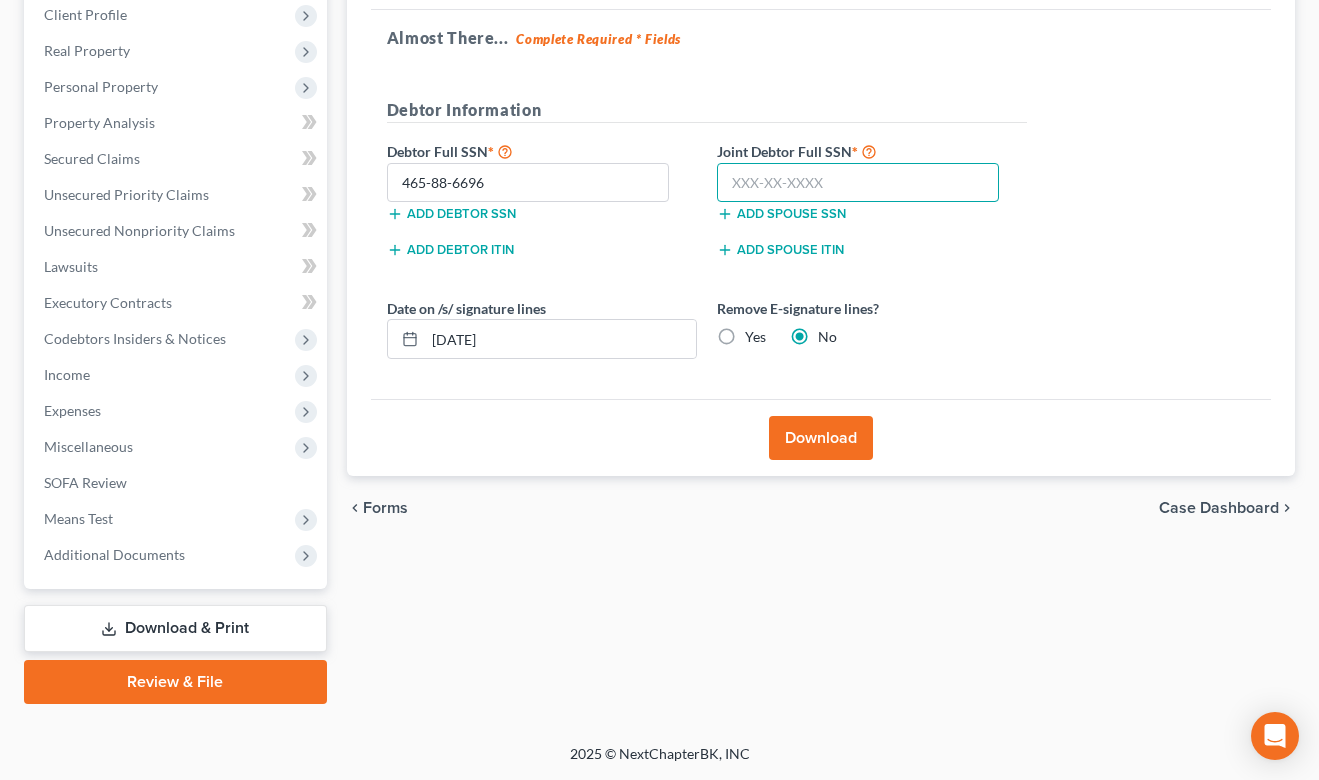 click at bounding box center (858, 183) 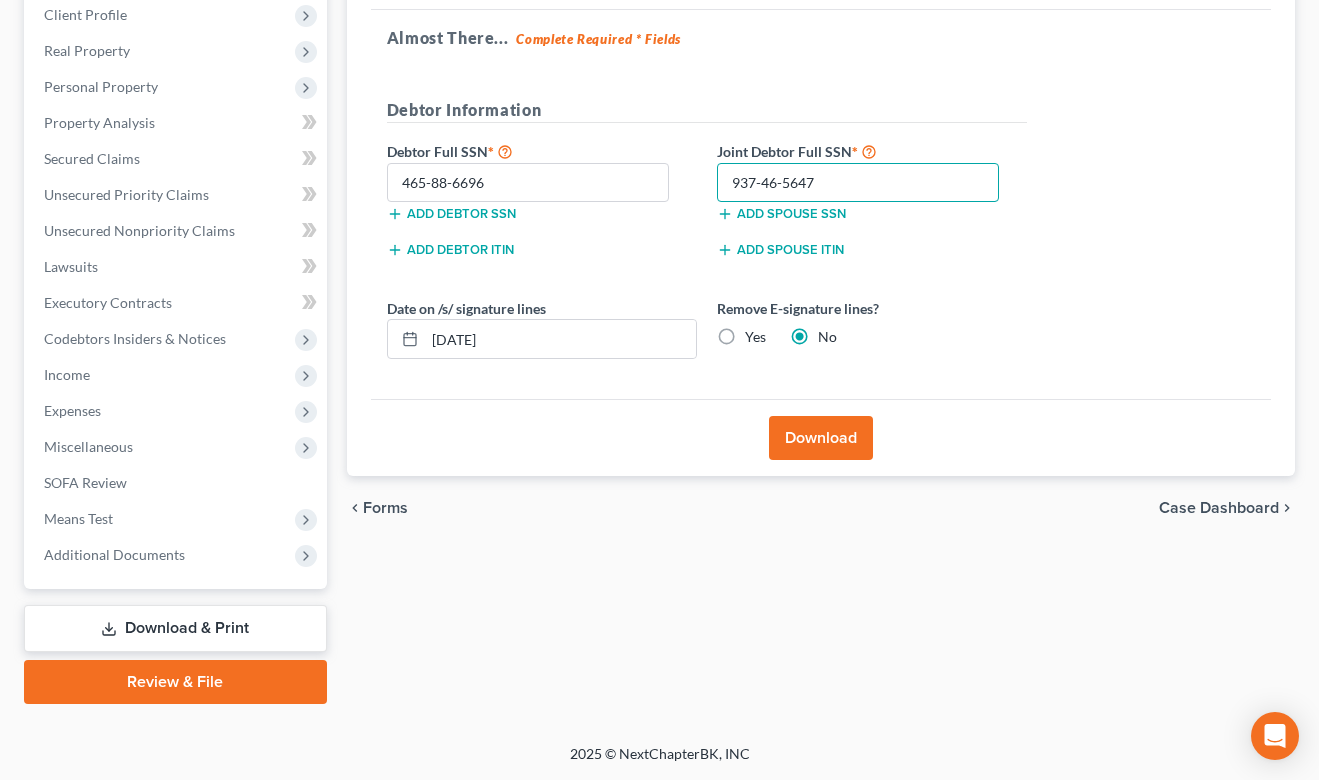 type on "937-46-5647" 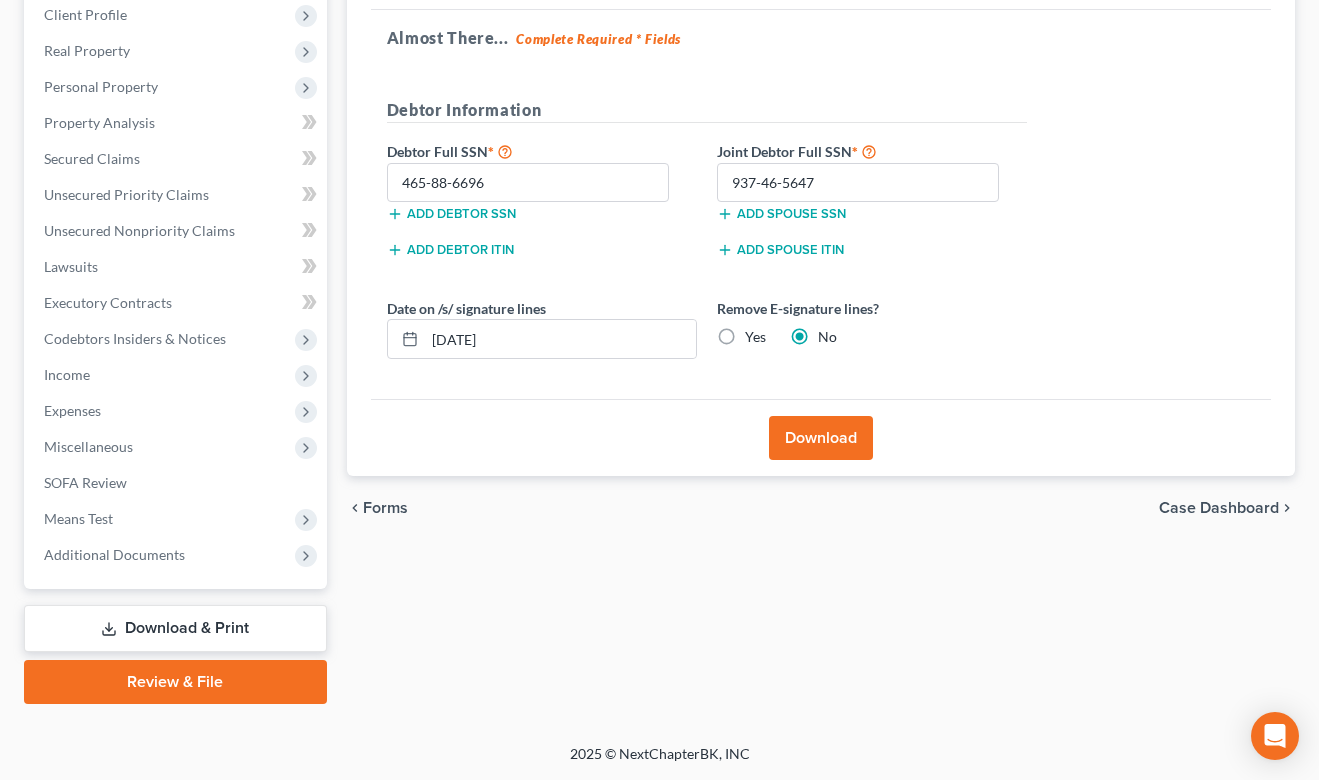 click on "Download" at bounding box center [821, 438] 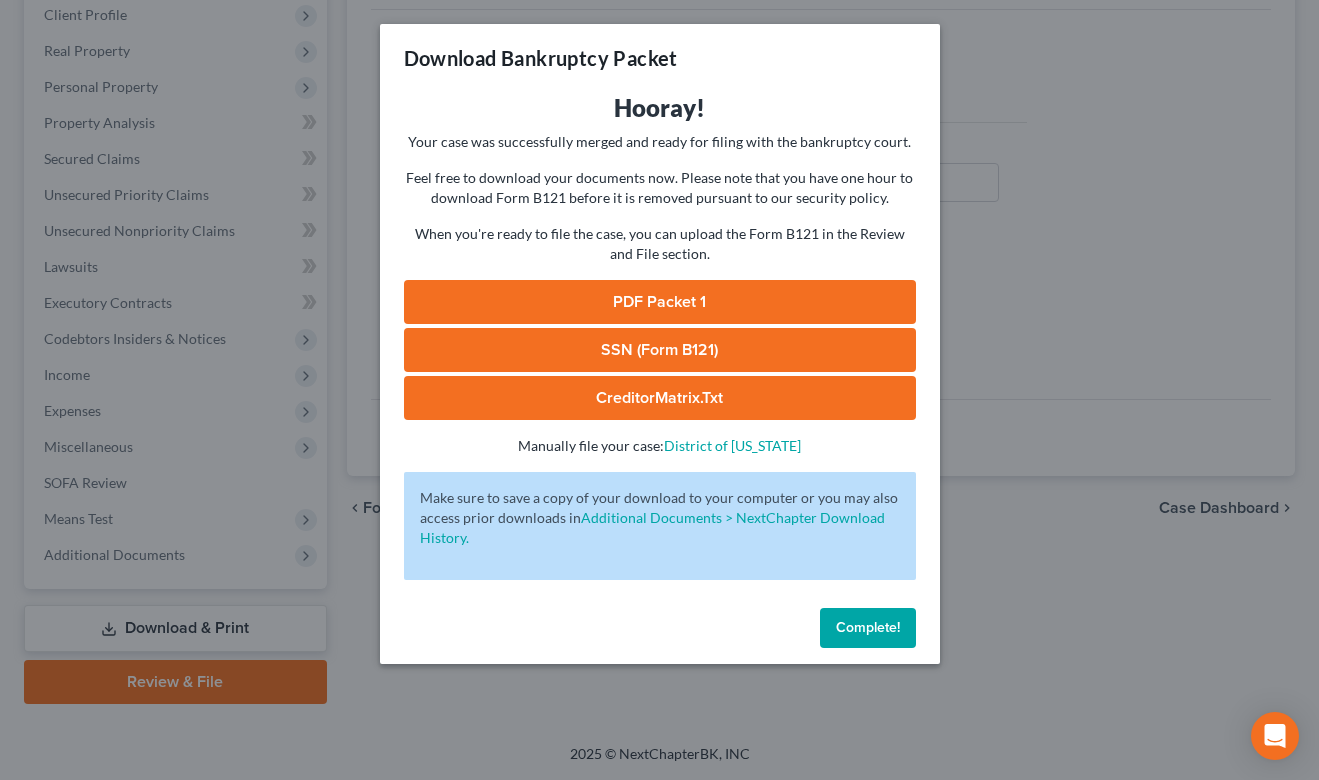 click on "PDF Packet 1" at bounding box center [660, 302] 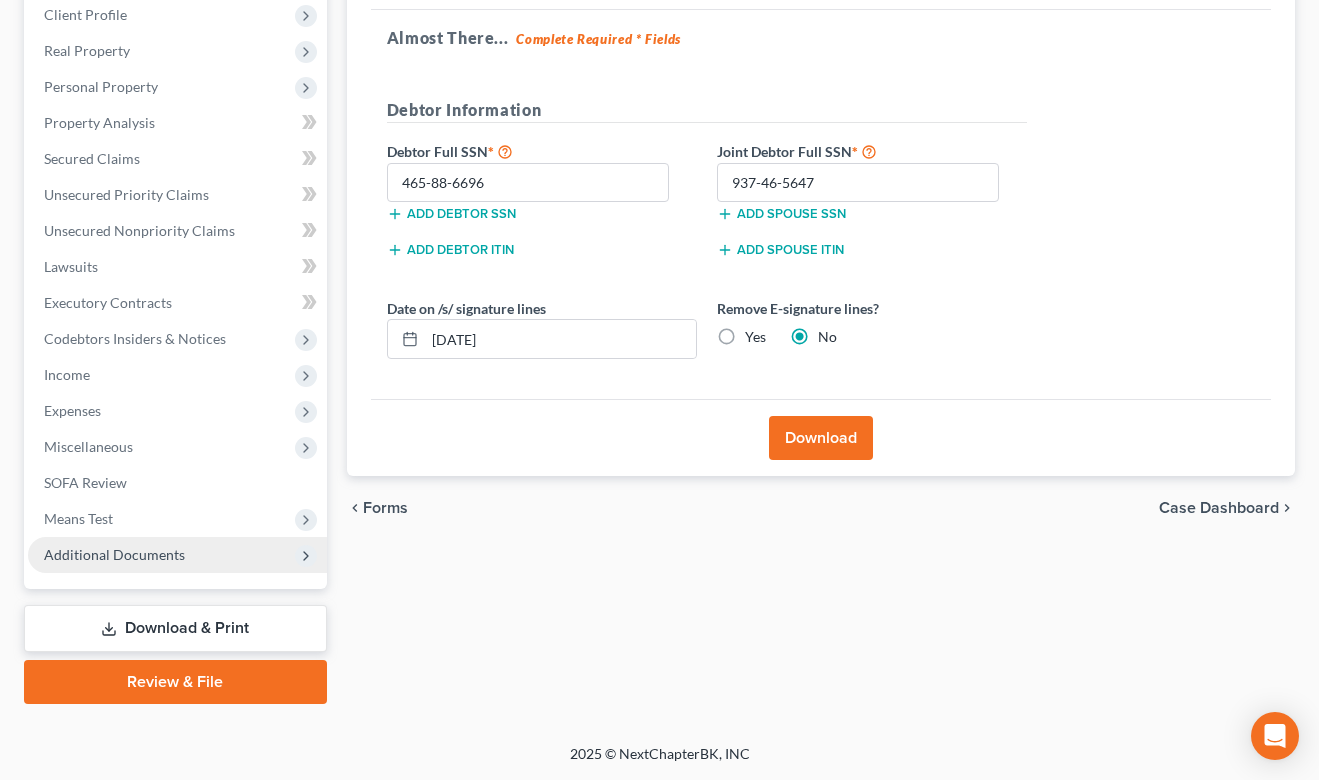 click on "Additional Documents" at bounding box center [114, 554] 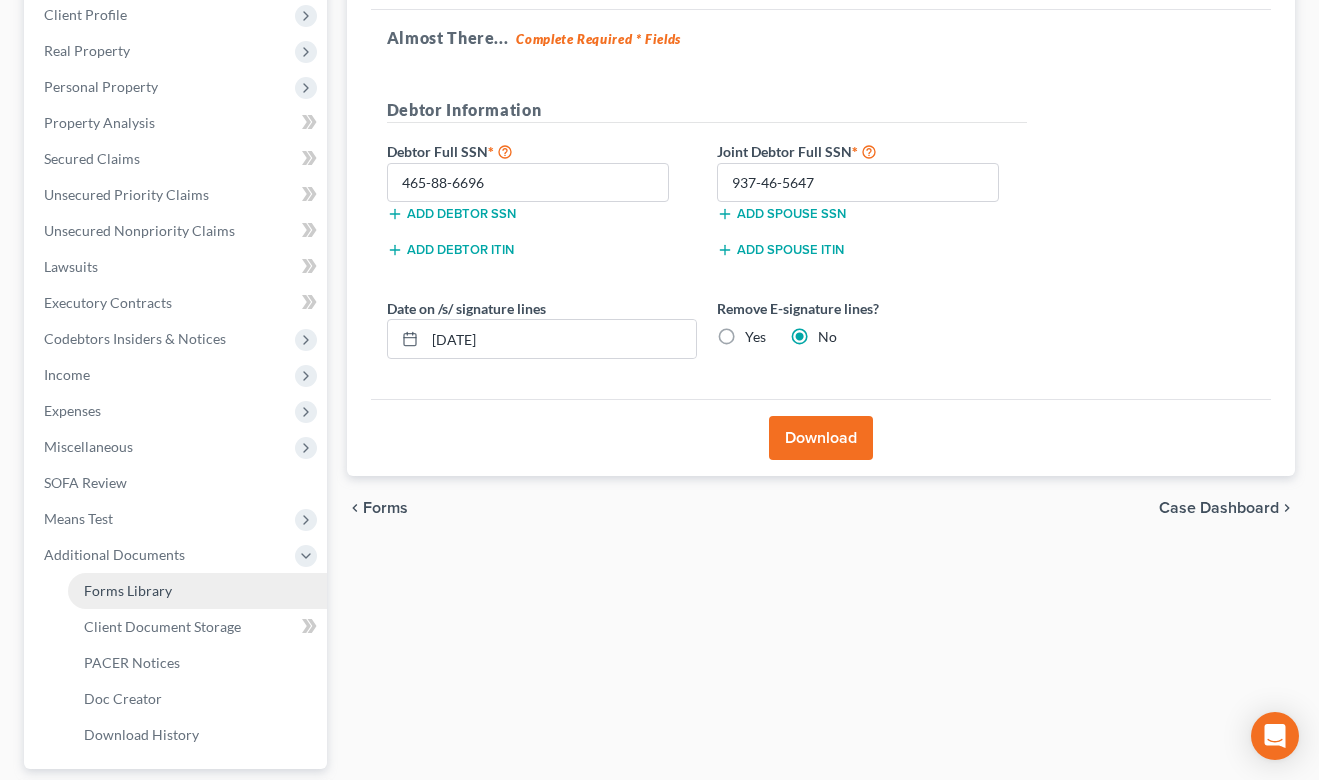 click on "Forms Library" at bounding box center [128, 590] 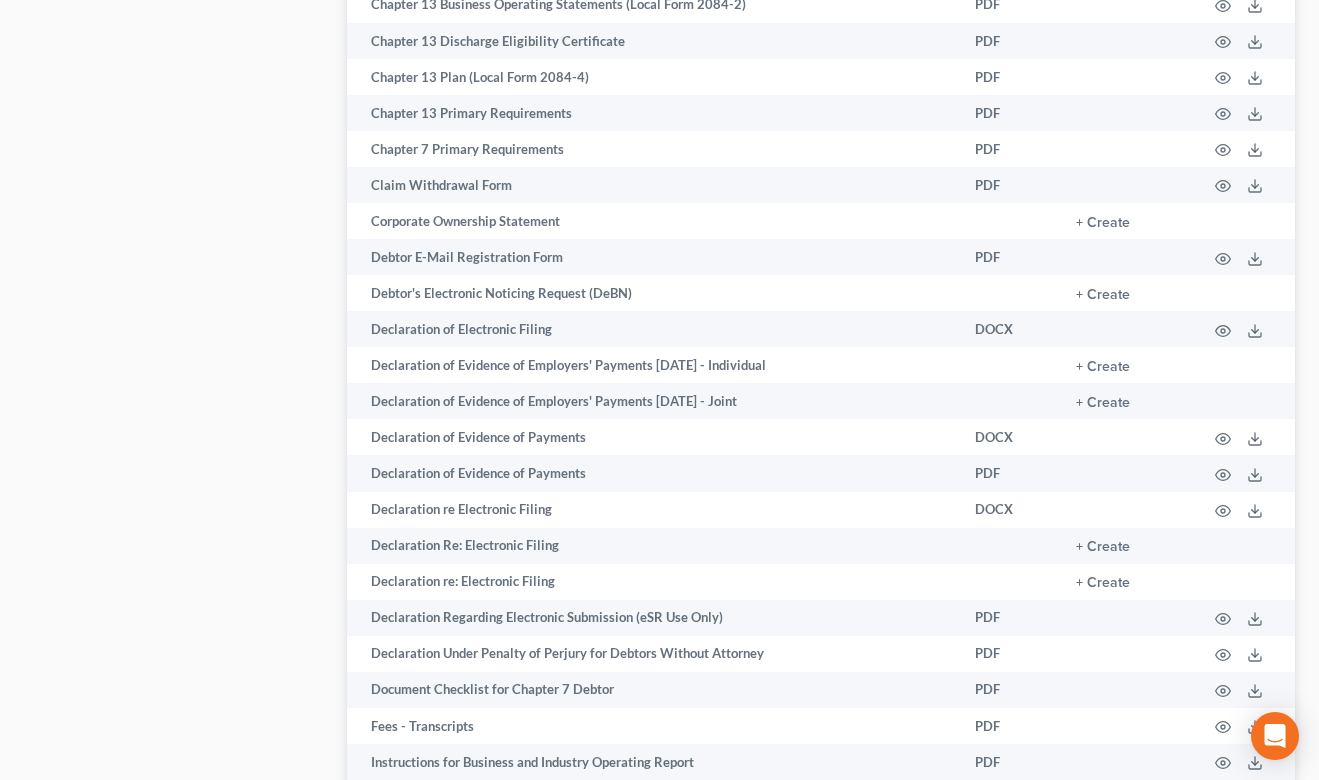 scroll, scrollTop: 1199, scrollLeft: 0, axis: vertical 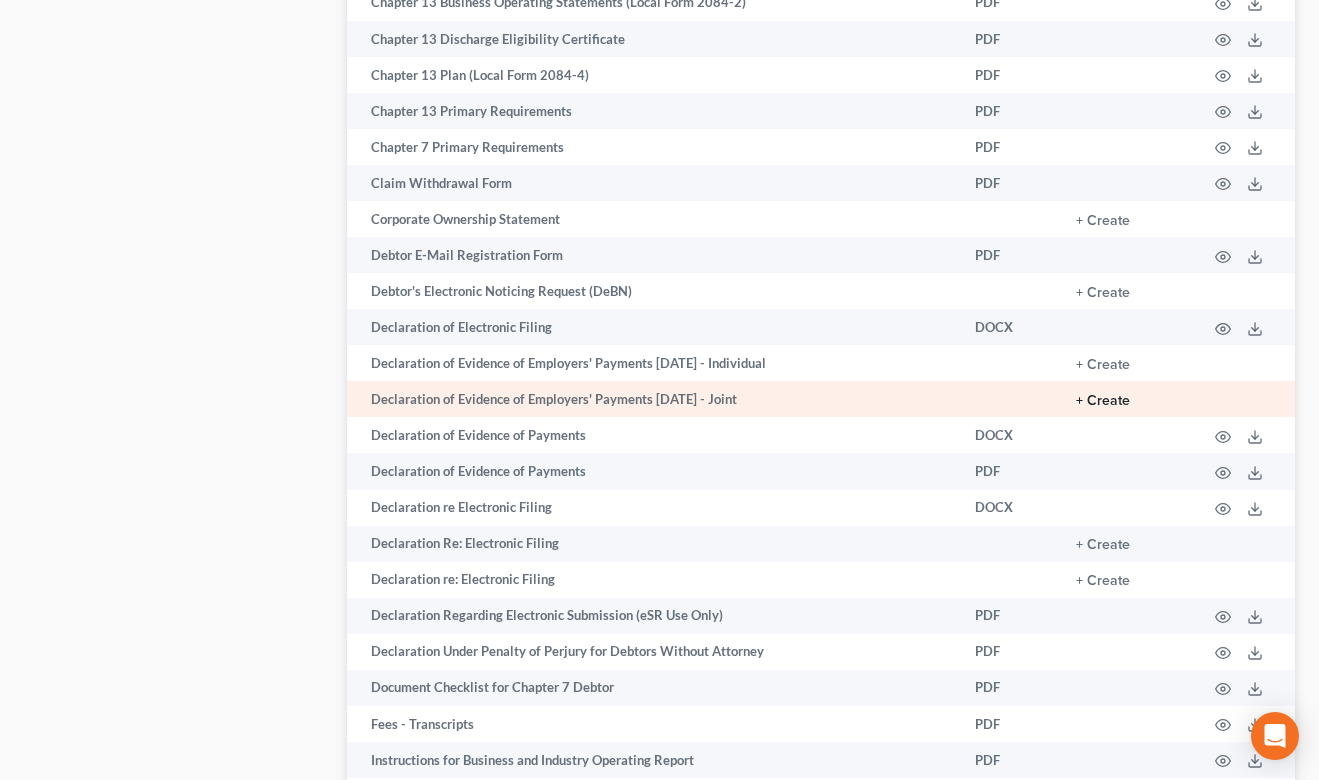 click on "+ Create" at bounding box center (1103, 401) 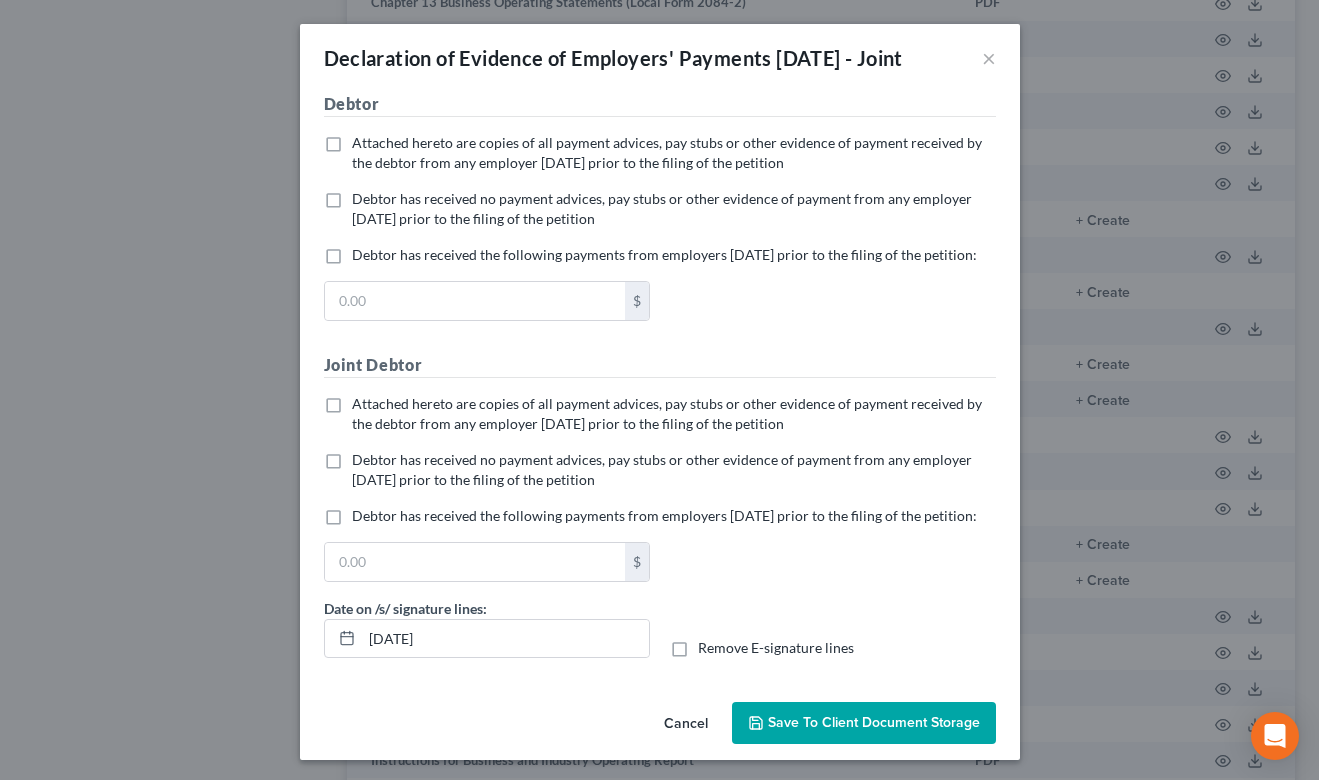 click on "Debtor has received no payment advices, pay stubs or other evidence of payment from any employer within 60 days prior to the filing of the petition" at bounding box center (674, 209) 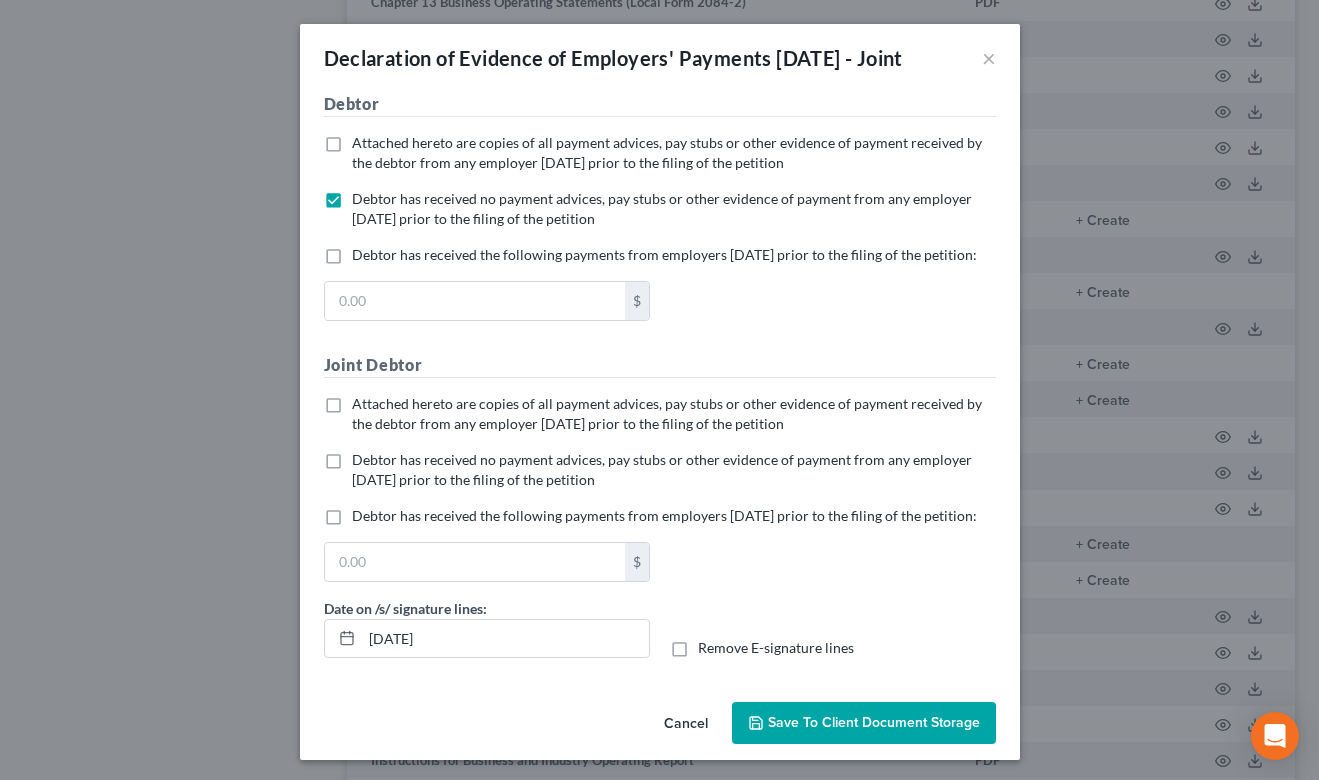 click on "Debtor has received no payment advices, pay stubs or other evidence of payment from any employer within 60 days prior to the filing of the petition" at bounding box center (674, 470) 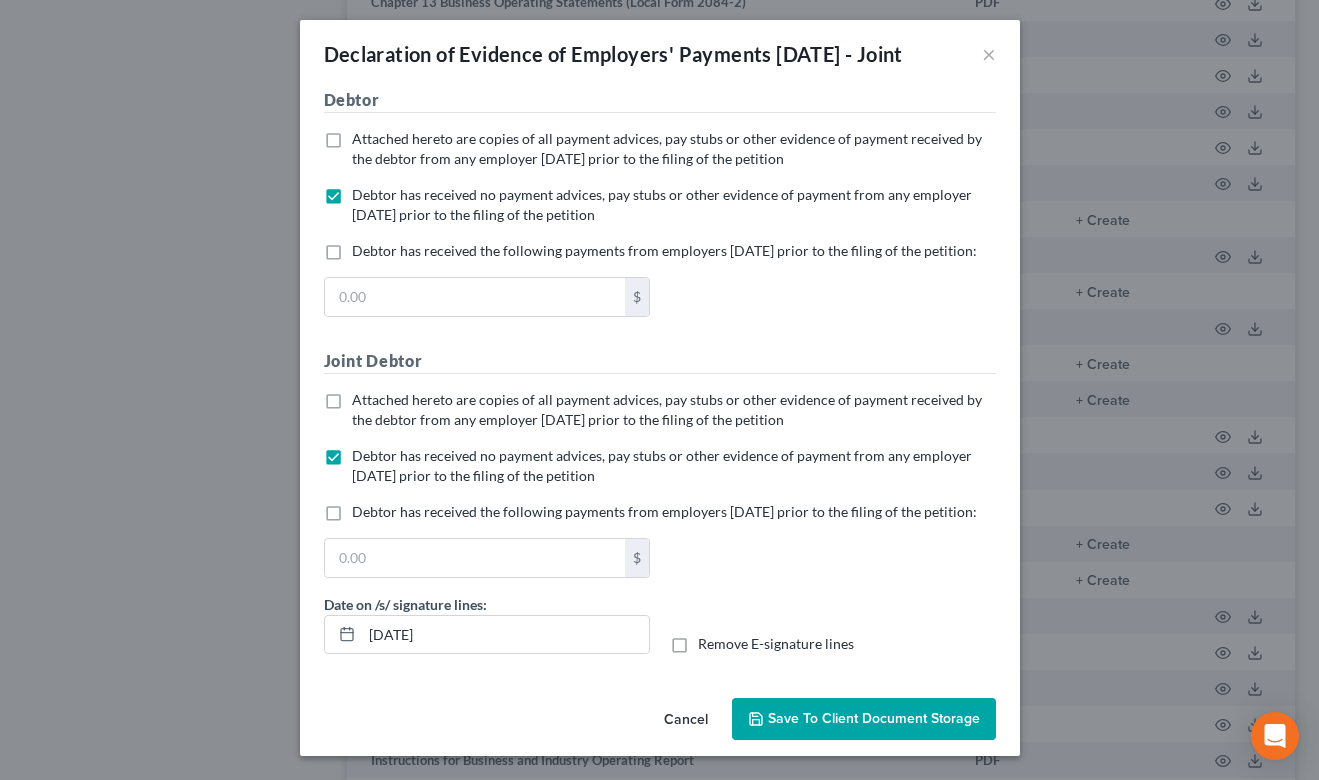 scroll, scrollTop: 72, scrollLeft: 0, axis: vertical 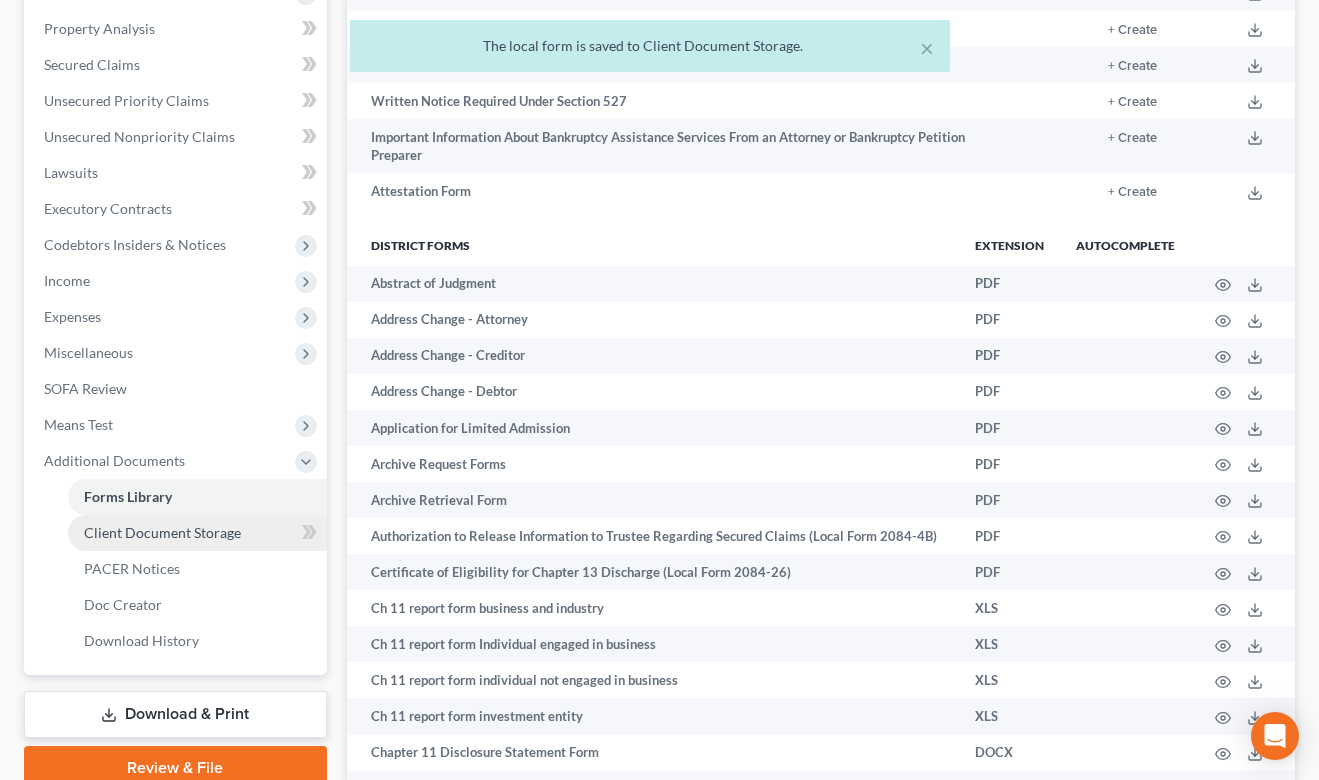 click on "Client Document Storage" at bounding box center [197, 533] 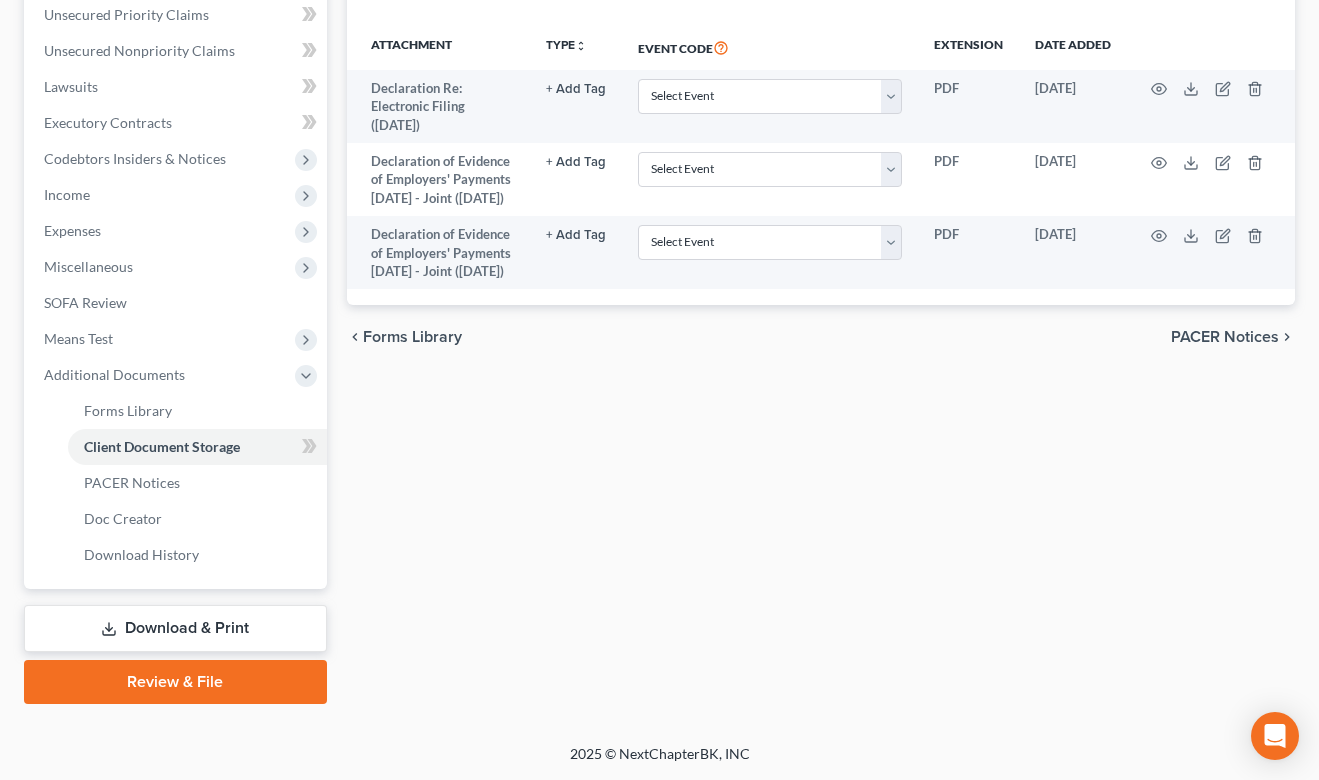 scroll, scrollTop: 463, scrollLeft: 0, axis: vertical 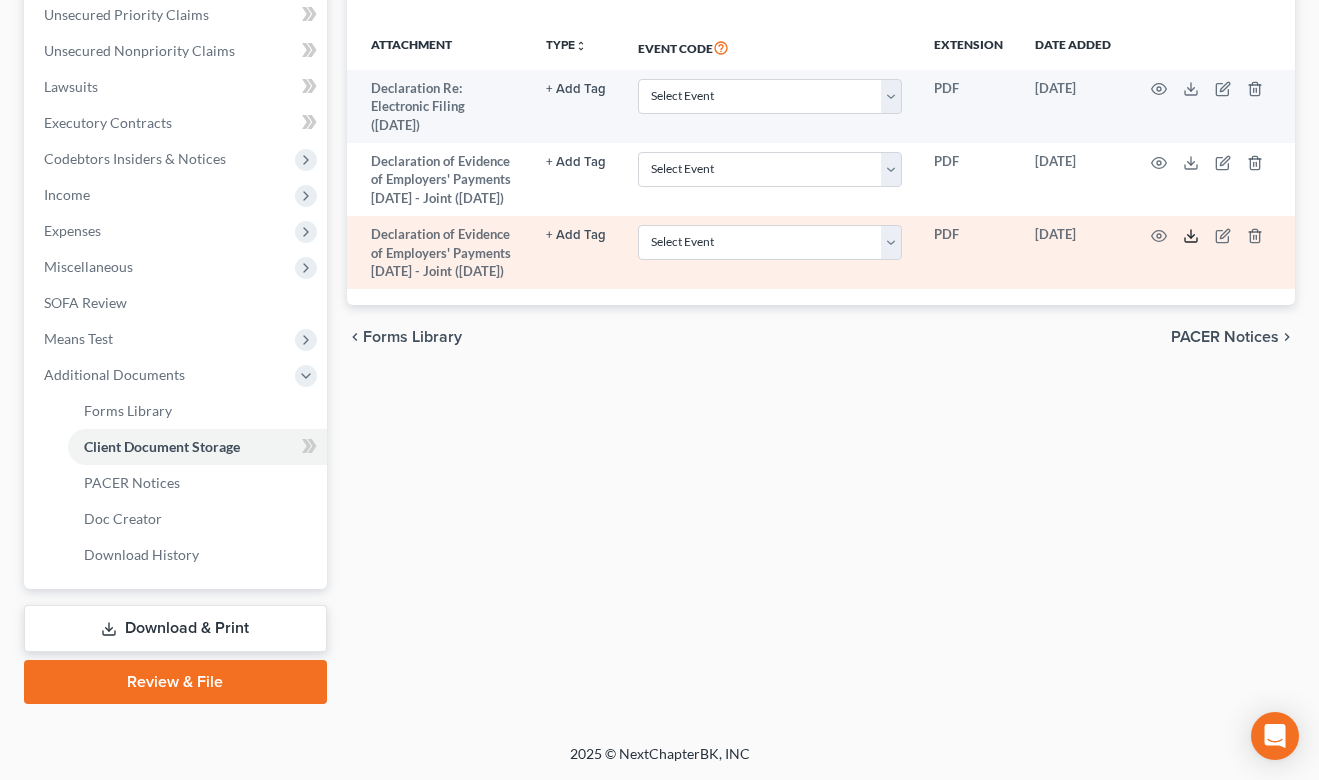 click 